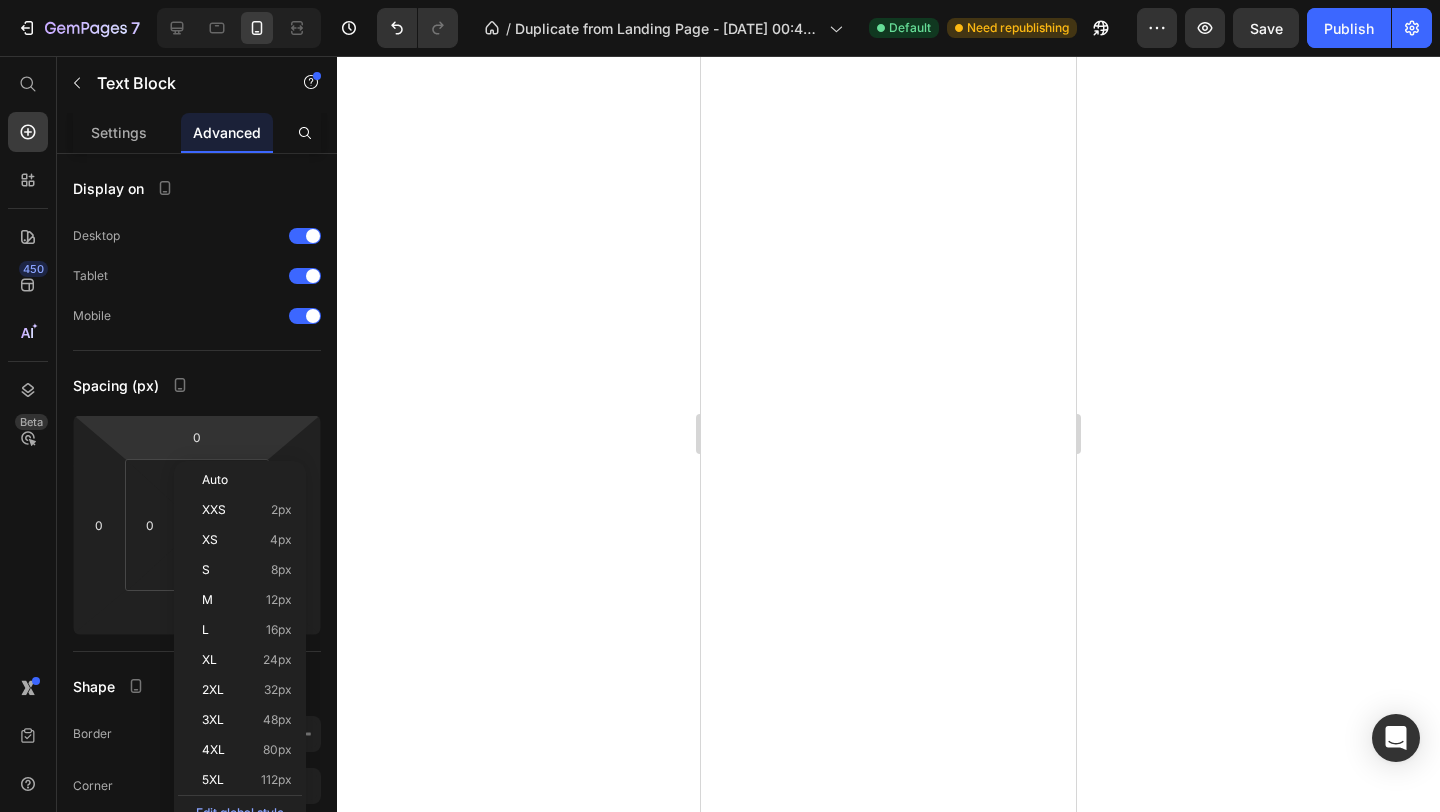 scroll, scrollTop: 0, scrollLeft: 0, axis: both 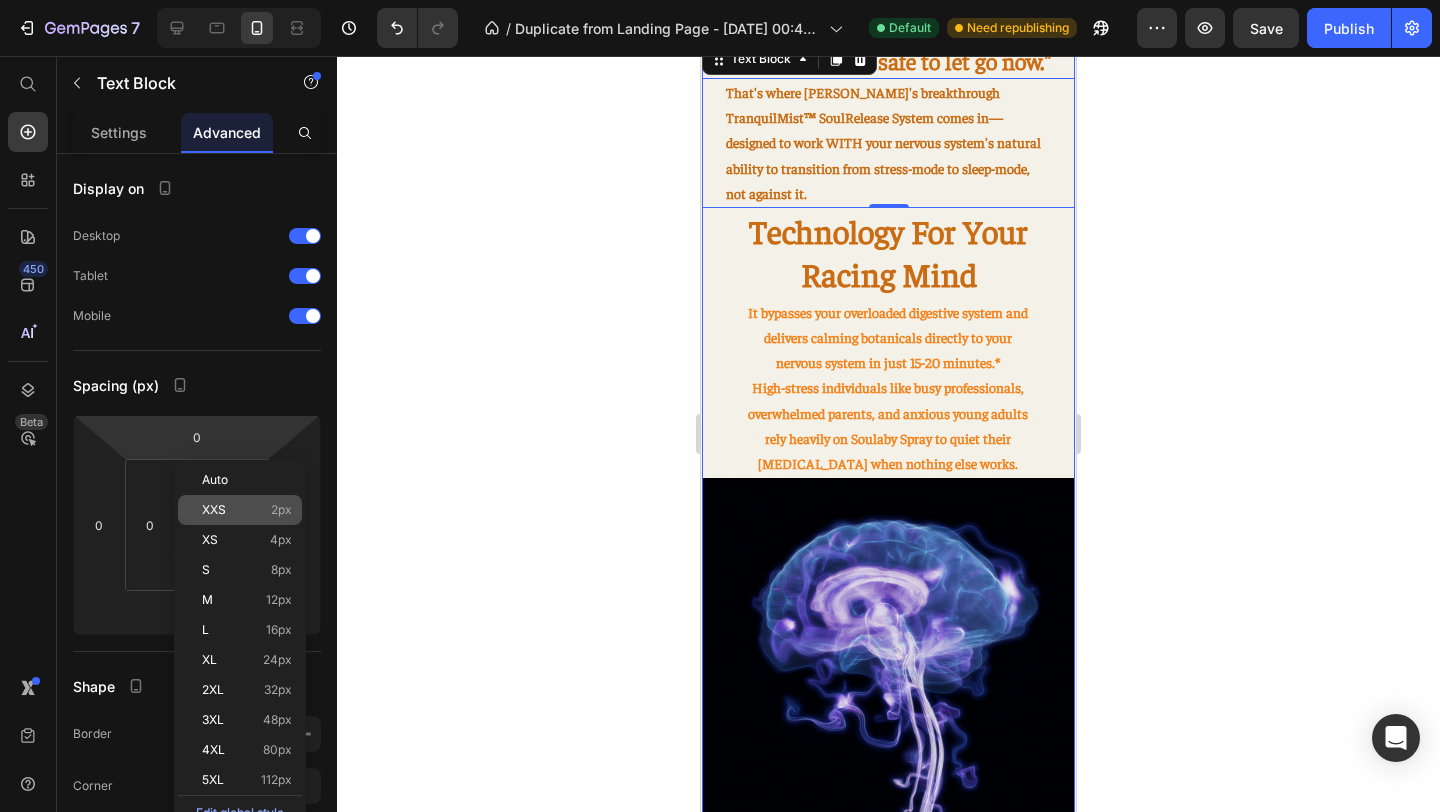 click on "XXS 2px" at bounding box center [247, 510] 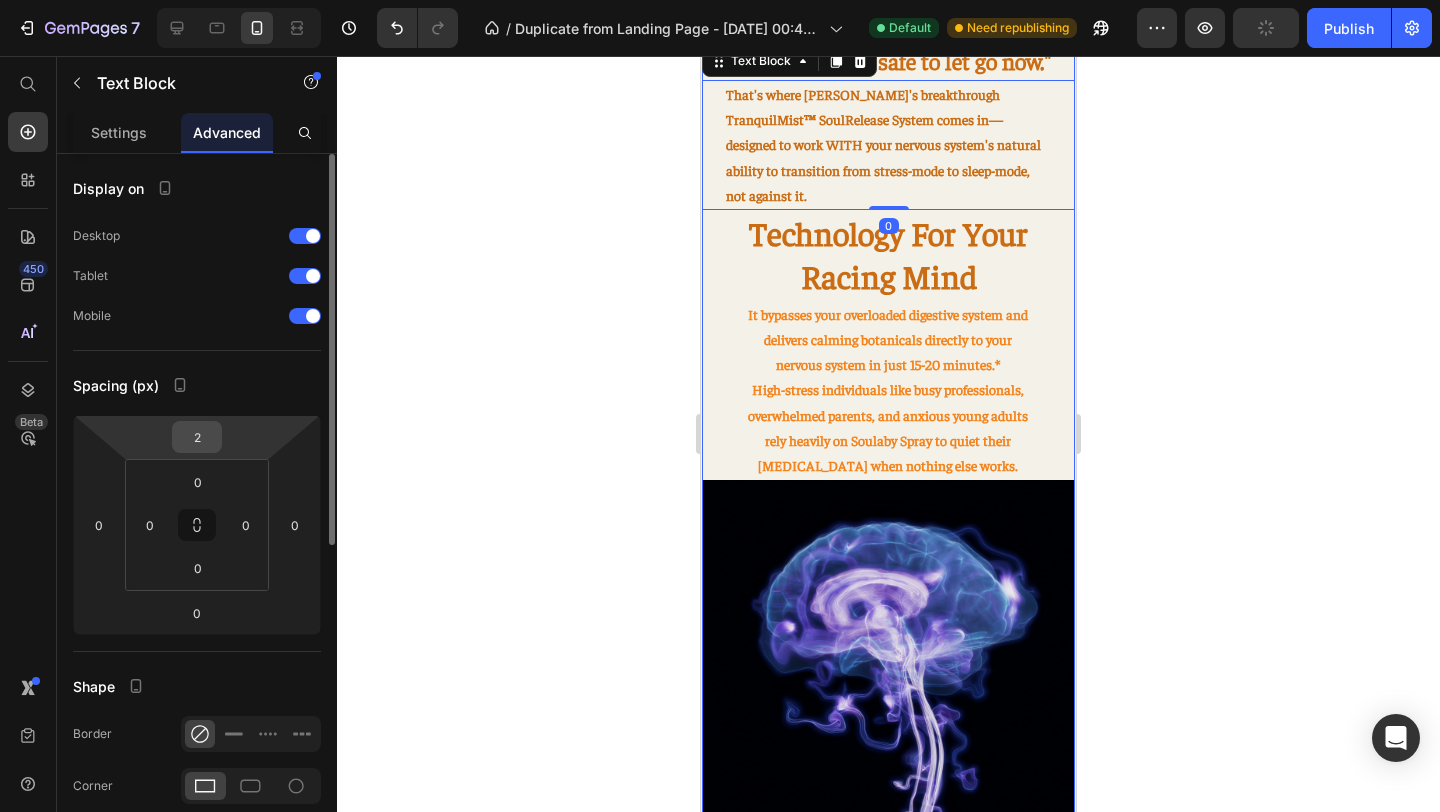 click on "2" at bounding box center (197, 437) 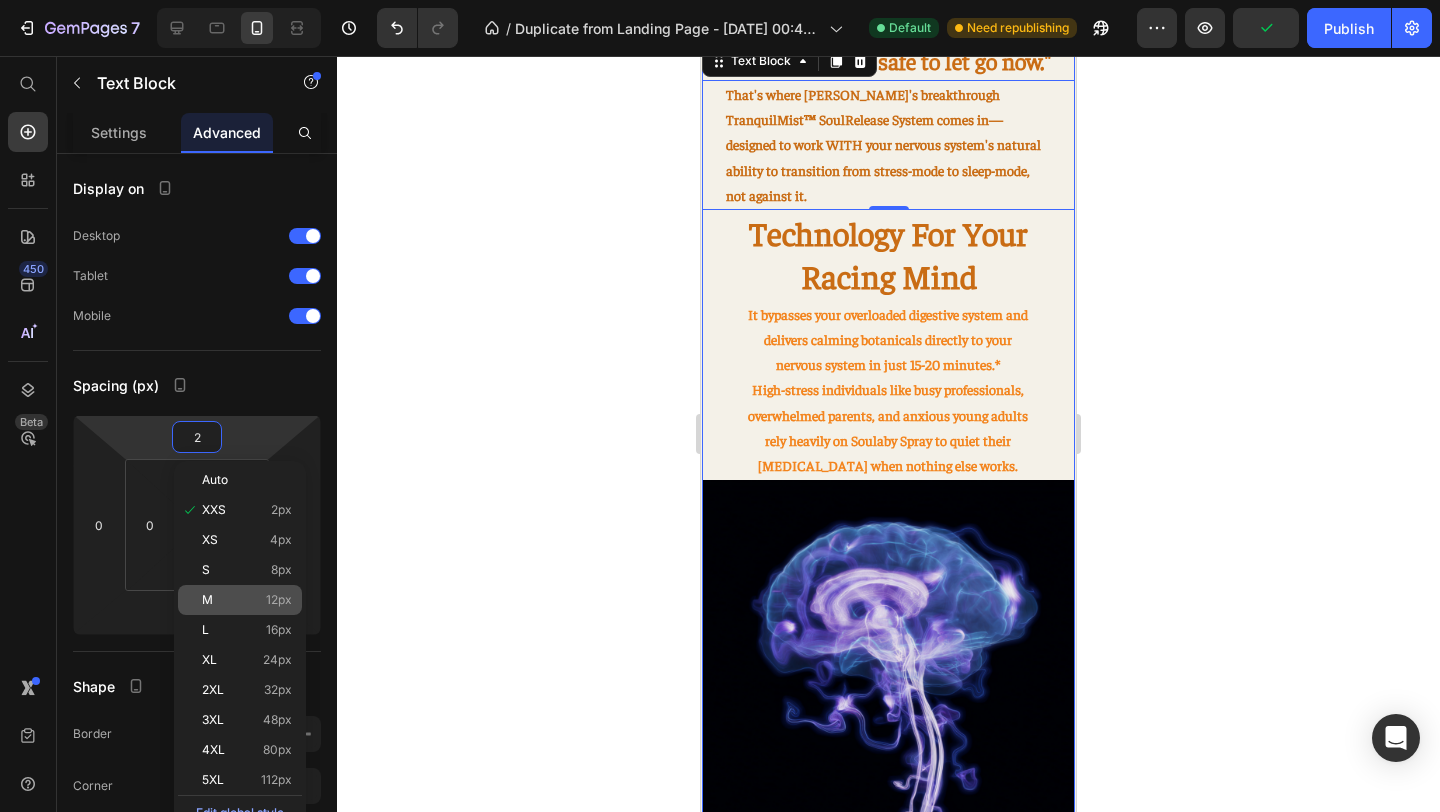 click on "M 12px" 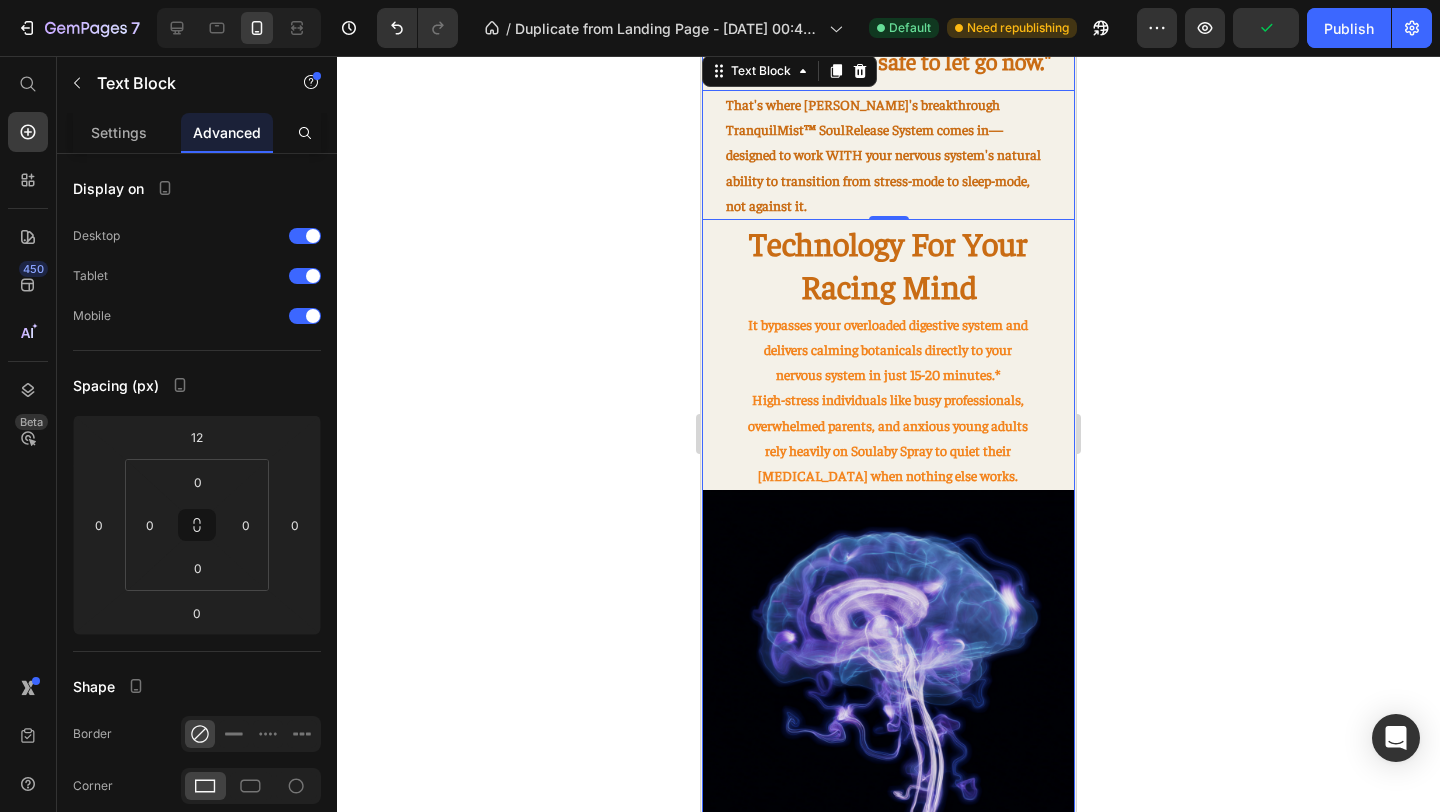 click 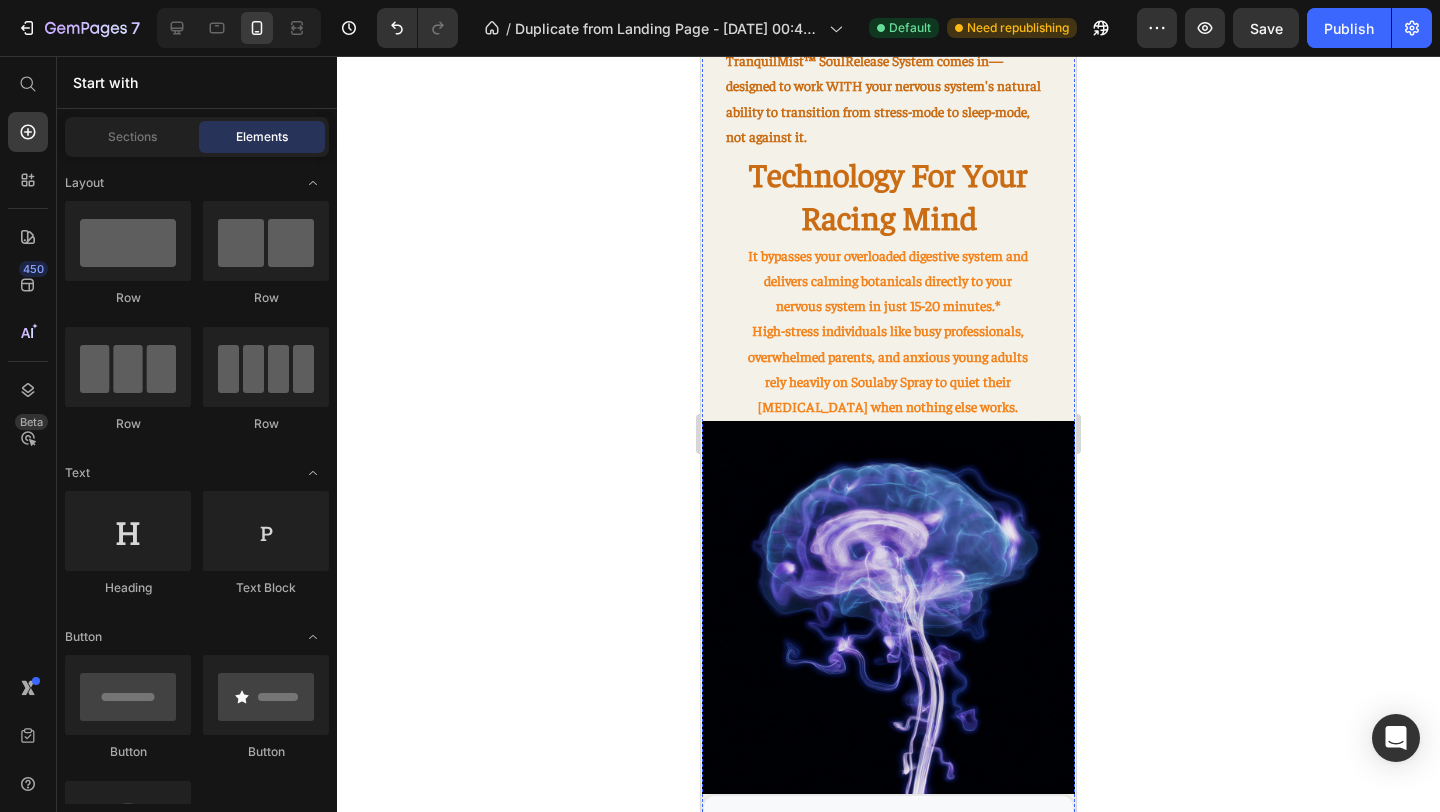 scroll, scrollTop: 1087, scrollLeft: 0, axis: vertical 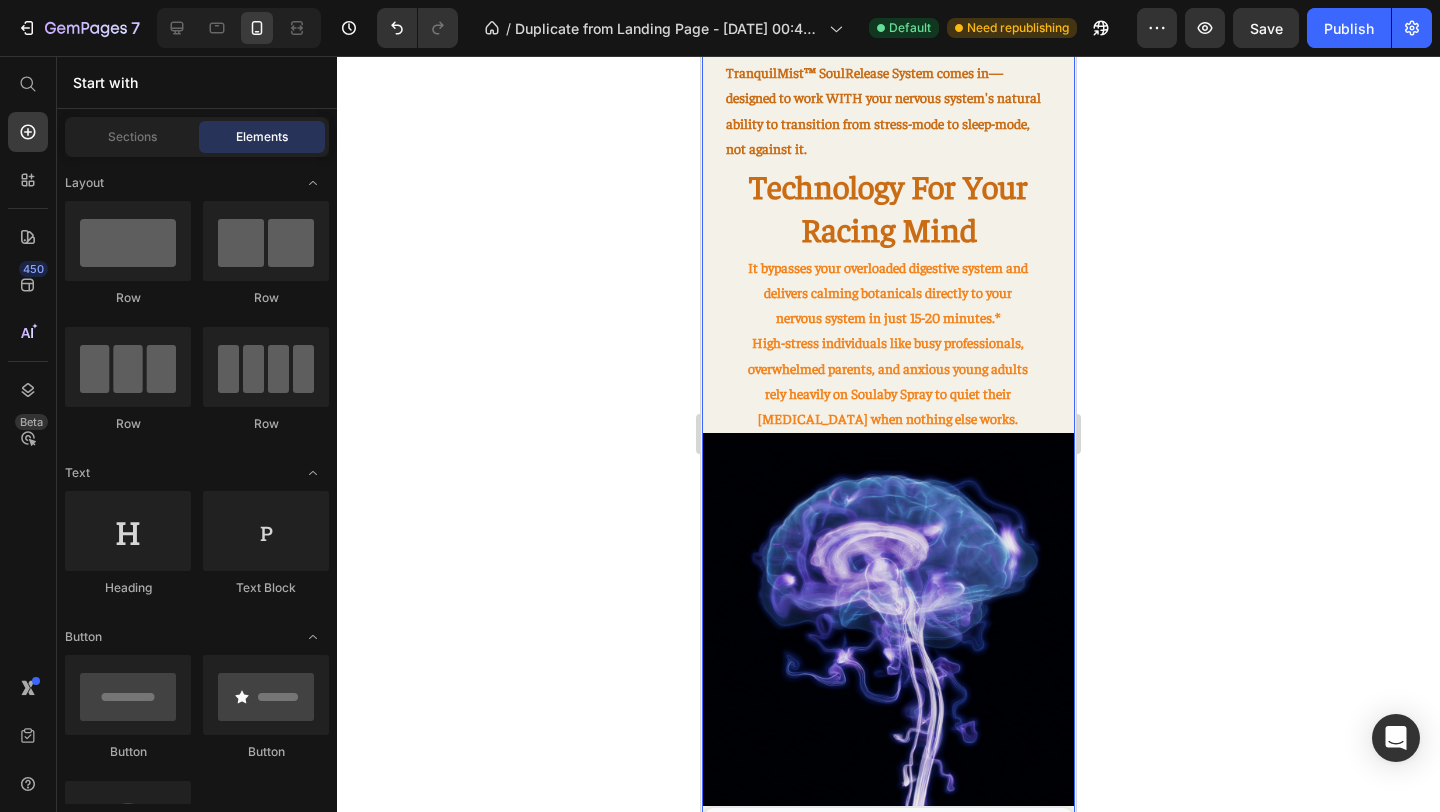 click on "Your racing mind starts with stress overload. Heading Before you even try to fall asleep, your mind has been, collecting stress, worries, and overstimulation all day long—picking up work deadlines, family pressures, and digital overwhelm along the way. Text Block Image  Your brain keeps firing, replaying conversations, planning [DATE] tasks, and spinning through endless "what-ifs." Text Block Row ⁠⁠⁠⁠⁠⁠⁠    You need is something that signals your brain: "It's safe to let go now." Heading That's where [PERSON_NAME]'s breakthrough TranquilMist™ SoulRelease System comes in—designed to work WITH your nervous system's natural ability to transition from stress-mode to sleep-mode, not against it. Text Block Technology For Your Racing Mind Heading It bypasses your overloaded digestive system and delivers calming botanicals directly to your nervous system in just 15-20 minutes.* Text Block Image Row" at bounding box center [888, 557] 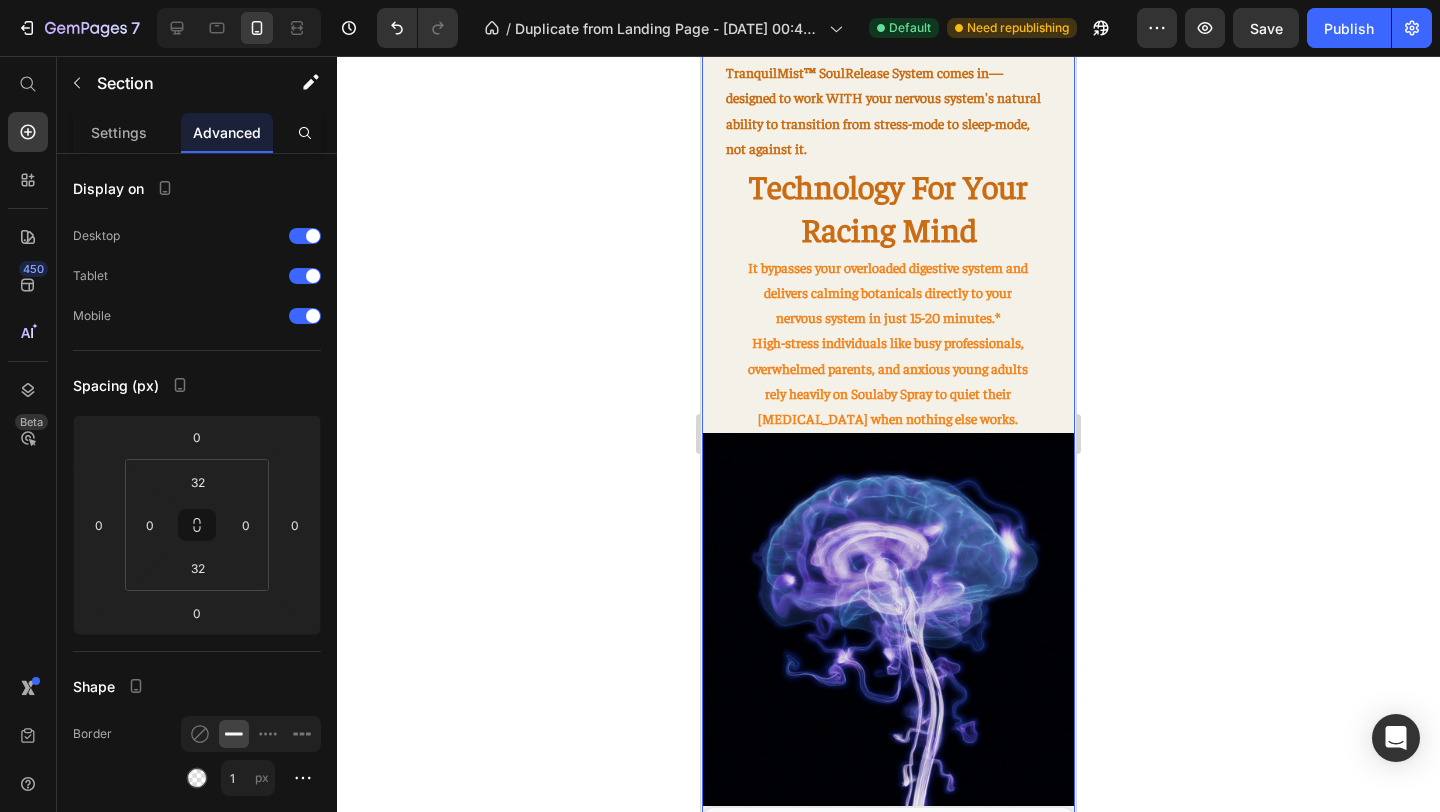 click on "Your racing mind starts with stress overload. Heading Before you even try to fall asleep, your mind has been, collecting stress, worries, and overstimulation all day long—picking up work deadlines, family pressures, and digital overwhelm along the way. Text Block Image  Your brain keeps firing, replaying conversations, planning [DATE] tasks, and spinning through endless "what-ifs." Text Block Row ⁠⁠⁠⁠⁠⁠⁠    You need is something that signals your brain: "It's safe to let go now." Heading That's where [PERSON_NAME]'s breakthrough TranquilMist™ SoulRelease System comes in—designed to work WITH your nervous system's natural ability to transition from stress-mode to sleep-mode, not against it. Text Block Technology For Your Racing Mind Heading It bypasses your overloaded digestive system and delivers calming botanicals directly to your nervous system in just 15-20 minutes.* Text Block Image Row" at bounding box center [888, 557] 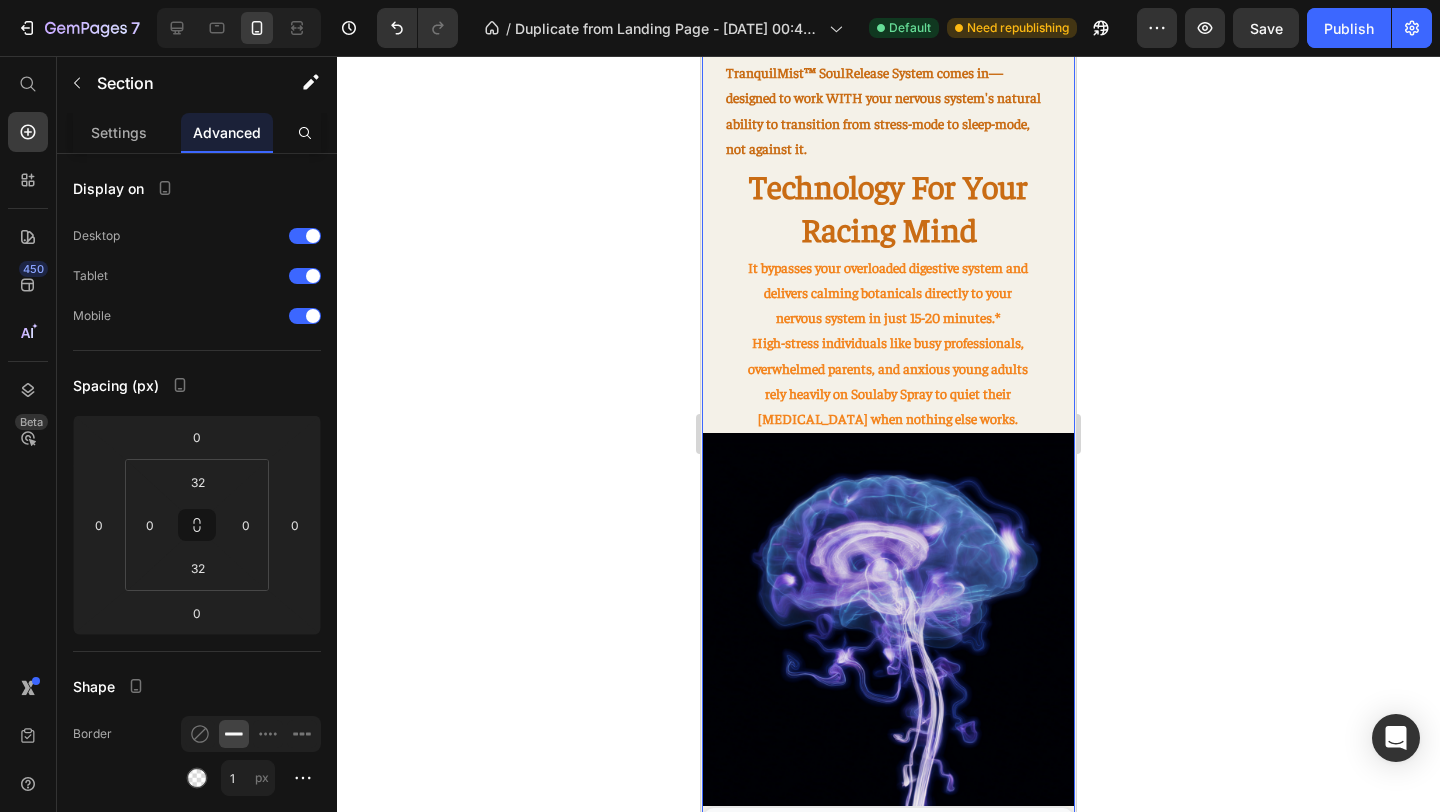 click on "Your brain keeps firing, replaying conversations, planning [DATE] tasks, and spinning through endless "what-ifs."" at bounding box center [889, -112] 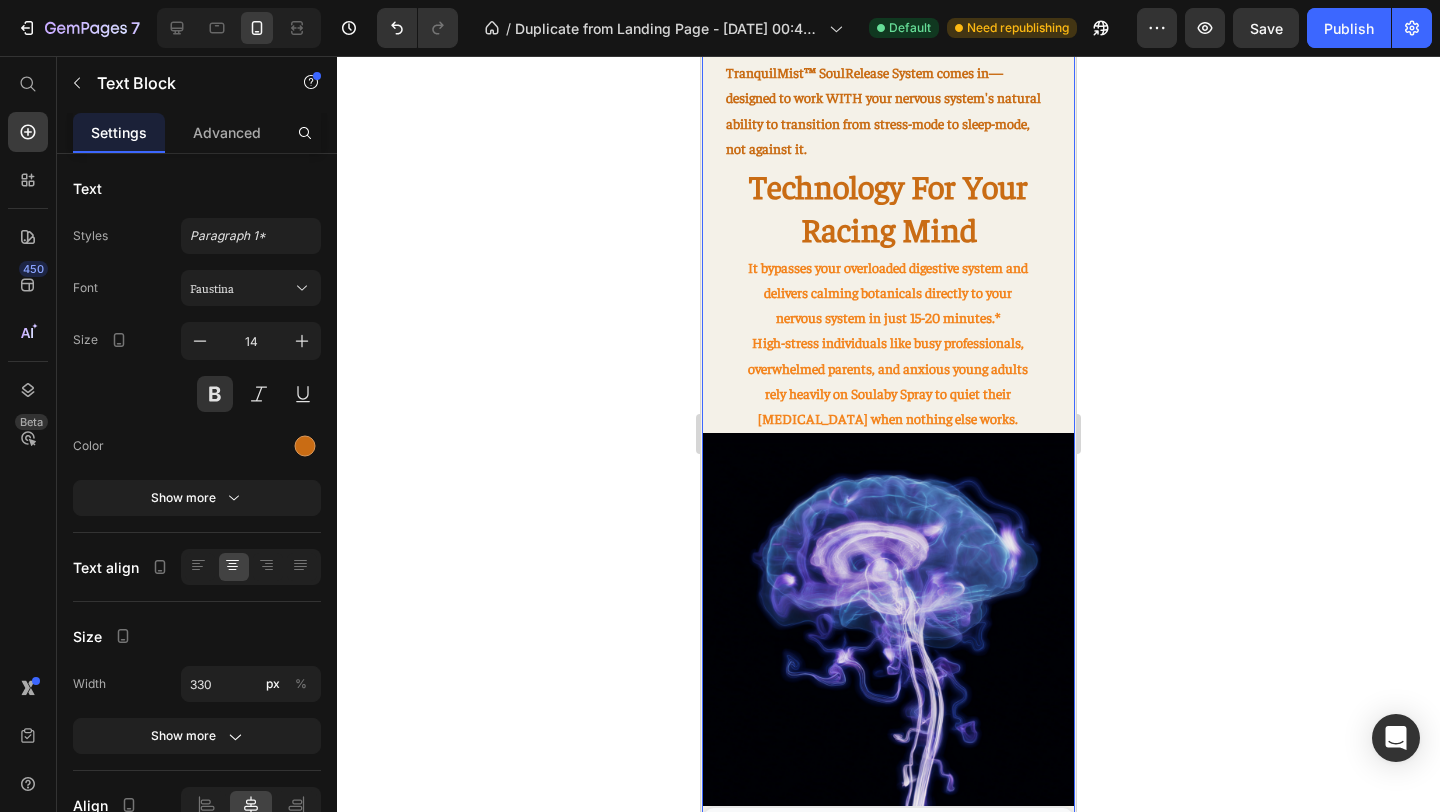 click on "Your racing mind starts with stress overload. Heading Before you even try to fall asleep, your mind has been, collecting stress, worries, and overstimulation all day long—picking up work deadlines, family pressures, and digital overwhelm along the way. Text Block Image  Your brain keeps firing, replaying conversations, planning [DATE] tasks, and spinning through endless "what-ifs." Text Block   0 Row ⁠⁠⁠⁠⁠⁠⁠    You need is something that signals your brain: "It's safe to let go now." Heading That's where [PERSON_NAME]'s breakthrough TranquilMist™ SoulRelease System comes in—designed to work WITH your nervous system's natural ability to transition from stress-mode to sleep-mode, not against it. Text Block Technology For Your Racing Mind Heading It bypasses your overloaded digestive system and delivers calming botanicals directly to your nervous system in just 15-20 minutes.* Text Block Image Row" at bounding box center [888, 557] 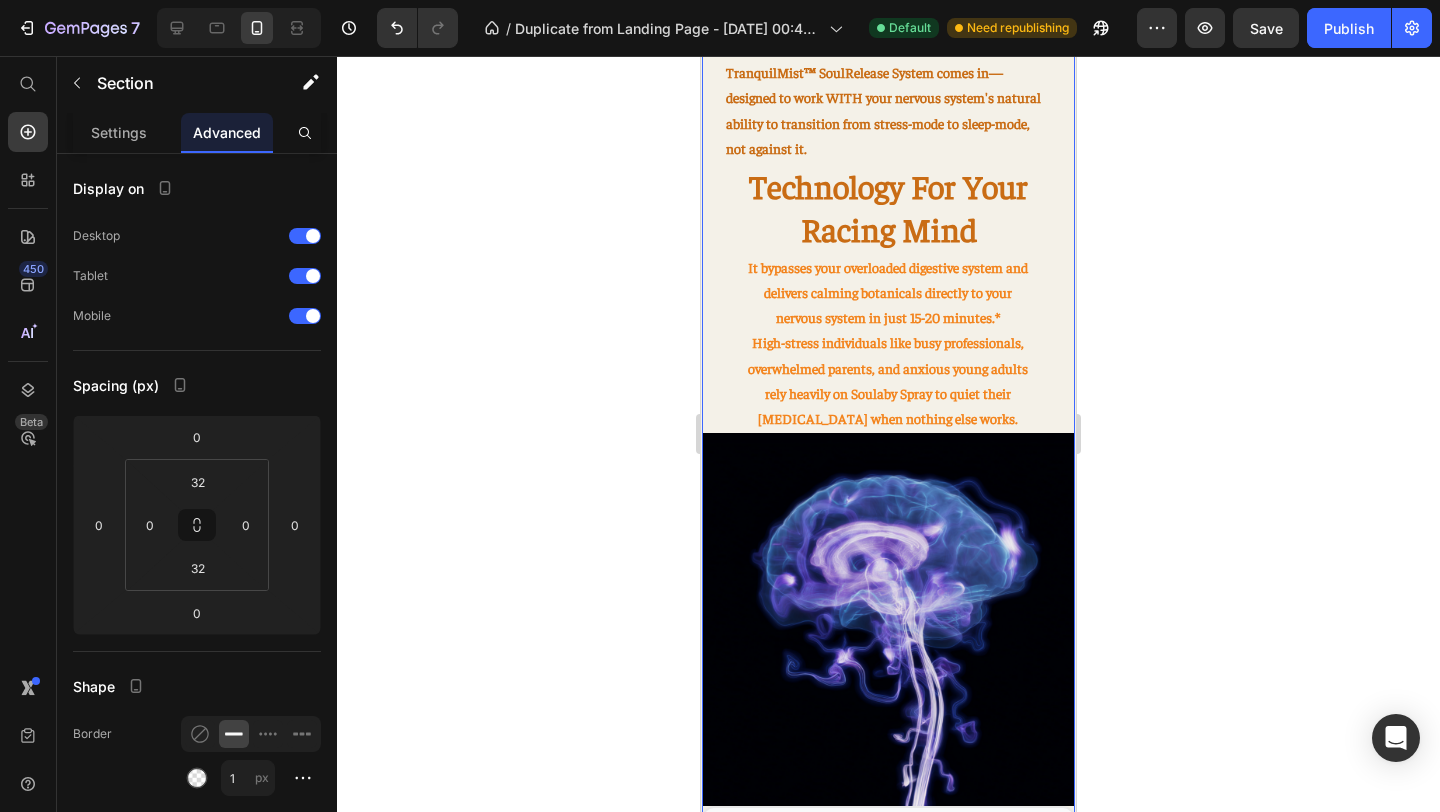 click on "Your racing mind starts with stress overload. Heading Before you even try to fall asleep, your mind has been, collecting stress, worries, and overstimulation all day long—picking up work deadlines, family pressures, and digital overwhelm along the way. Text Block Image  Your brain keeps firing, replaying conversations, planning [DATE] tasks, and spinning through endless "what-ifs." Text Block Row ⁠⁠⁠⁠⁠⁠⁠    You need is something that signals your brain: "It's safe to let go now." Heading That's where [PERSON_NAME]'s breakthrough TranquilMist™ SoulRelease System comes in—designed to work WITH your nervous system's natural ability to transition from stress-mode to sleep-mode, not against it. Text Block Technology For Your Racing Mind Heading It bypasses your overloaded digestive system and delivers calming botanicals directly to your nervous system in just 15-20 minutes.* Text Block Image Row" at bounding box center (888, 557) 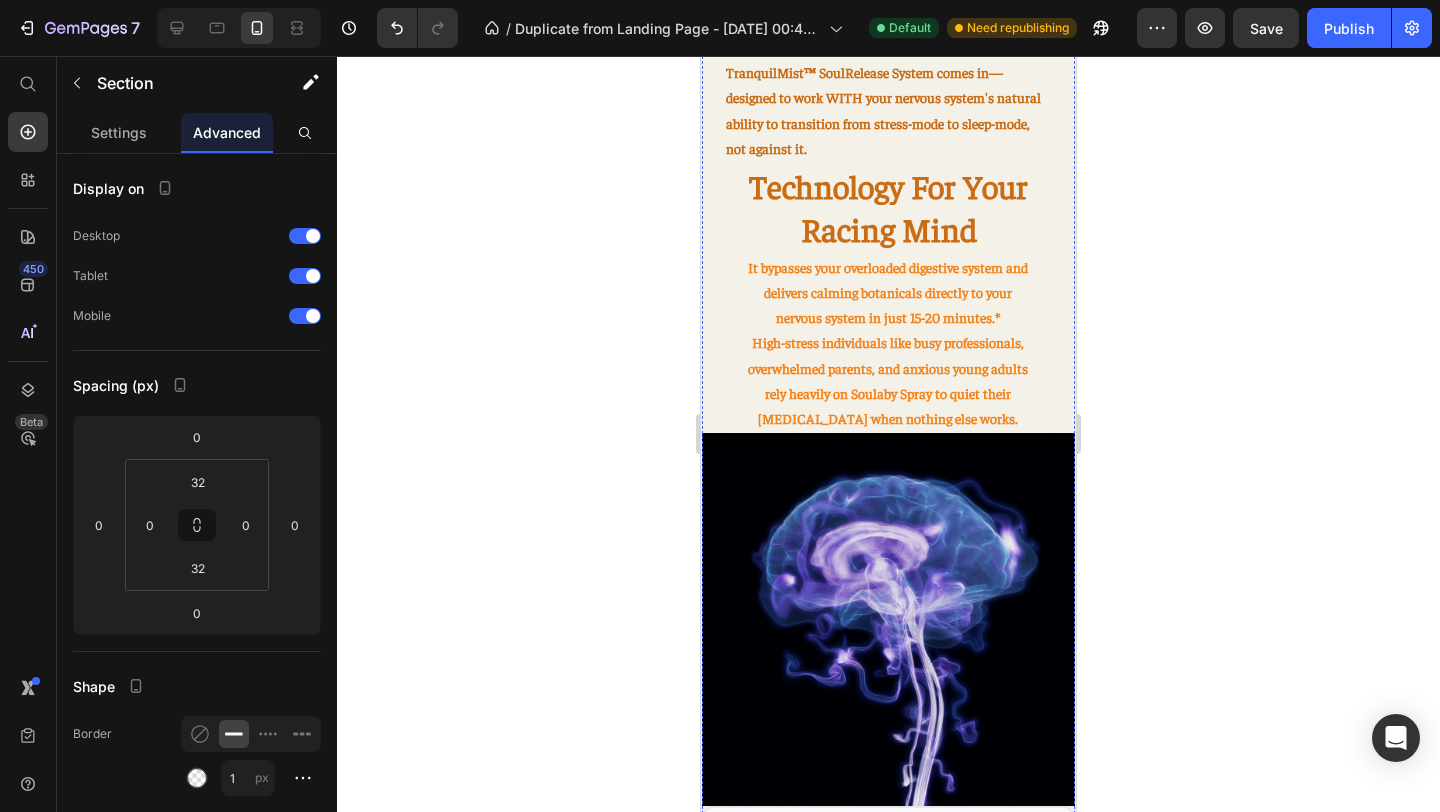 click on "You need is something that signals your brain: "It's safe to let go now."" at bounding box center (888, -12) 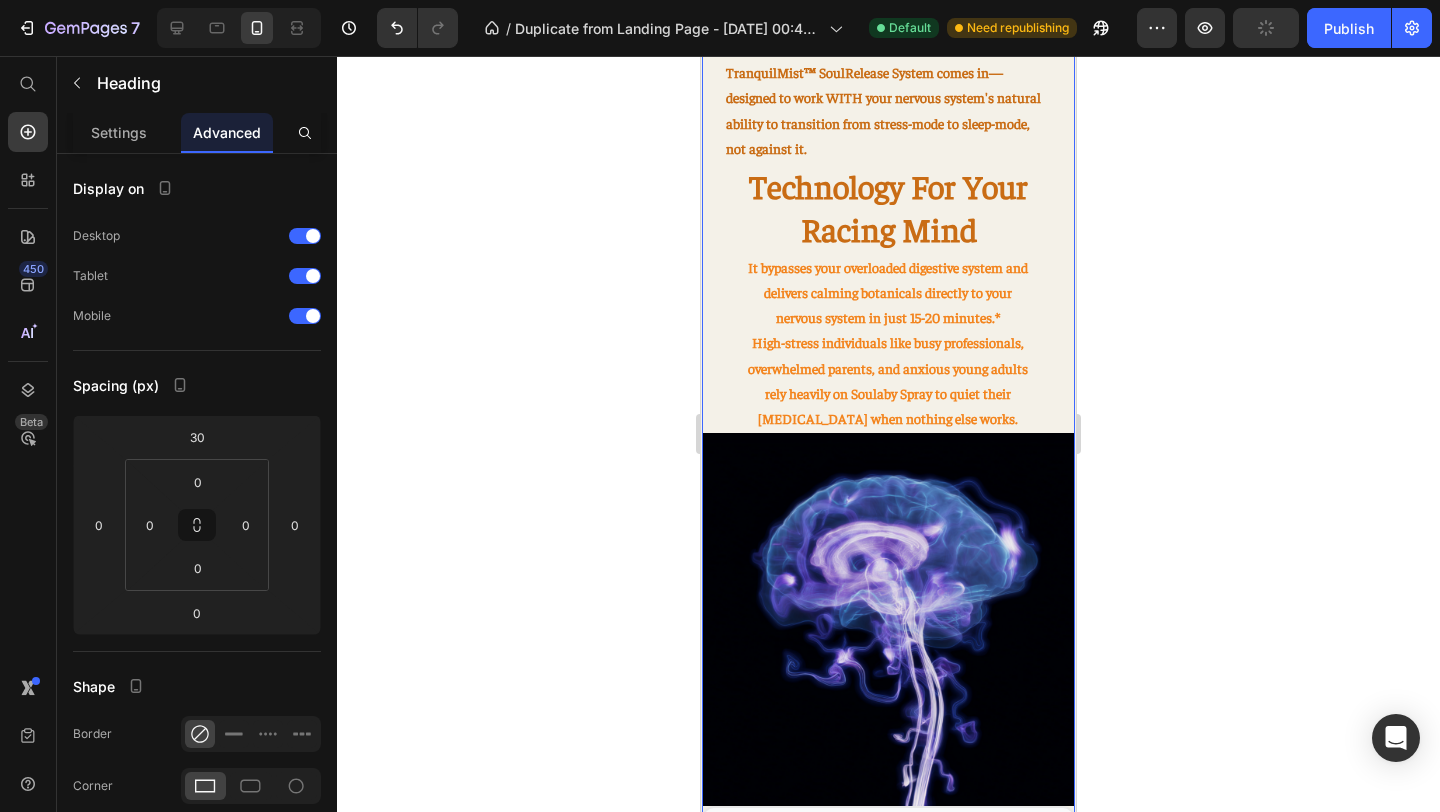 click on "Your racing mind starts with stress overload. Heading Before you even try to fall asleep, your mind has been, collecting stress, worries, and overstimulation all day long—picking up work deadlines, family pressures, and digital overwhelm along the way. Text Block Image  Your brain keeps firing, replaying conversations, planning [DATE] tasks, and spinning through endless "what-ifs." Text Block Row ⁠⁠⁠⁠⁠⁠⁠    You need is something that signals your brain: "It's safe to let go now." Heading   0 That's where [PERSON_NAME]'s breakthrough TranquilMist™ SoulRelease System comes in—designed to work WITH your nervous system's natural ability to transition from stress-mode to sleep-mode, not against it. Text Block Technology For Your Racing Mind Heading It bypasses your overloaded digestive system and delivers calming botanicals directly to your nervous system in just 15-20 minutes.* Text Block Image Row" at bounding box center [888, 557] 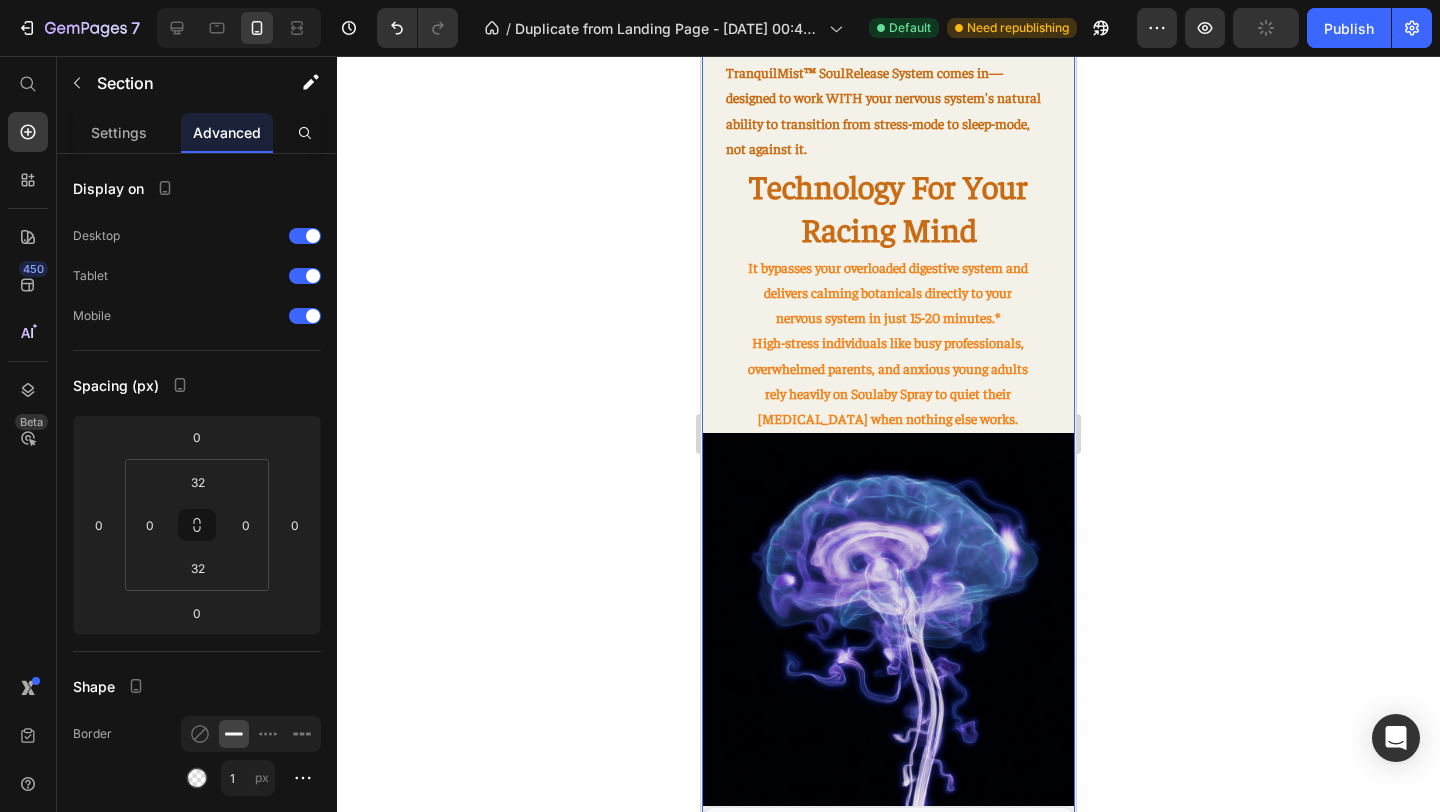 click on "Your racing mind starts with stress overload. Heading Before you even try to fall asleep, your mind has been, collecting stress, worries, and overstimulation all day long—picking up work deadlines, family pressures, and digital overwhelm along the way. Text Block Image  Your brain keeps firing, replaying conversations, planning [DATE] tasks, and spinning through endless "what-ifs." Text Block Row ⁠⁠⁠⁠⁠⁠⁠    You need is something that signals your brain: "It's safe to let go now." Heading That's where [PERSON_NAME]'s breakthrough TranquilMist™ SoulRelease System comes in—designed to work WITH your nervous system's natural ability to transition from stress-mode to sleep-mode, not against it. Text Block Technology For Your Racing Mind Heading It bypasses your overloaded digestive system and delivers calming botanicals directly to your nervous system in just 15-20 minutes.* Text Block Image Row" at bounding box center (888, 557) 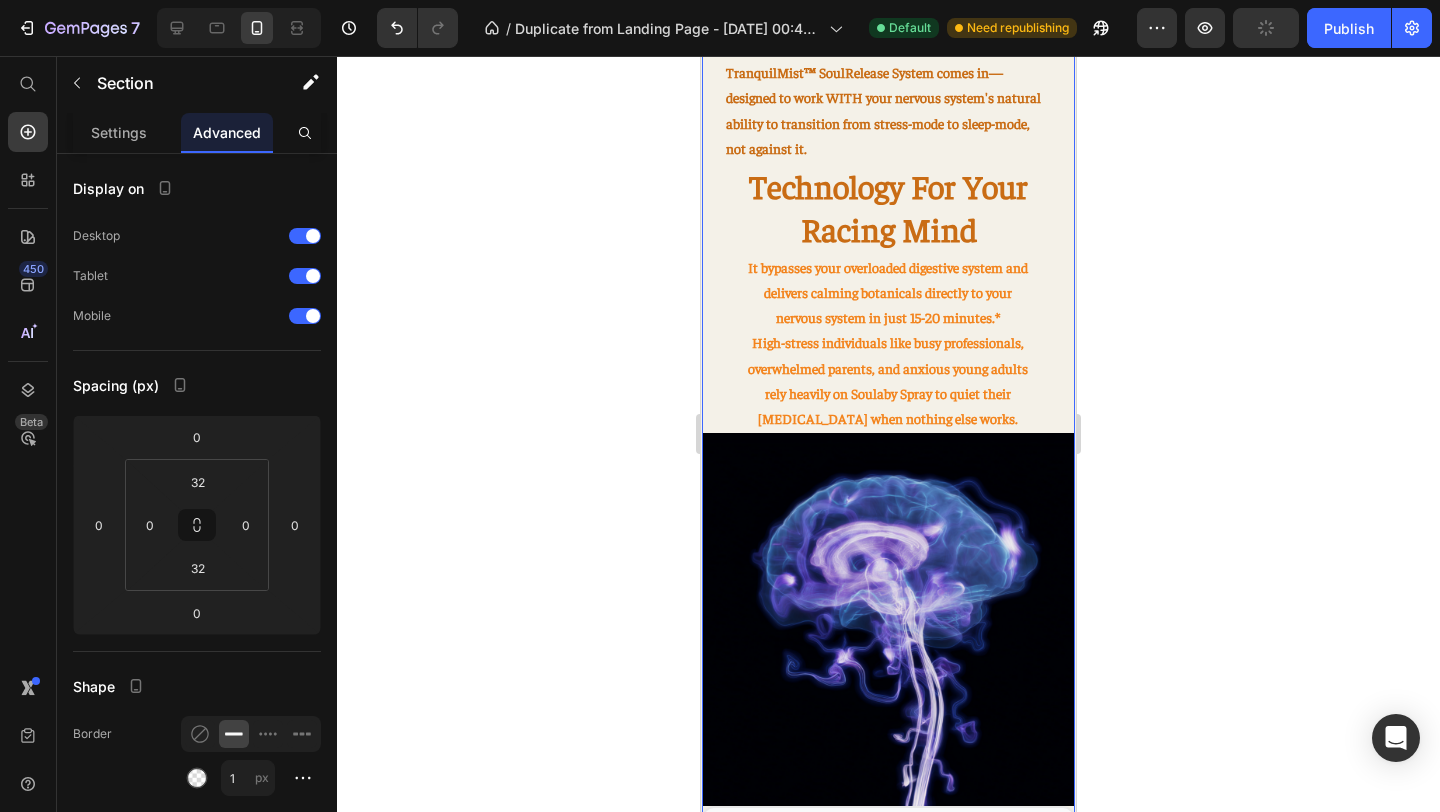 click on "Your racing mind starts with stress overload. Heading Before you even try to fall asleep, your mind has been, collecting stress, worries, and overstimulation all day long—picking up work deadlines, family pressures, and digital overwhelm along the way. Text Block Image  Your brain keeps firing, replaying conversations, planning [DATE] tasks, and spinning through endless "what-ifs." Text Block Row ⁠⁠⁠⁠⁠⁠⁠    You need is something that signals your brain: "It's safe to let go now." Heading That's where [PERSON_NAME]'s breakthrough TranquilMist™ SoulRelease System comes in—designed to work WITH your nervous system's natural ability to transition from stress-mode to sleep-mode, not against it. Text Block Technology For Your Racing Mind Heading It bypasses your overloaded digestive system and delivers calming botanicals directly to your nervous system in just 15-20 minutes.* Text Block Image Row" at bounding box center [888, 557] 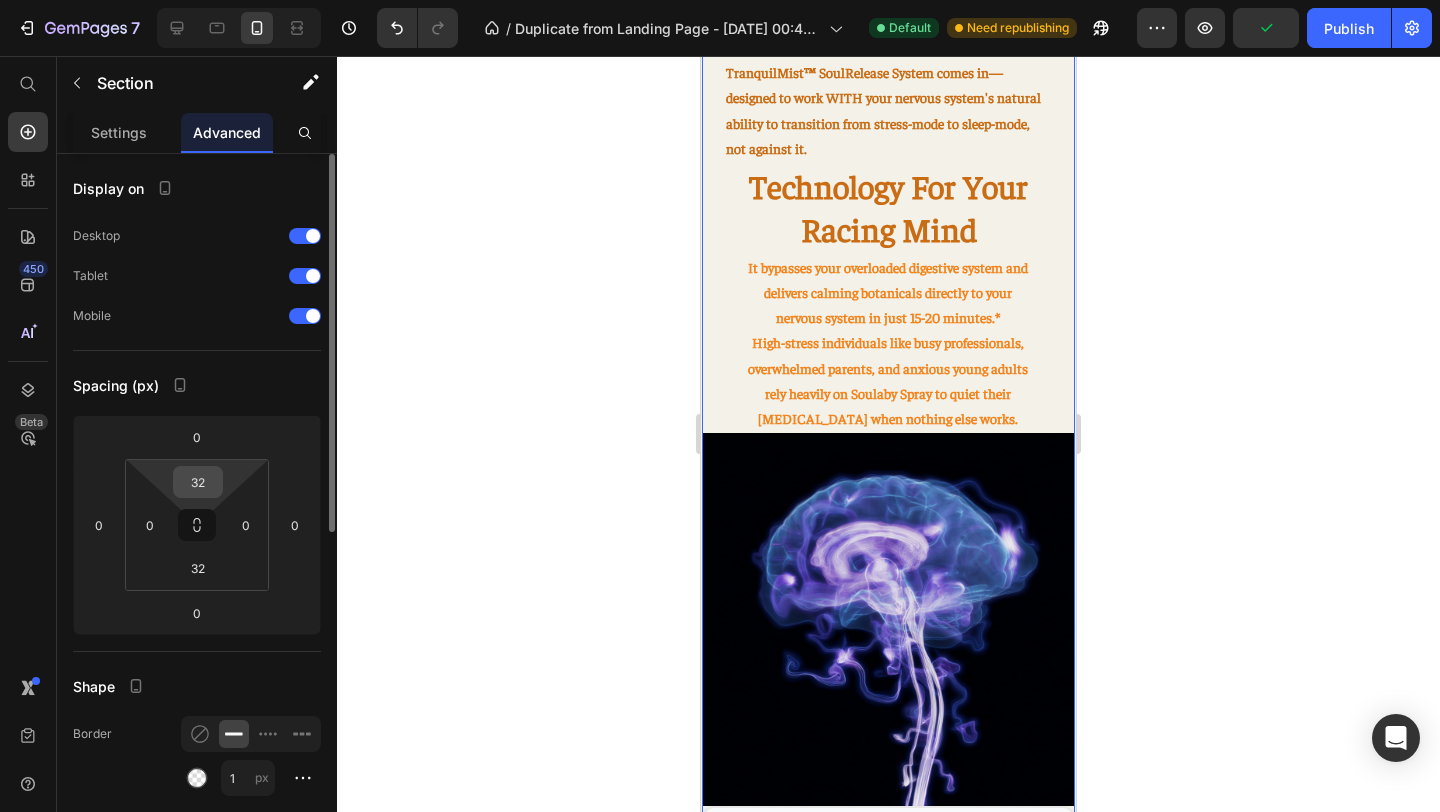 click on "32" at bounding box center (198, 482) 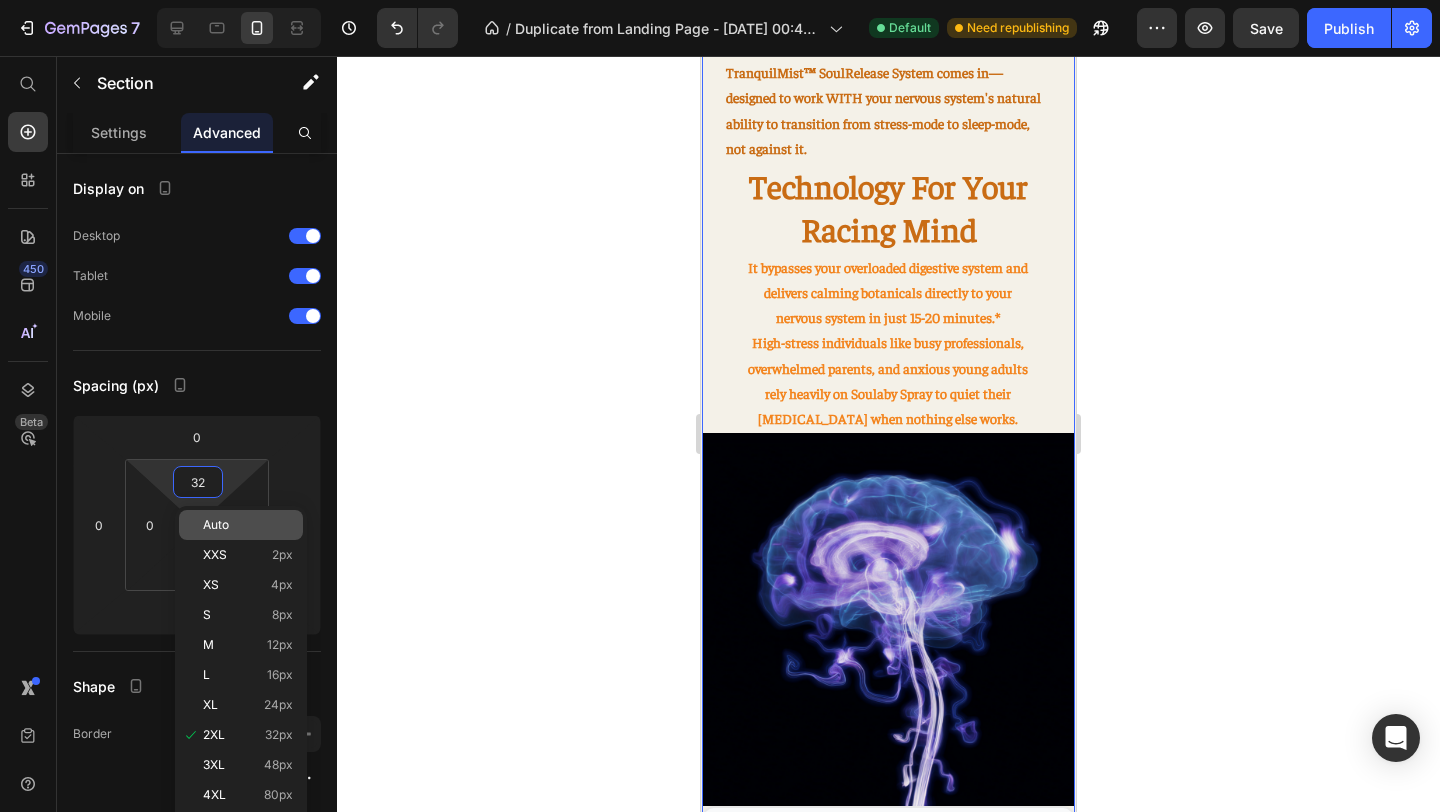 click on "Auto" 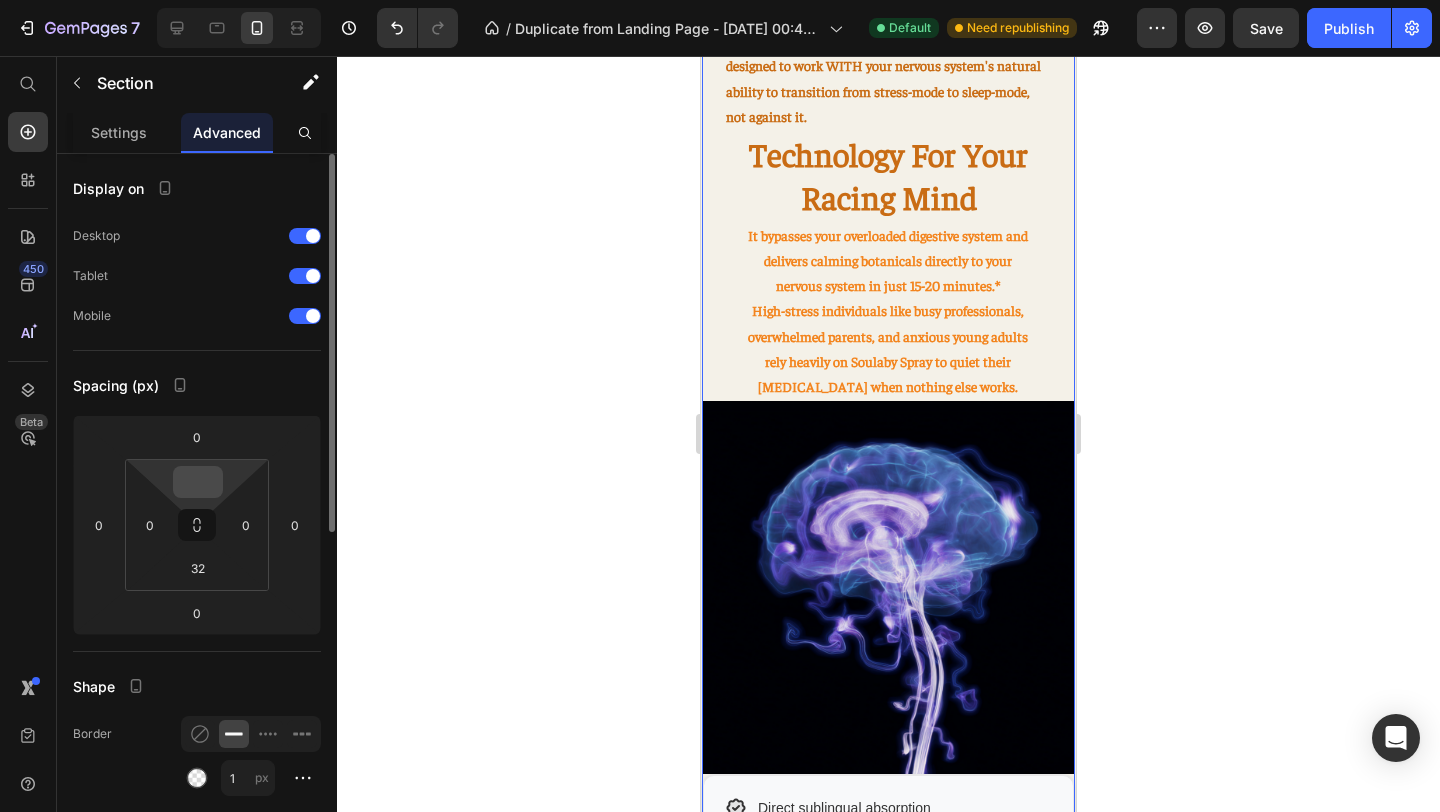 click at bounding box center (198, 482) 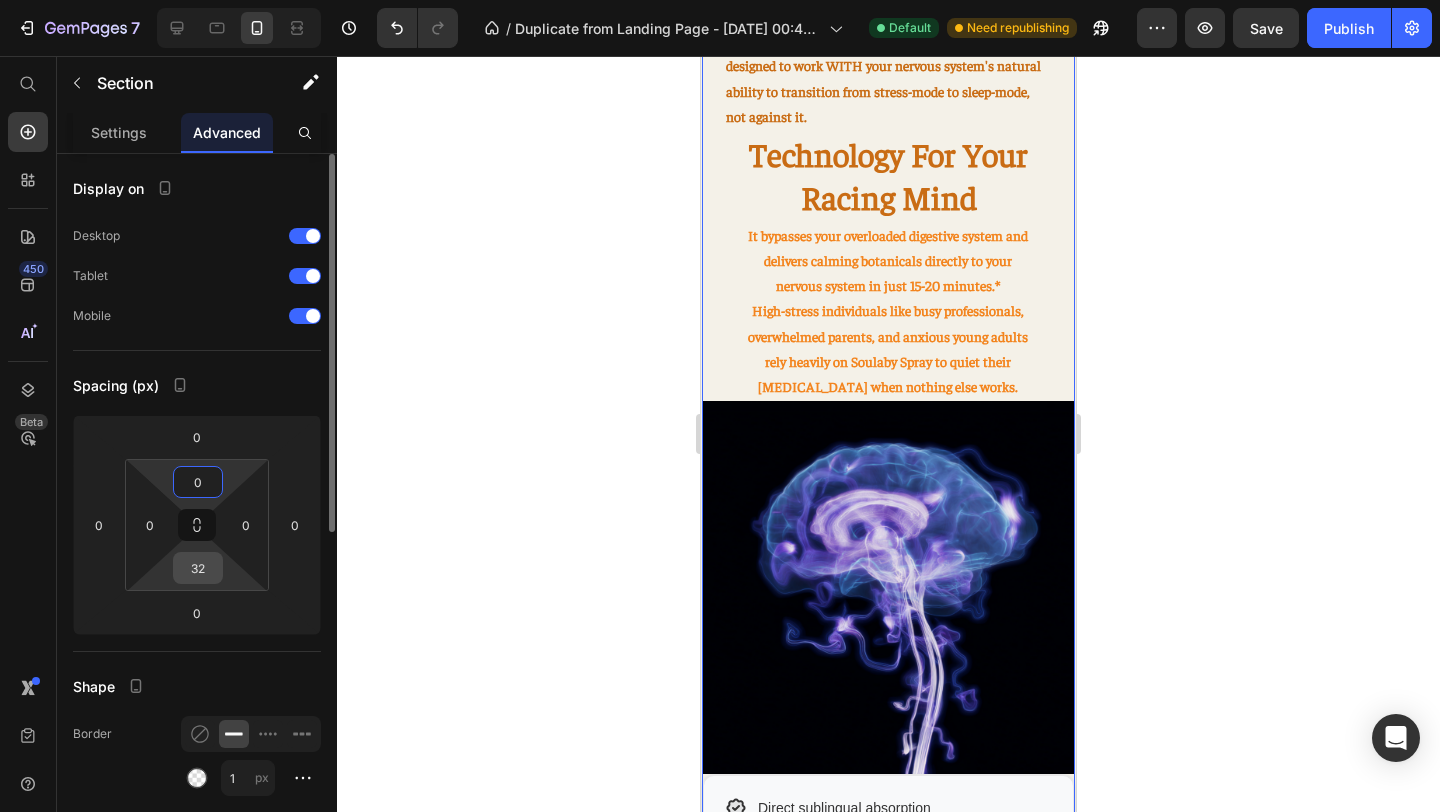 type on "0" 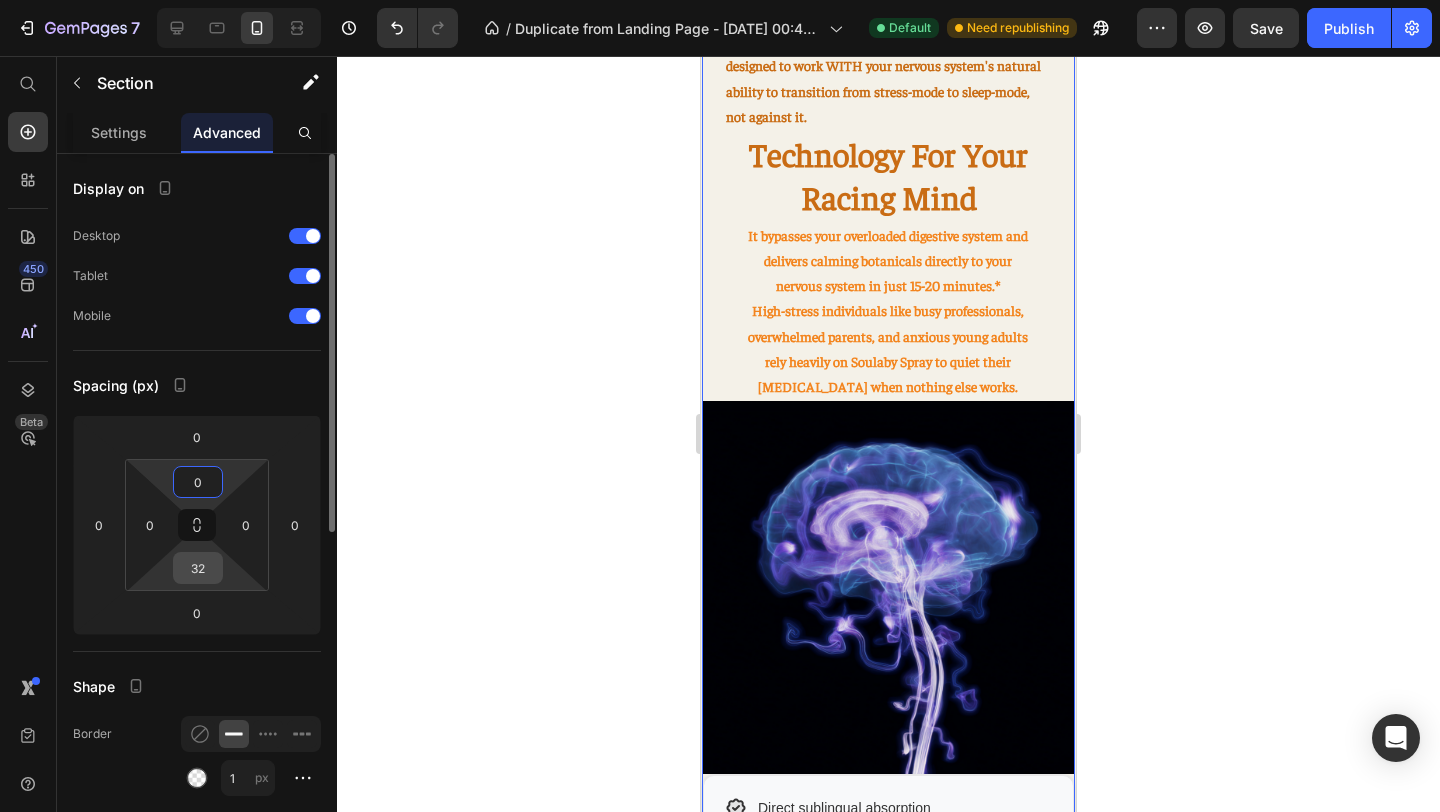click on "32" at bounding box center (198, 568) 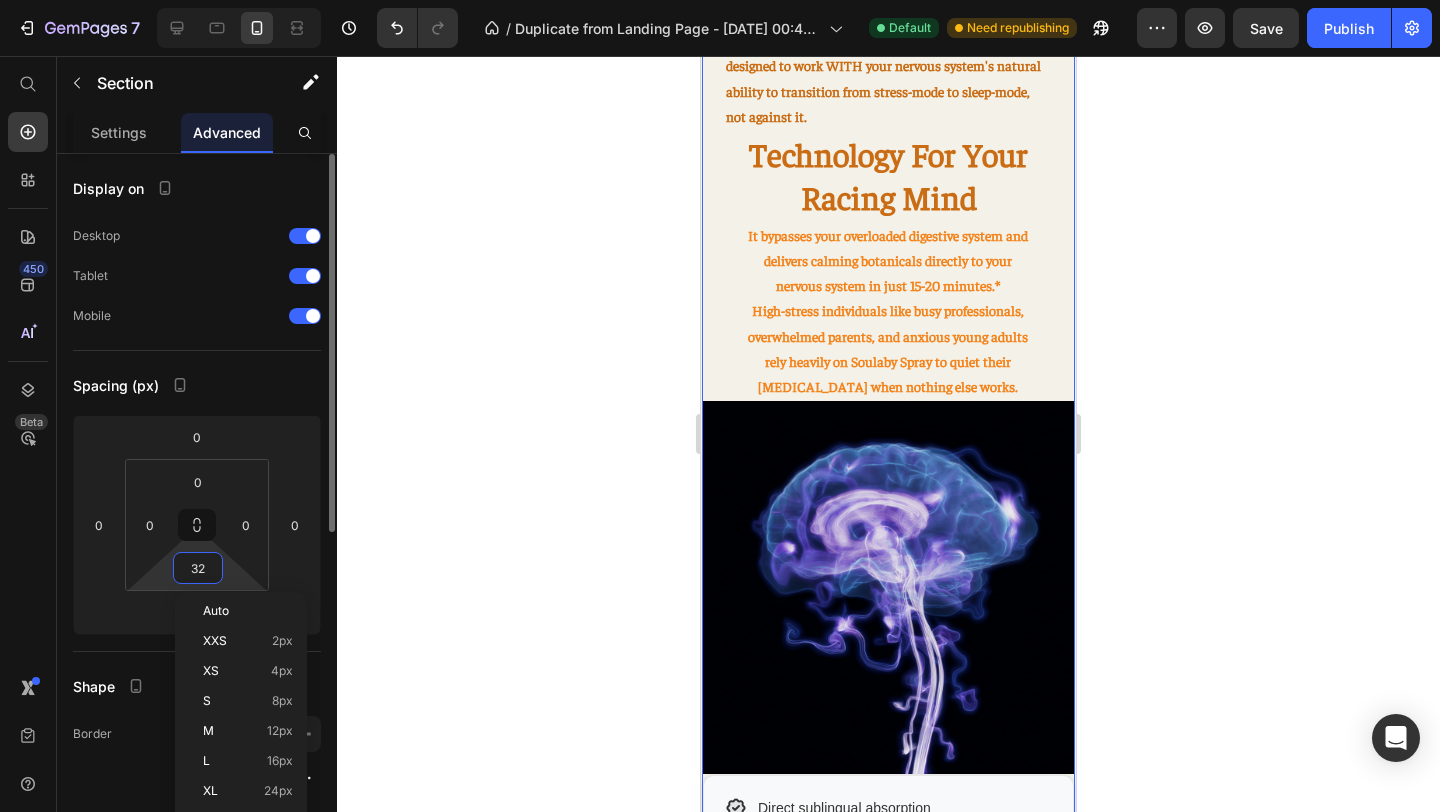click on "32" at bounding box center [198, 568] 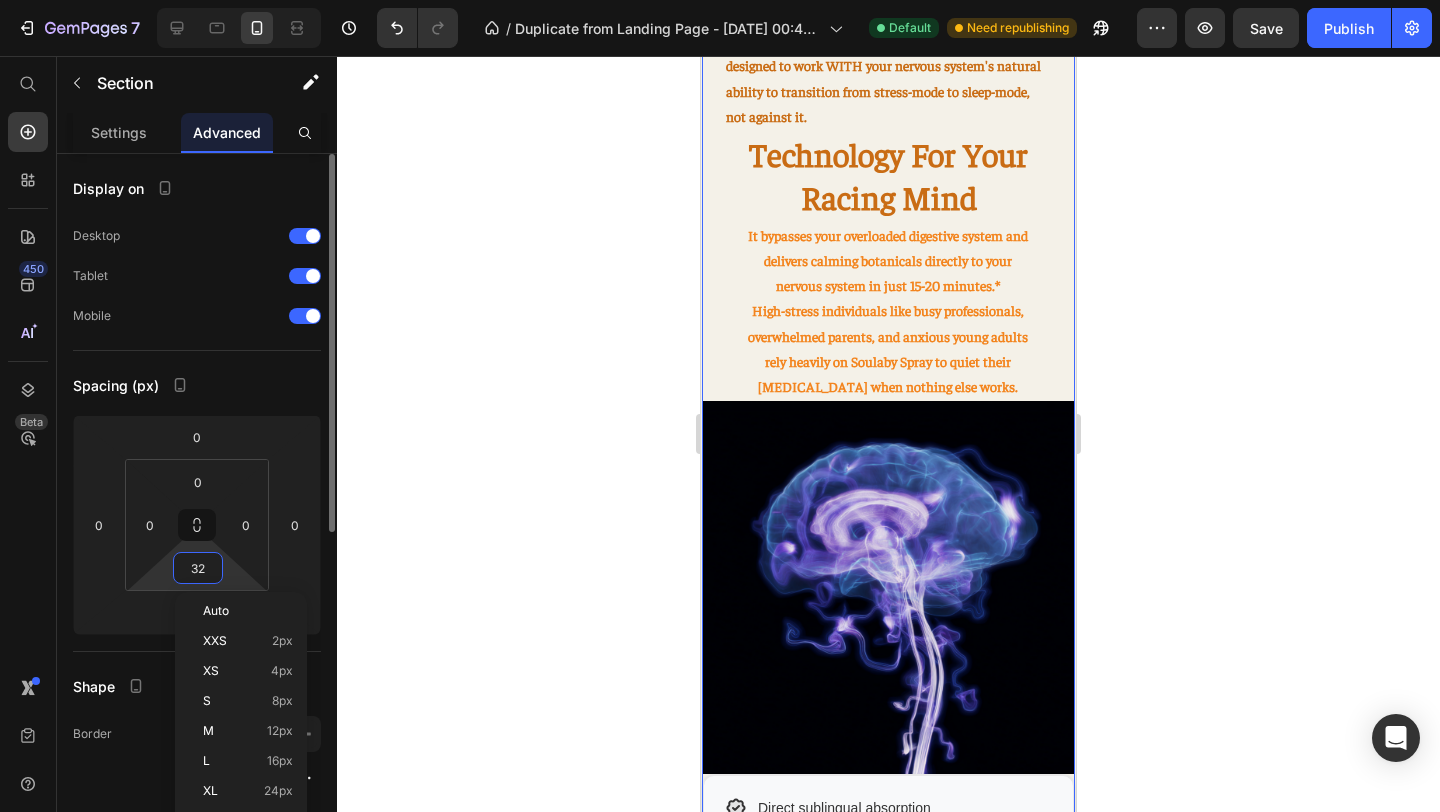 type on "0" 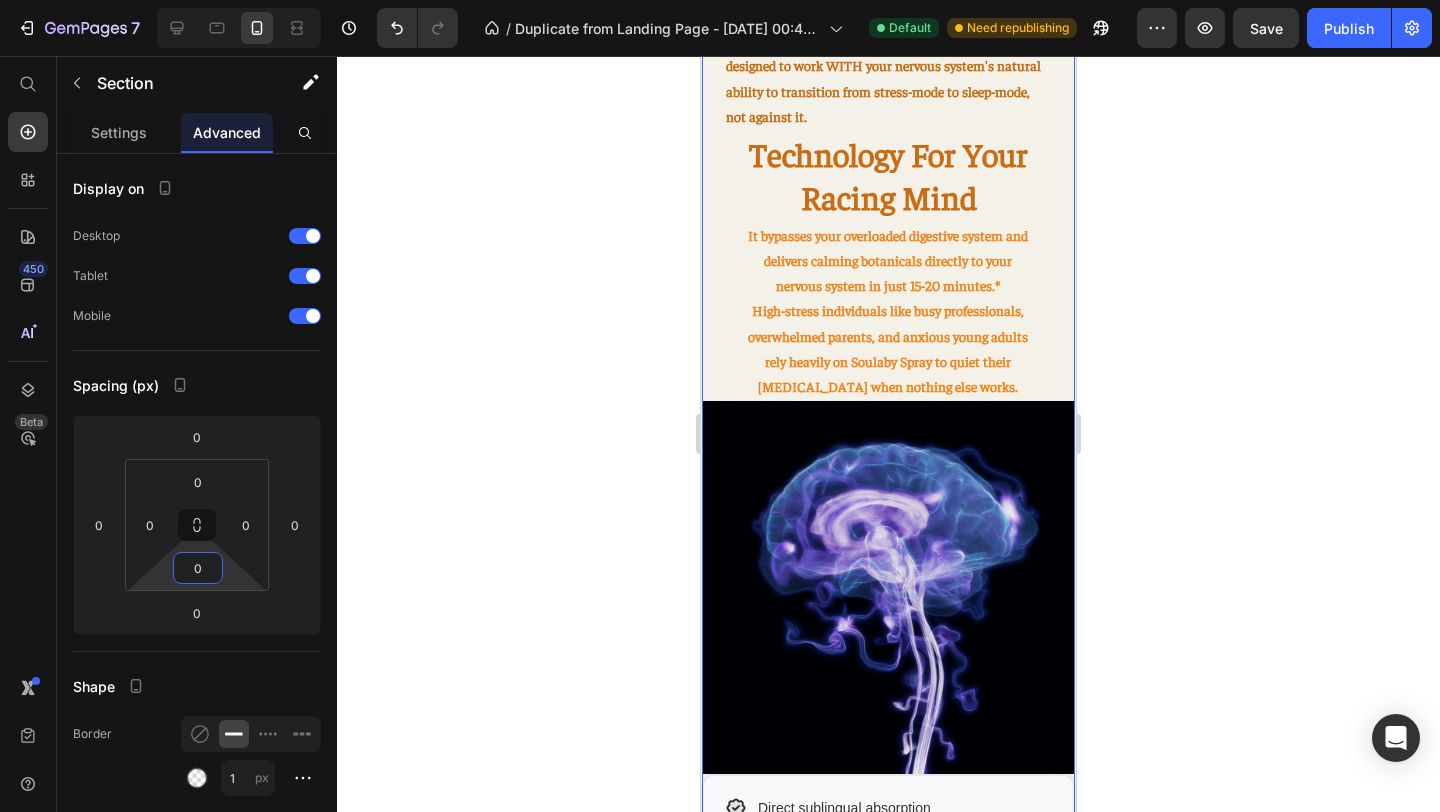 click 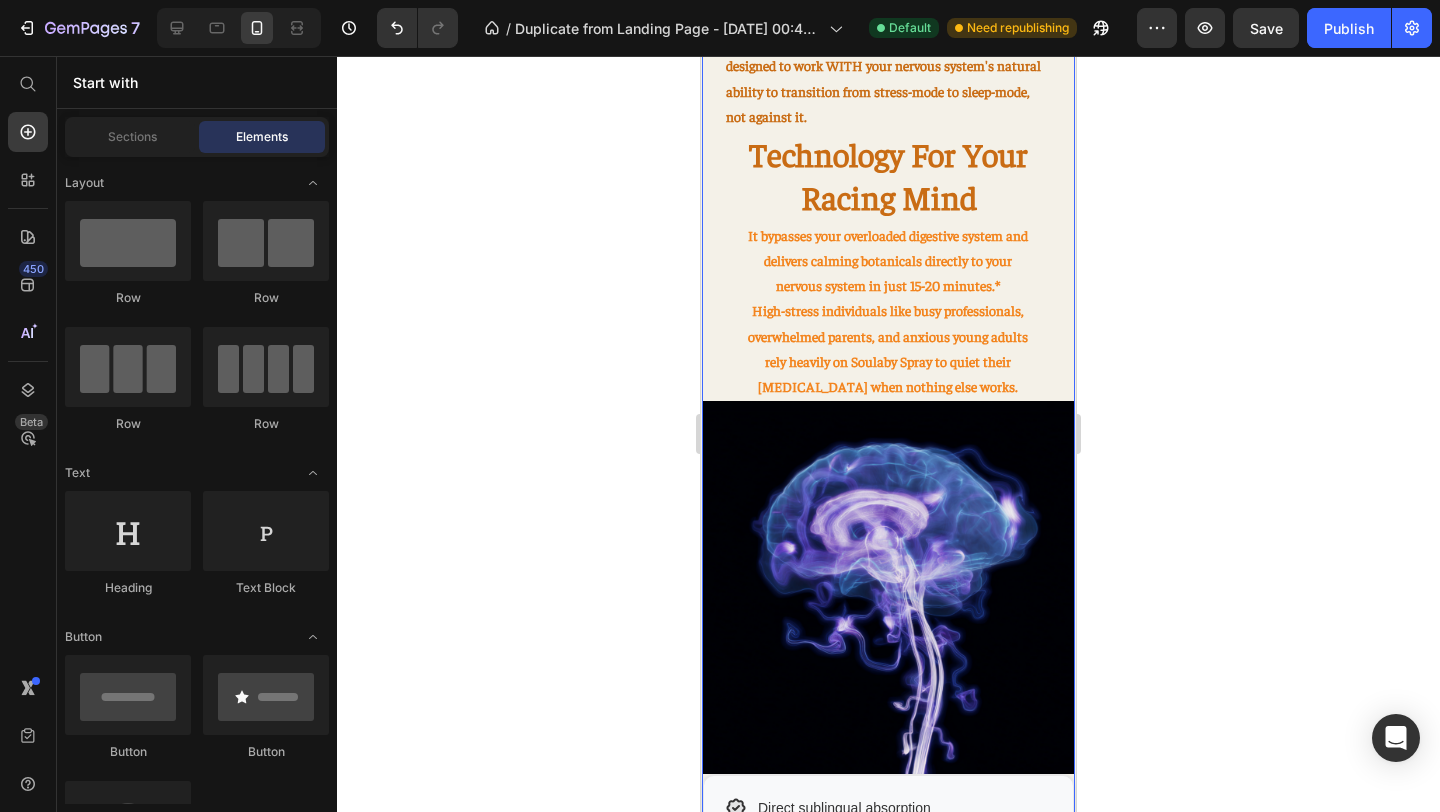 click on "Your racing mind starts with stress overload. Heading Before you even try to fall asleep, your mind has been, collecting stress, worries, and overstimulation all day long—picking up work deadlines, family pressures, and digital overwhelm along the way. Text Block Image  Your brain keeps firing, replaying conversations, planning [DATE] tasks, and spinning through endless "what-ifs." Text Block Row ⁠⁠⁠⁠⁠⁠⁠    You need is something that signals your brain: "It's safe to let go now." Heading That's where [PERSON_NAME]'s breakthrough TranquilMist™ SoulRelease System comes in—designed to work WITH your nervous system's natural ability to transition from stress-mode to sleep-mode, not against it. Text Block Technology For Your Racing Mind Heading It bypasses your overloaded digestive system and delivers calming botanicals directly to your nervous system in just 15-20 minutes.* Text Block Image Row" at bounding box center (888, 525) 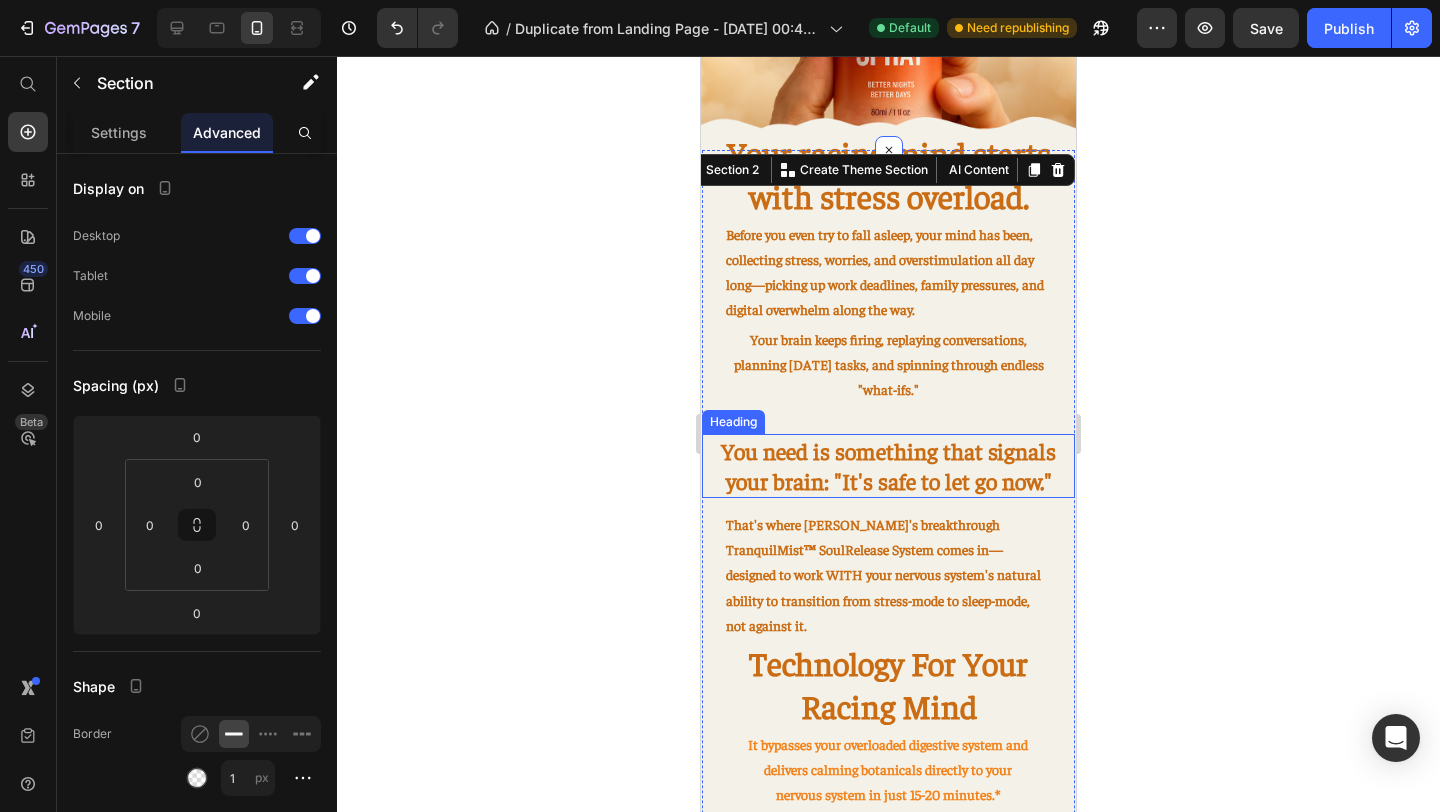 scroll, scrollTop: 576, scrollLeft: 0, axis: vertical 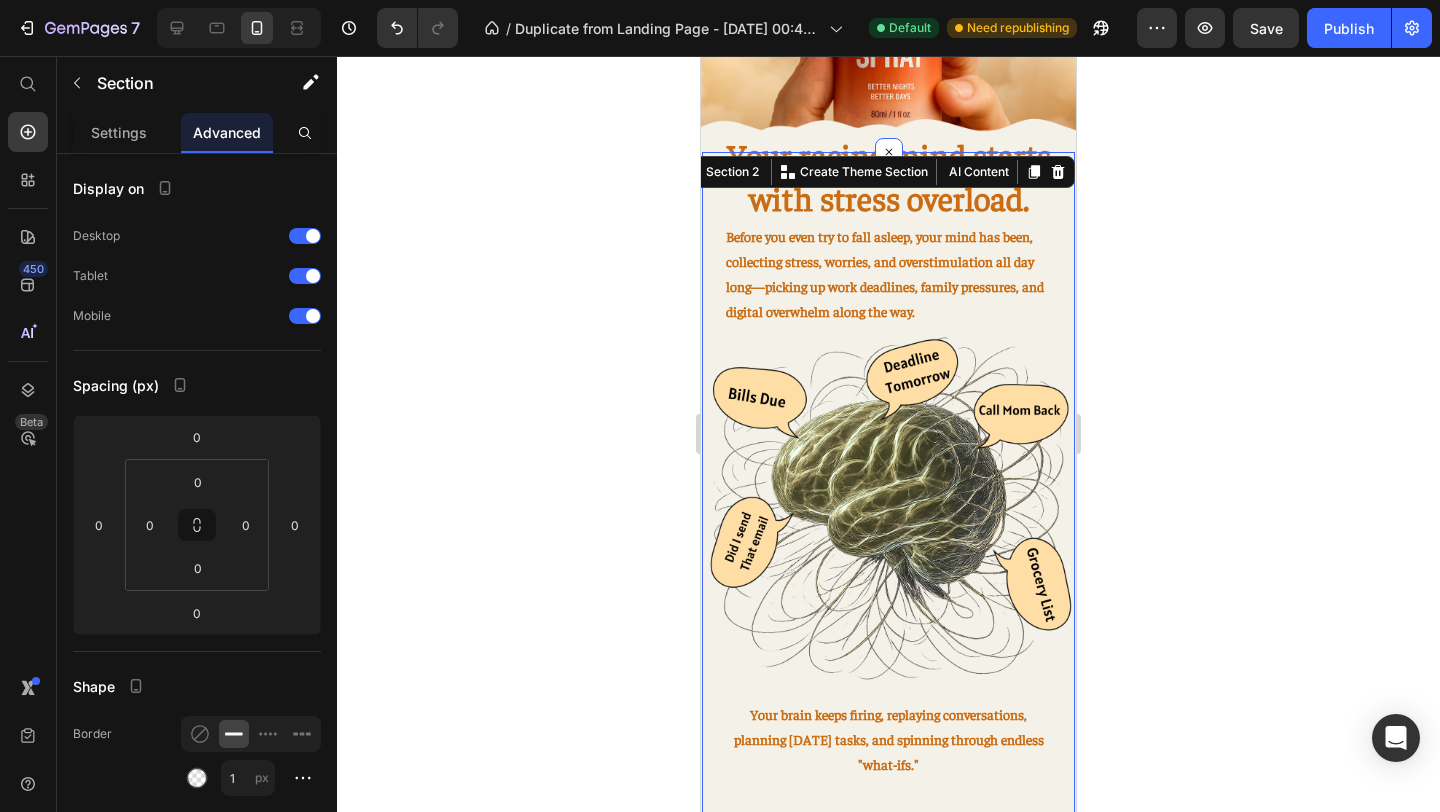 click 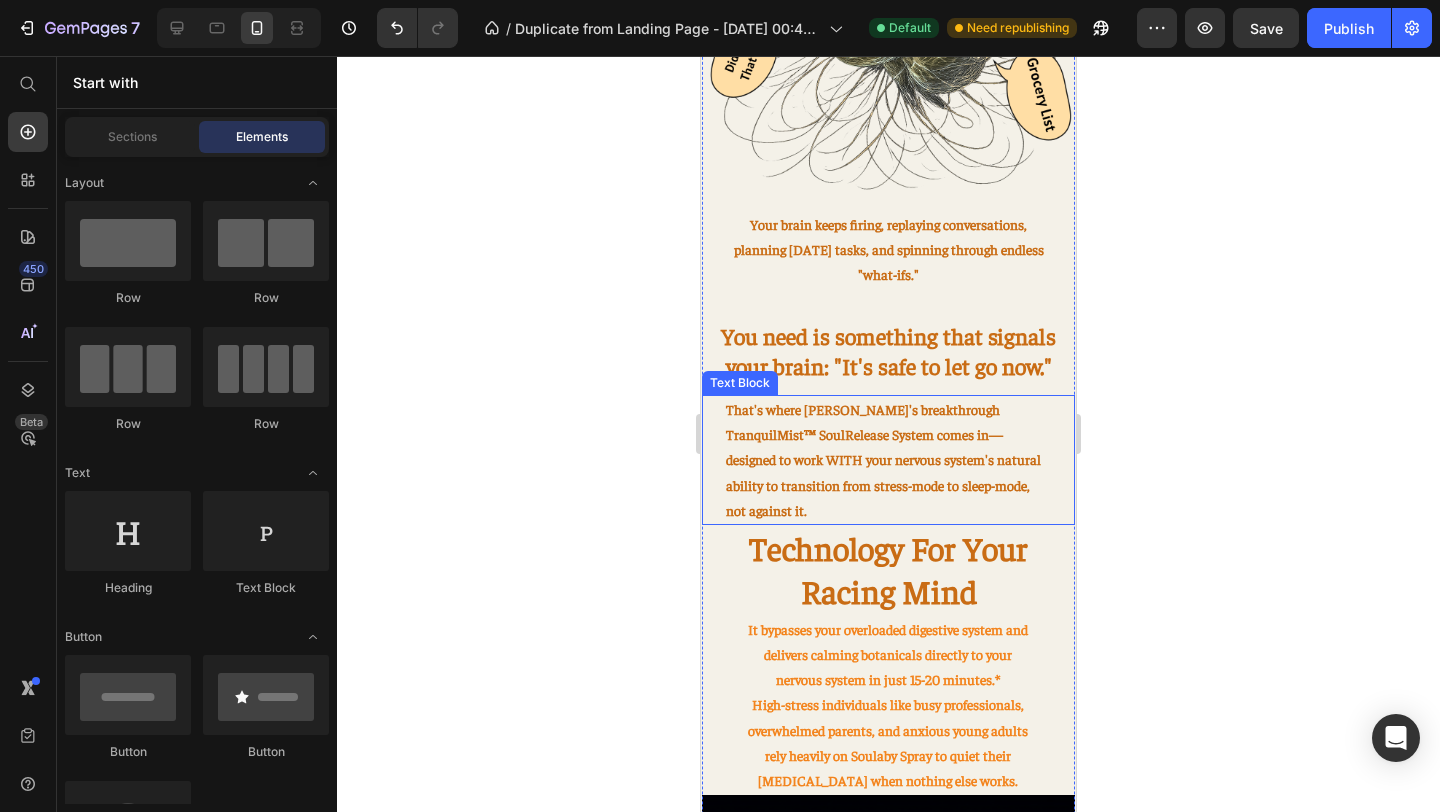 scroll, scrollTop: 1067, scrollLeft: 0, axis: vertical 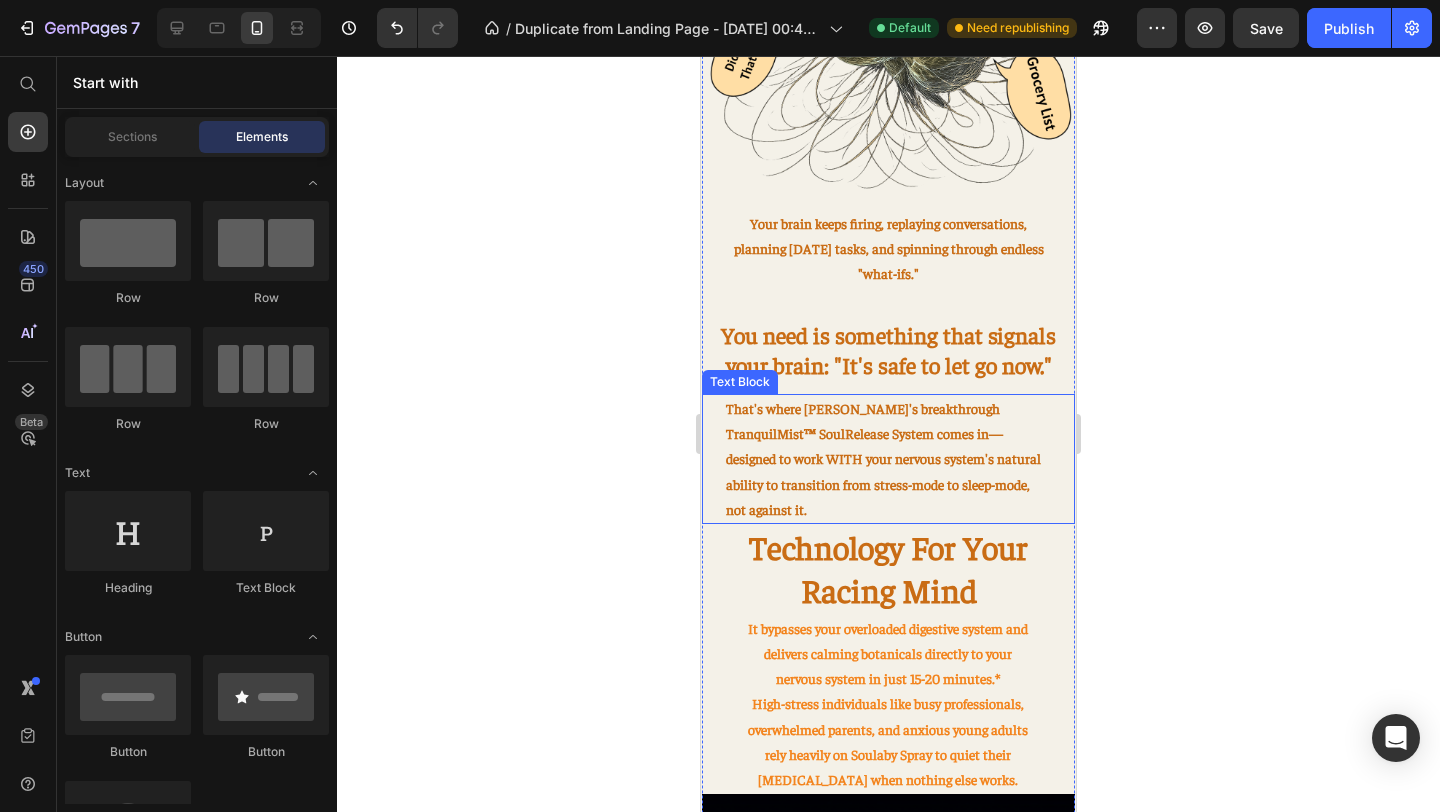 click on "That's where [PERSON_NAME]'s breakthrough TranquilMist™ SoulRelease System comes in—designed to work WITH your nervous system's natural ability to transition from stress-mode to sleep-mode, not against it." at bounding box center (889, 459) 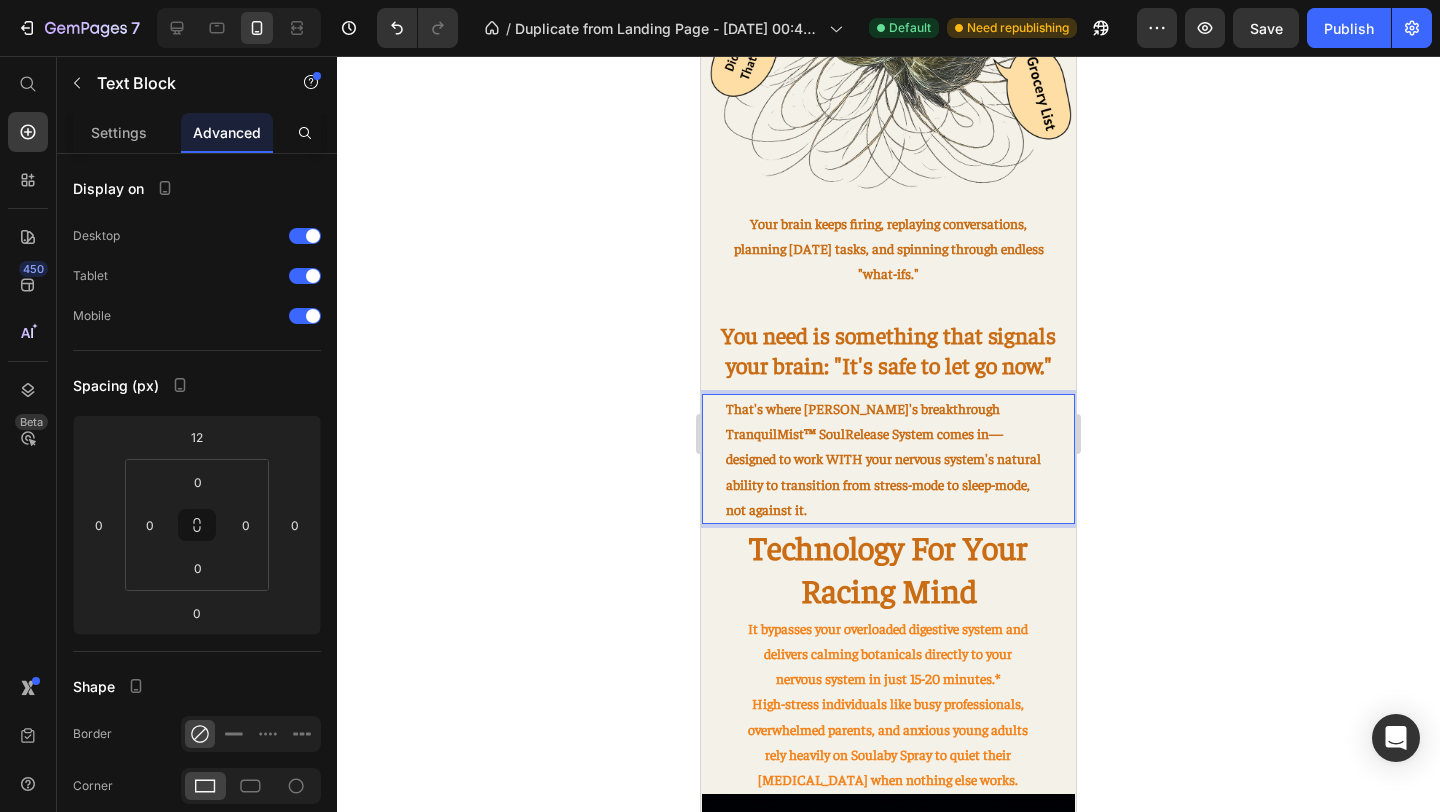 click on "That's where [PERSON_NAME]'s breakthrough TranquilMist™ SoulRelease System comes in—designed to work WITH your nervous system's natural ability to transition from stress-mode to sleep-mode, not against it." at bounding box center [889, 459] 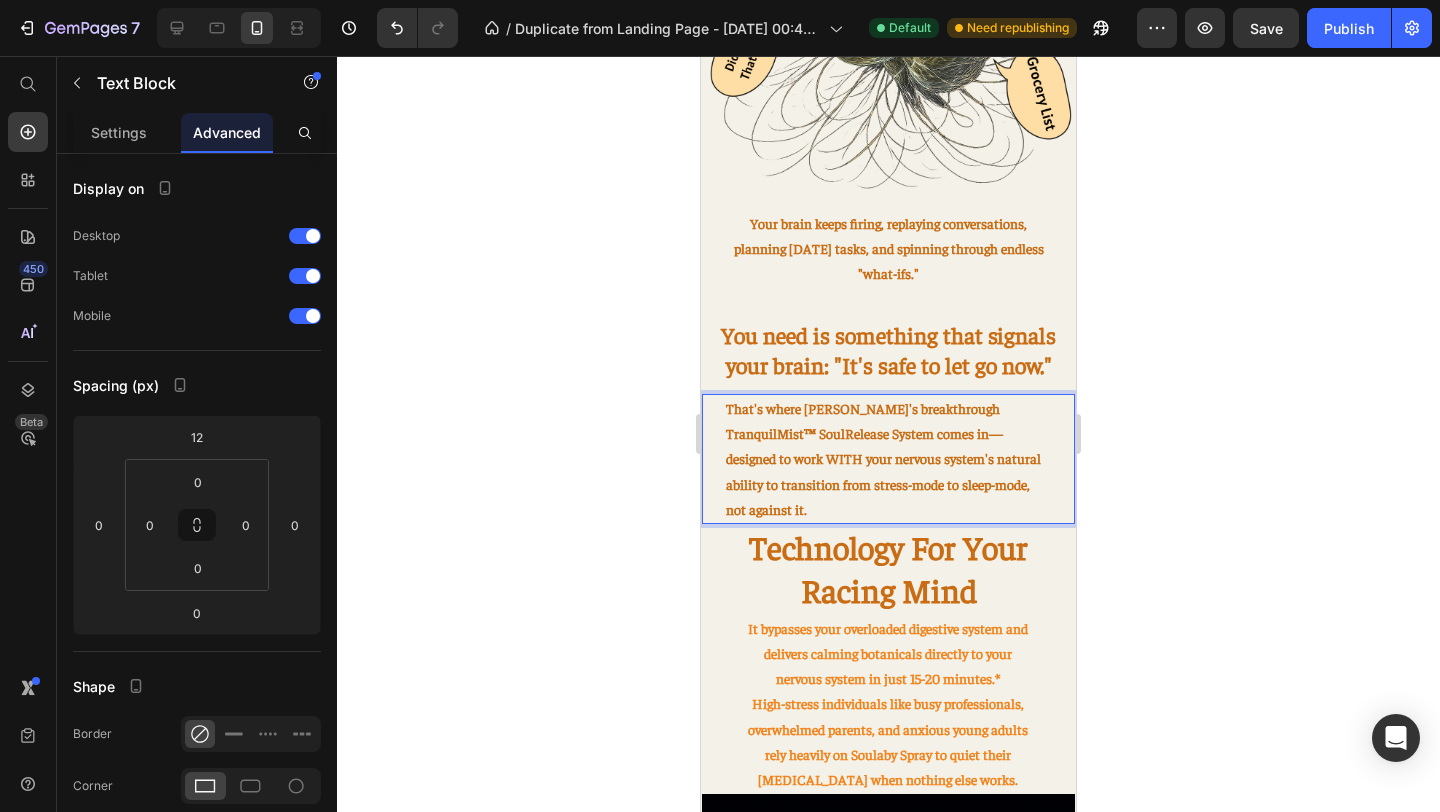 click on "That's where [PERSON_NAME]'s breakthrough TranquilMist™ SoulRelease System comes in—designed to work WITH your nervous system's natural ability to transition from stress-mode to sleep-mode, not against it." at bounding box center (889, 459) 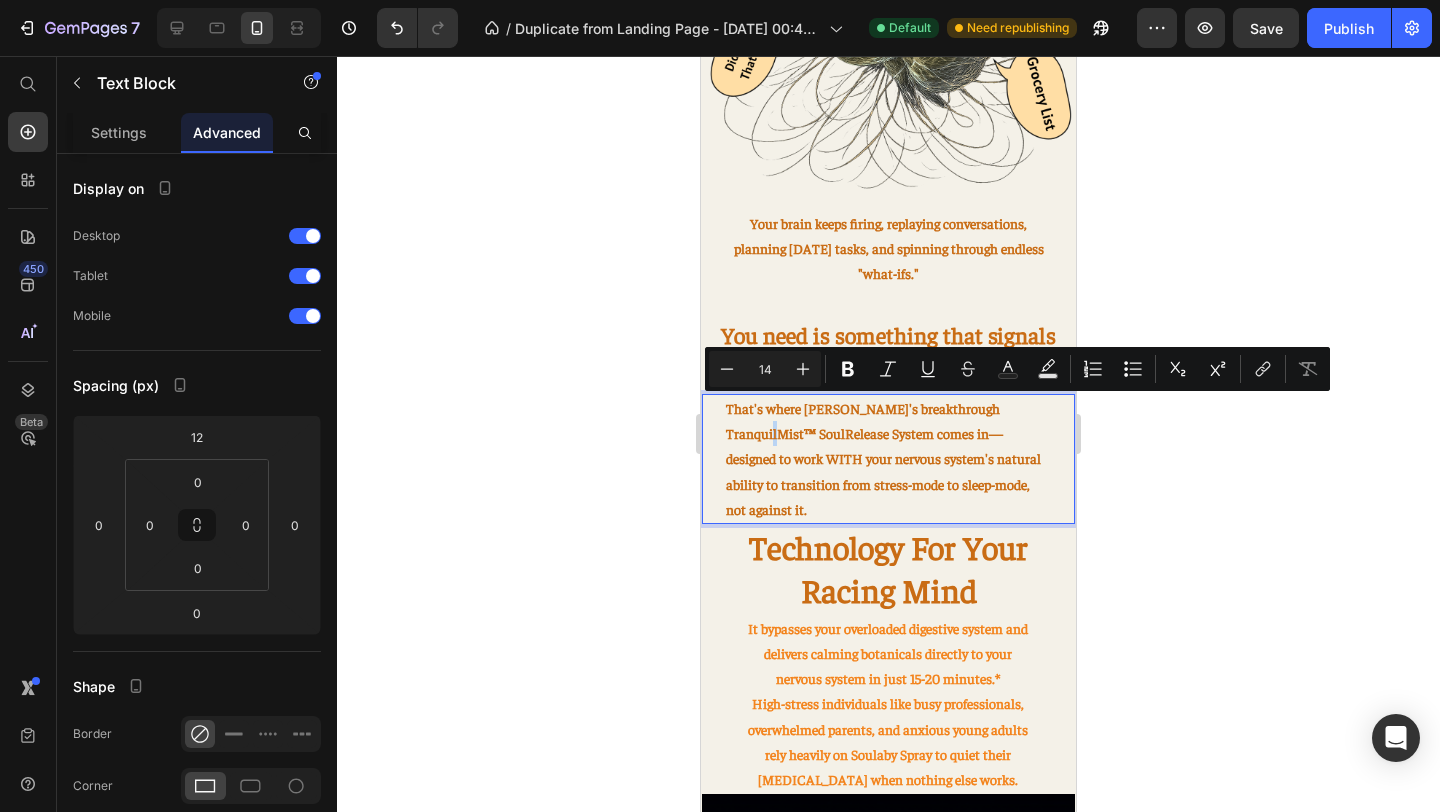 click on "That's where [PERSON_NAME]'s breakthrough TranquilMist™ SoulRelease System comes in—designed to work WITH your nervous system's natural ability to transition from stress-mode to sleep-mode, not against it." at bounding box center [889, 459] 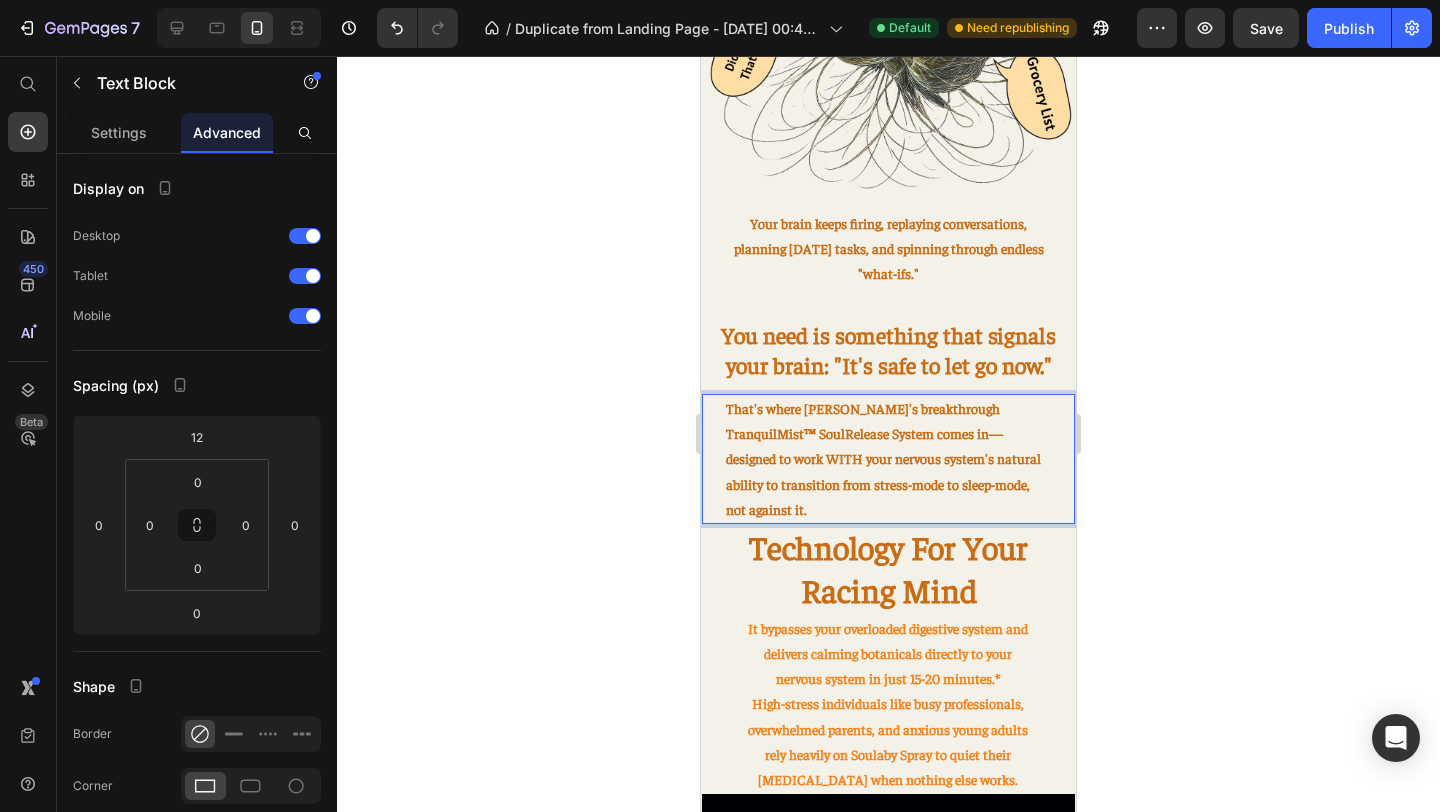 click on "That's where [PERSON_NAME]'s breakthrough TranquilMist™ SoulRelease System comes in—designed to work WITH your nervous system's natural ability to transition from stress-mode to sleep-mode, not against it." at bounding box center (889, 459) 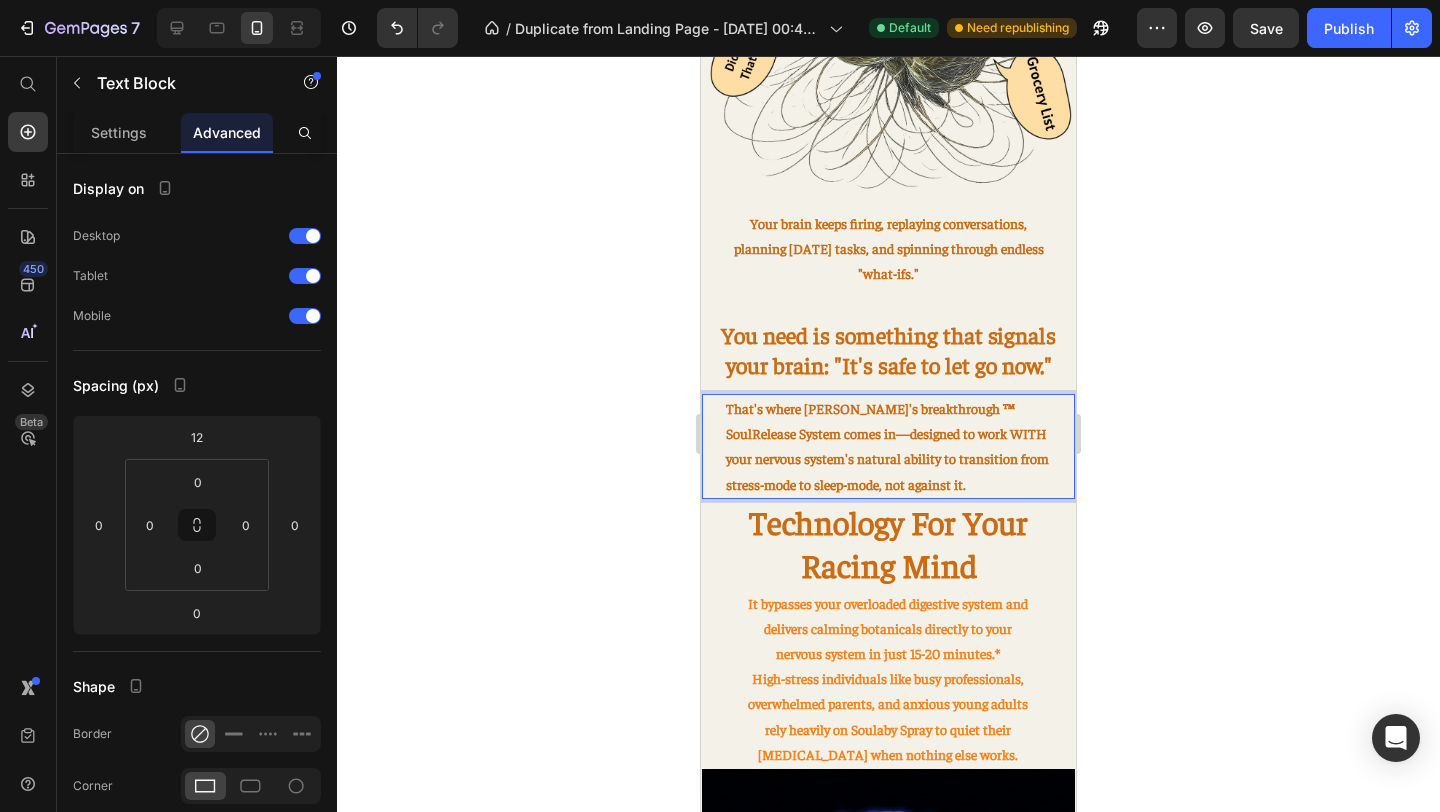 click on "That's where [PERSON_NAME]'s breakthrough ™ SoulRelease System comes in—designed to work WITH your nervous system's natural ability to transition from stress-mode to sleep-mode, not against it." at bounding box center [889, 446] 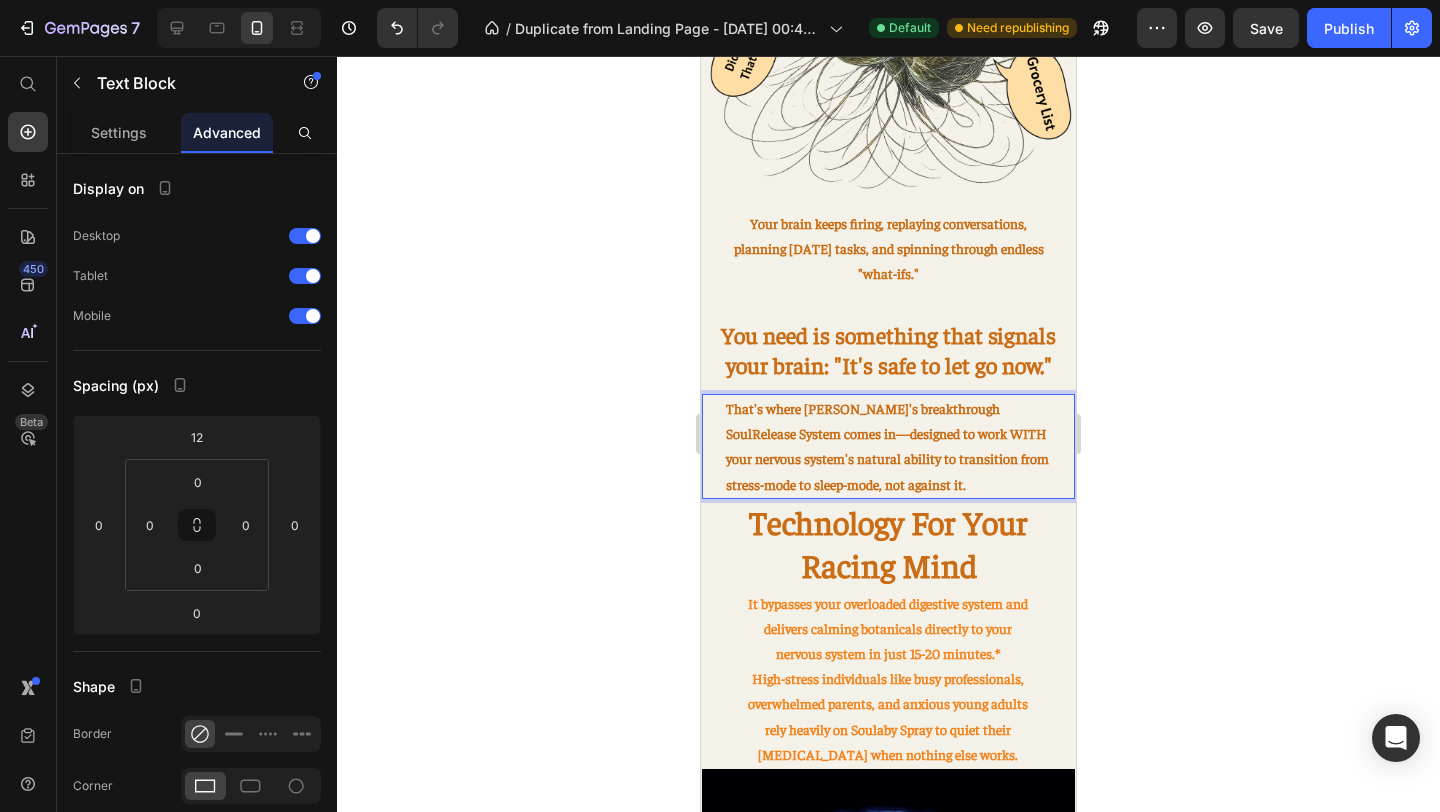 click on "That's where [PERSON_NAME]'s breakthrough SoulRelease System comes in—designed to work WITH your nervous system's natural ability to transition from stress-mode to sleep-mode, not against it." at bounding box center [889, 446] 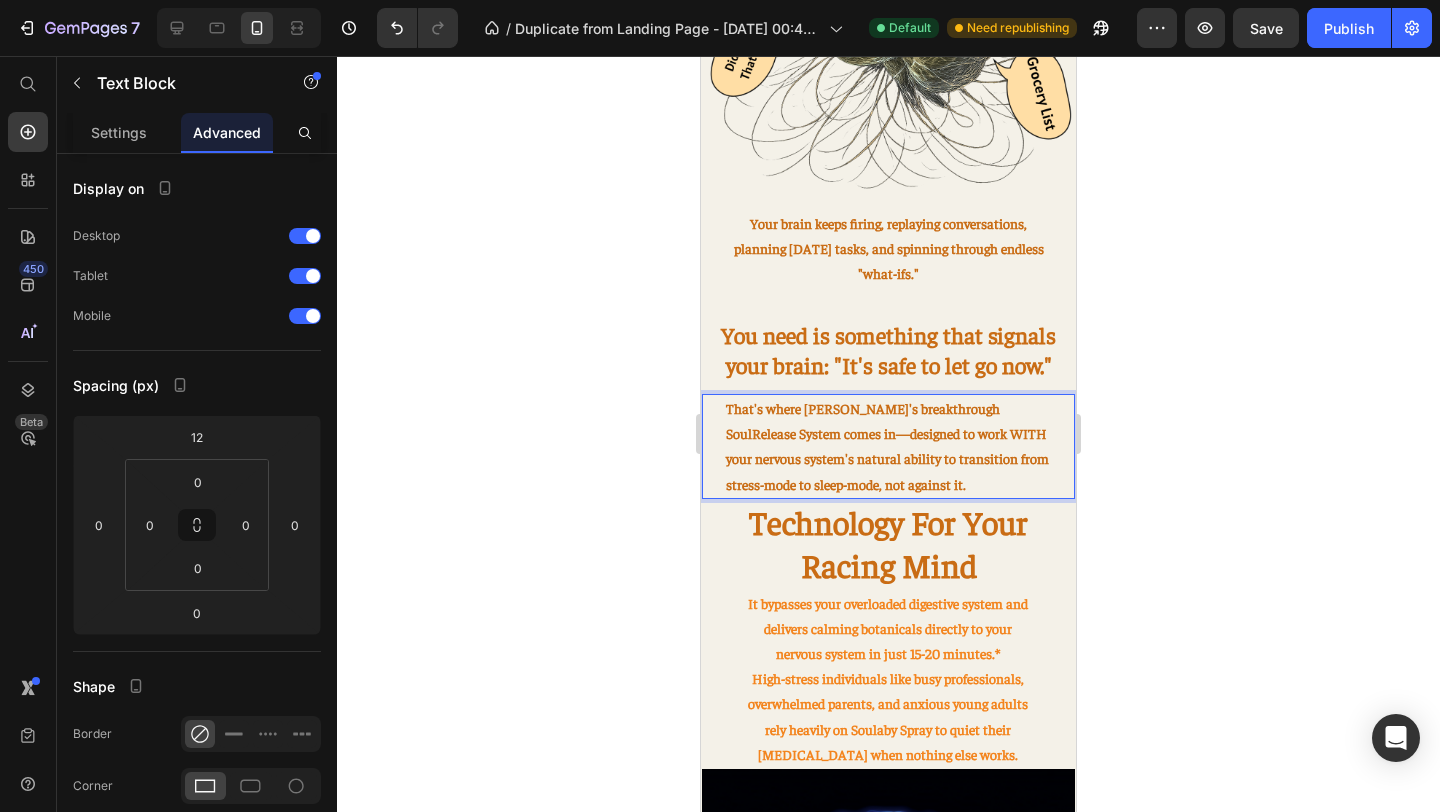click on "That's where [PERSON_NAME]'s breakthrough SoulRelease System comes in—designed to work WITH your nervous system's natural ability to transition from stress-mode to sleep-mode, not against it." at bounding box center (889, 446) 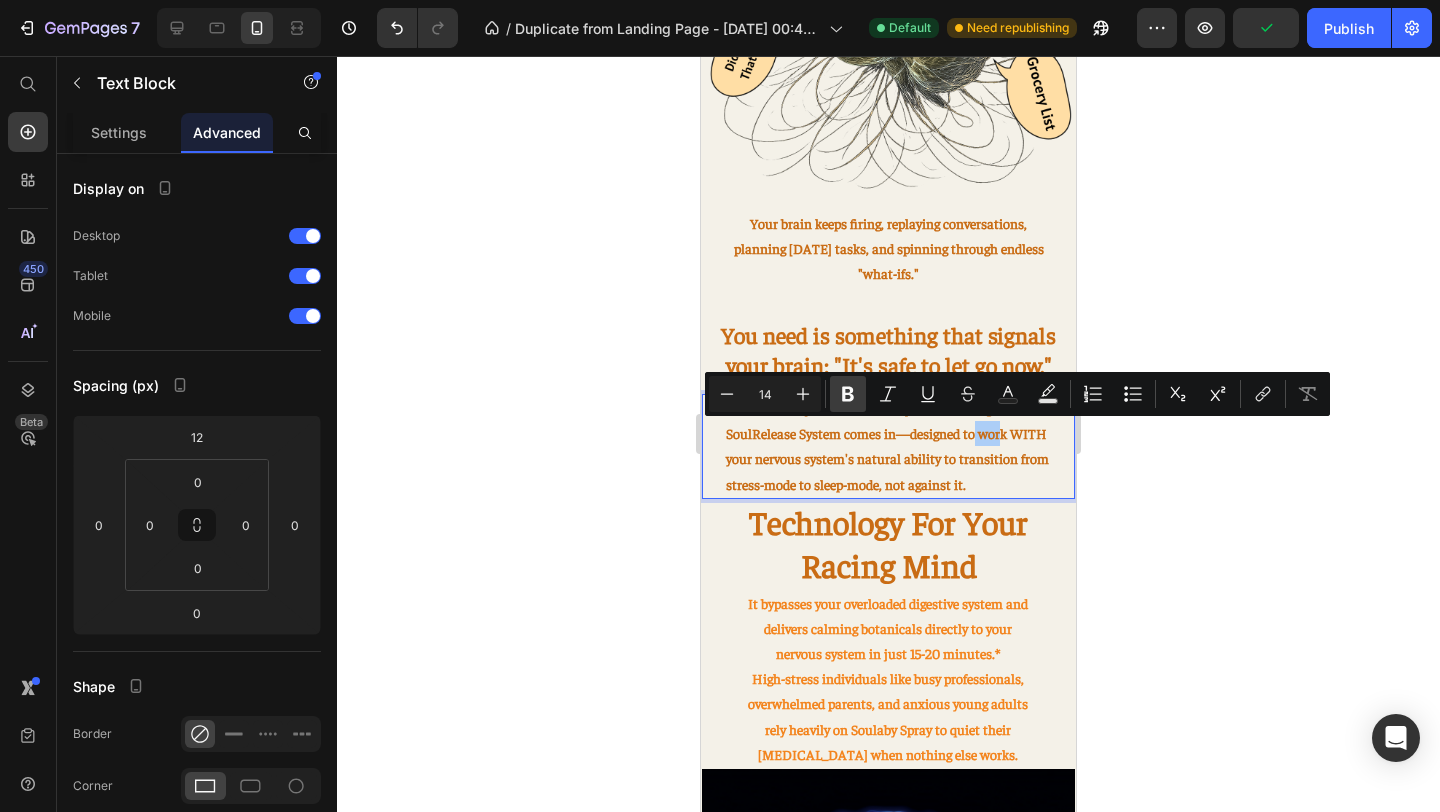 click 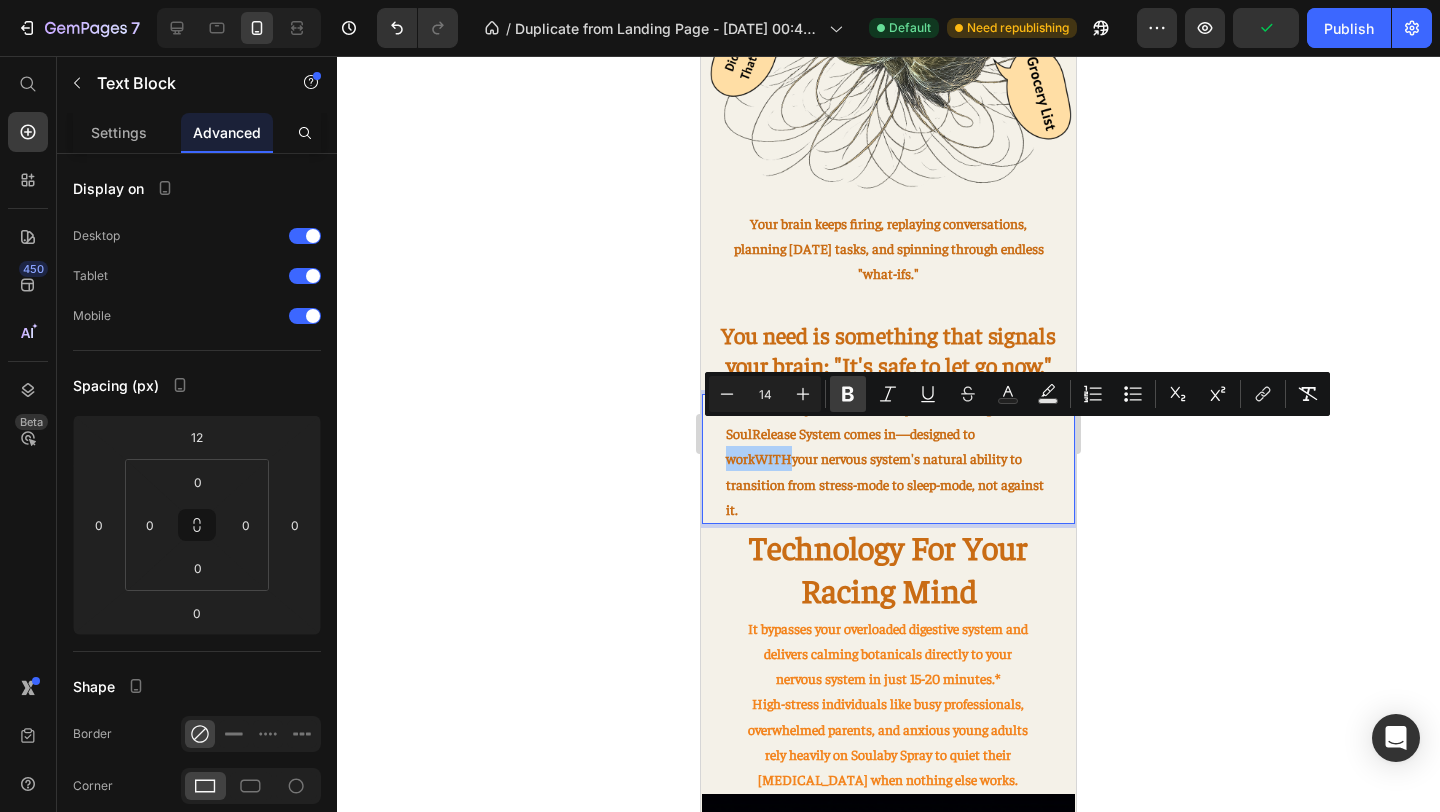 click 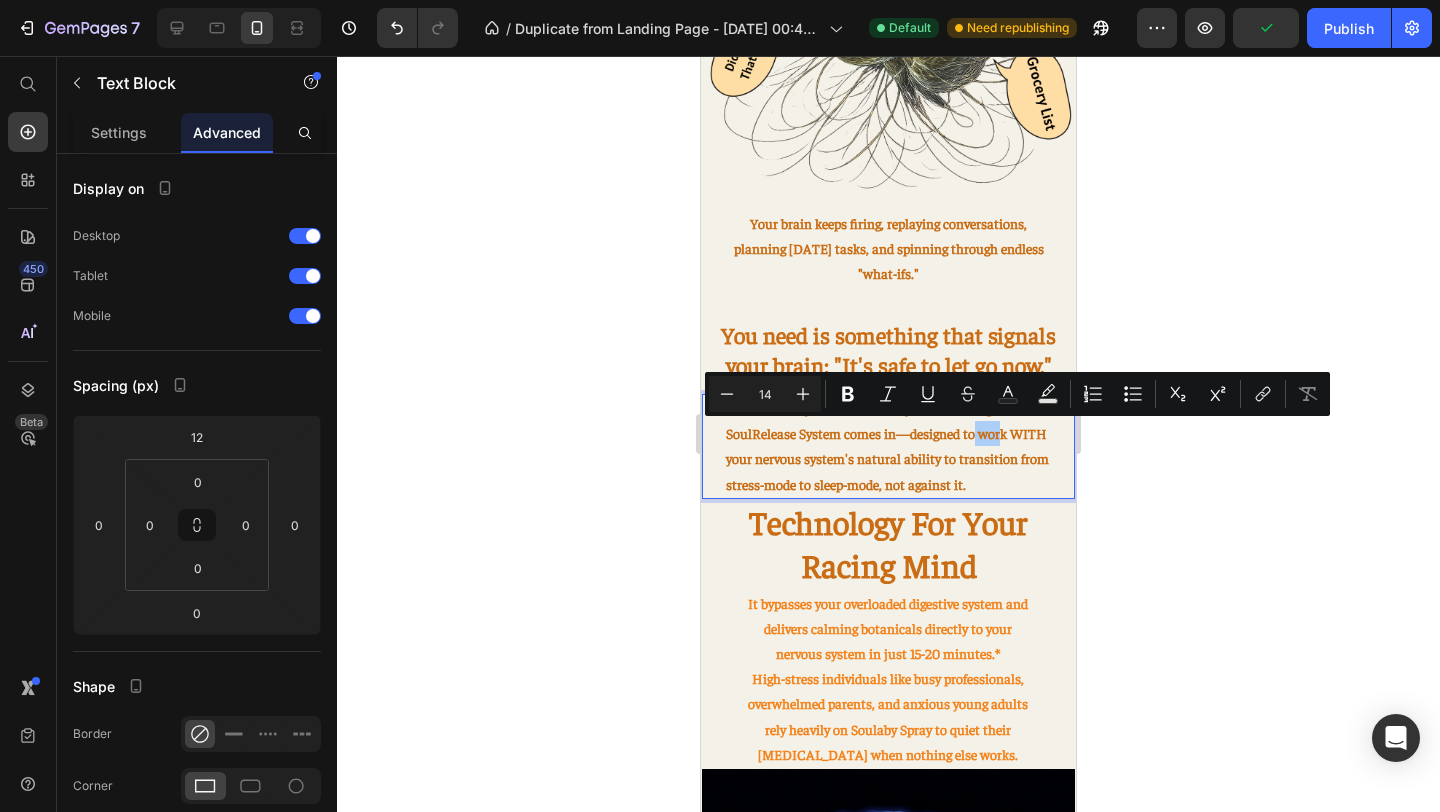 click 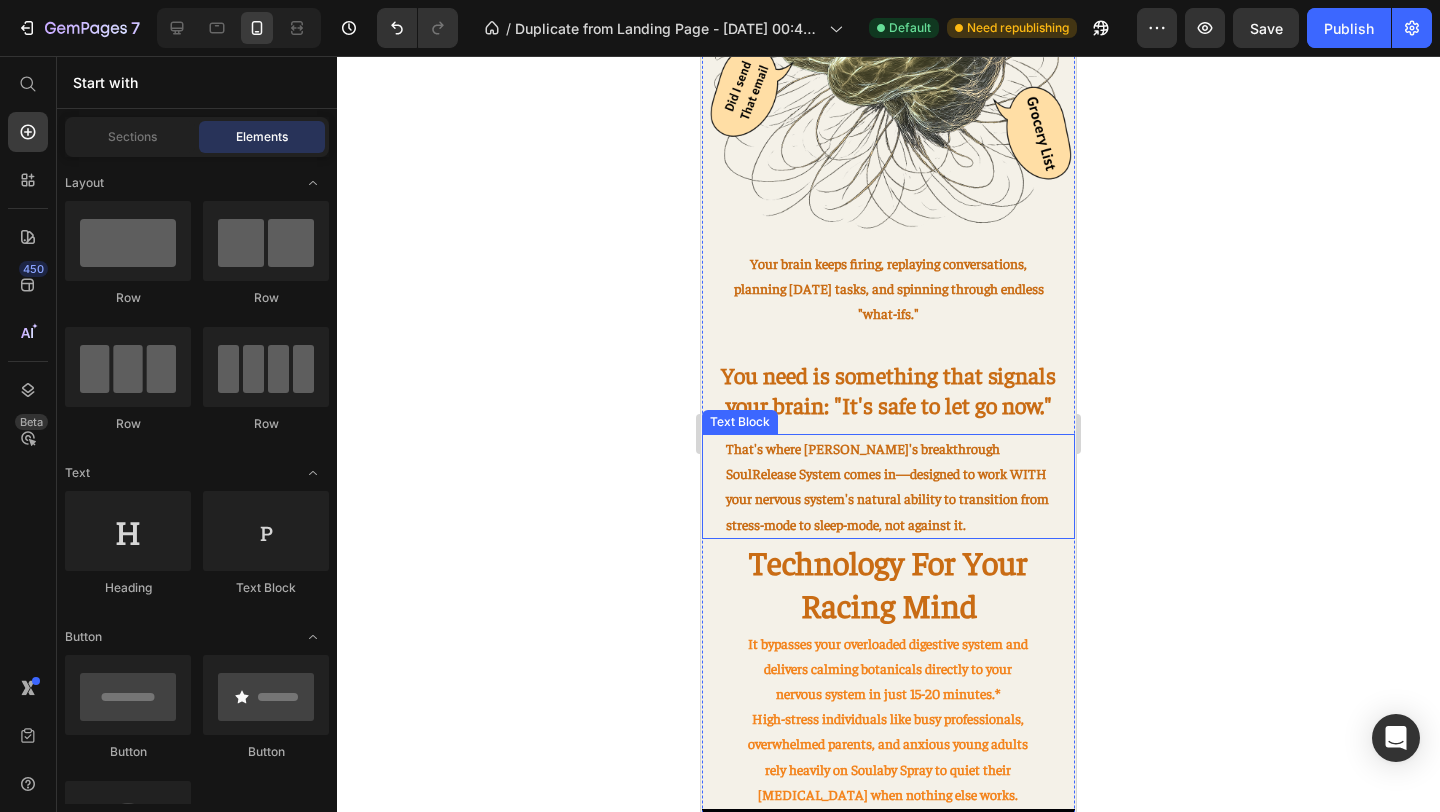scroll, scrollTop: 1134, scrollLeft: 0, axis: vertical 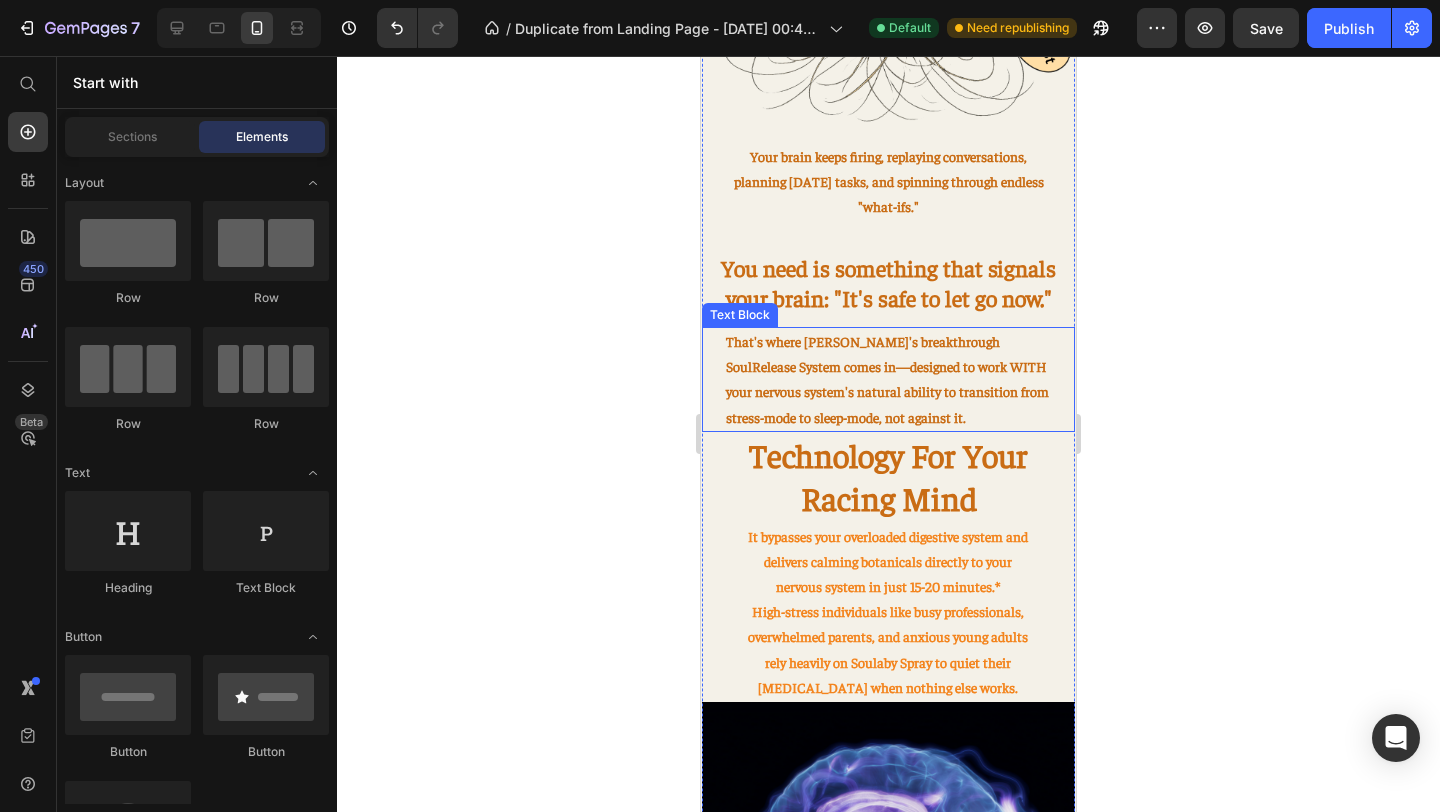click on "That's where [PERSON_NAME]'s breakthrough SoulRelease System comes in—designed to work WITH your nervous system's natural ability to transition from stress-mode to sleep-mode, not against it." at bounding box center (889, 379) 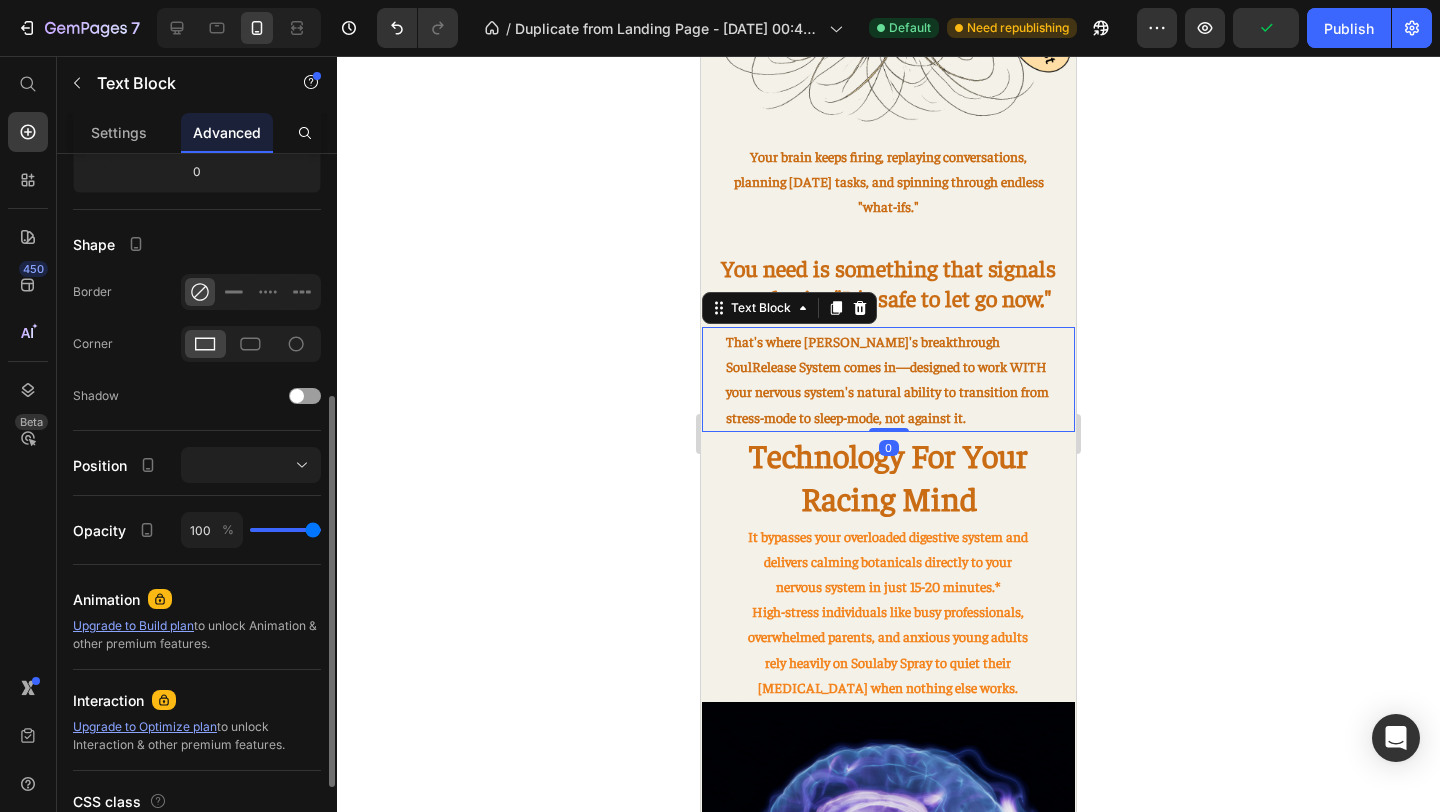 scroll, scrollTop: 447, scrollLeft: 0, axis: vertical 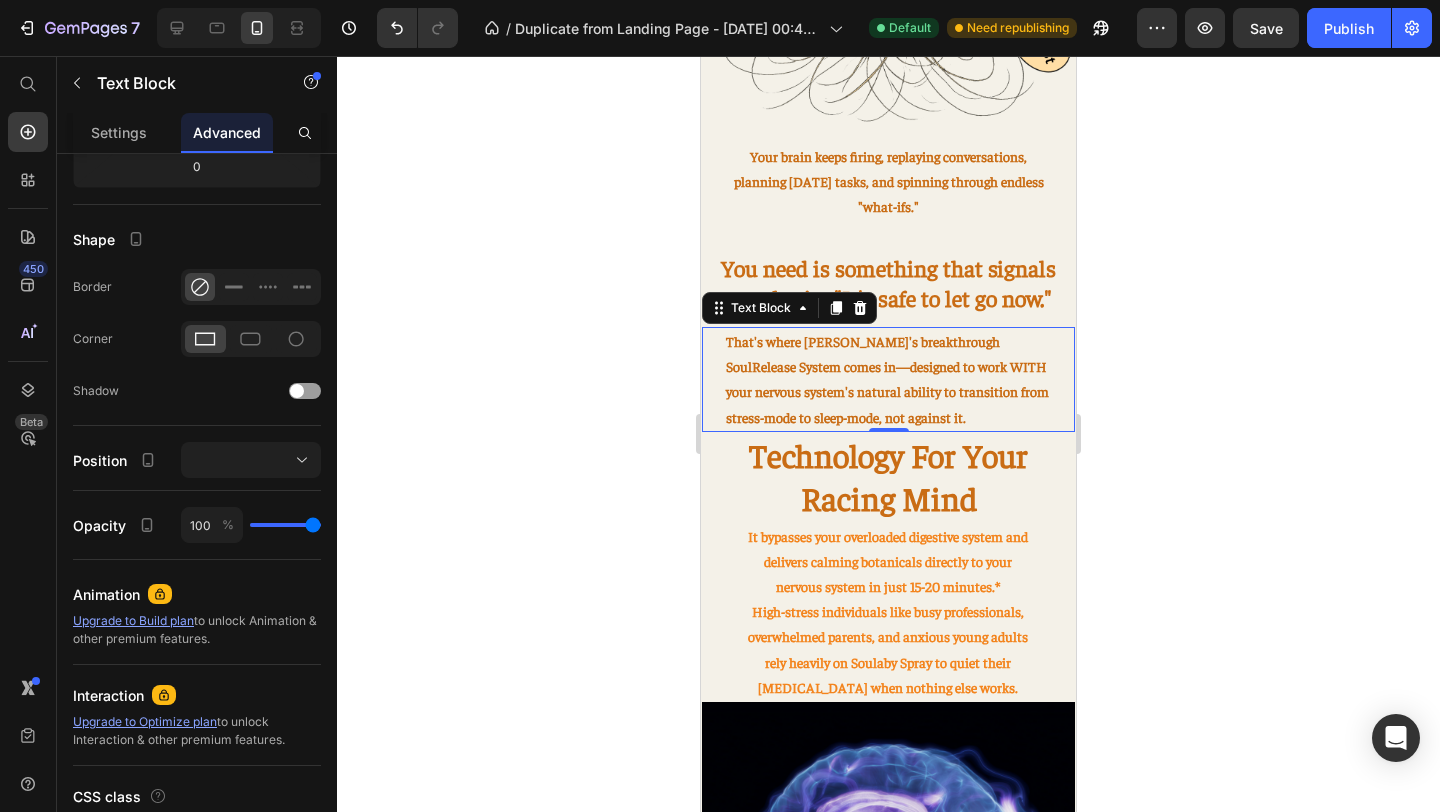click 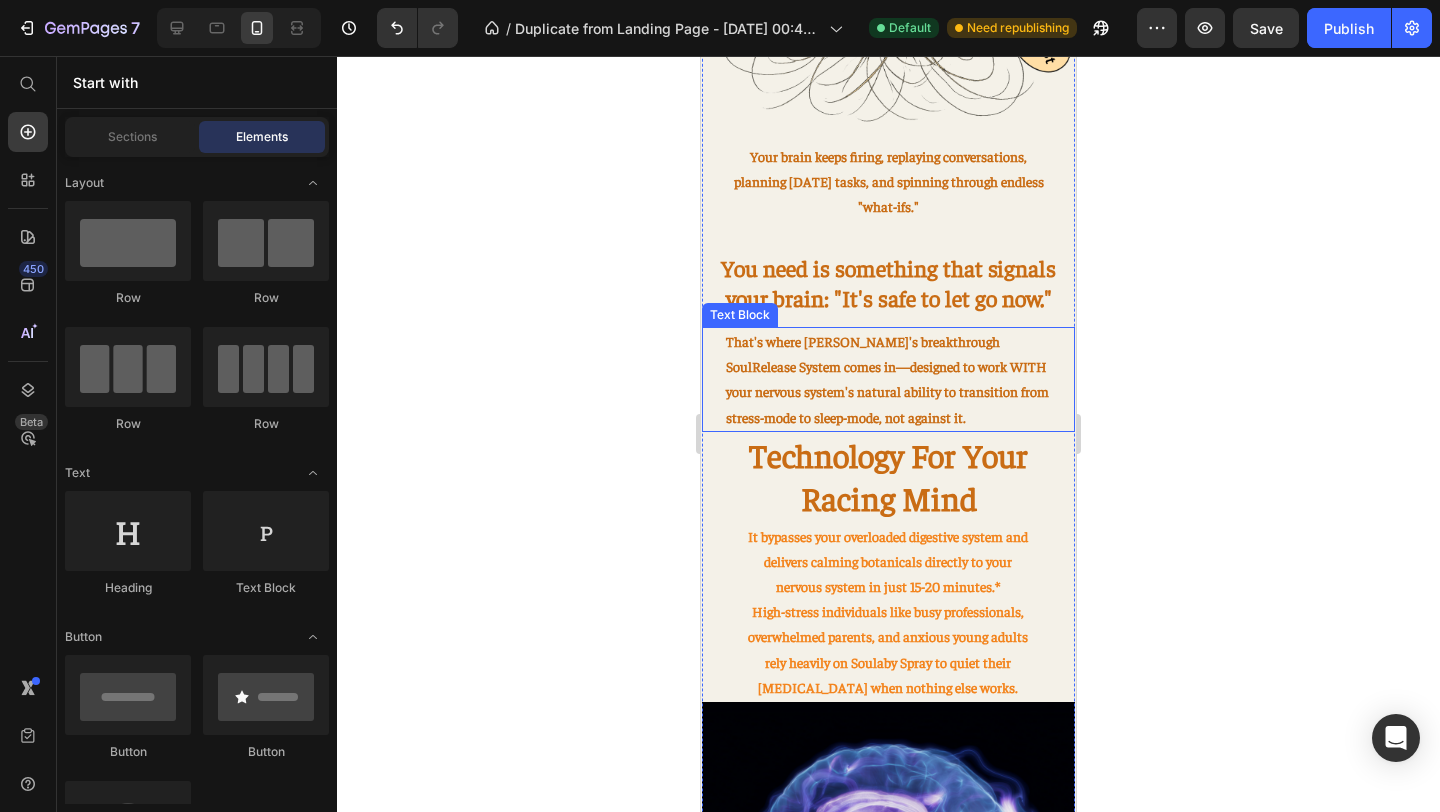 click on "That's where [PERSON_NAME]'s breakthrough SoulRelease System comes in—designed to work WITH your nervous system's natural ability to transition from stress-mode to sleep-mode, not against it." at bounding box center [889, 379] 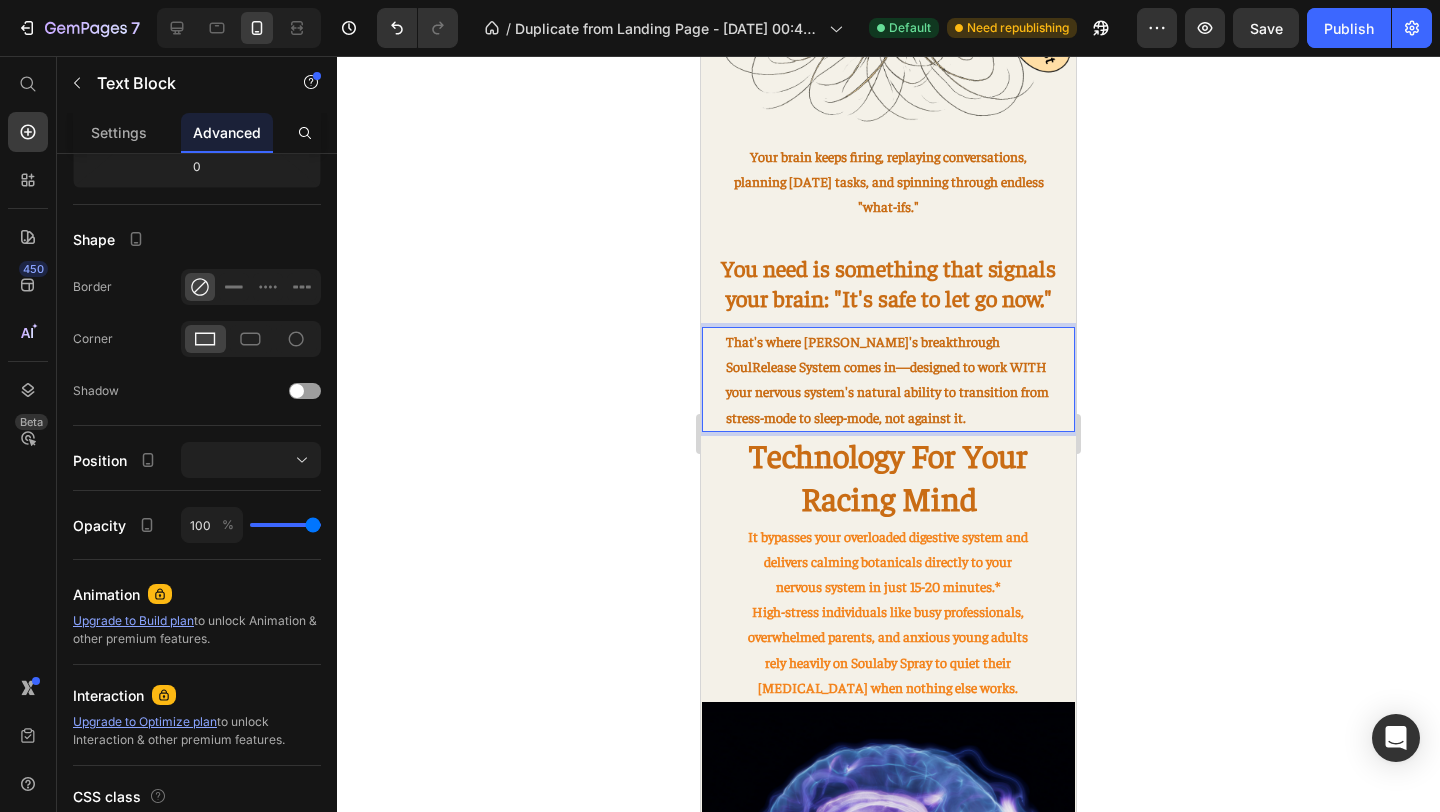 click on "That's where [PERSON_NAME]'s breakthrough SoulRelease System comes in—designed to work WITH your nervous system's natural ability to transition from stress-mode to sleep-mode, not against it." at bounding box center (889, 379) 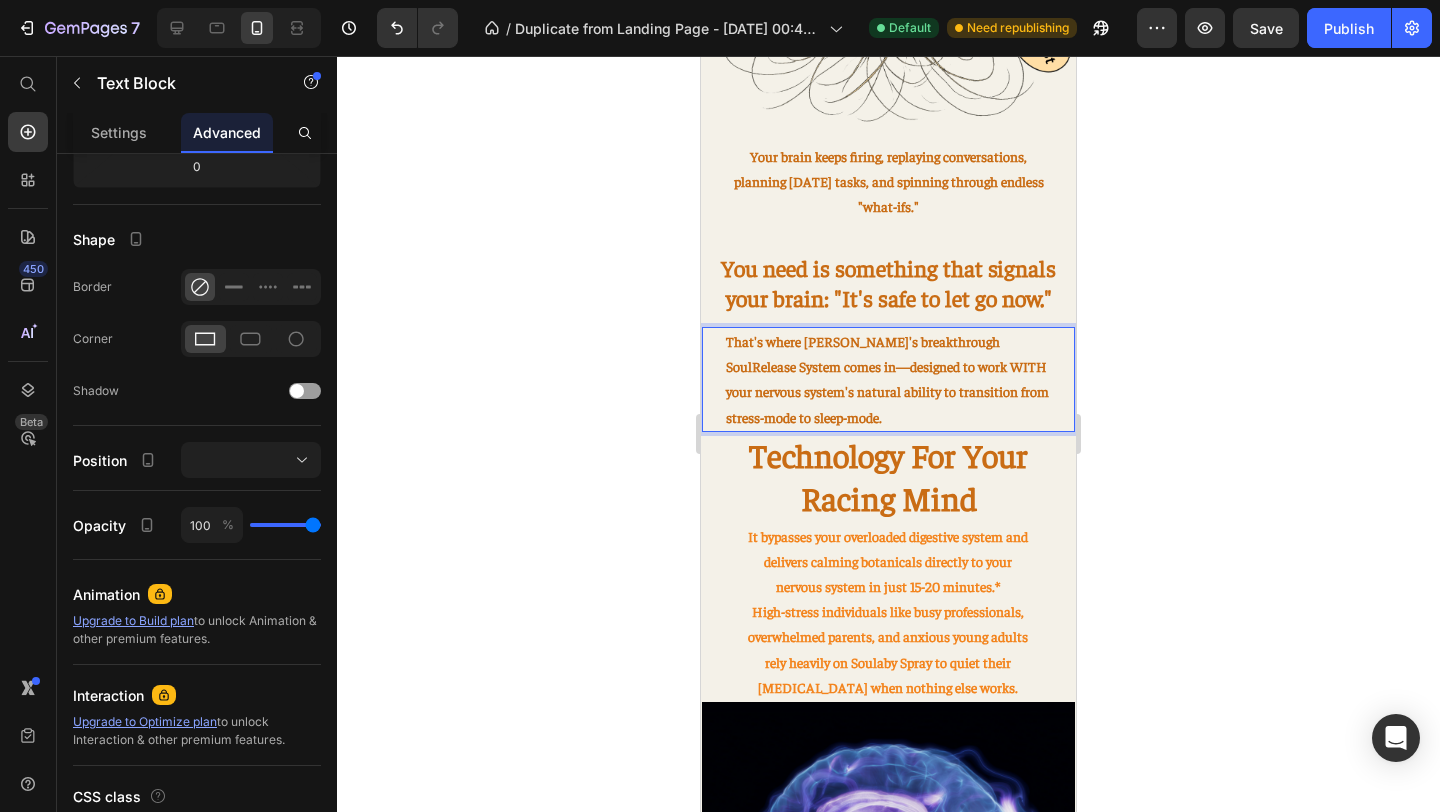 click 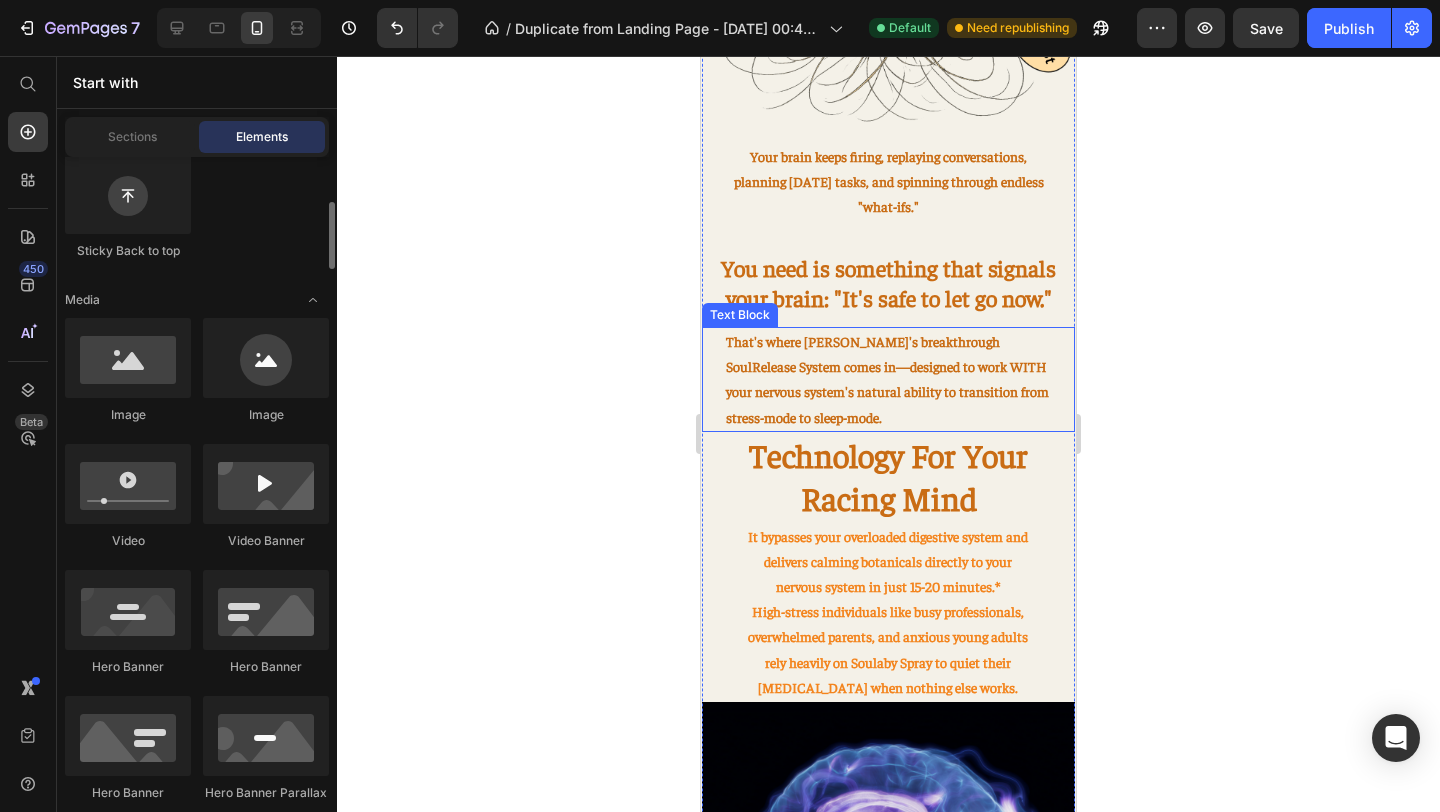 scroll, scrollTop: 605, scrollLeft: 0, axis: vertical 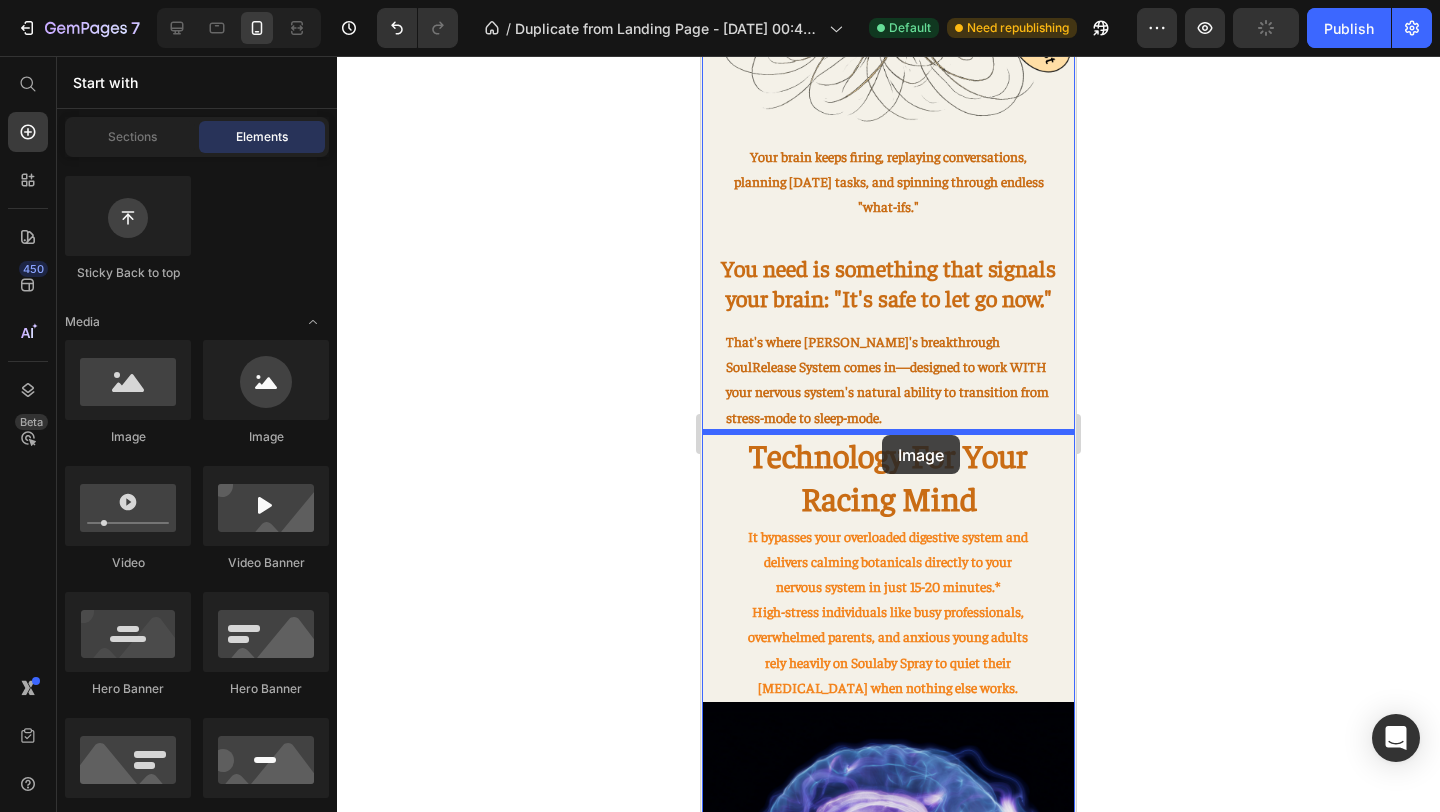 drag, startPoint x: 828, startPoint y: 431, endPoint x: 881, endPoint y: 433, distance: 53.037724 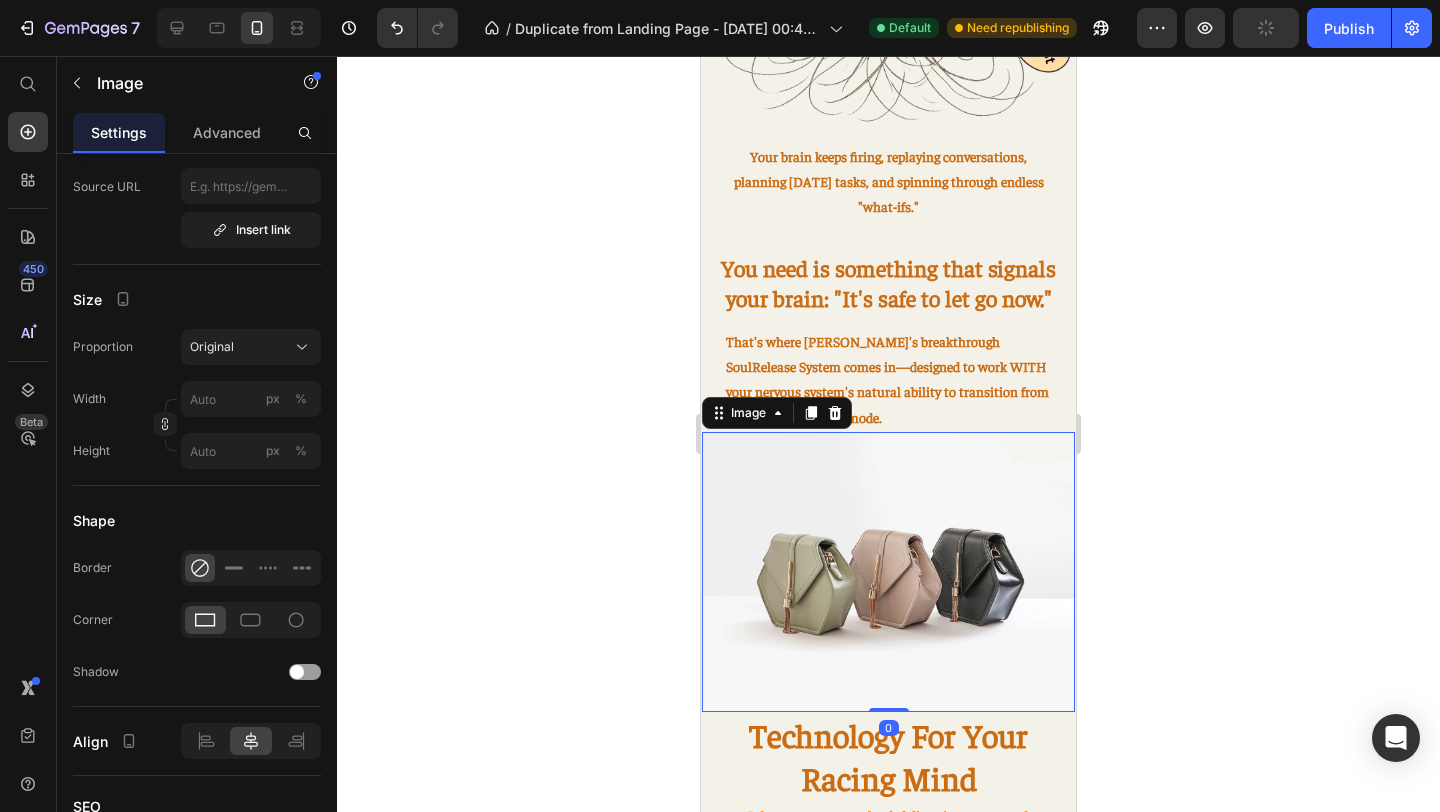 scroll, scrollTop: 0, scrollLeft: 0, axis: both 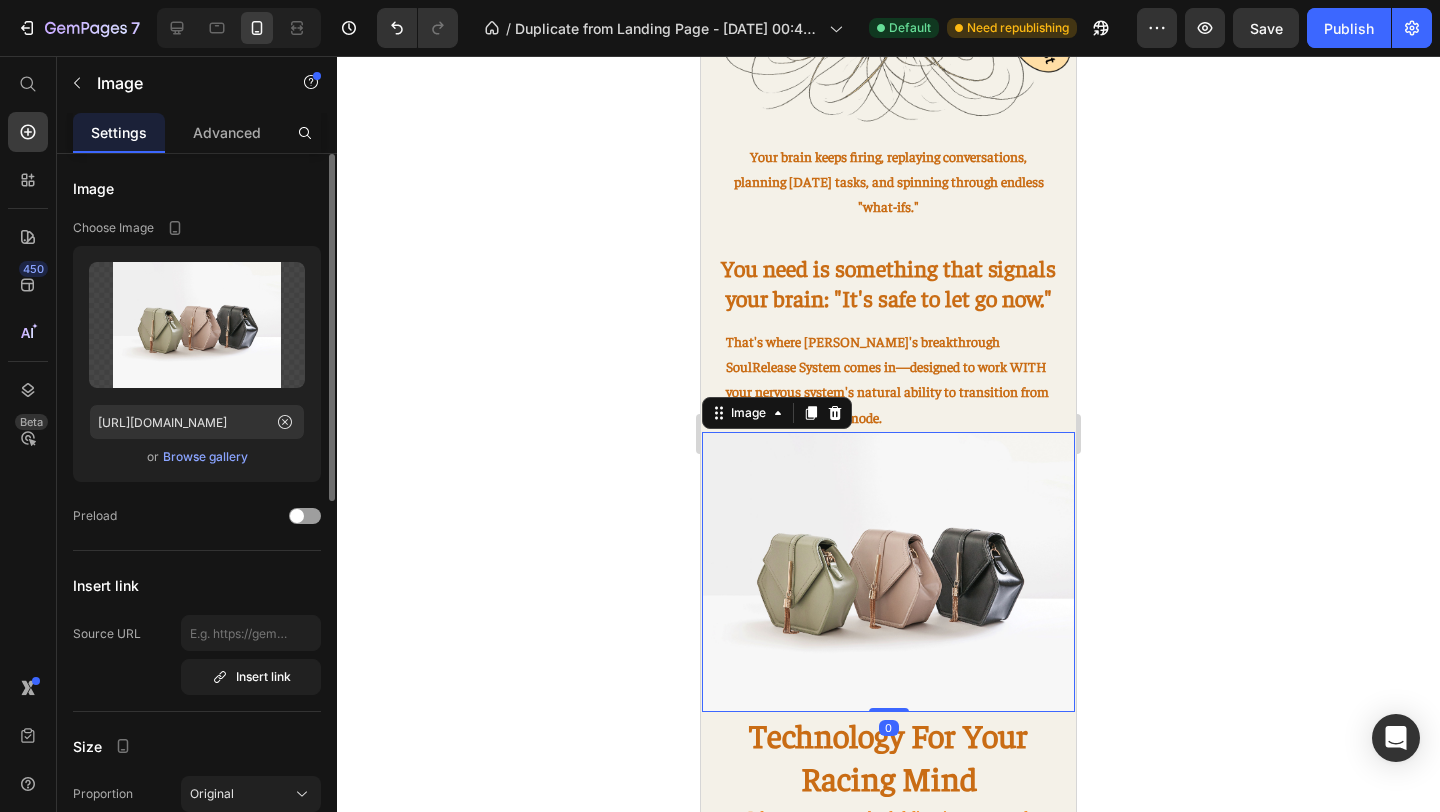 click 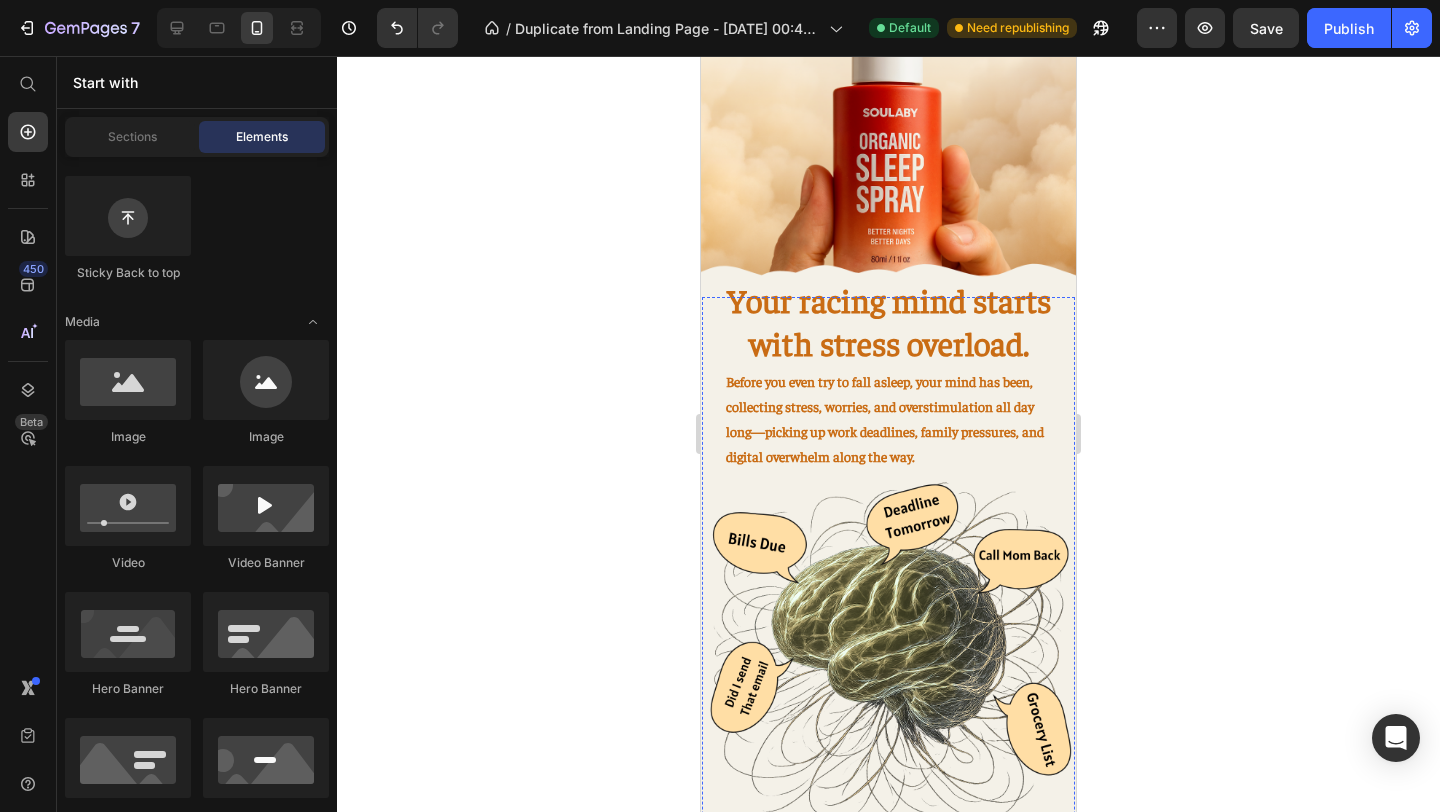 scroll, scrollTop: 428, scrollLeft: 0, axis: vertical 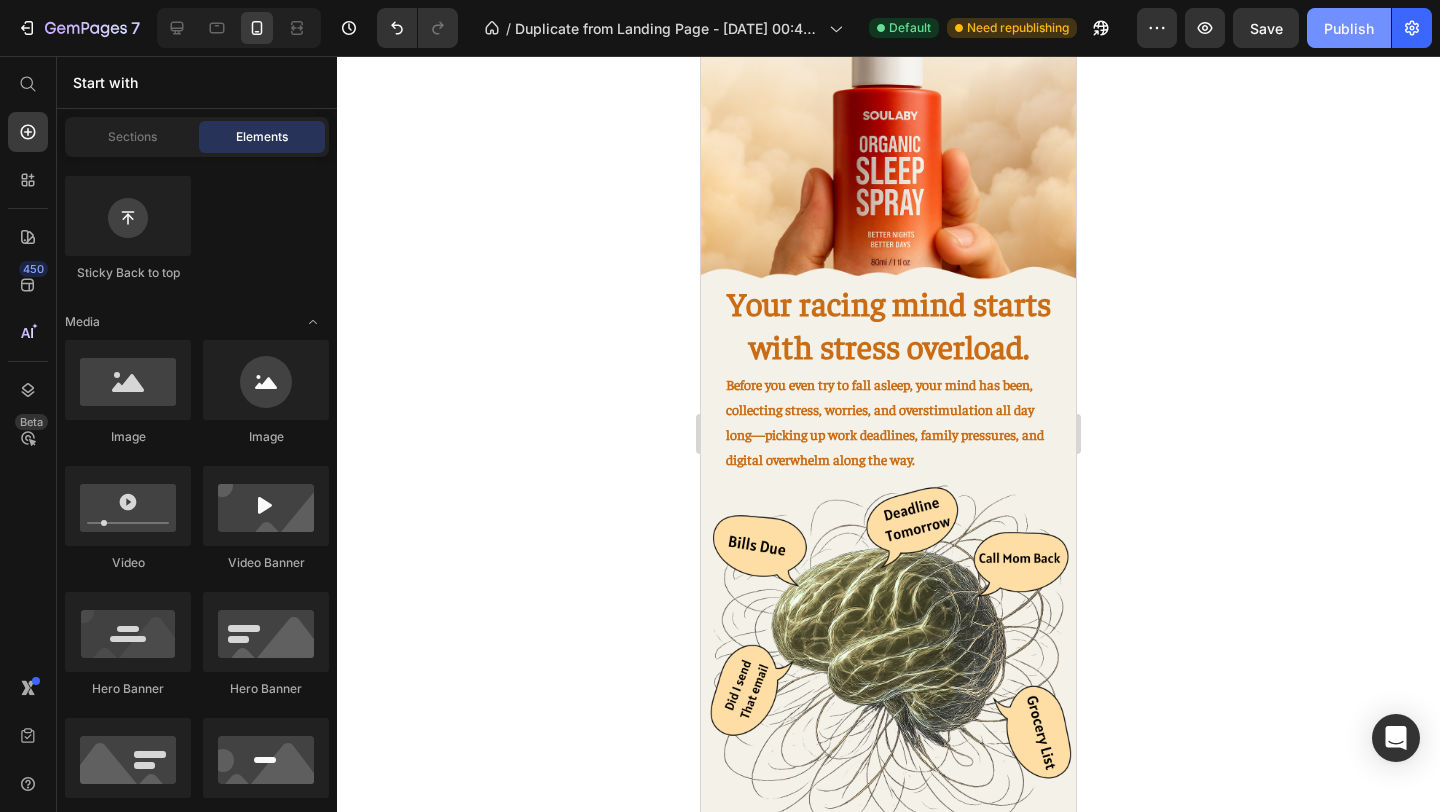 click on "Publish" at bounding box center (1349, 28) 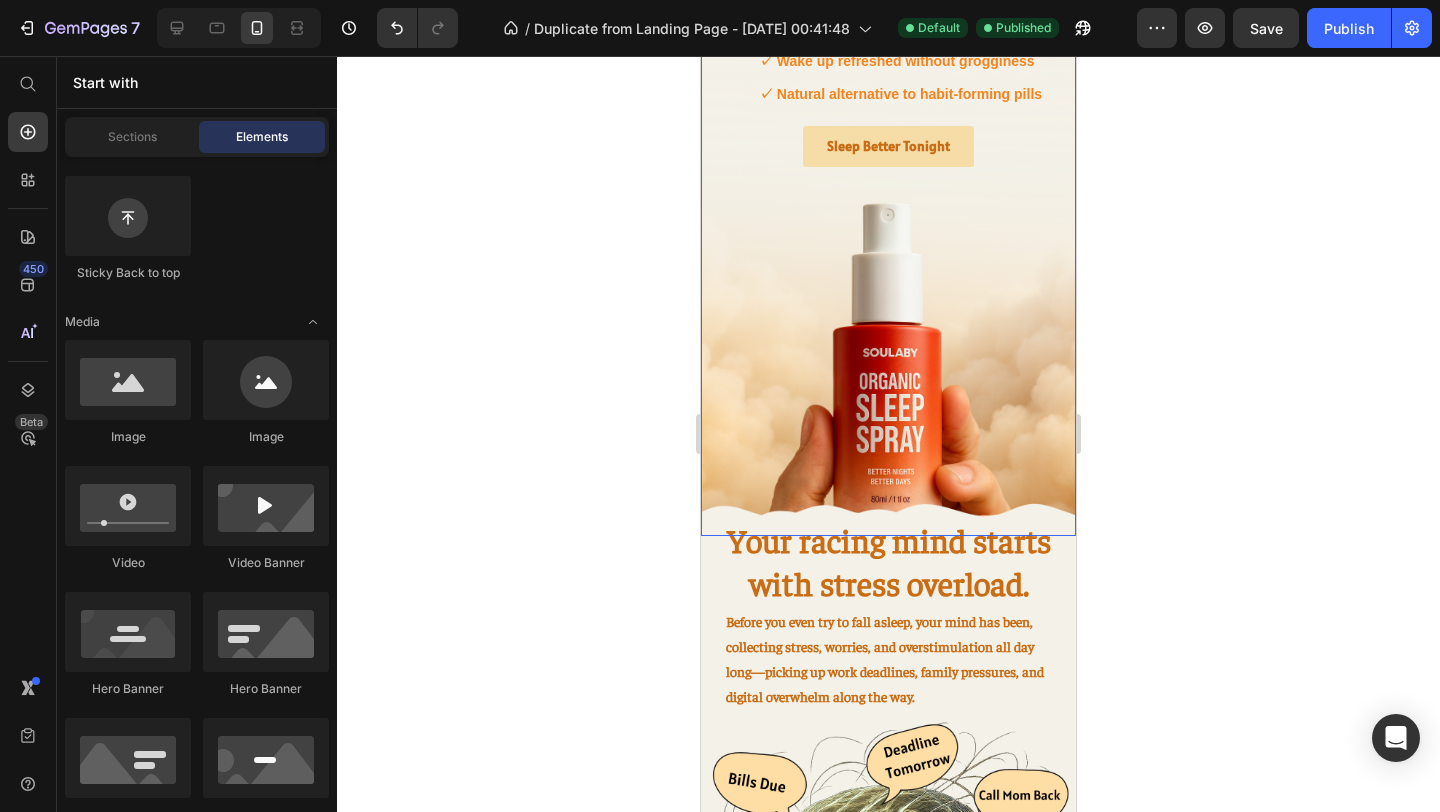 scroll, scrollTop: 220, scrollLeft: 0, axis: vertical 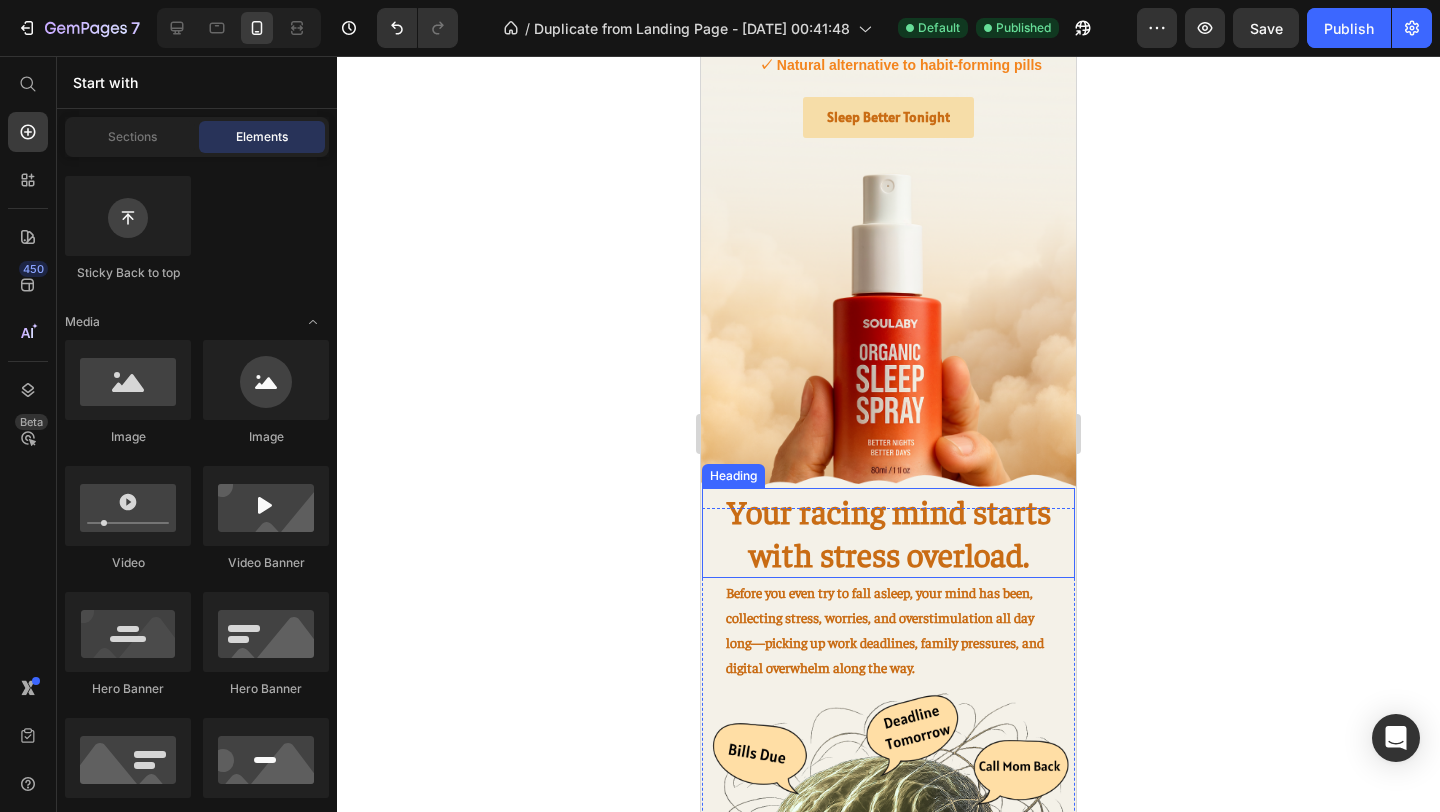 click on "Your racing mind starts with stress overload." at bounding box center [888, 533] 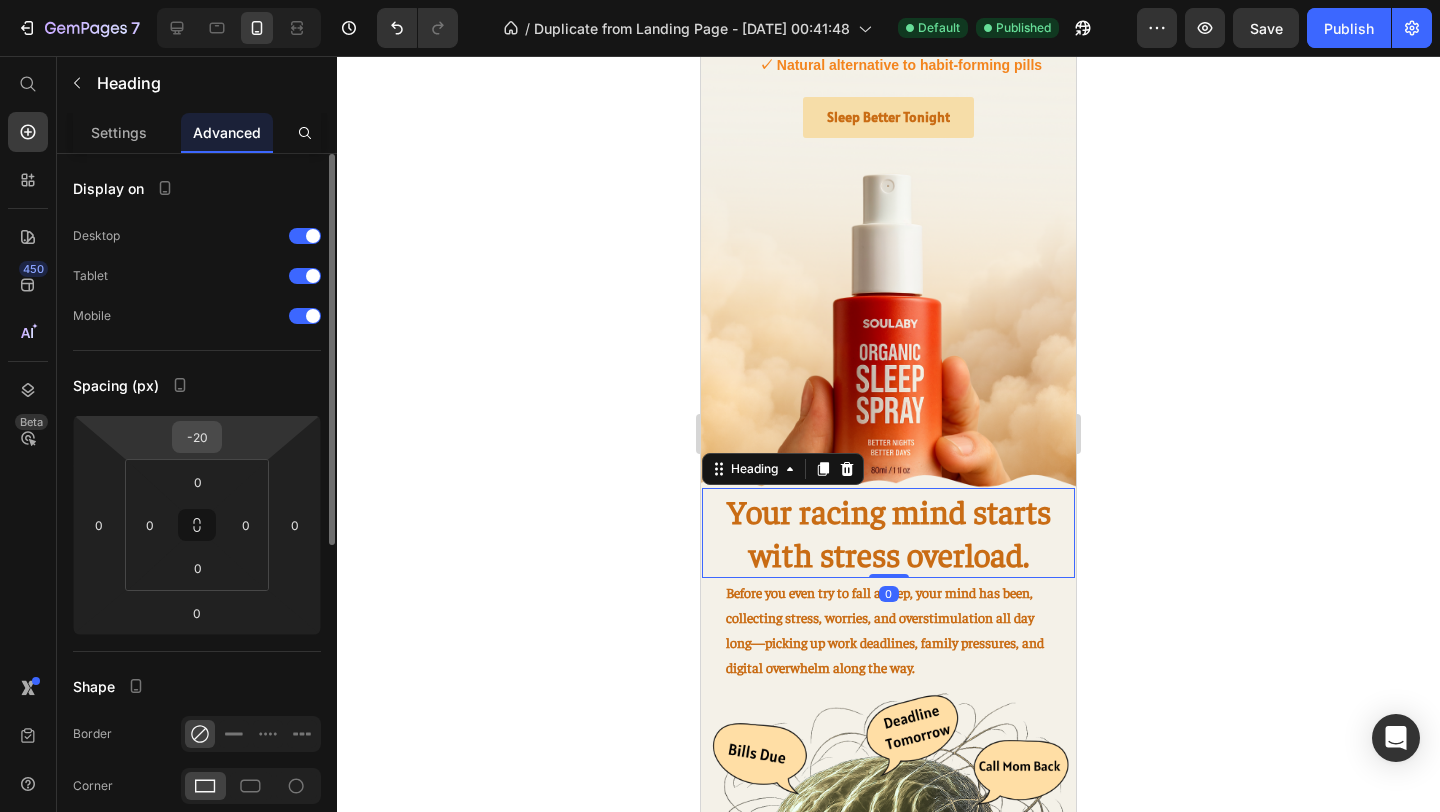 click on "-20" at bounding box center [197, 437] 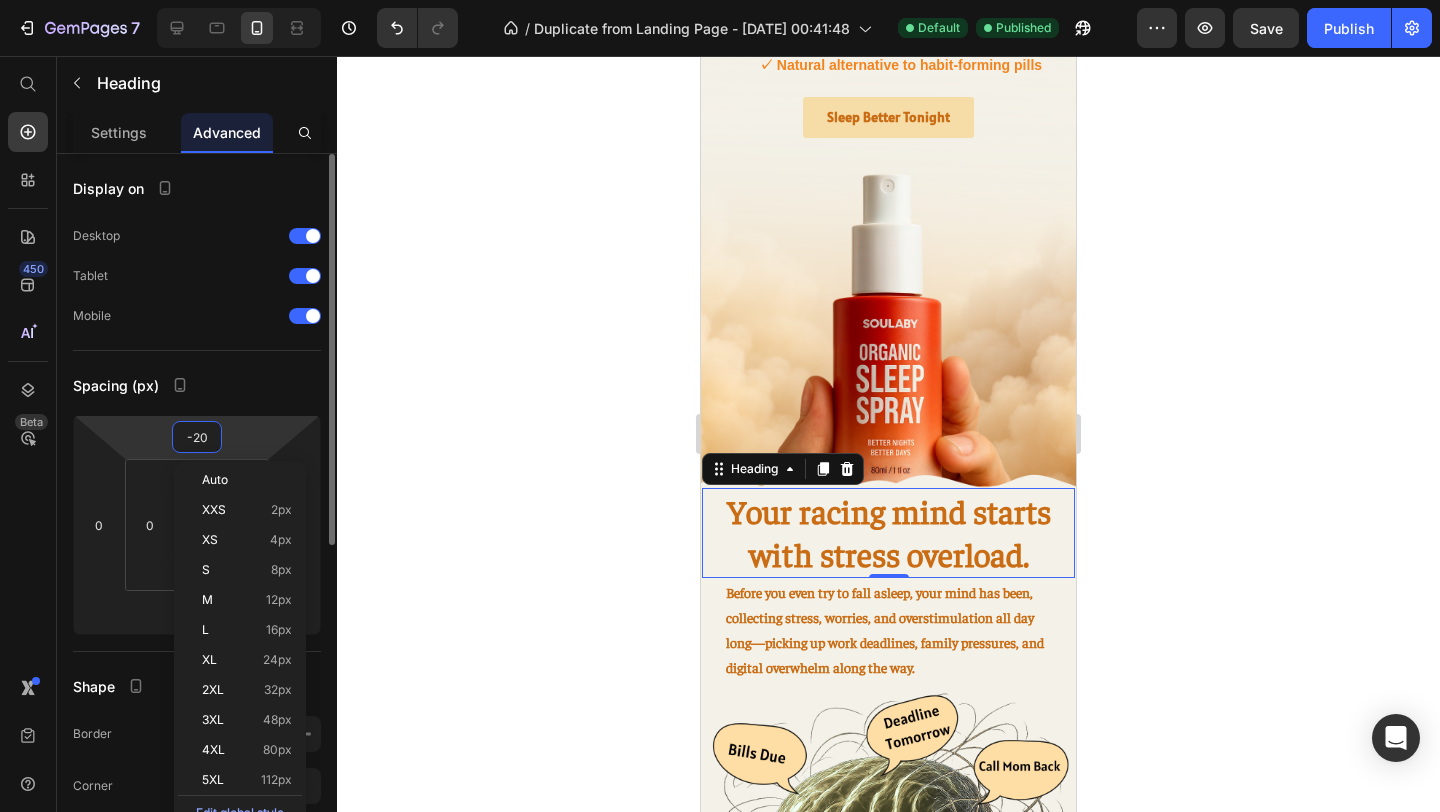 type on "0" 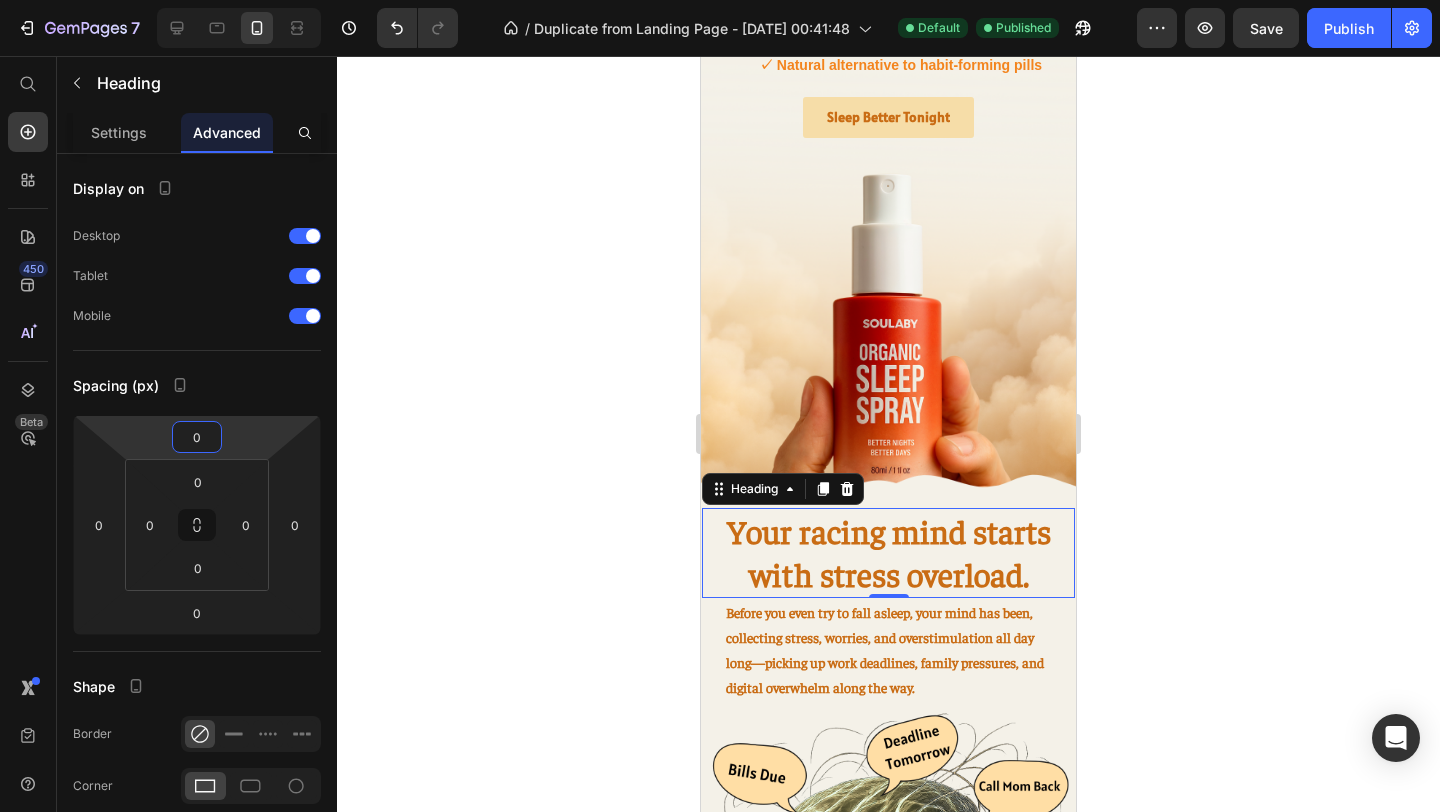 click 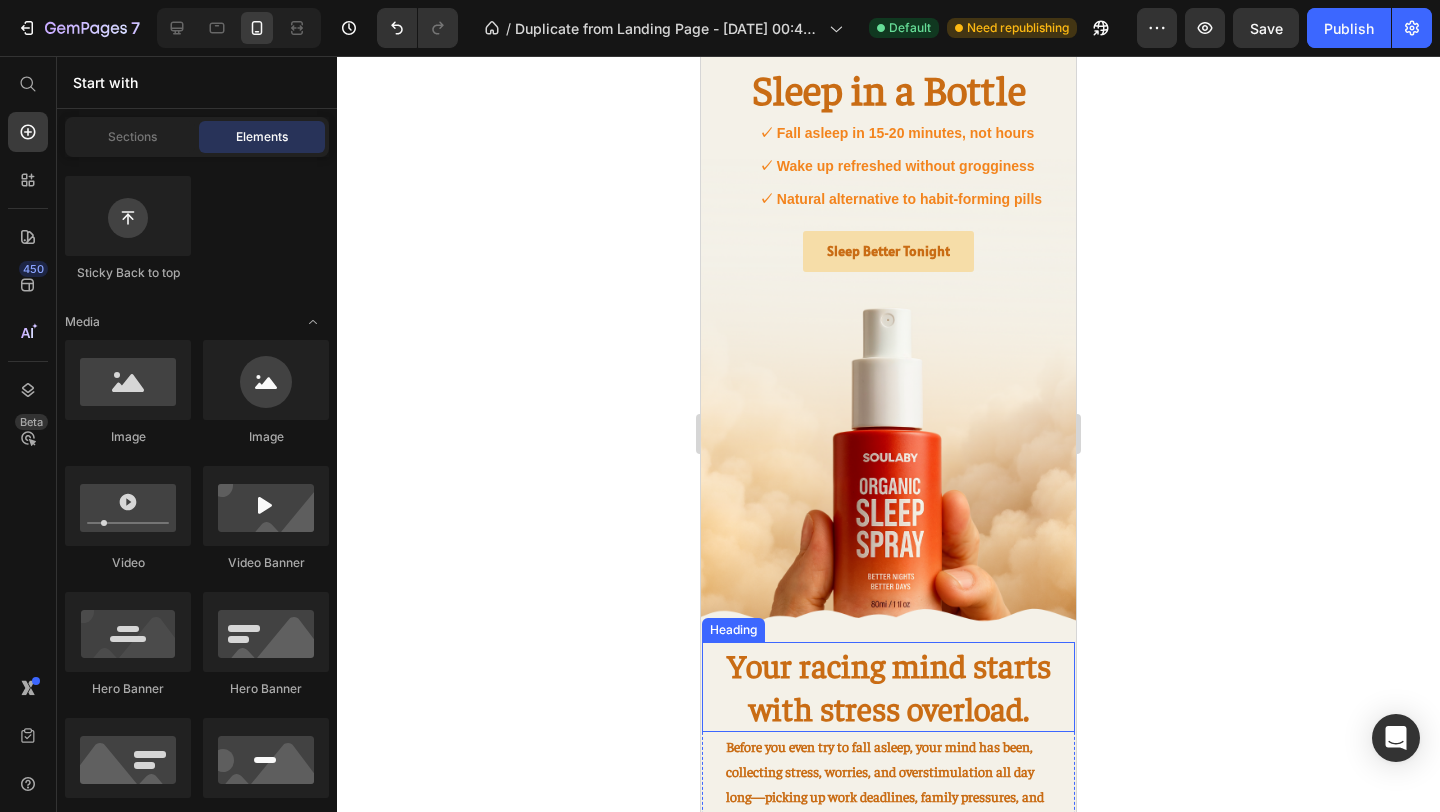 scroll, scrollTop: 0, scrollLeft: 0, axis: both 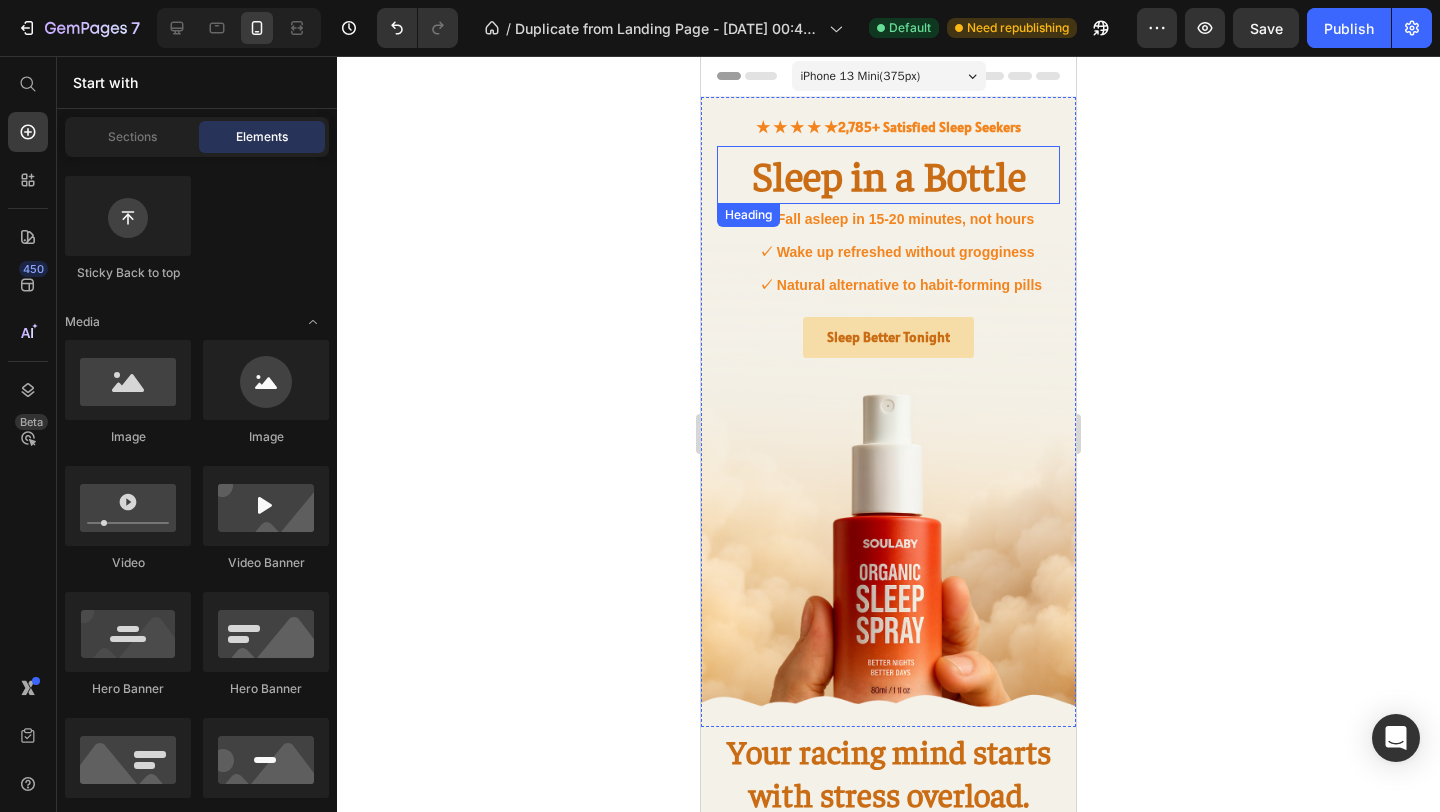 click on "Sleep in a Bottle" at bounding box center (889, 174) 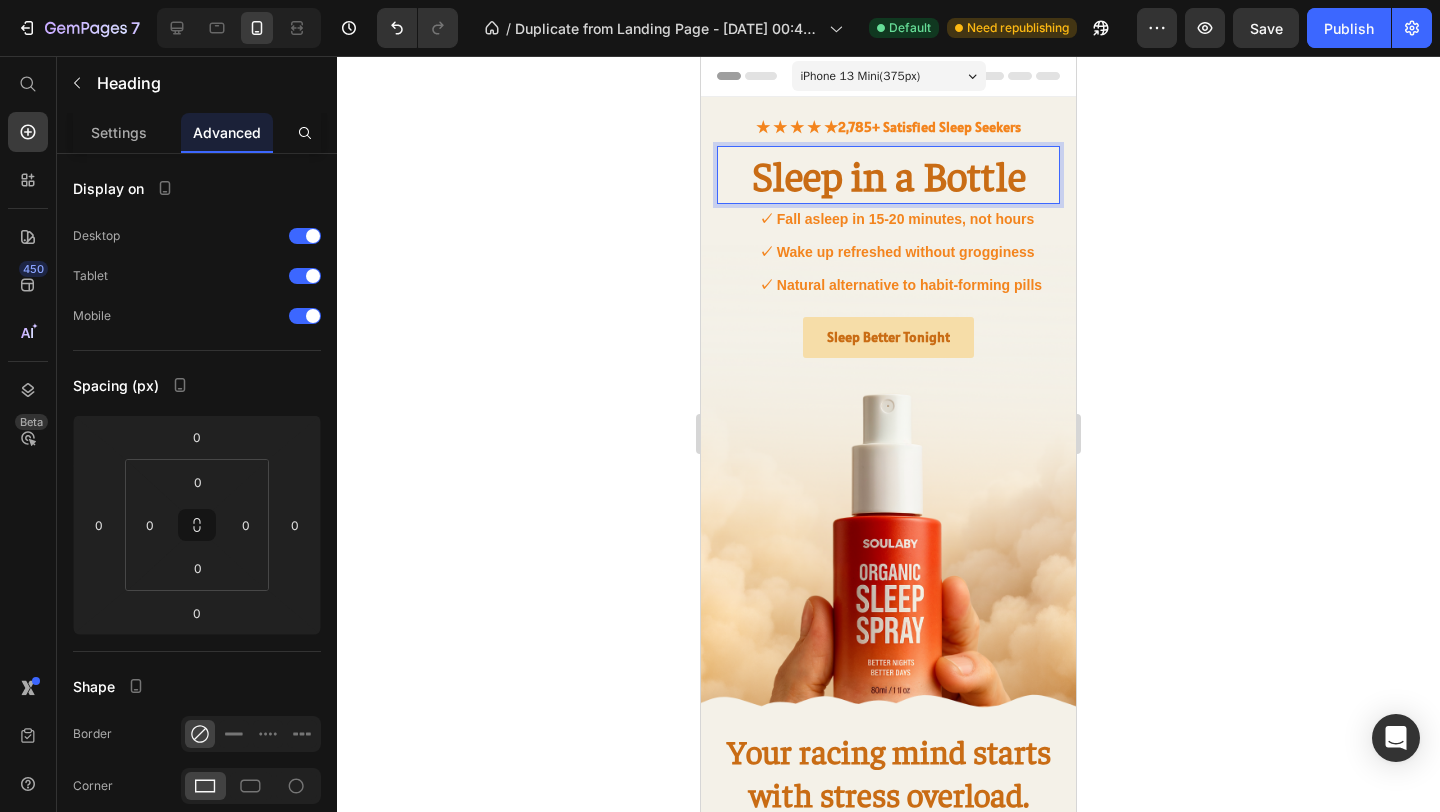 click on "Sleep in a Bottle" at bounding box center [889, 174] 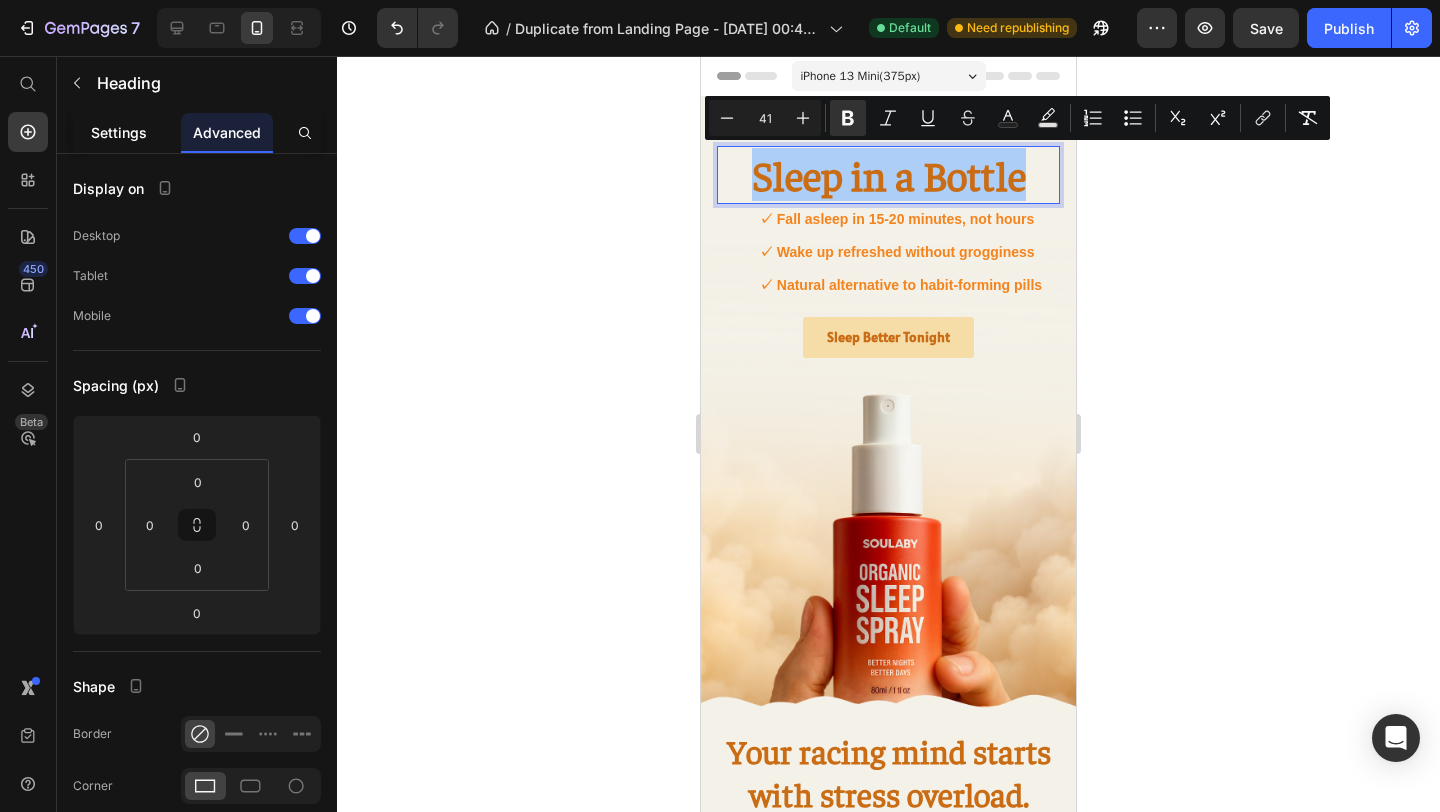 click on "Settings" at bounding box center (119, 132) 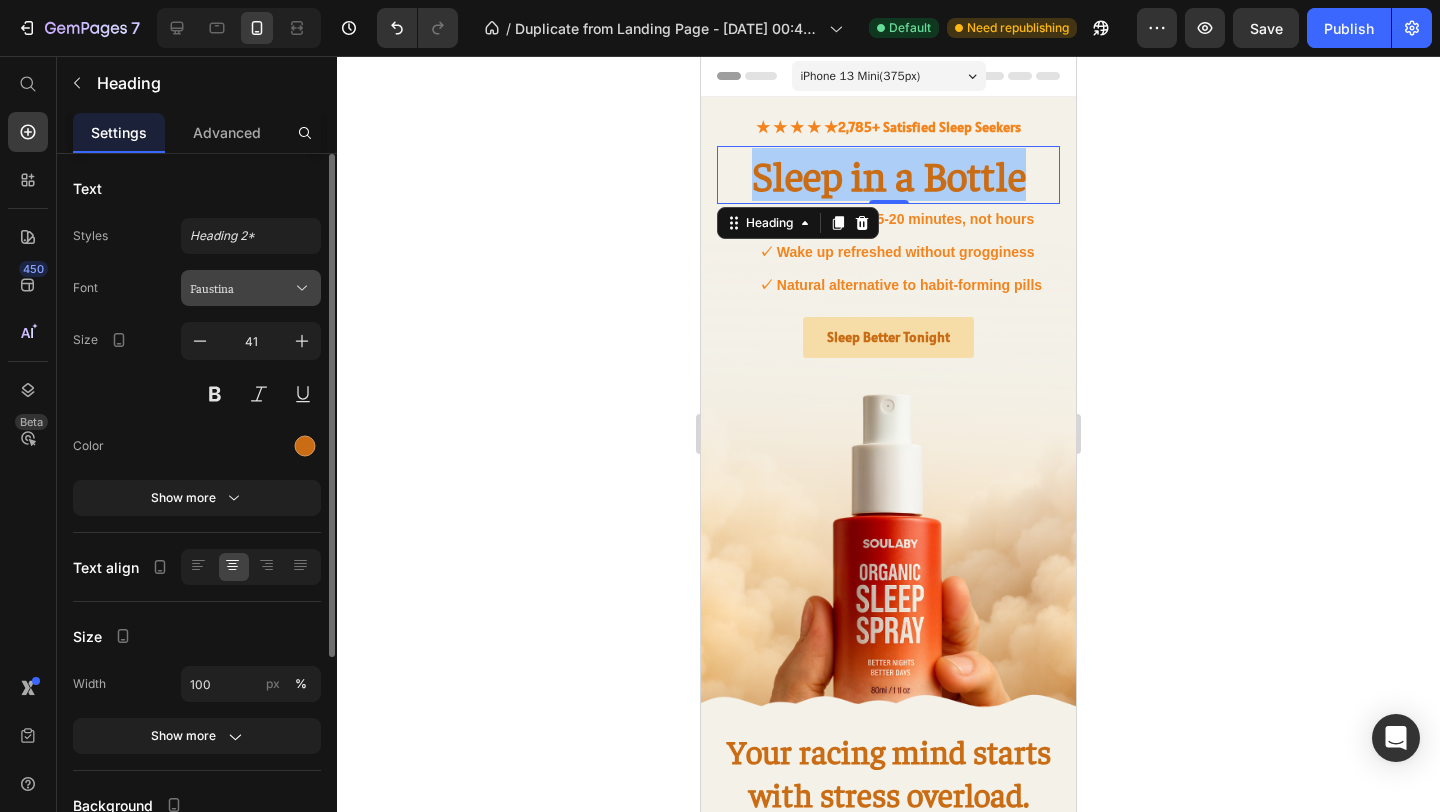 click on "Faustina" at bounding box center [241, 288] 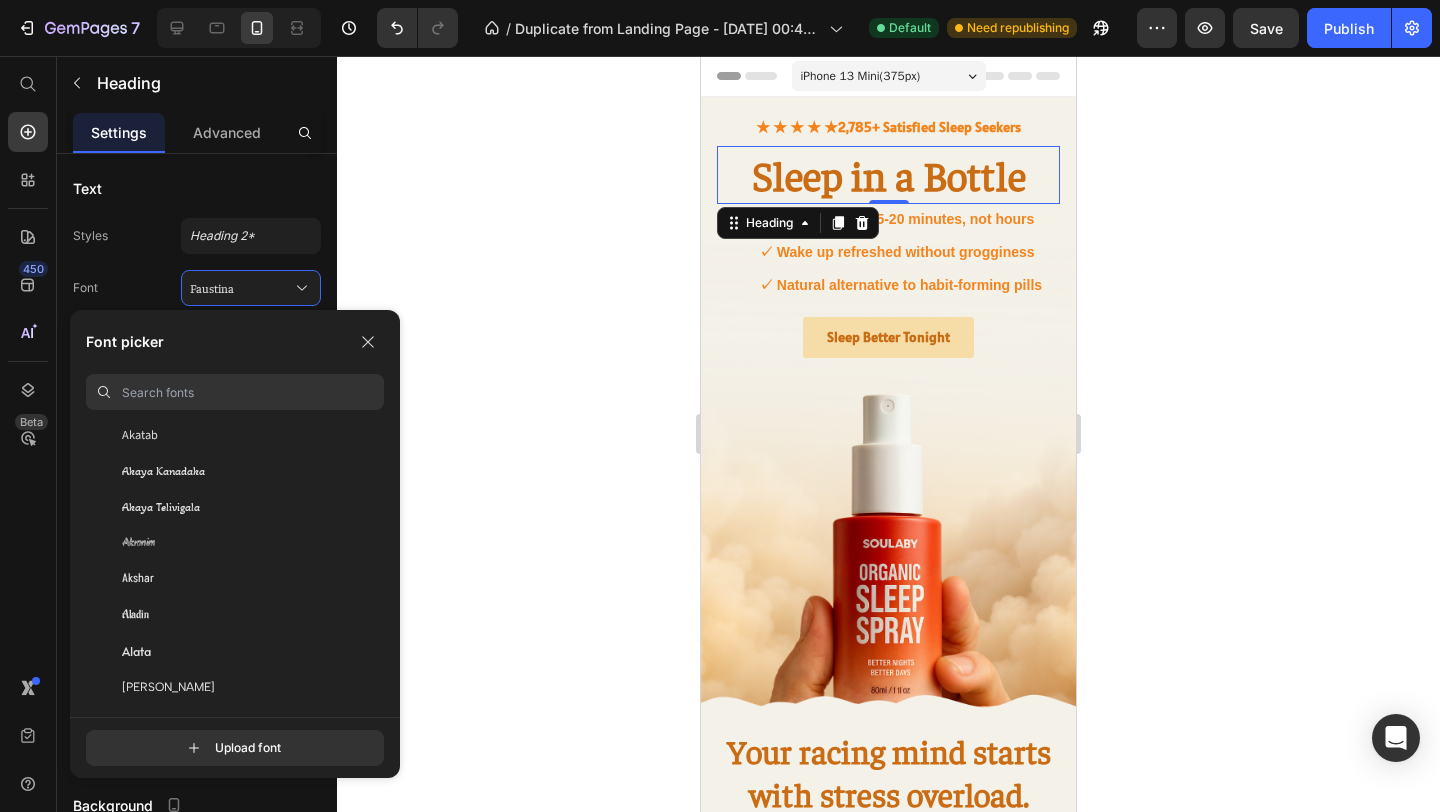 scroll, scrollTop: 1100, scrollLeft: 0, axis: vertical 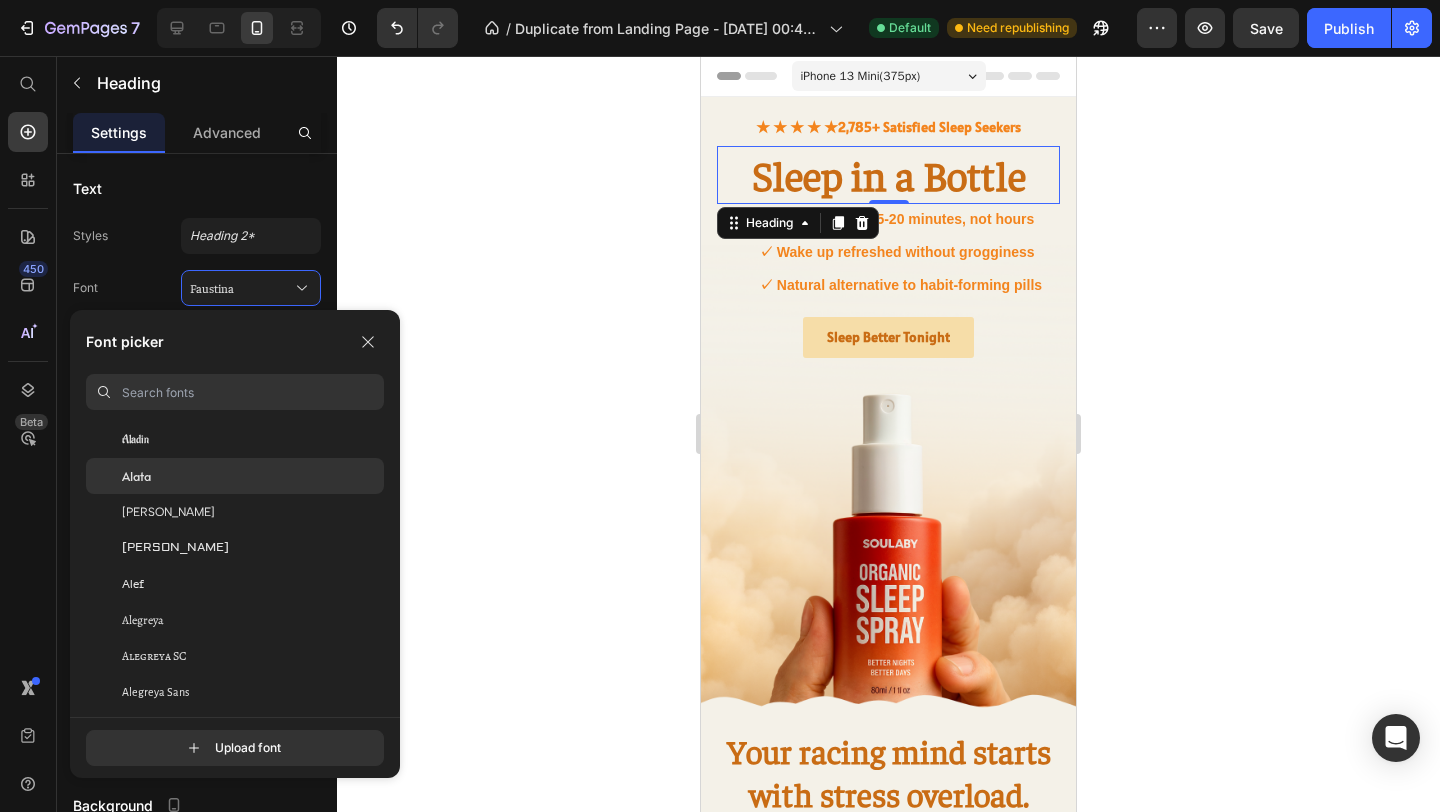 click on "Alata" 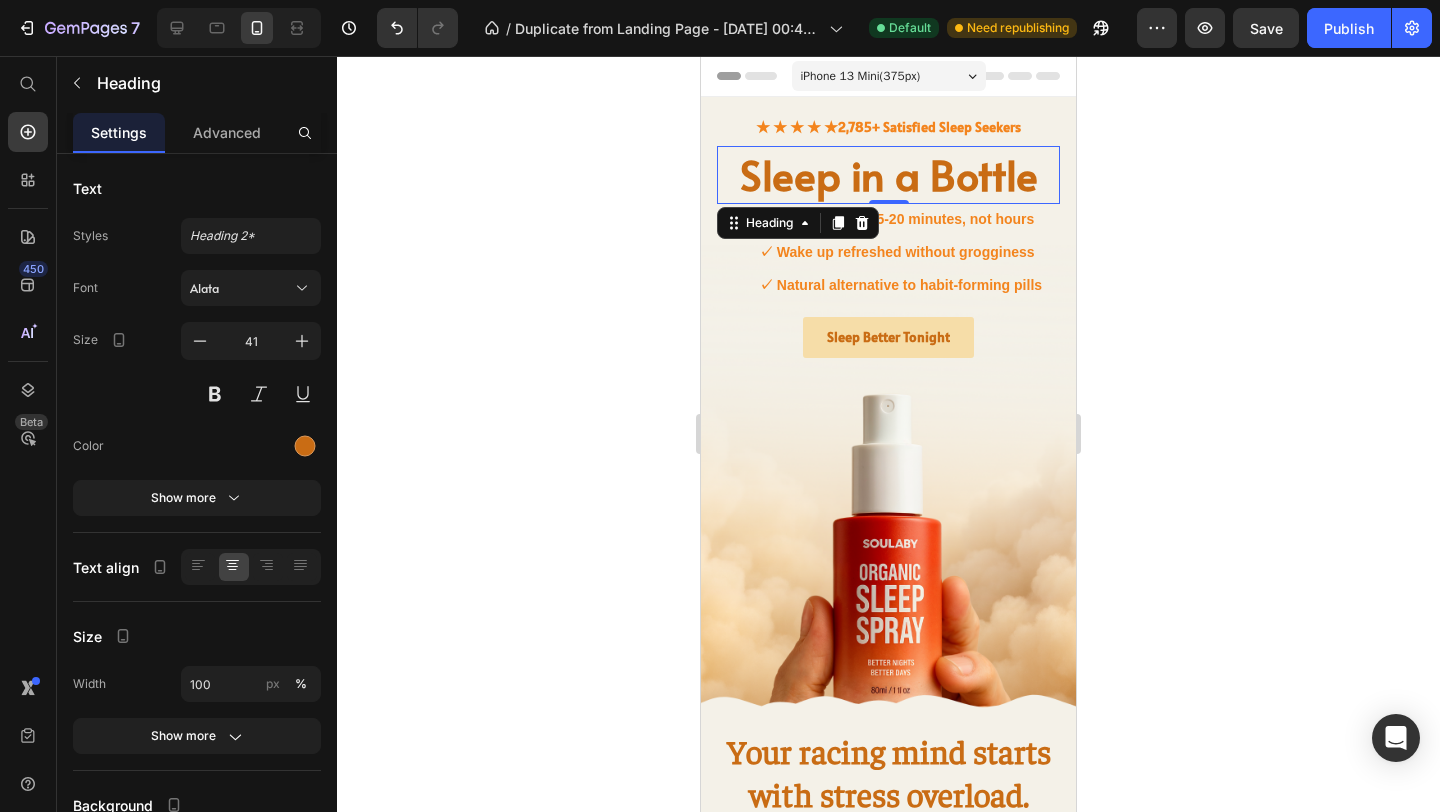 click 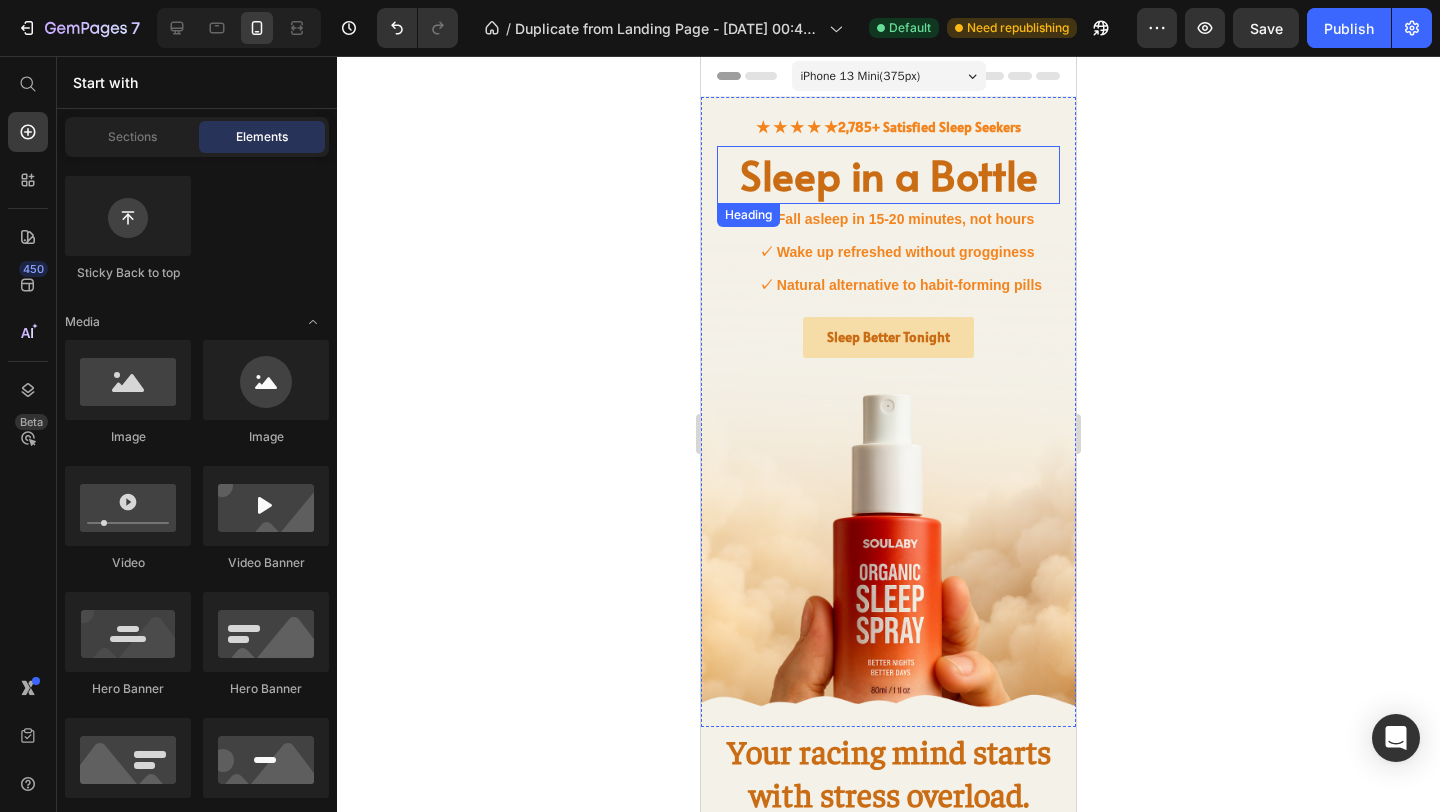 click on "Sleep in a Bottle" at bounding box center [889, 174] 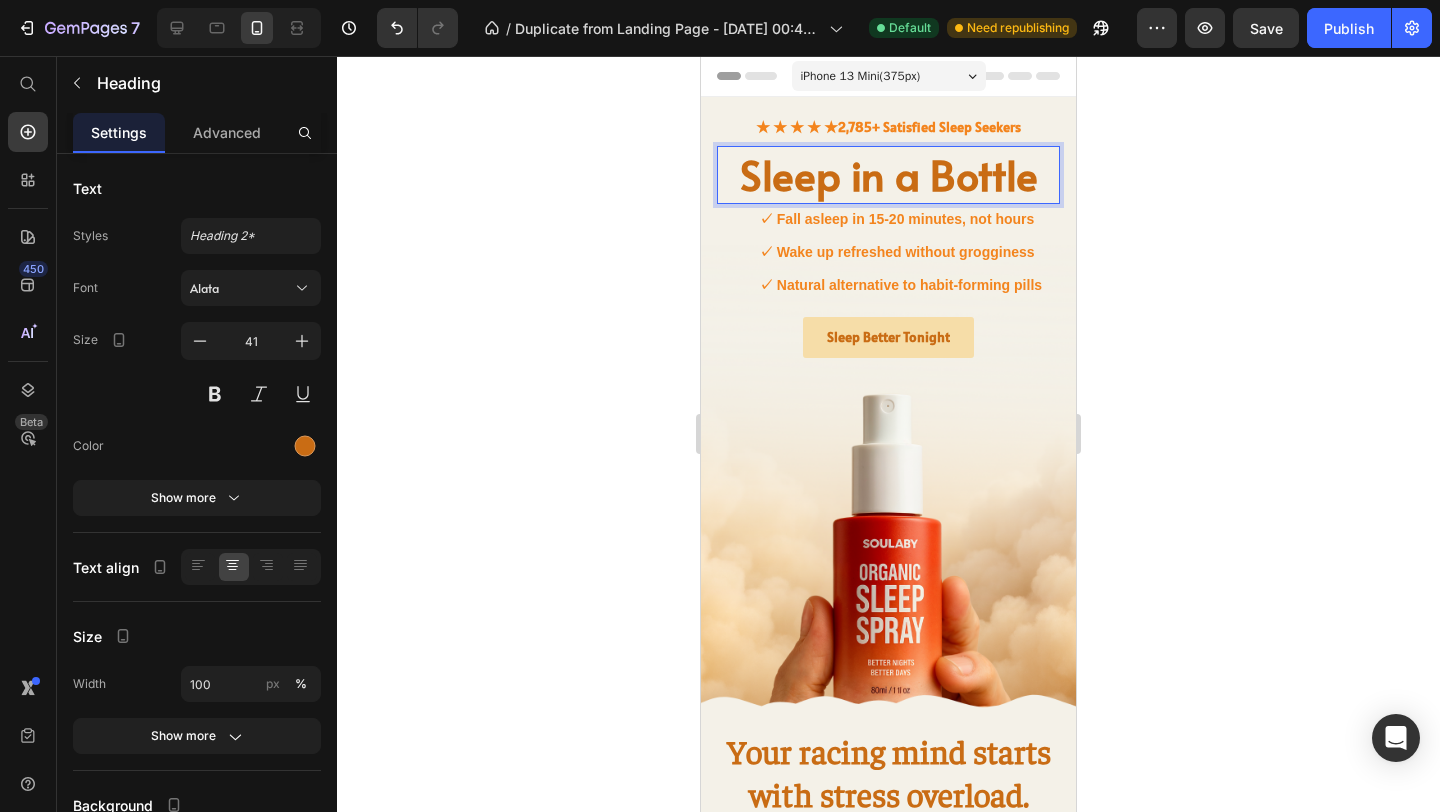 click on "Sleep in a Bottle" at bounding box center [889, 174] 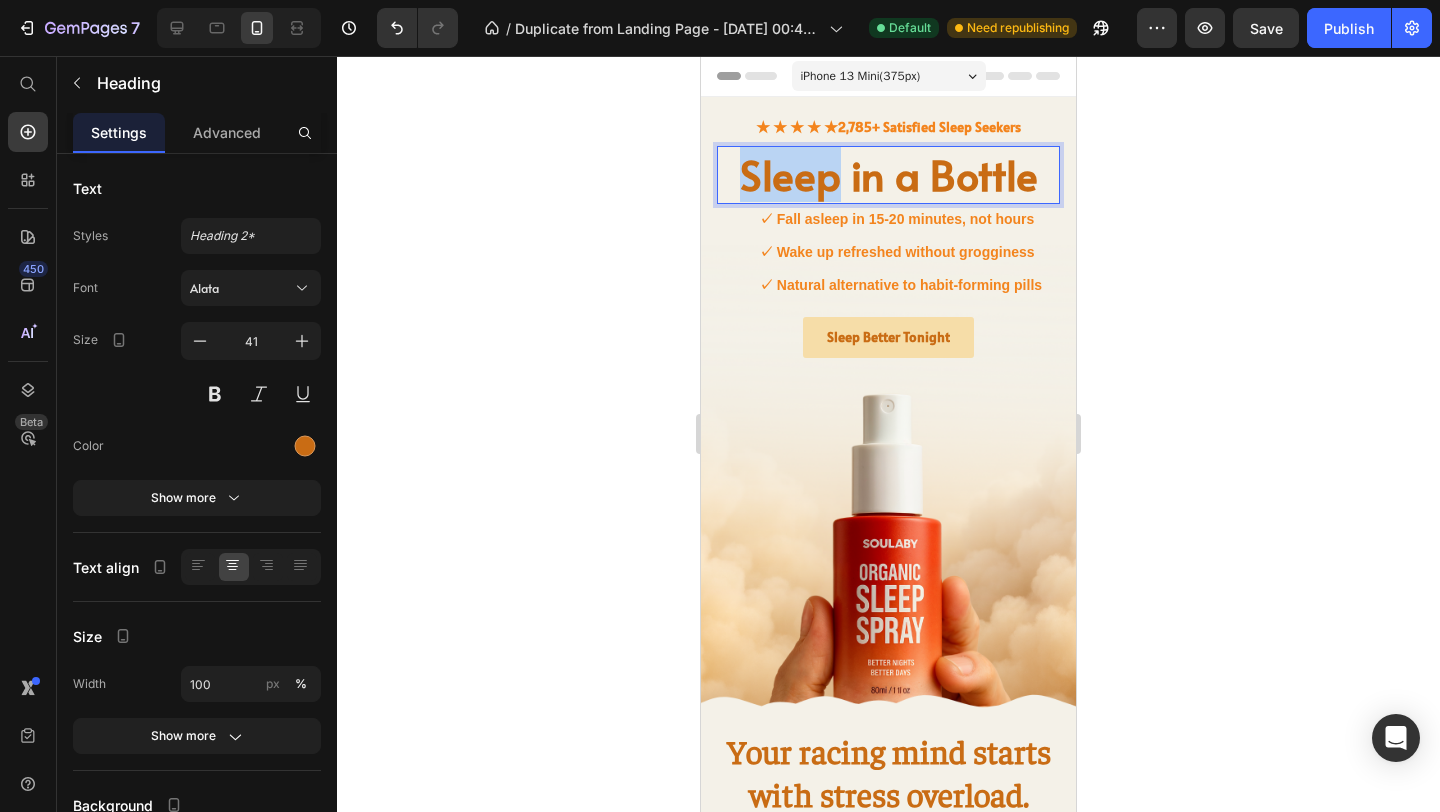 click on "Sleep in a Bottle" at bounding box center (889, 174) 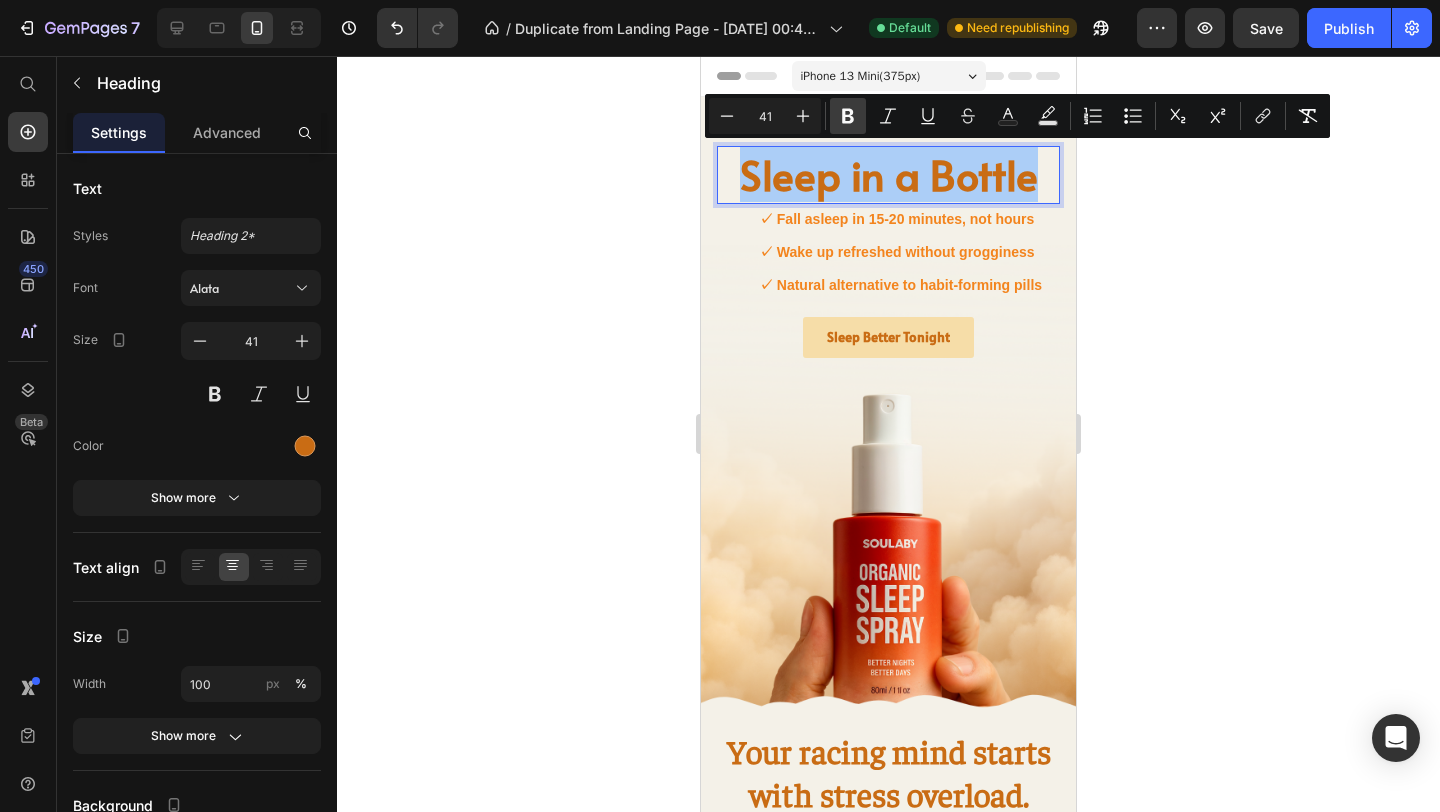 click 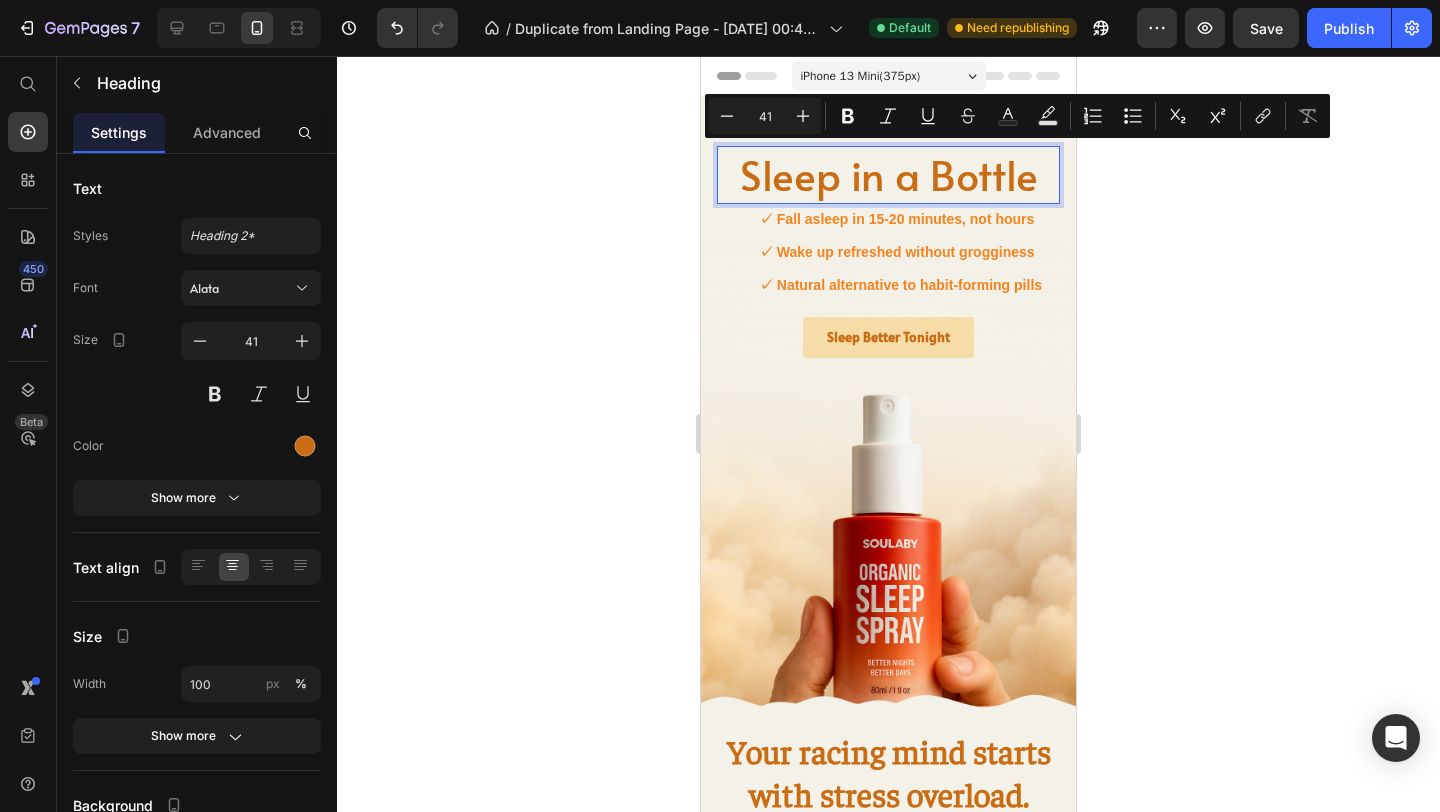 click 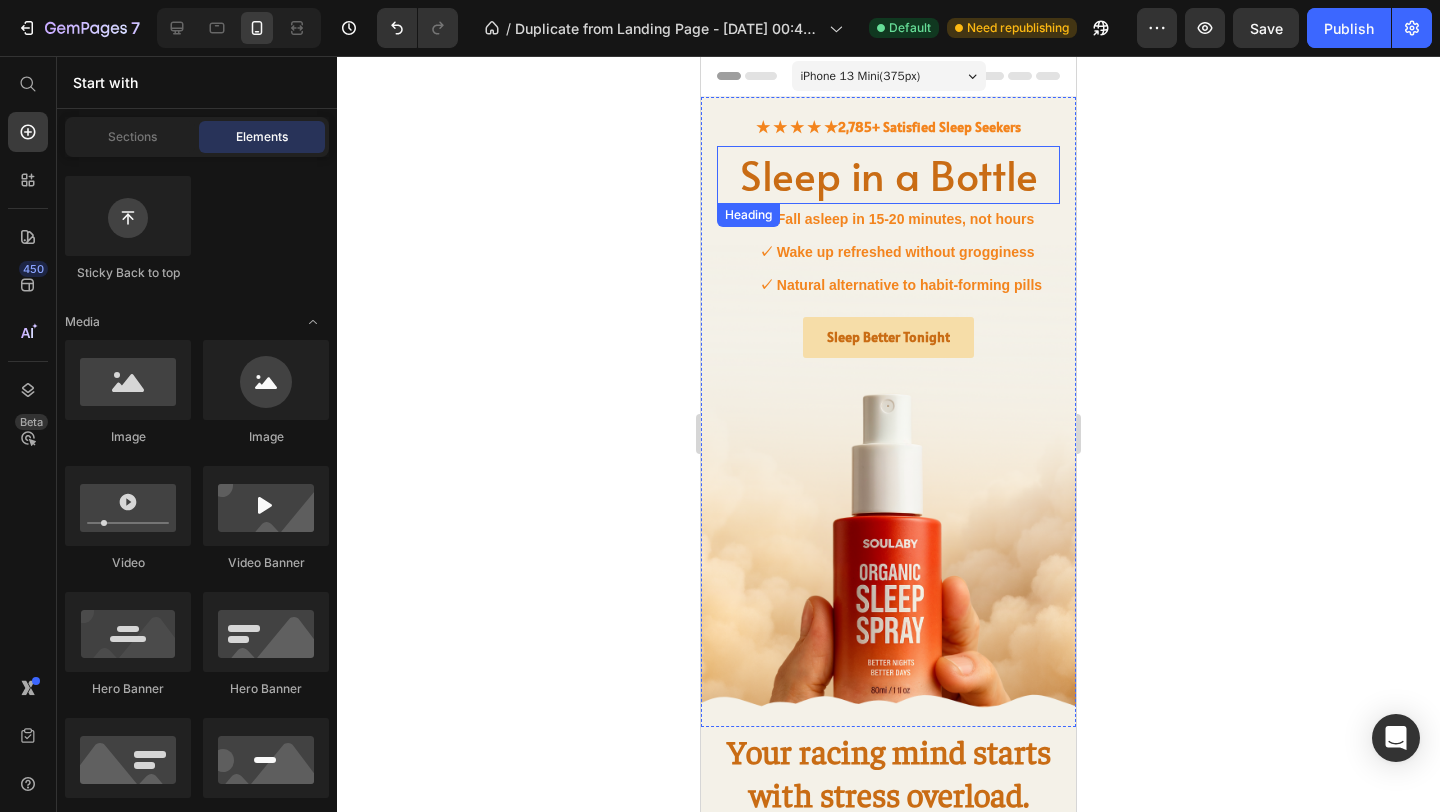 click on "Sleep in a Bottle" at bounding box center [888, 174] 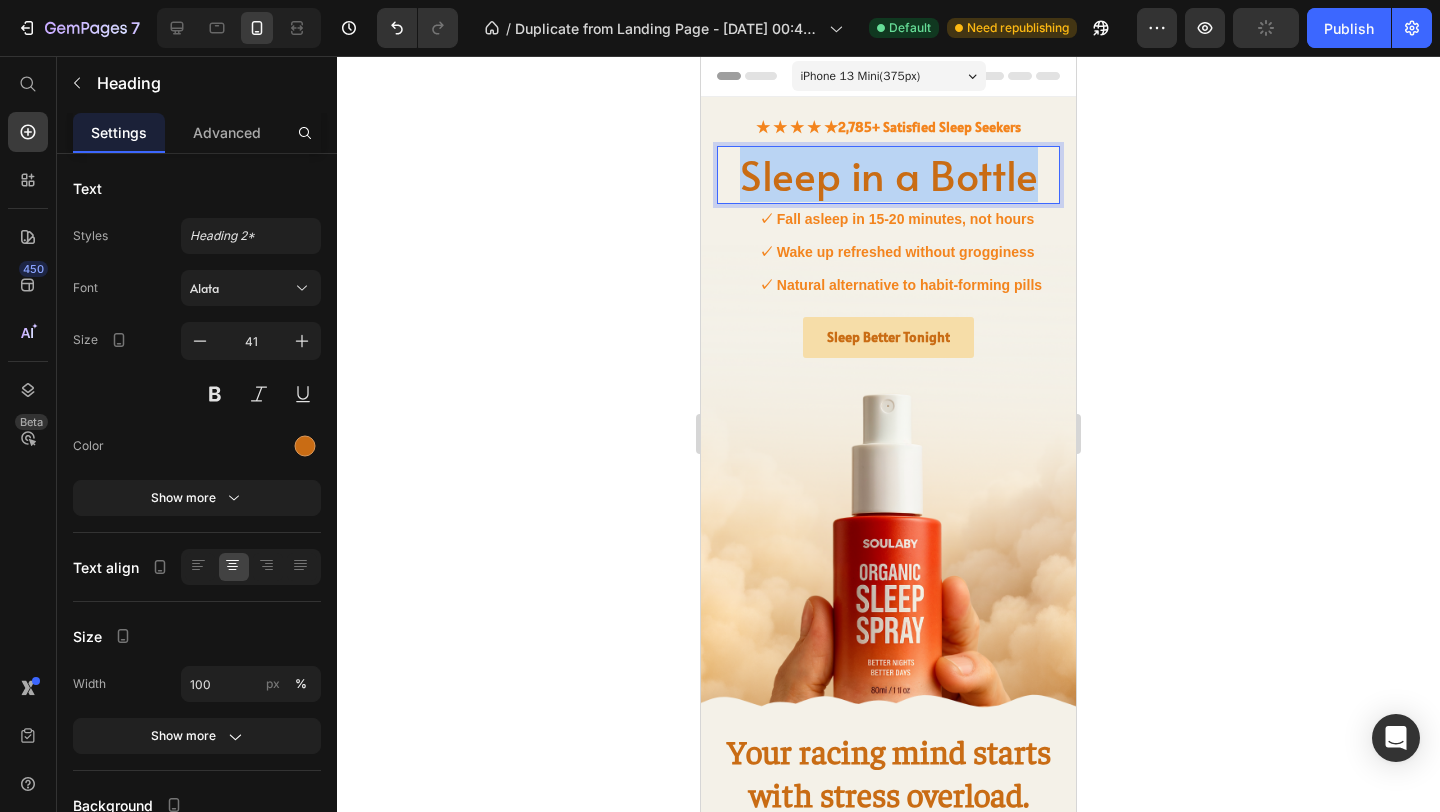click on "Sleep in a Bottle" at bounding box center (888, 174) 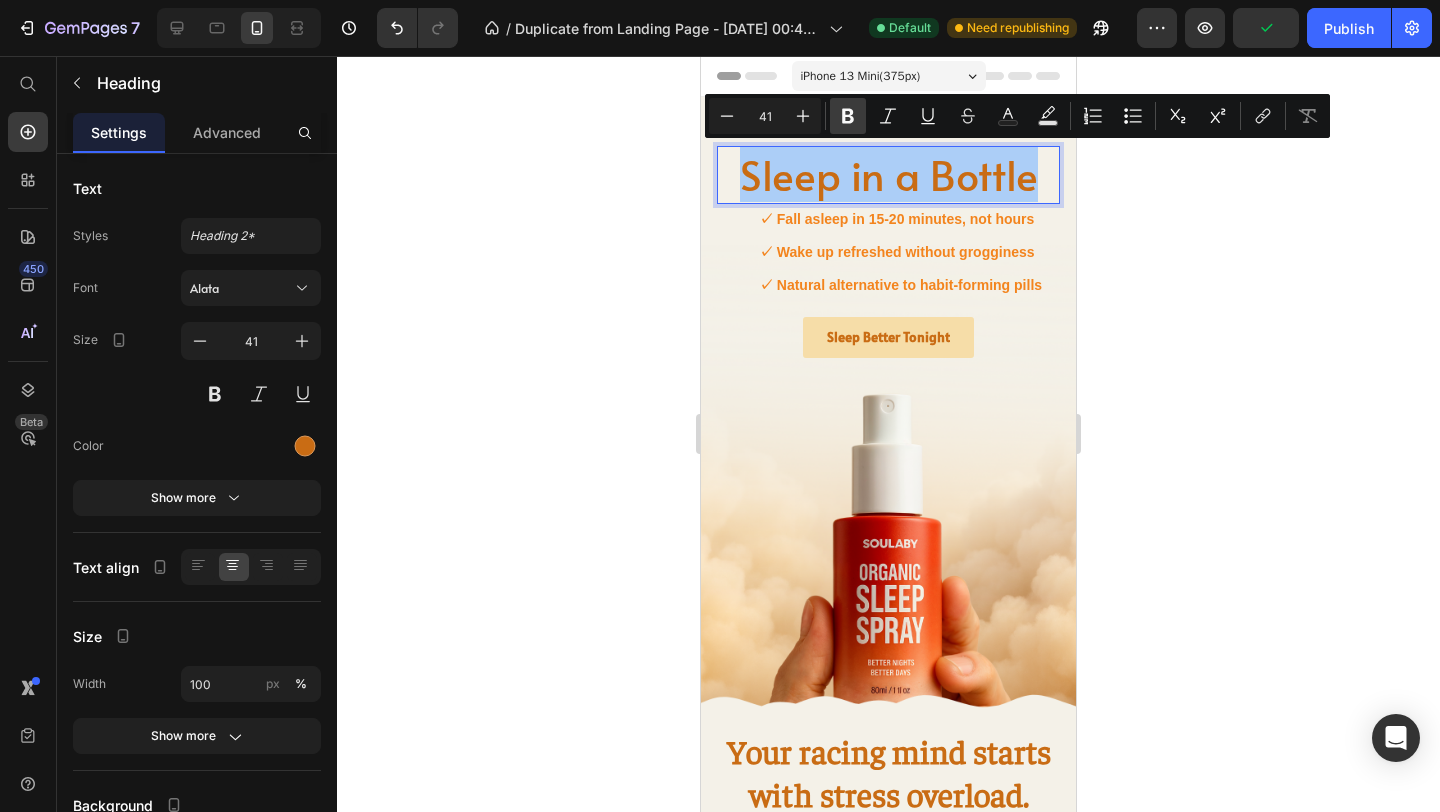 click on "Bold" at bounding box center [848, 116] 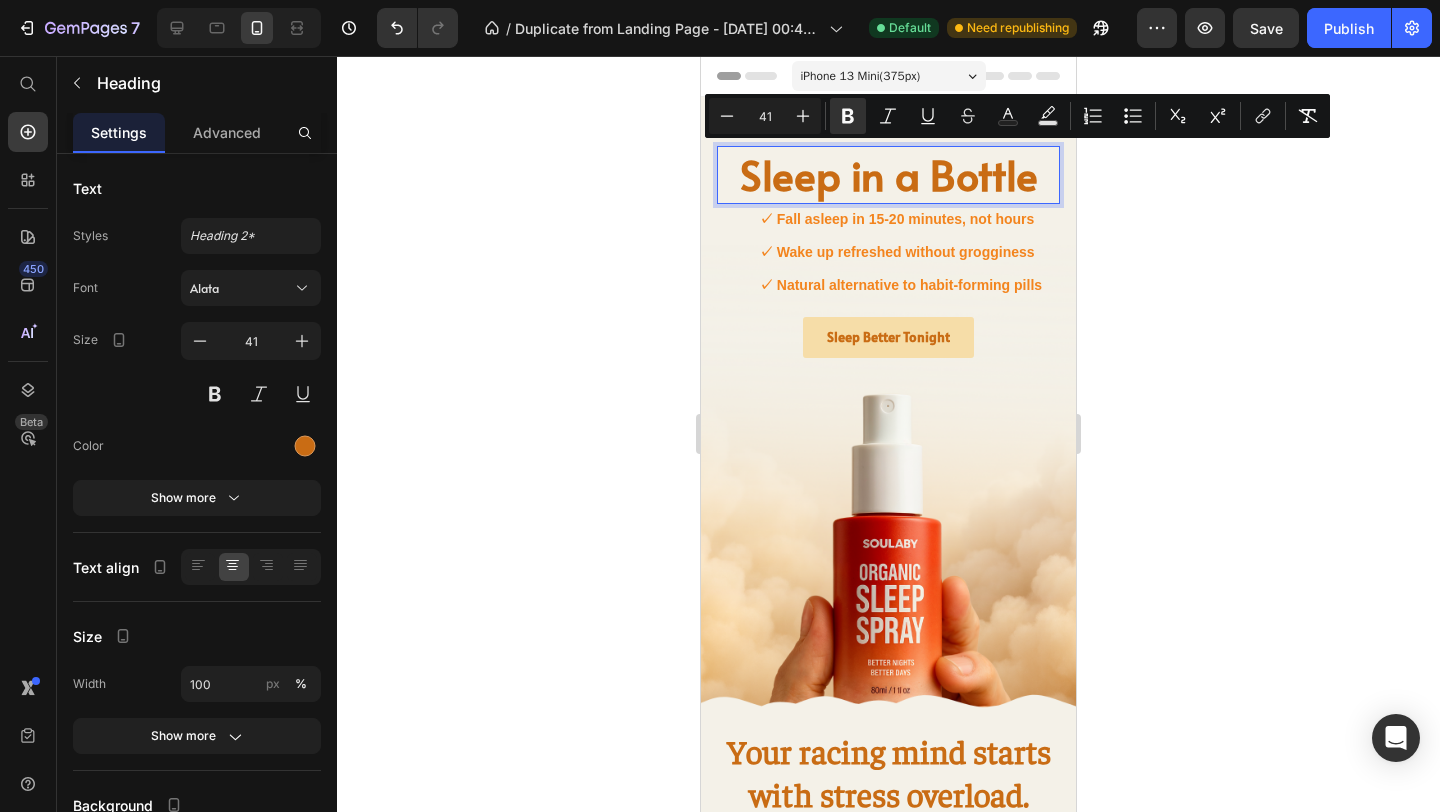 click 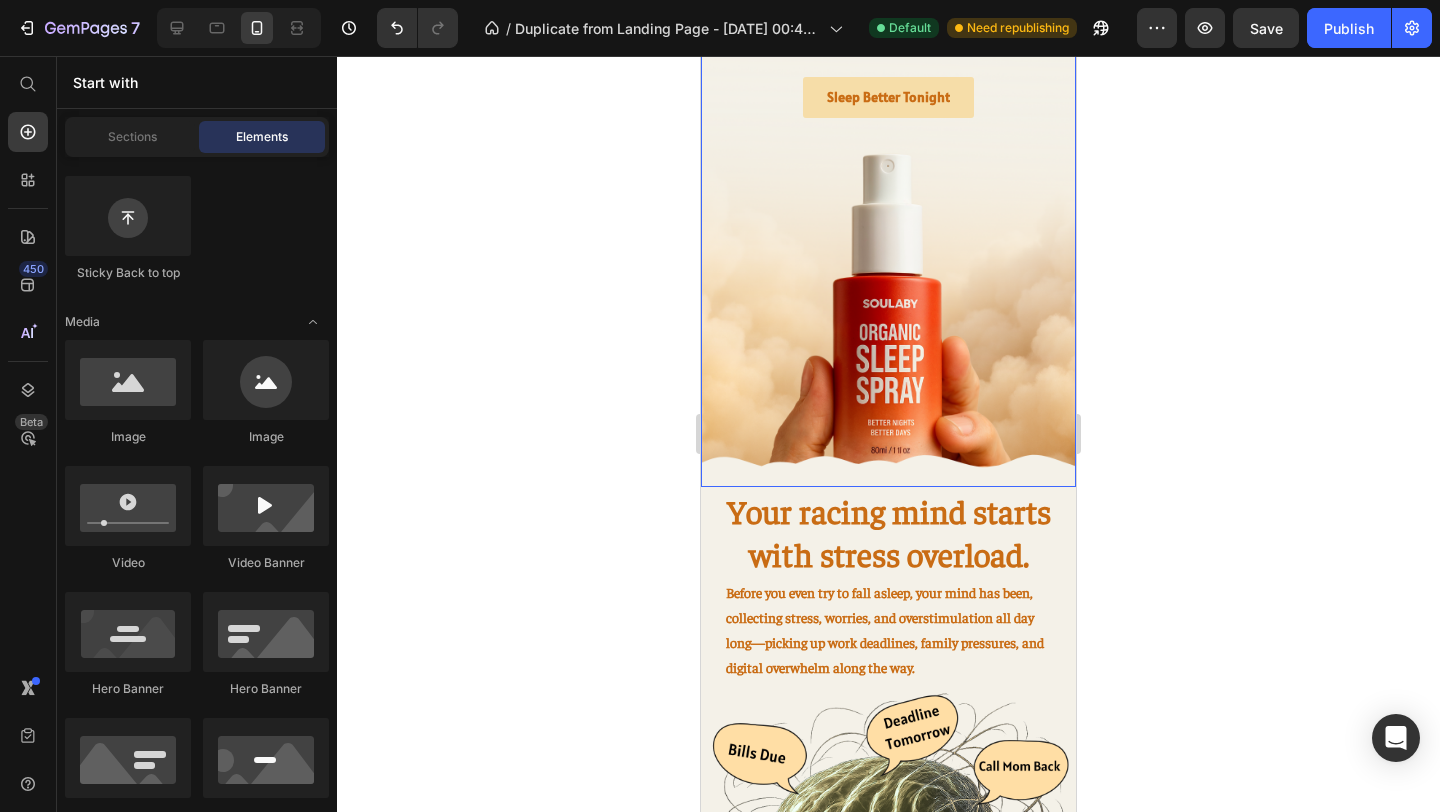 scroll, scrollTop: 342, scrollLeft: 0, axis: vertical 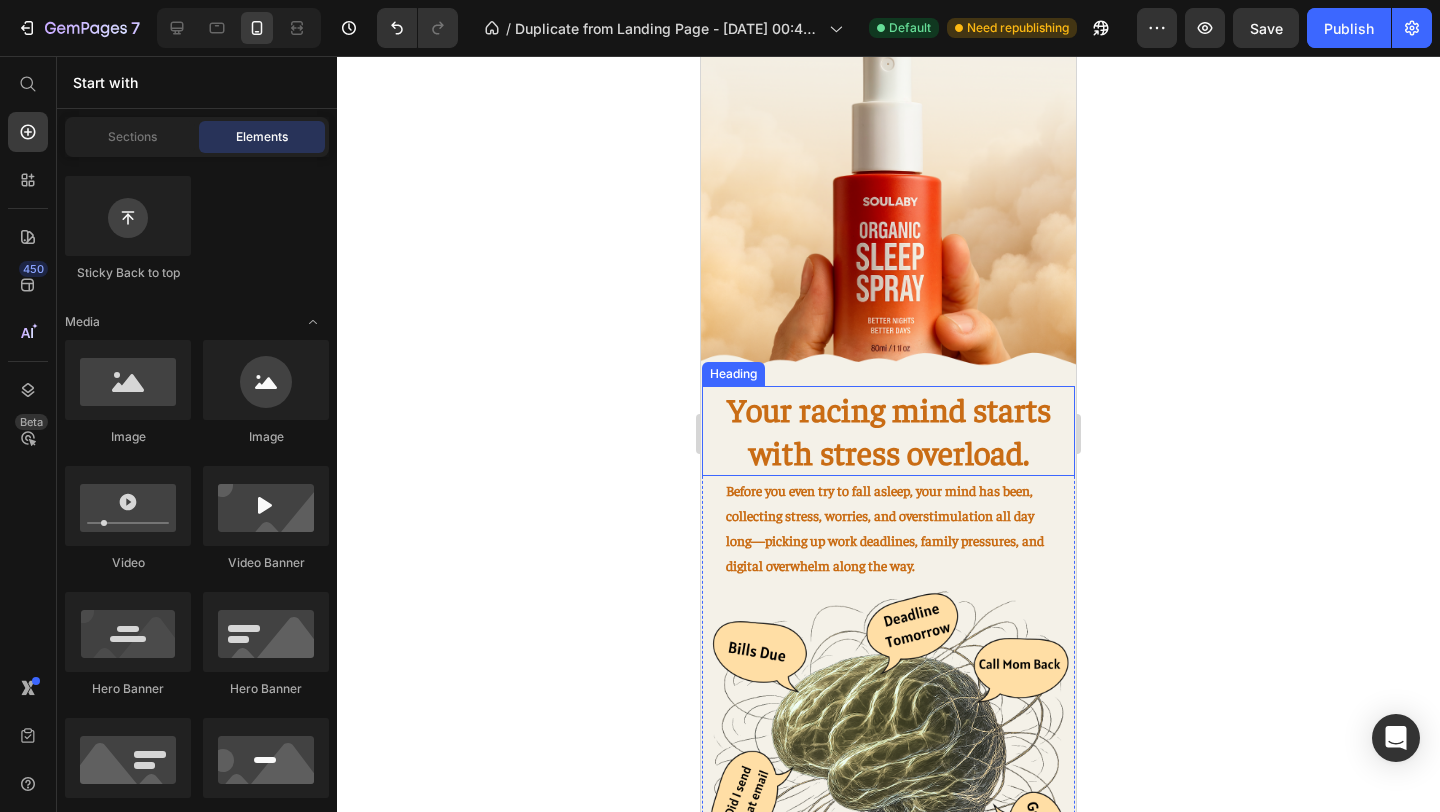click on "Your racing mind starts with stress overload." at bounding box center [889, 430] 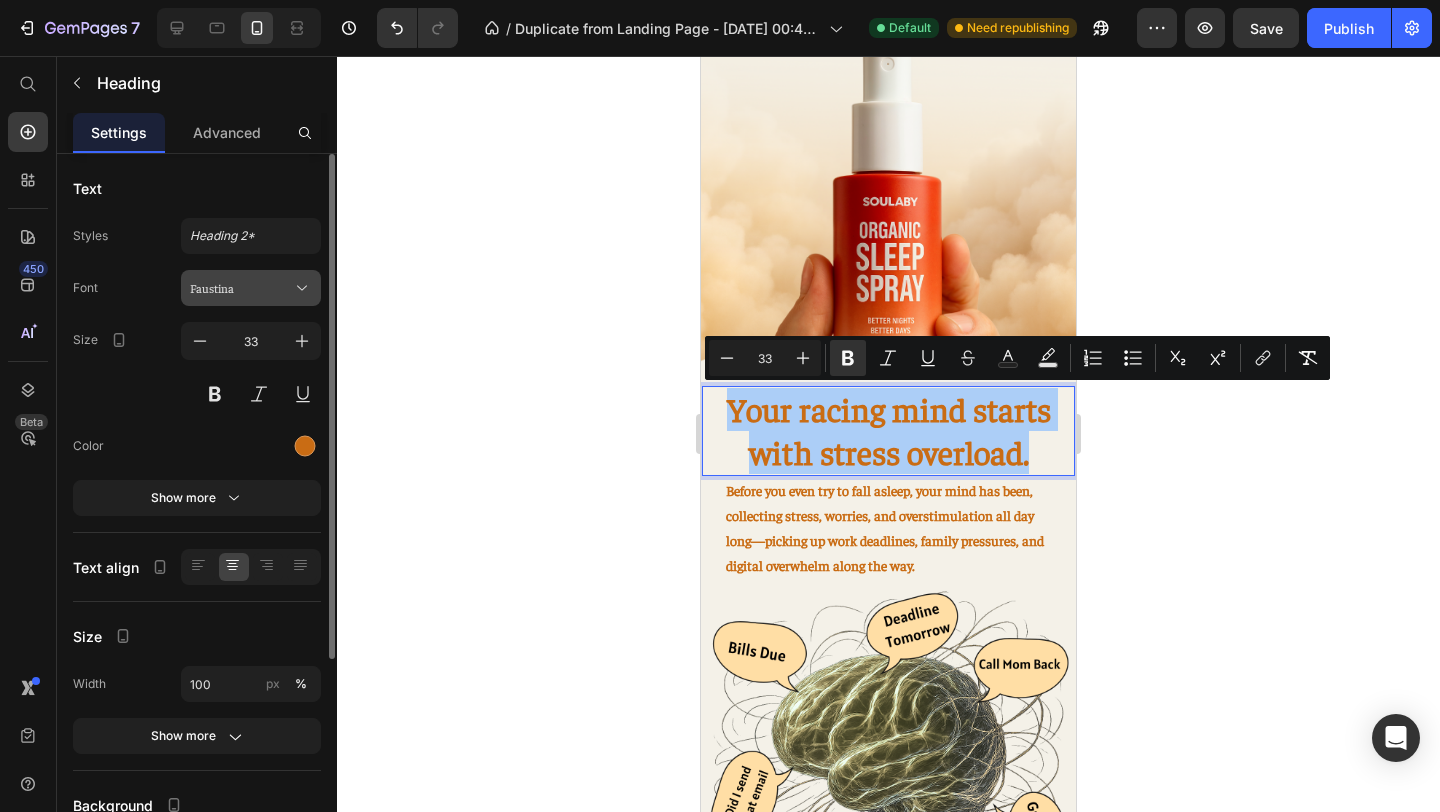click on "Faustina" at bounding box center (251, 288) 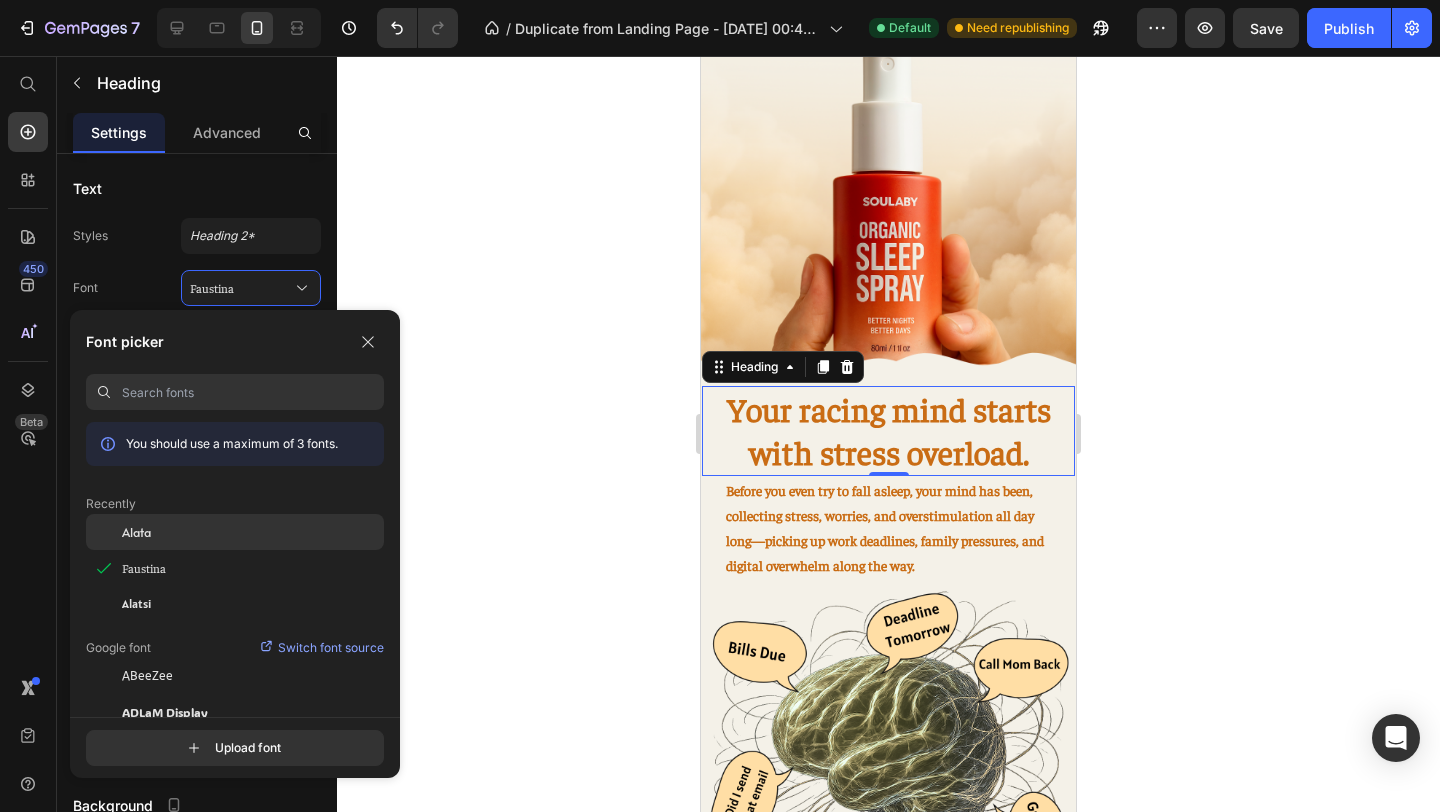 click on "Alata" 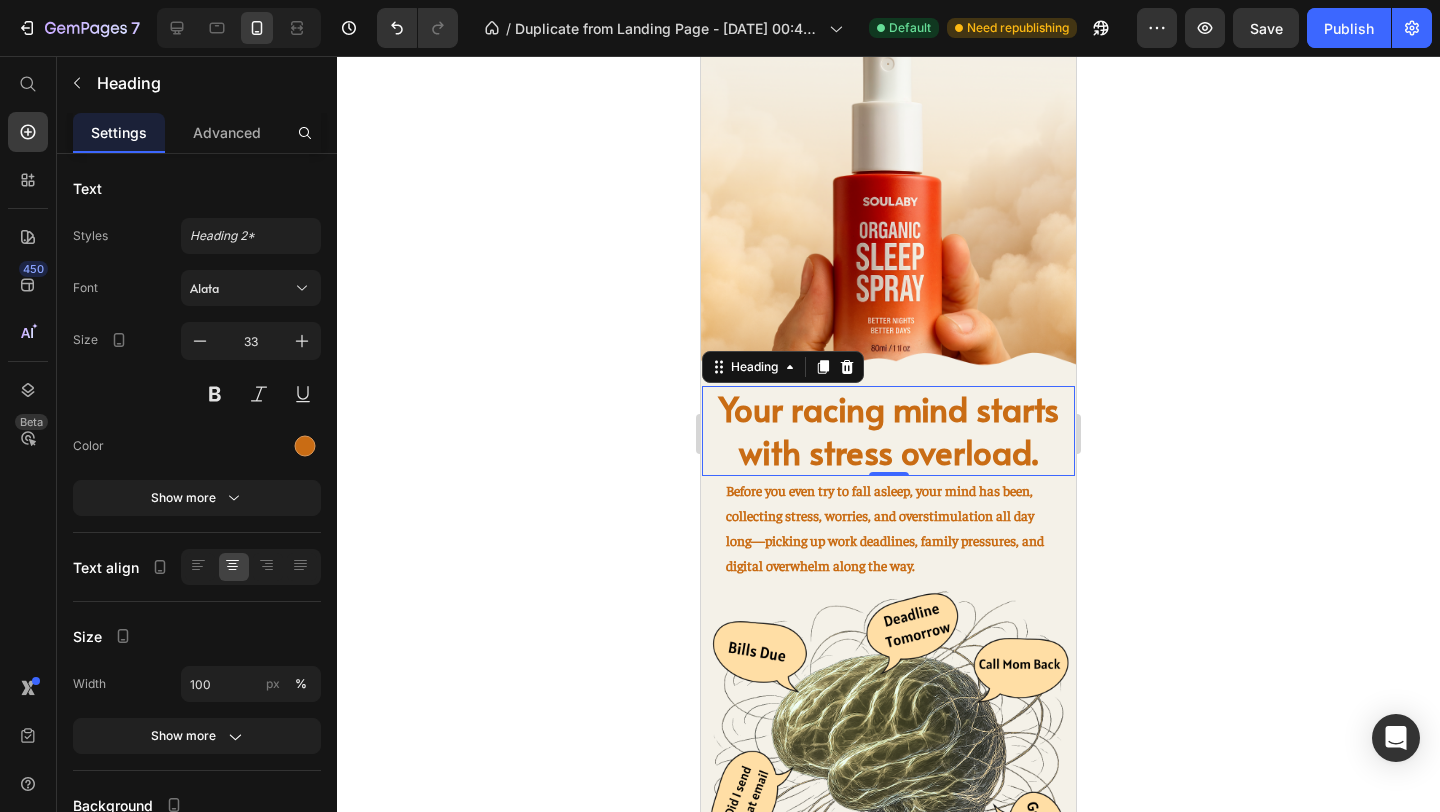 click 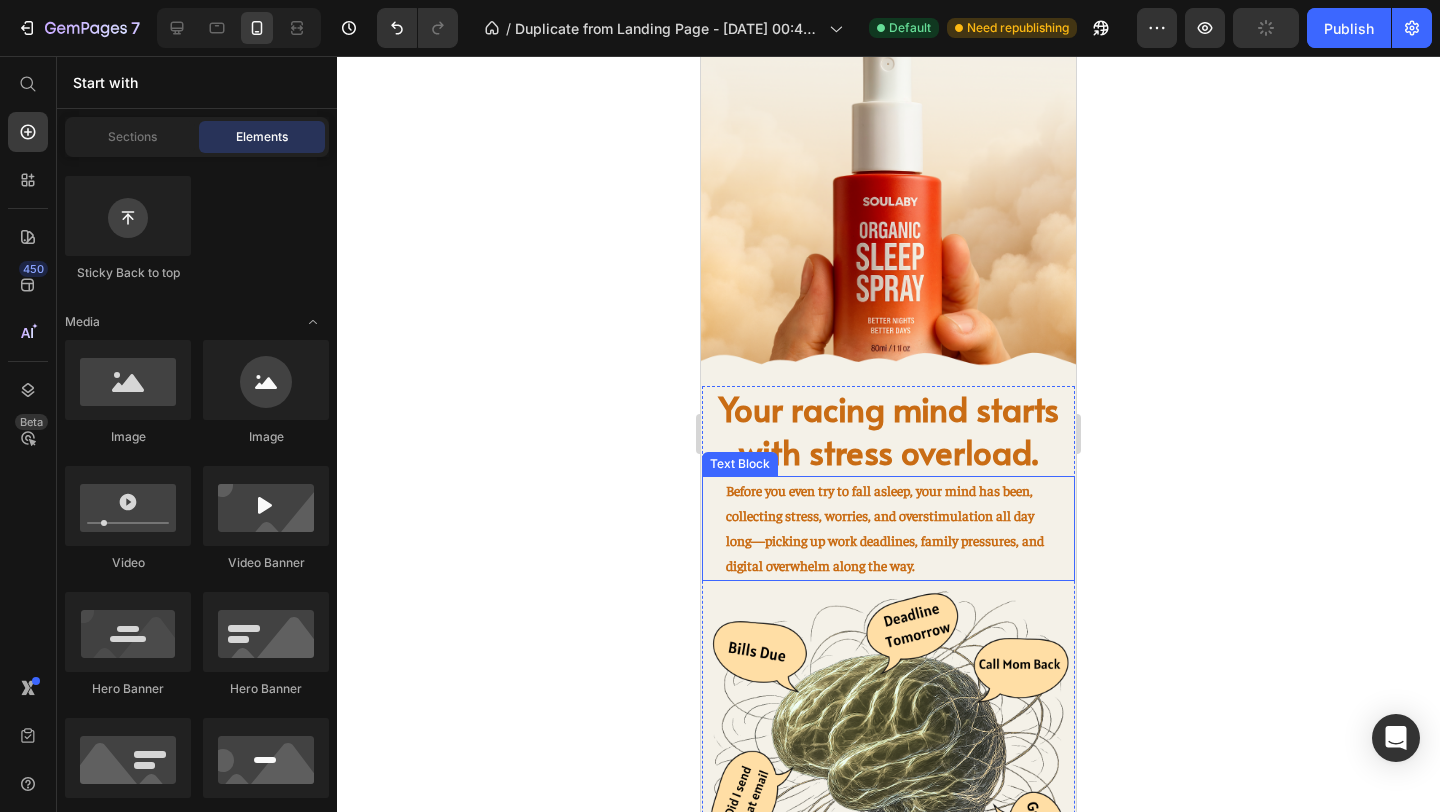 click on "Before you even try to fall asleep, your mind has been, collecting stress, worries, and overstimulation all day long—picking up work deadlines, family pressures, and digital overwhelm along the way." at bounding box center [888, 528] 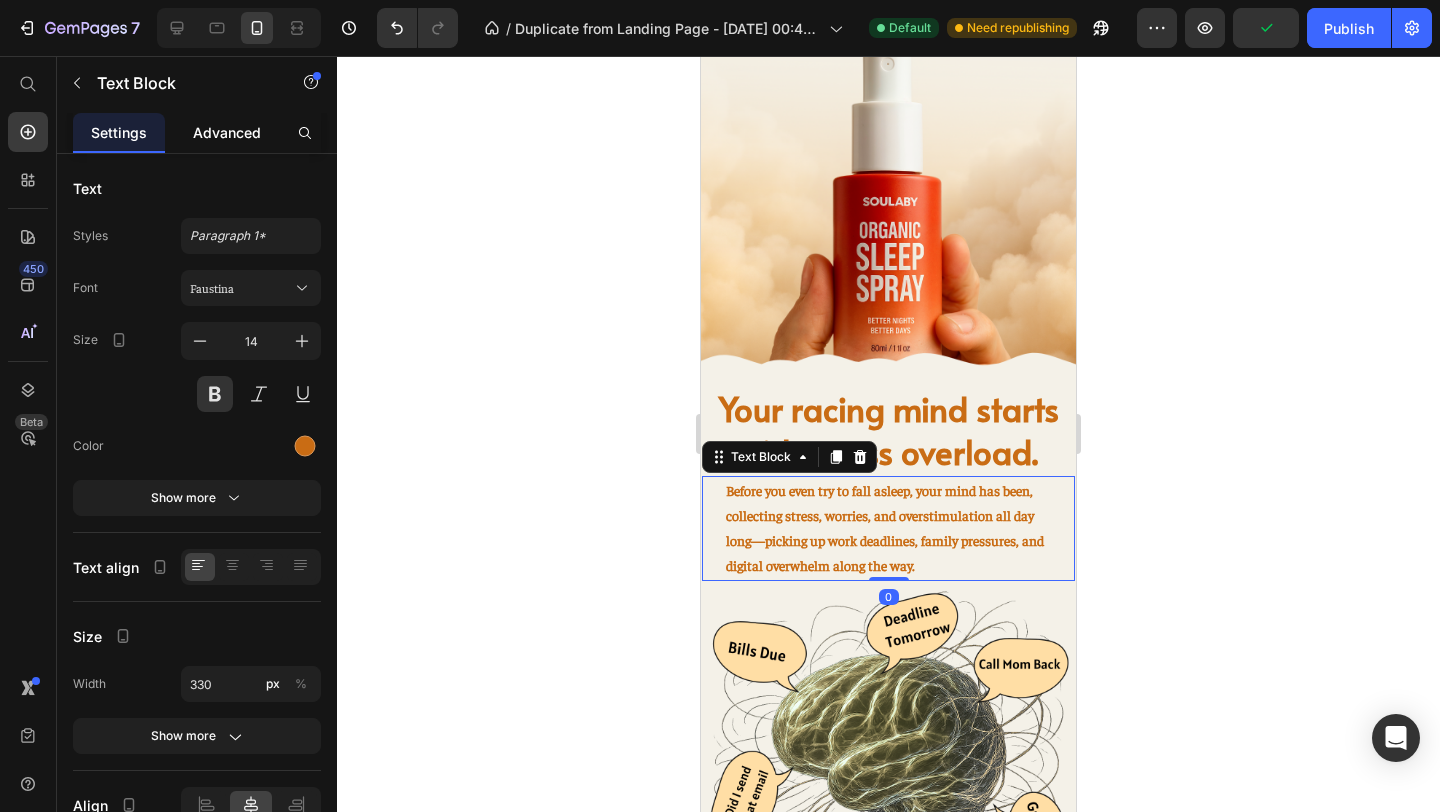 click on "Advanced" at bounding box center [227, 132] 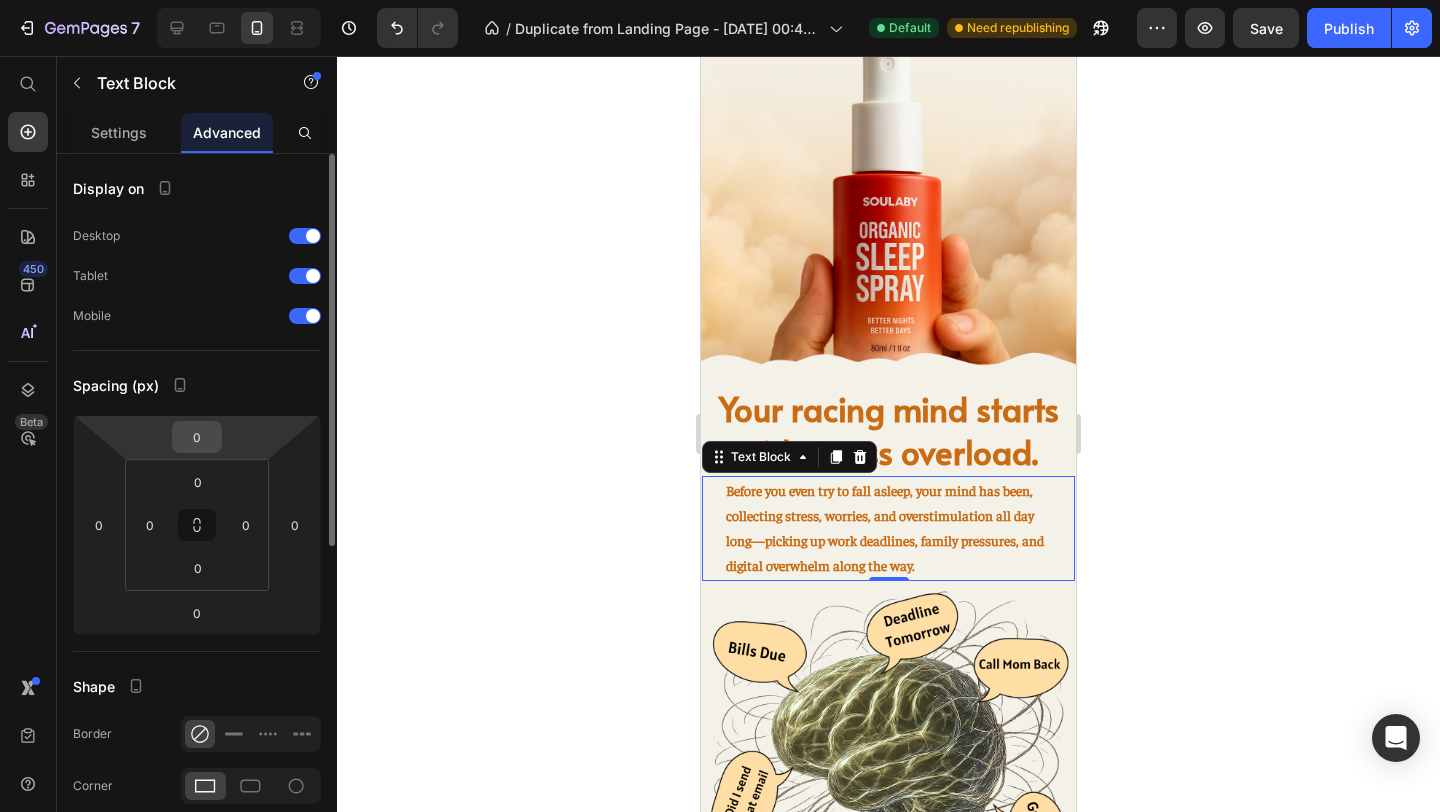 click on "0" at bounding box center [197, 437] 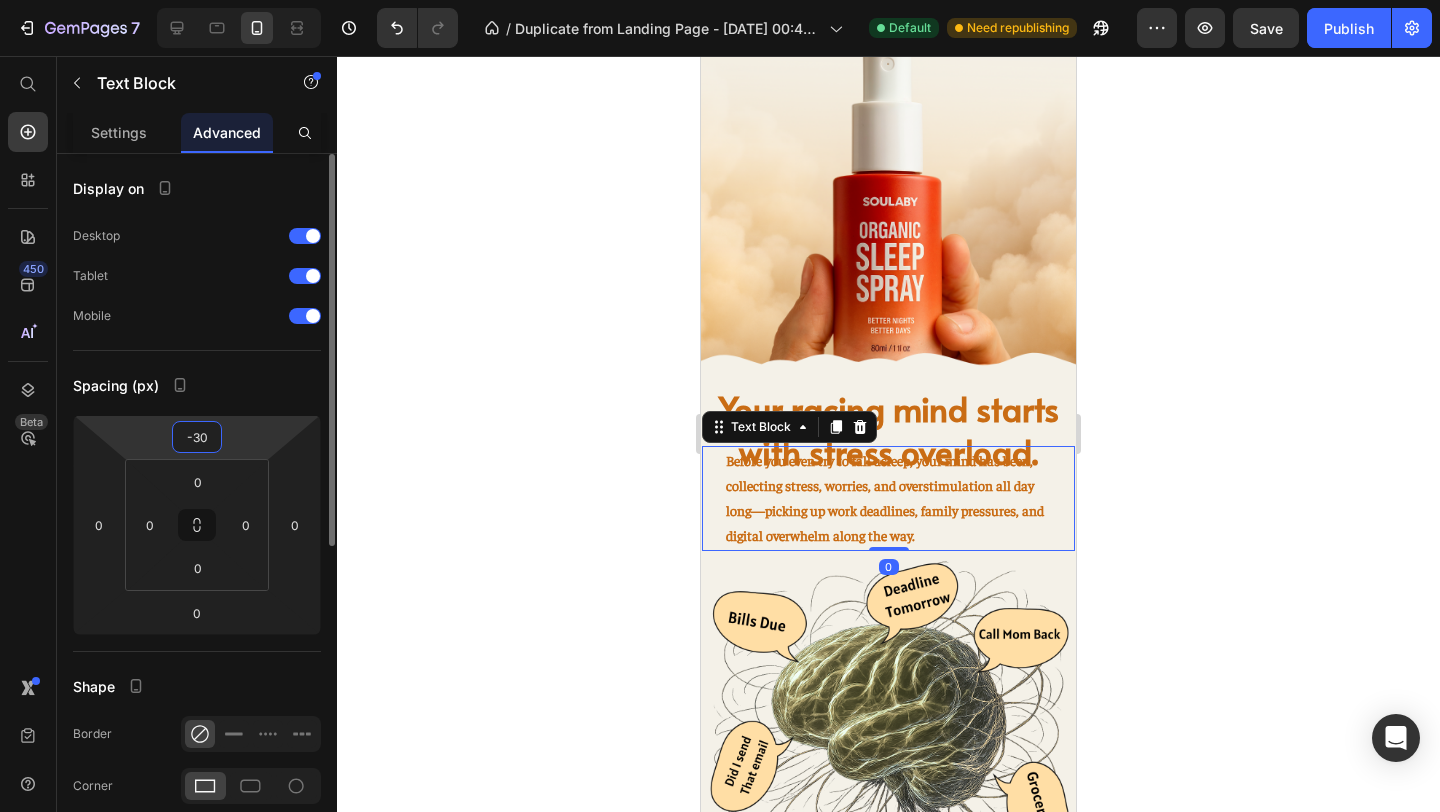 type on "-3" 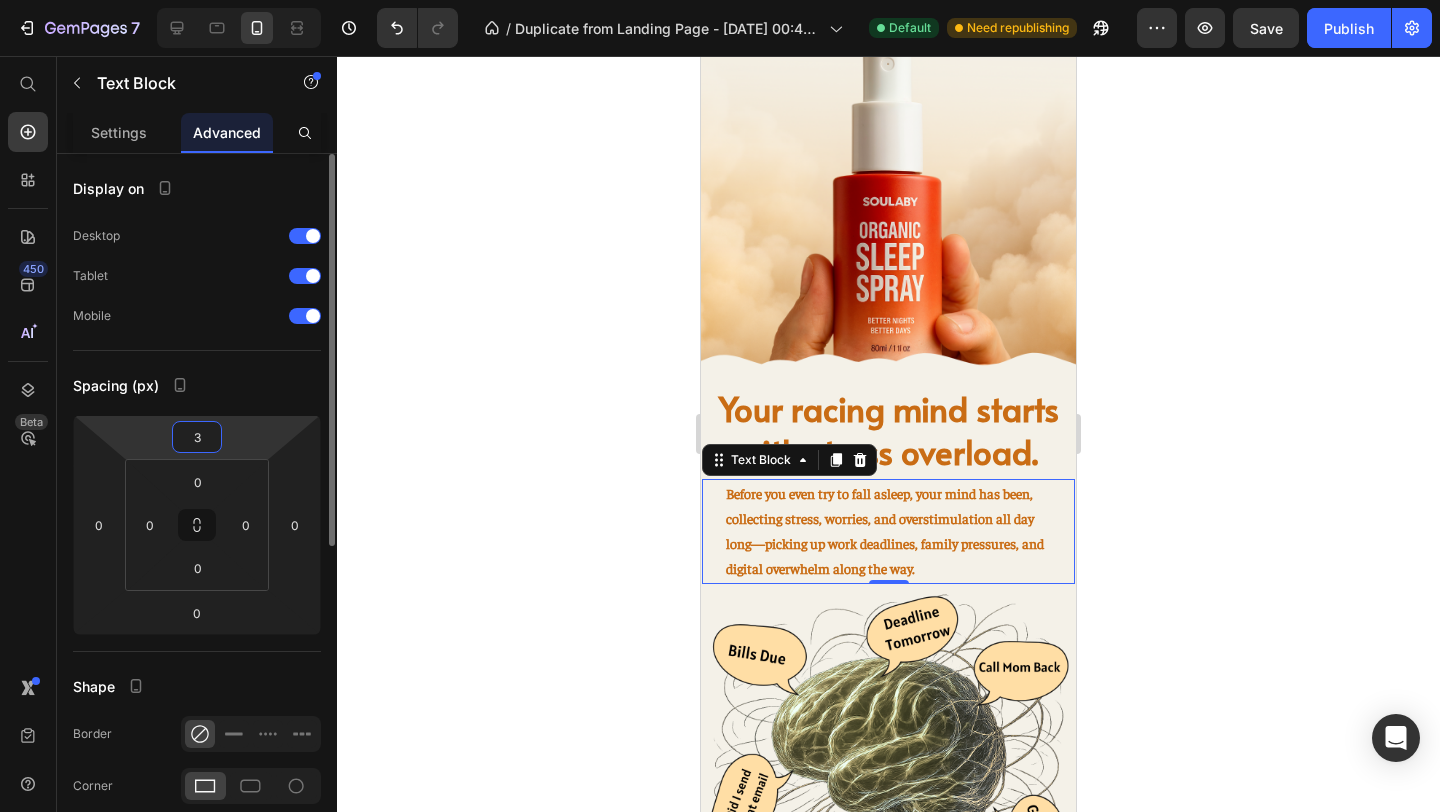 type on "30" 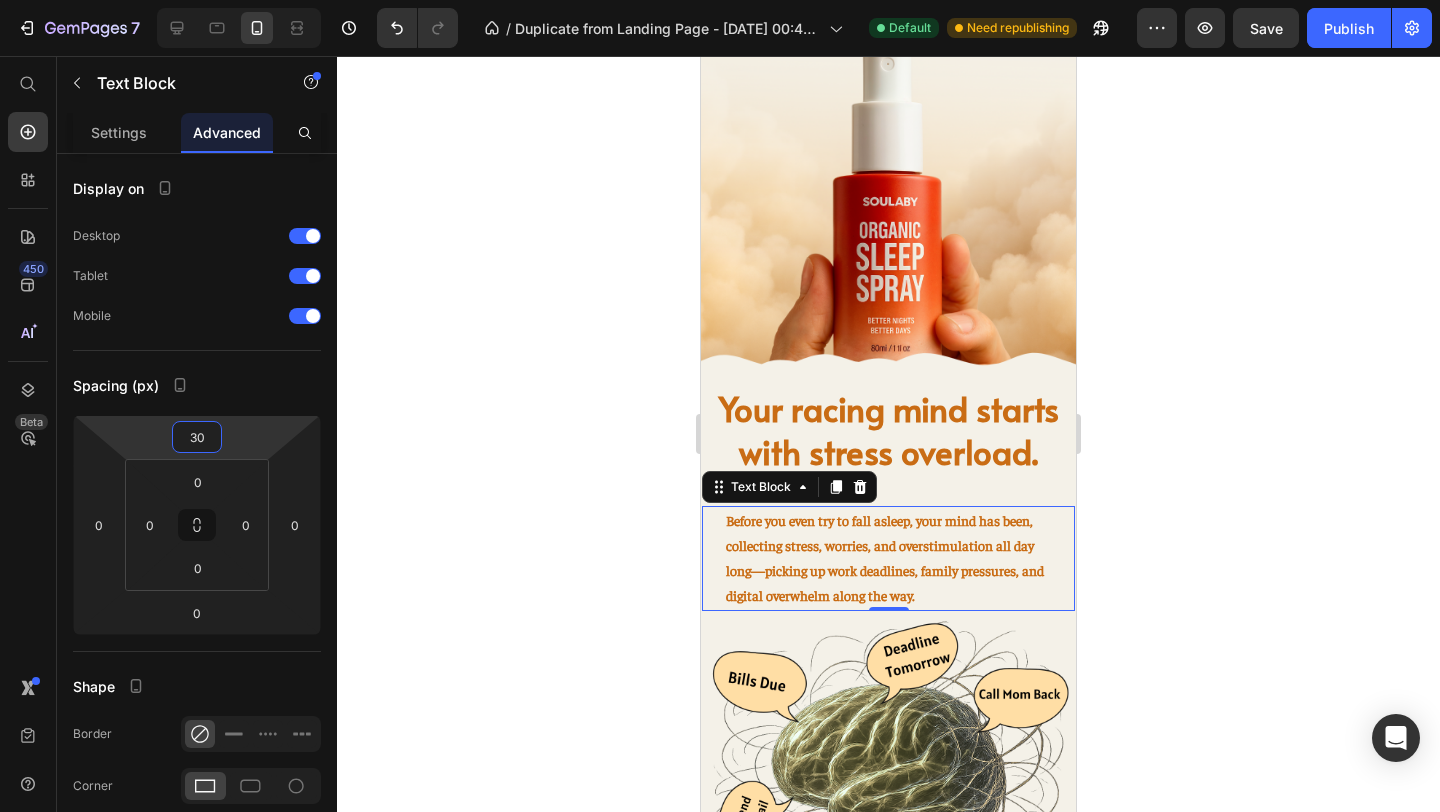 click 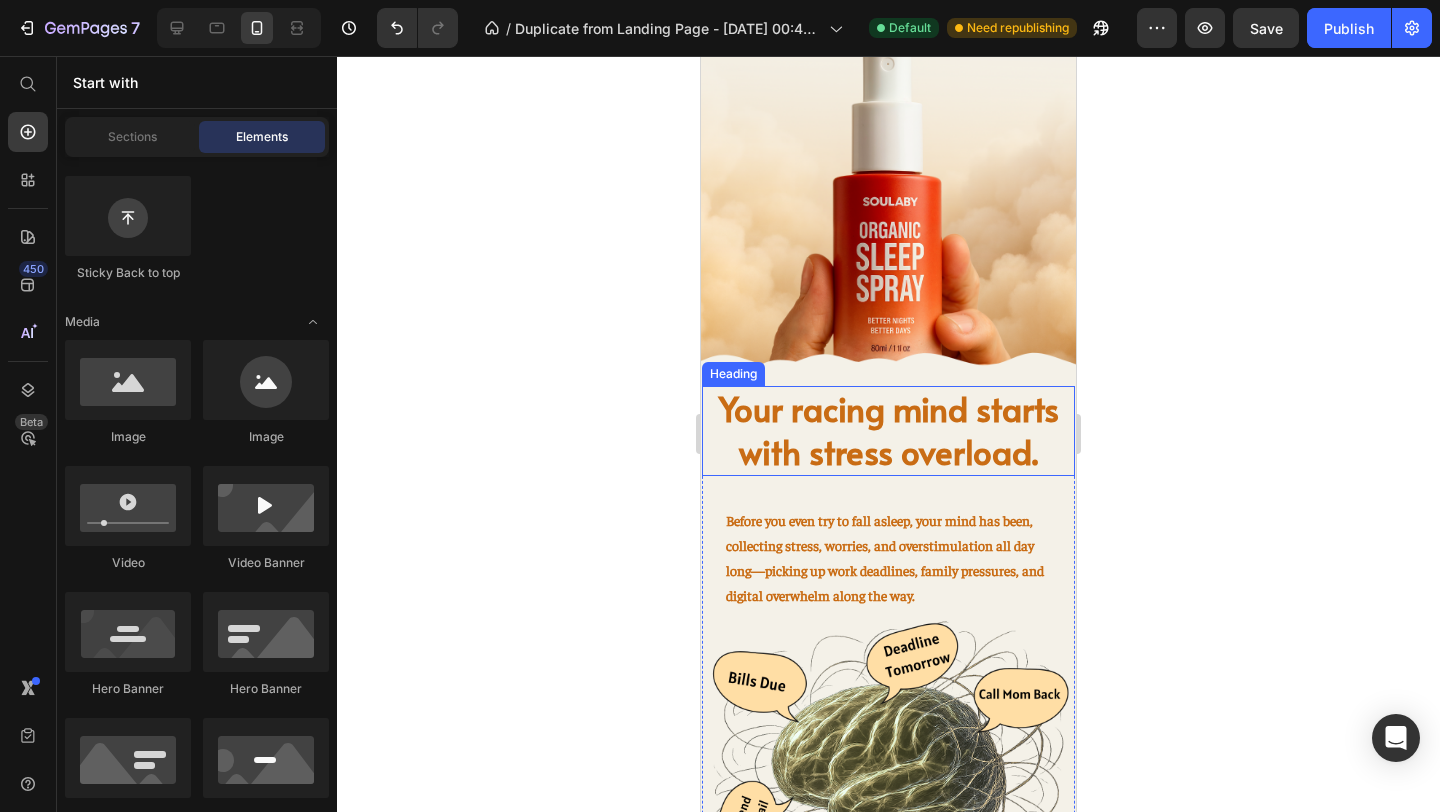 scroll, scrollTop: 369, scrollLeft: 0, axis: vertical 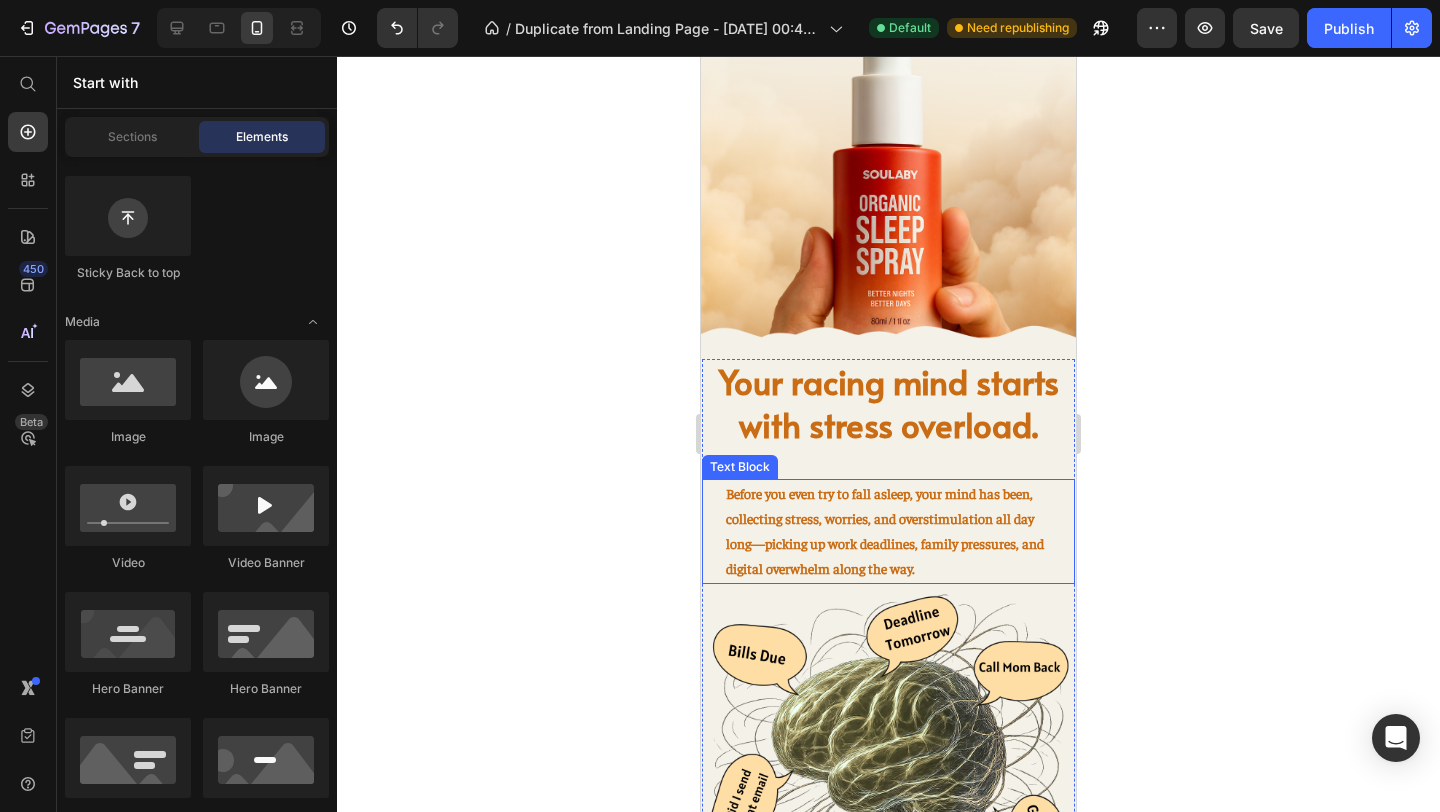 click on "Before you even try to fall asleep, your mind has been, collecting stress, worries, and overstimulation all day long—picking up work deadlines, family pressures, and digital overwhelm along the way." at bounding box center [889, 531] 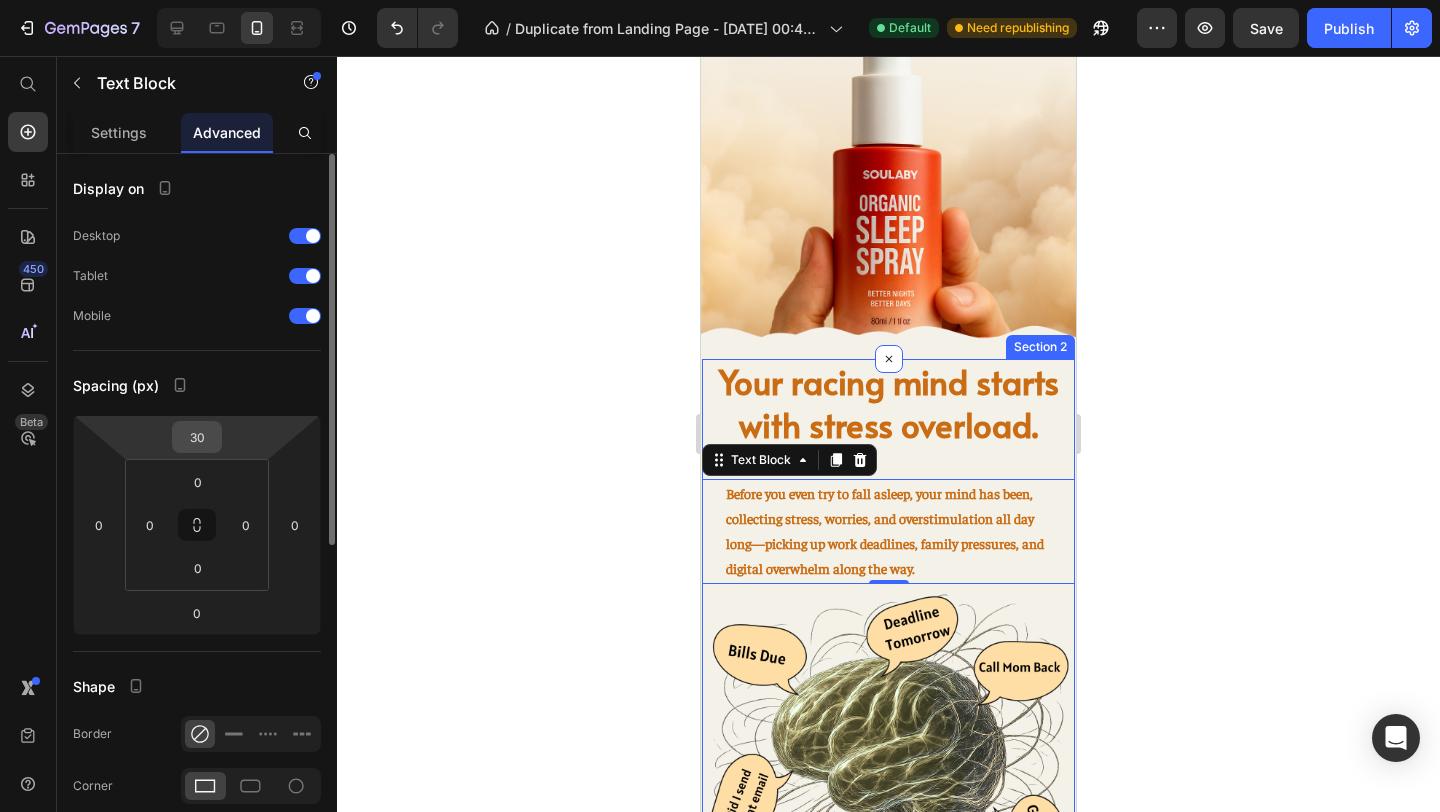 click on "30" at bounding box center (197, 437) 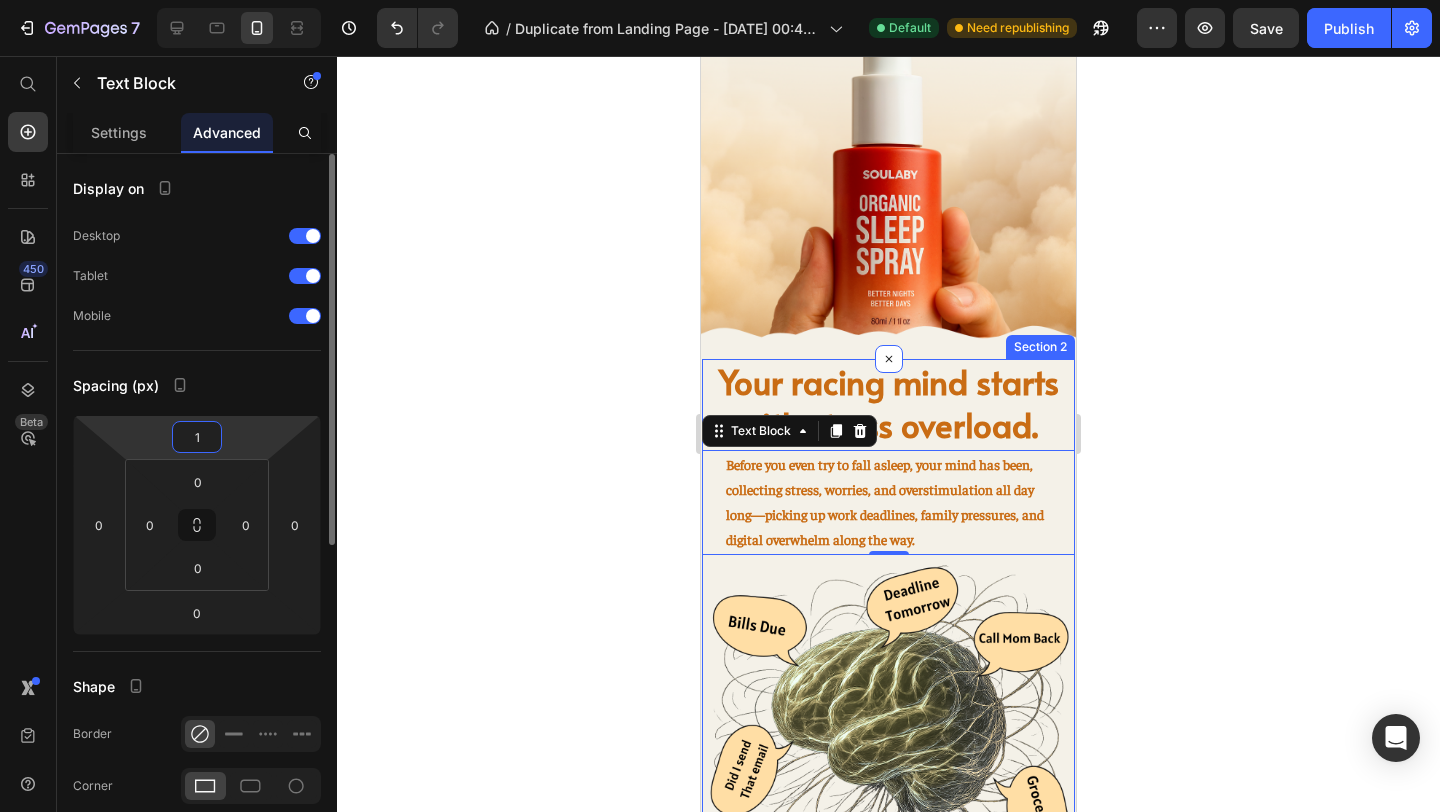 type on "15" 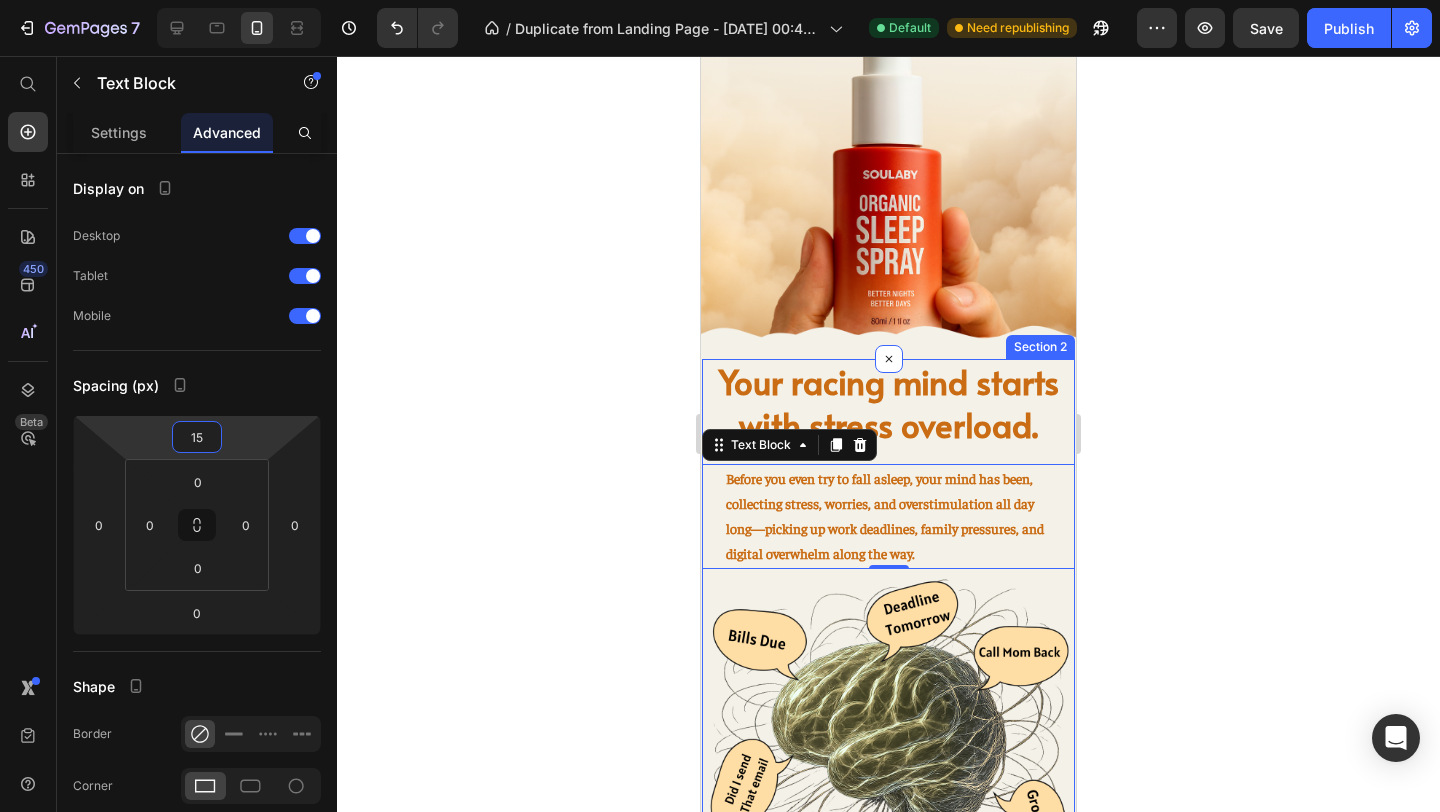 click 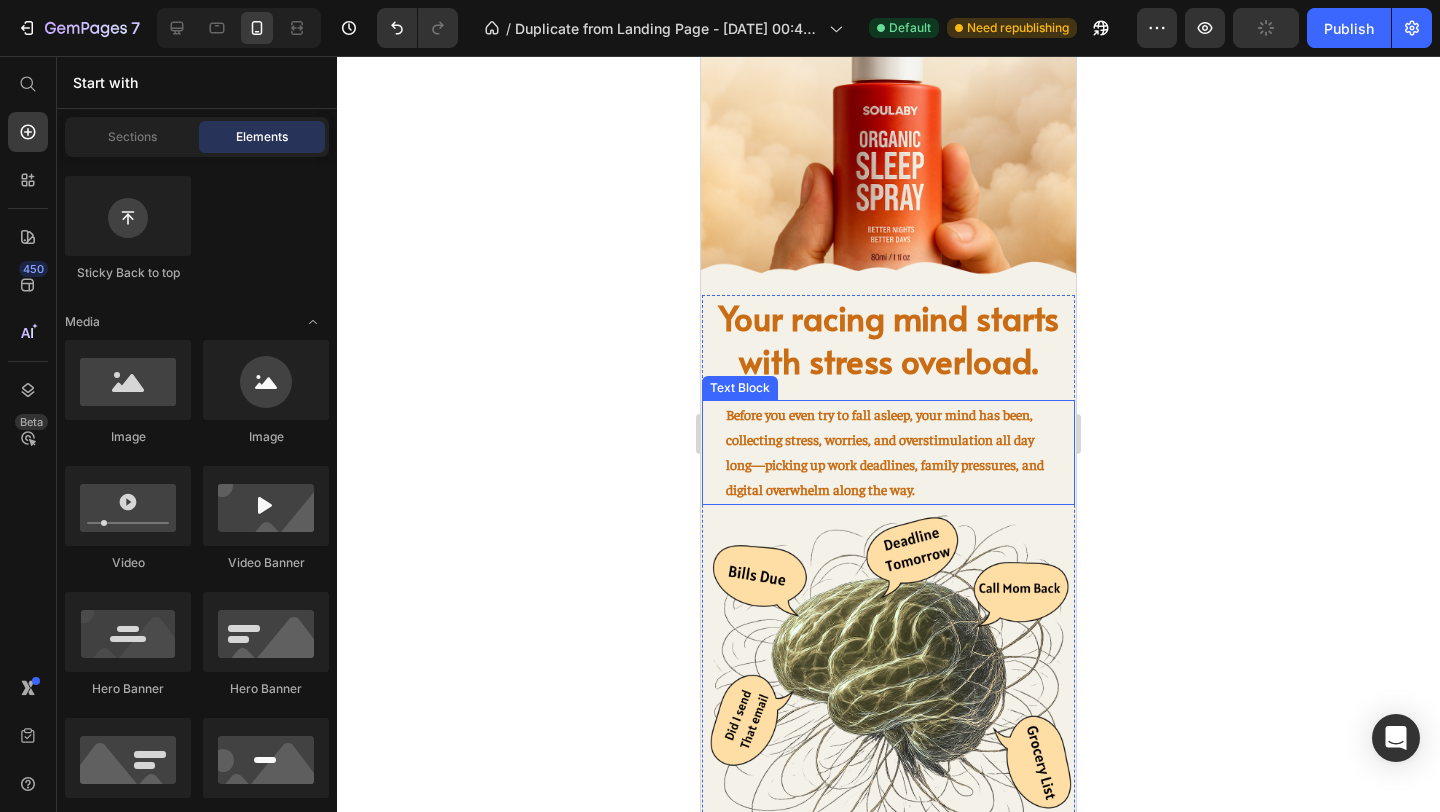 scroll, scrollTop: 440, scrollLeft: 0, axis: vertical 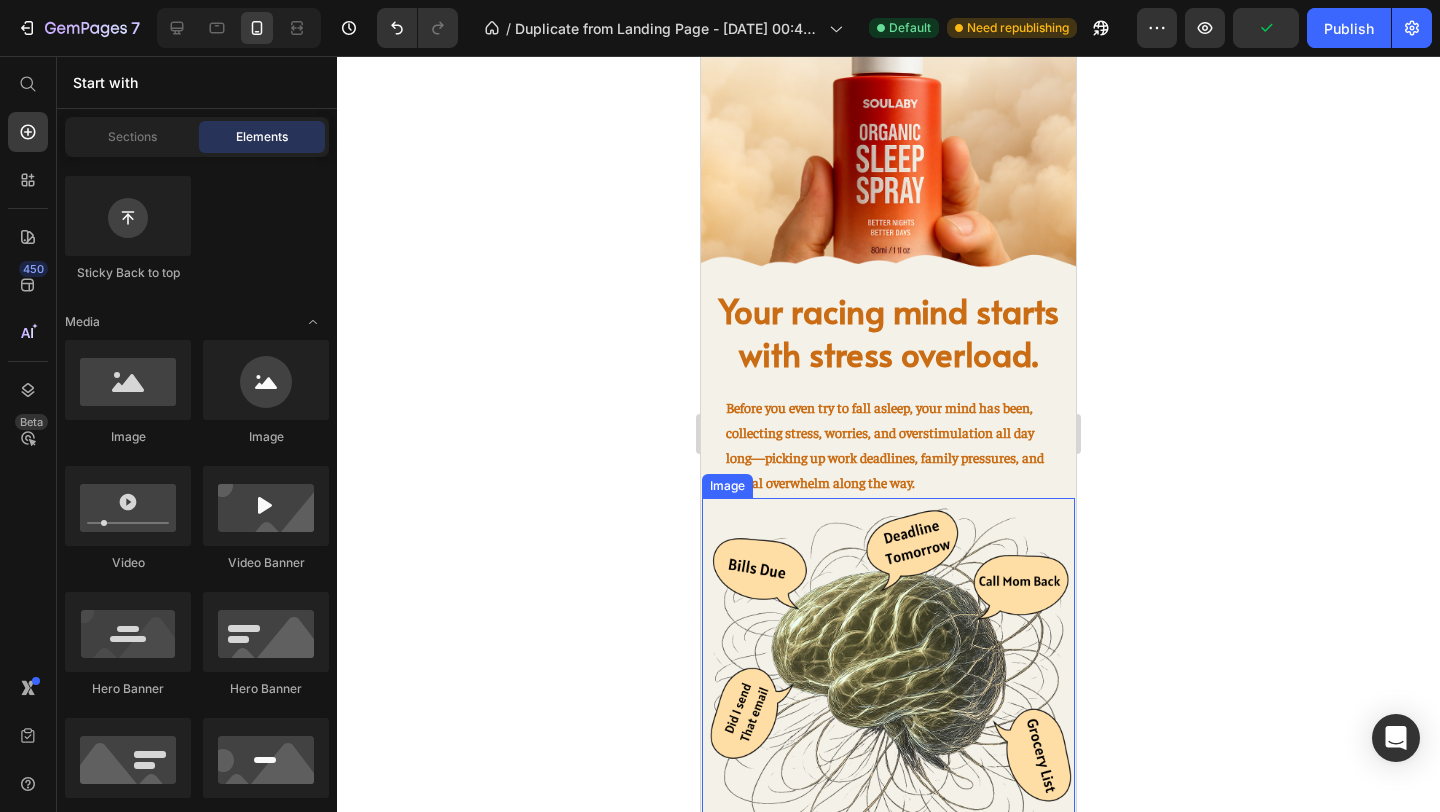 click at bounding box center [888, 684] 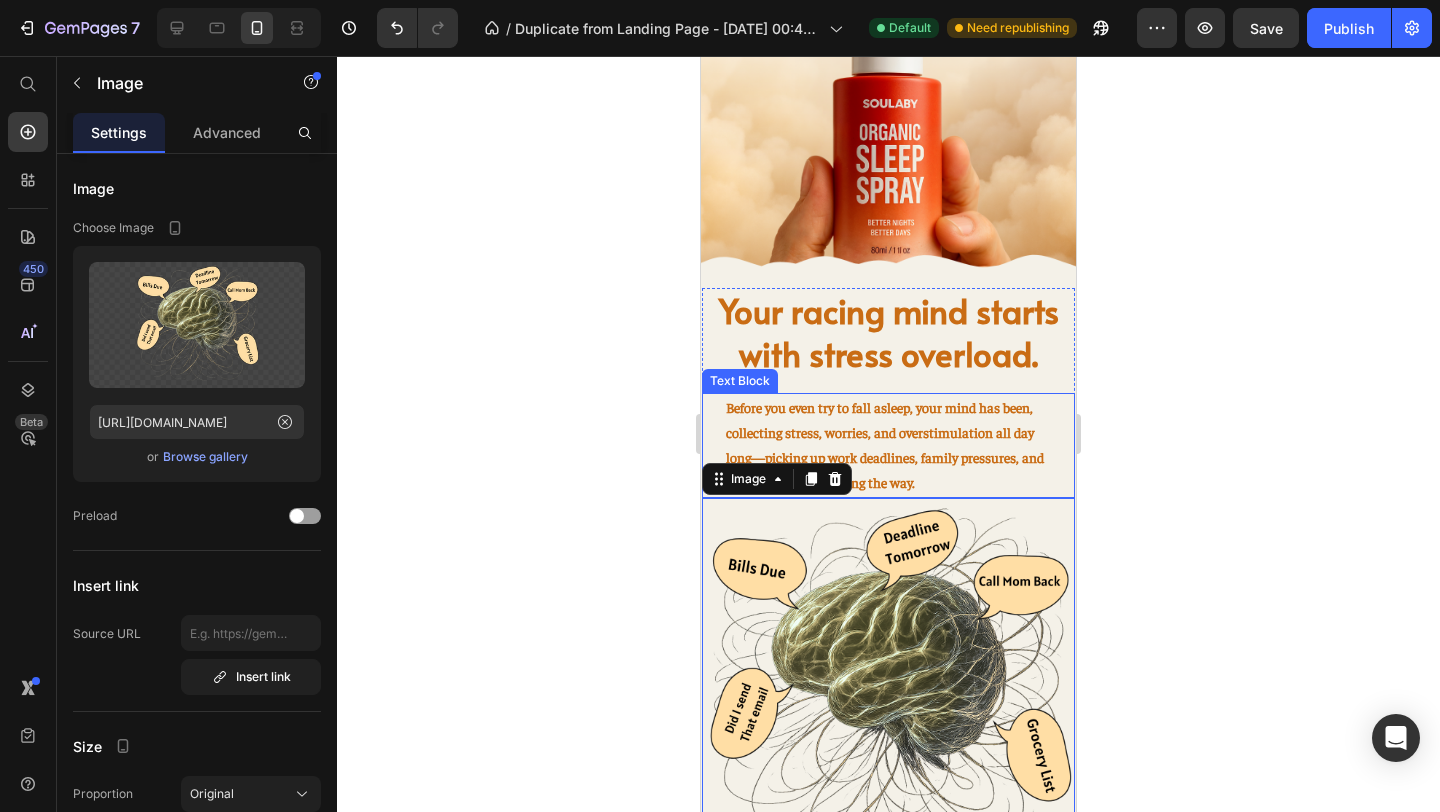click on "Before you even try to fall asleep, your mind has been, collecting stress, worries, and overstimulation all day long—picking up work deadlines, family pressures, and digital overwhelm along the way." at bounding box center (888, 445) 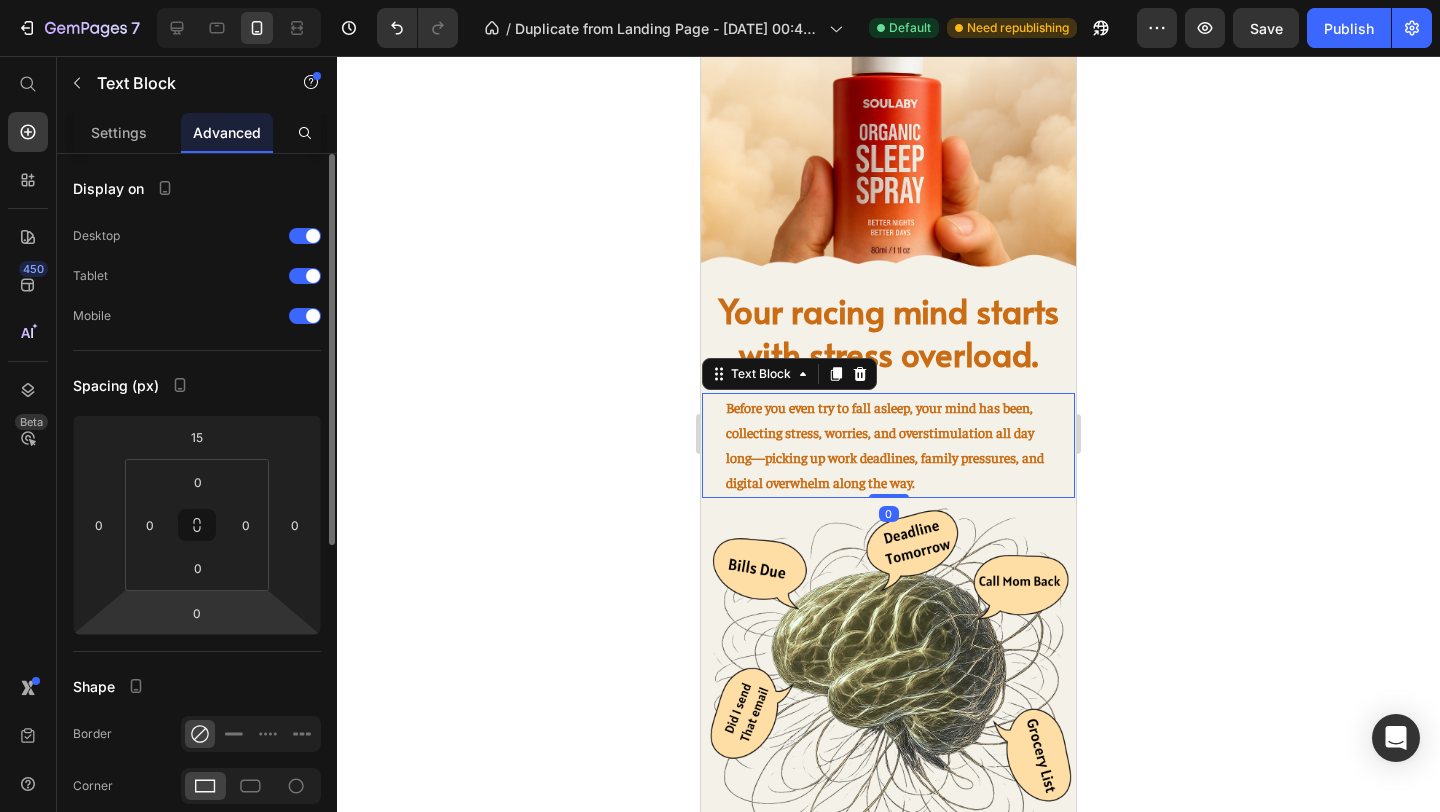 click on "7   /  Duplicate from Landing Page - [DATE] 00:41:48 Default Need republishing Preview  Save   Publish  450 Beta Start with Sections Elements Hero Section Product Detail Brands Trusted Badges Guarantee Product Breakdown How to use Testimonials Compare Bundle FAQs Social Proof Brand Story Product List Collection Blog List Contact Sticky Add to Cart Custom Footer Browse Library 450 Layout
Row
Row
Row
Row Text
Heading
Text Block Button
Button
Button
Sticky Back to top Media" at bounding box center [720, 0] 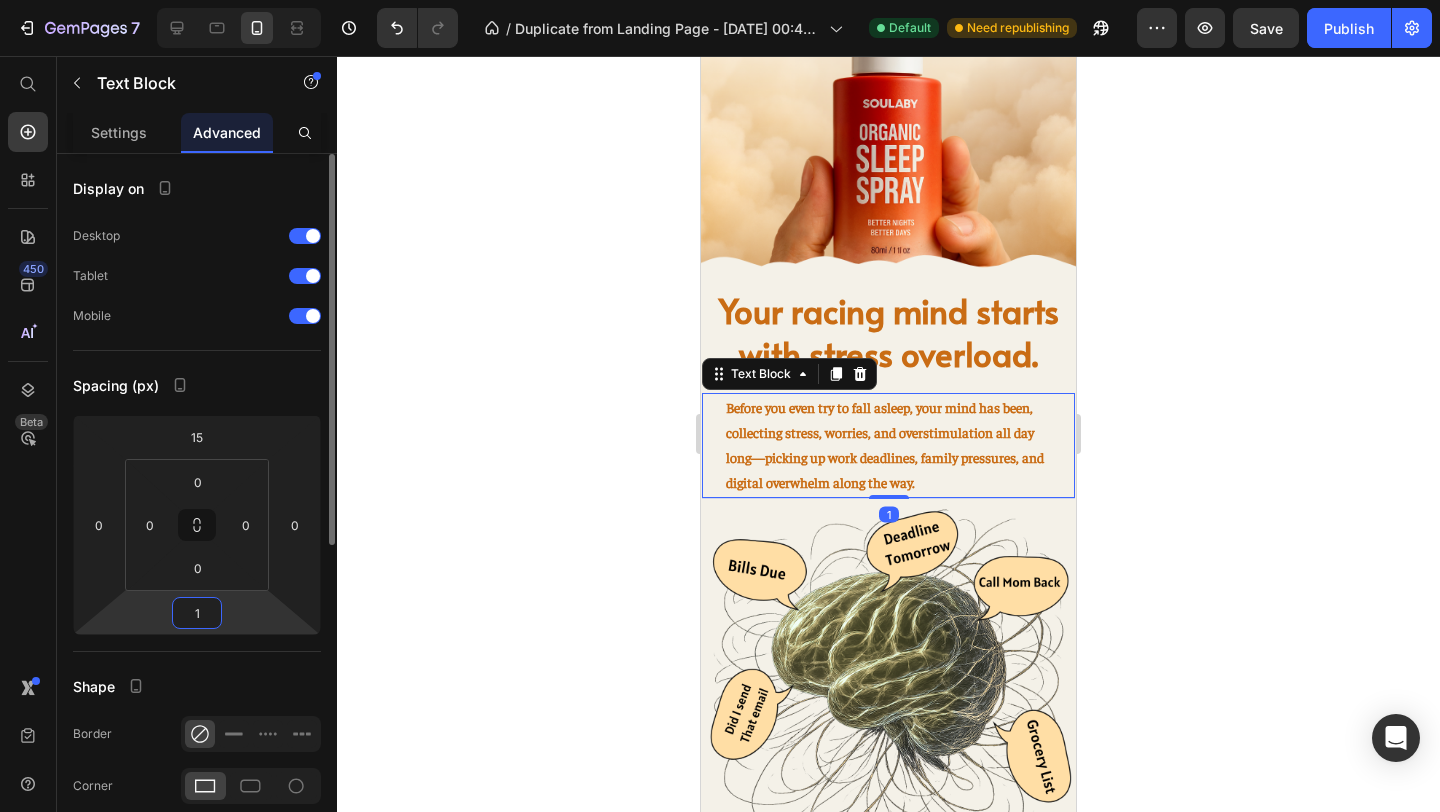 type on "15" 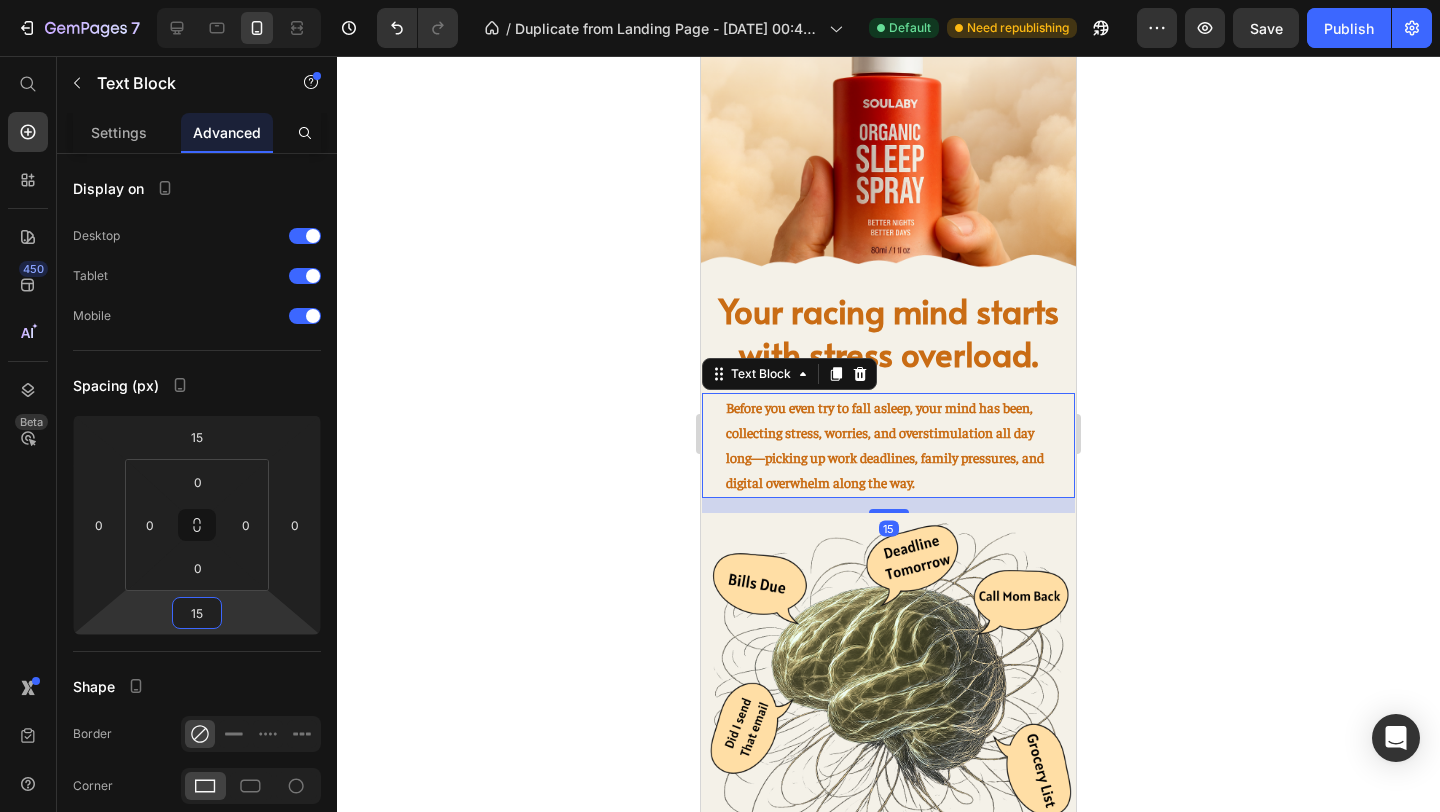 click 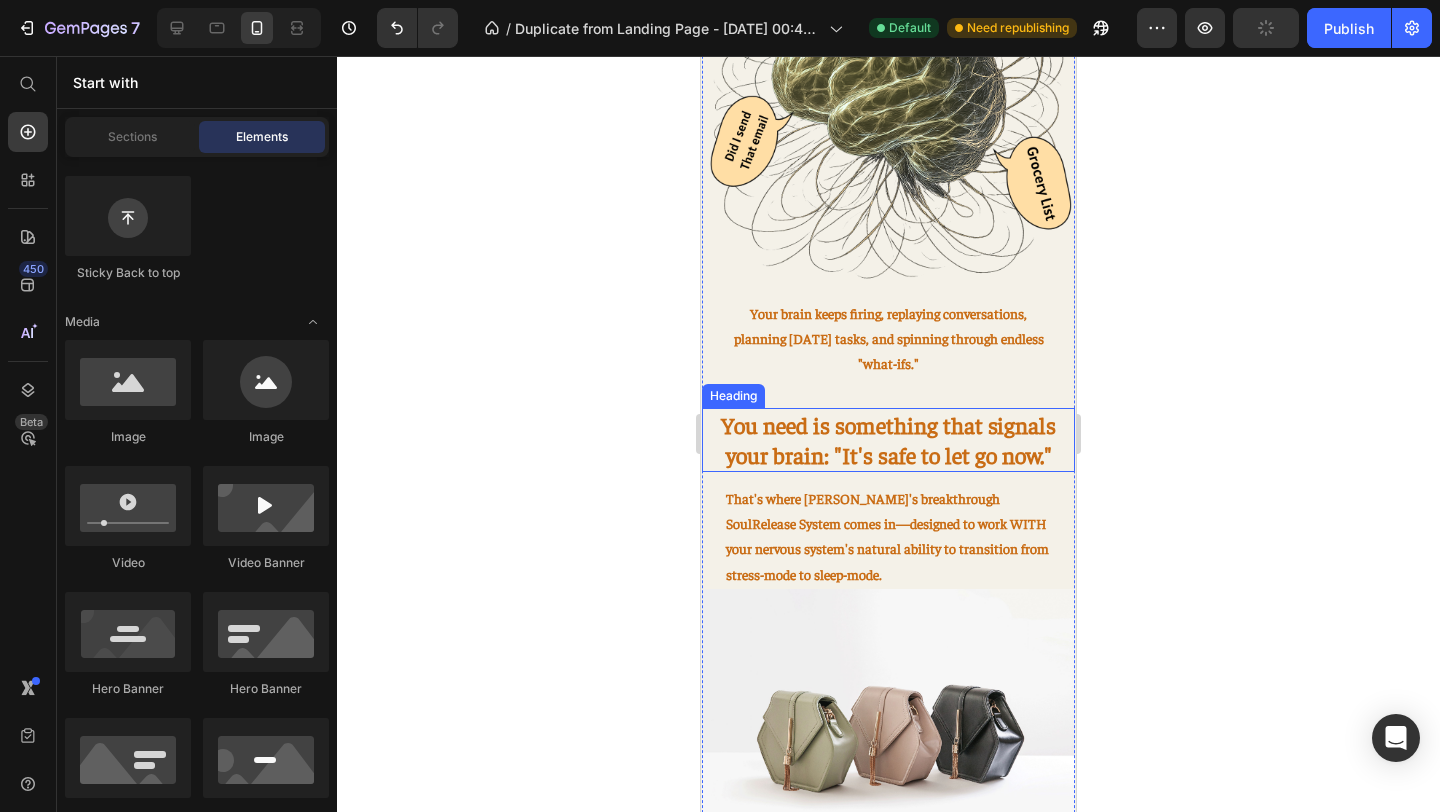 scroll, scrollTop: 1031, scrollLeft: 0, axis: vertical 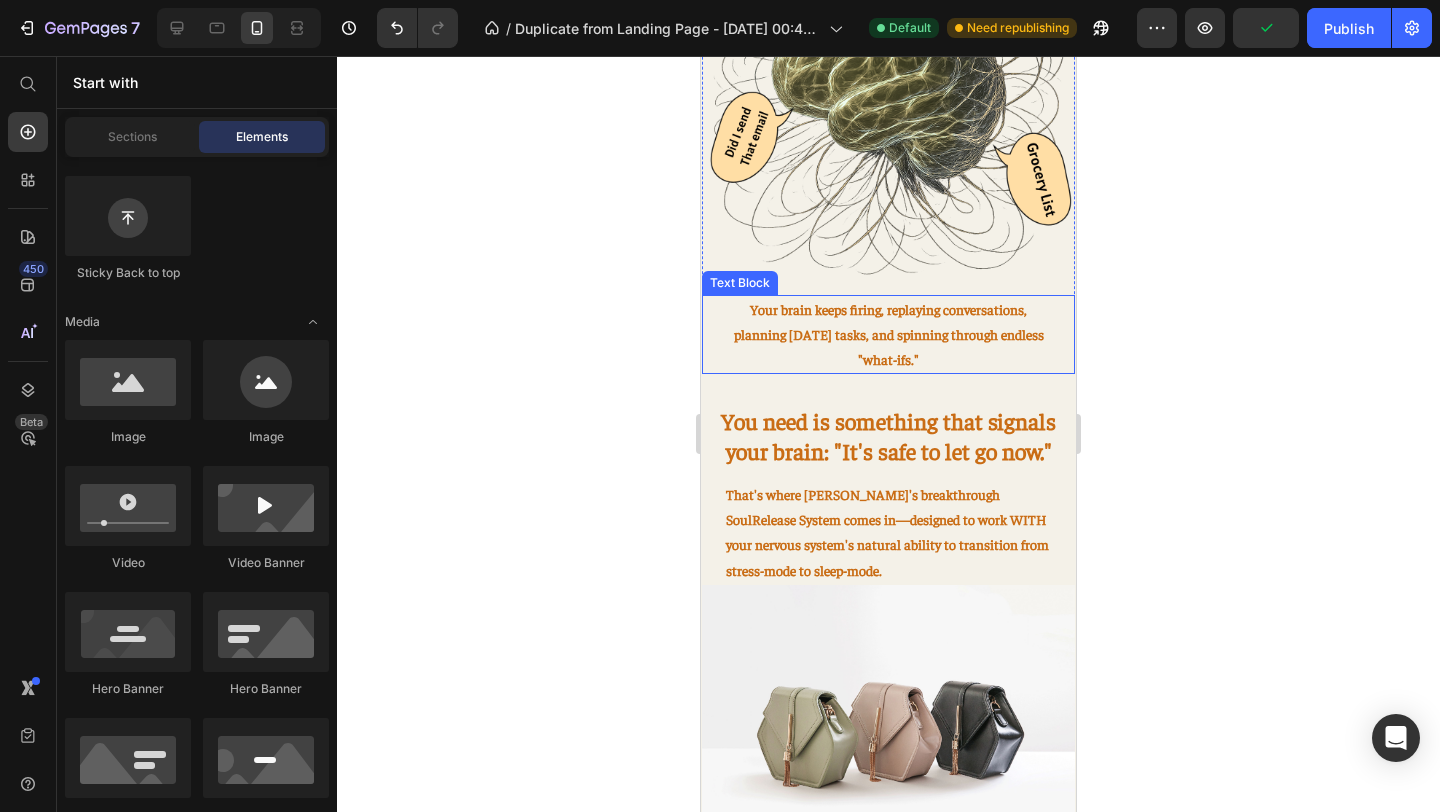 click on "Your brain keeps firing, replaying conversations, planning [DATE] tasks, and spinning through endless "what-ifs."" at bounding box center (889, 335) 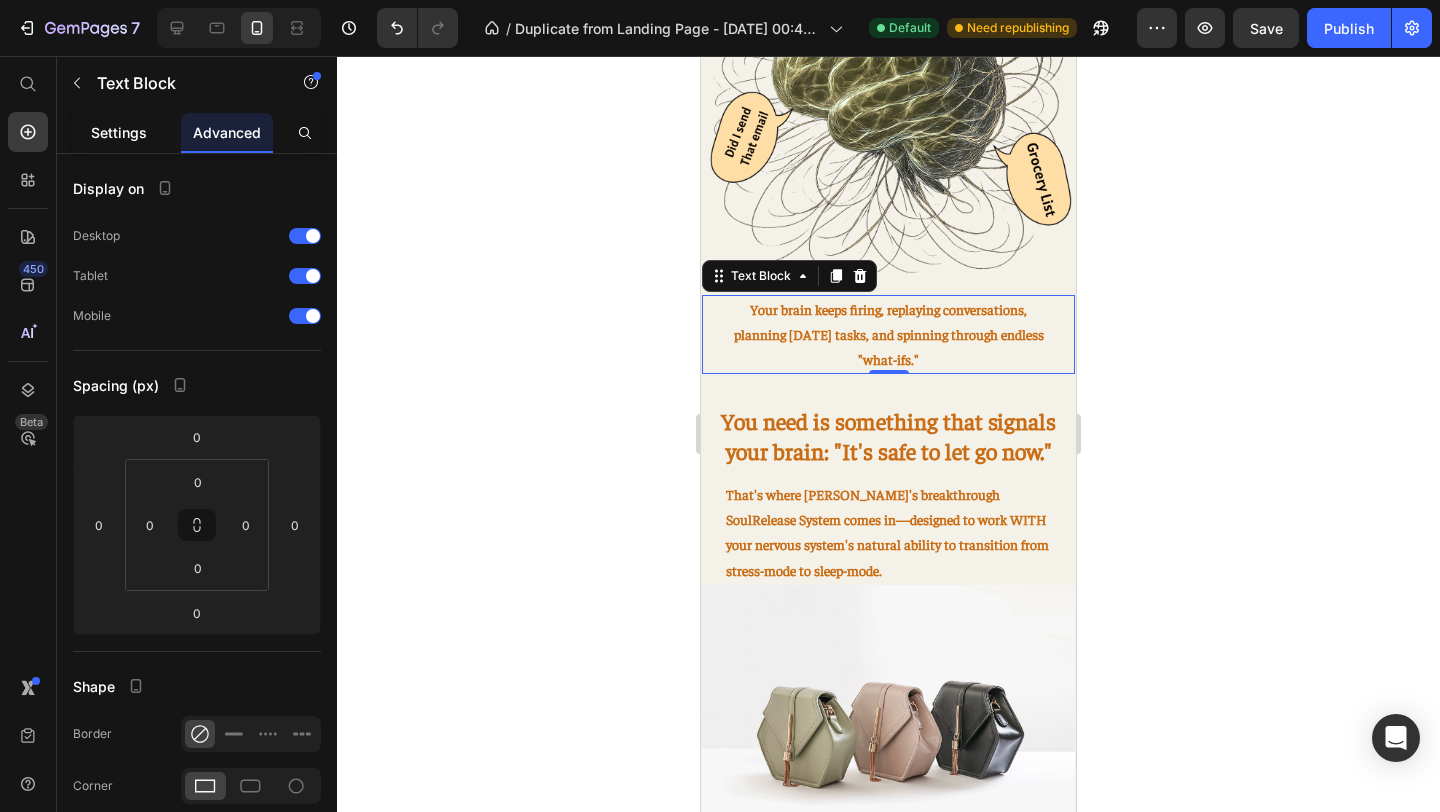 click on "Settings" at bounding box center [119, 132] 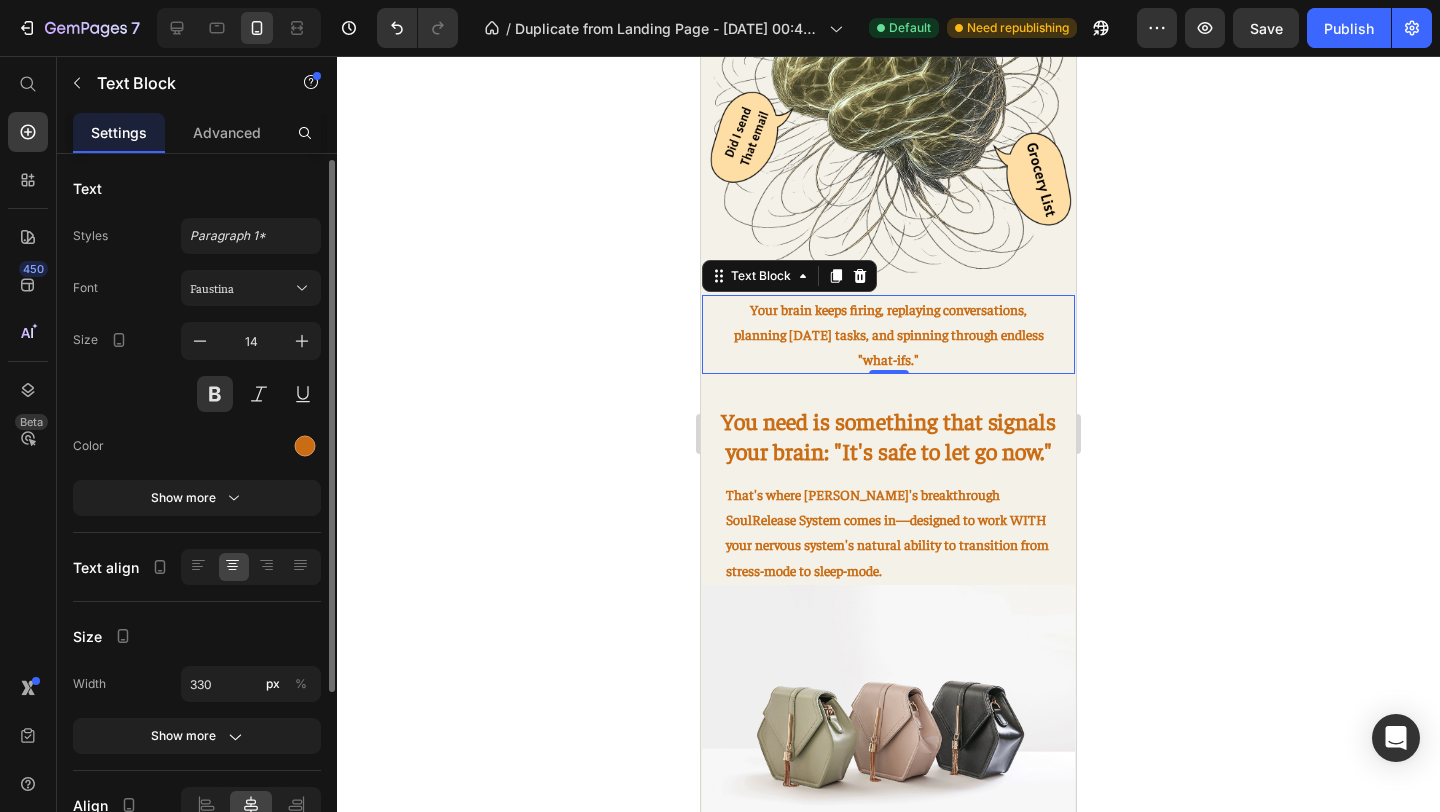 scroll, scrollTop: 30, scrollLeft: 0, axis: vertical 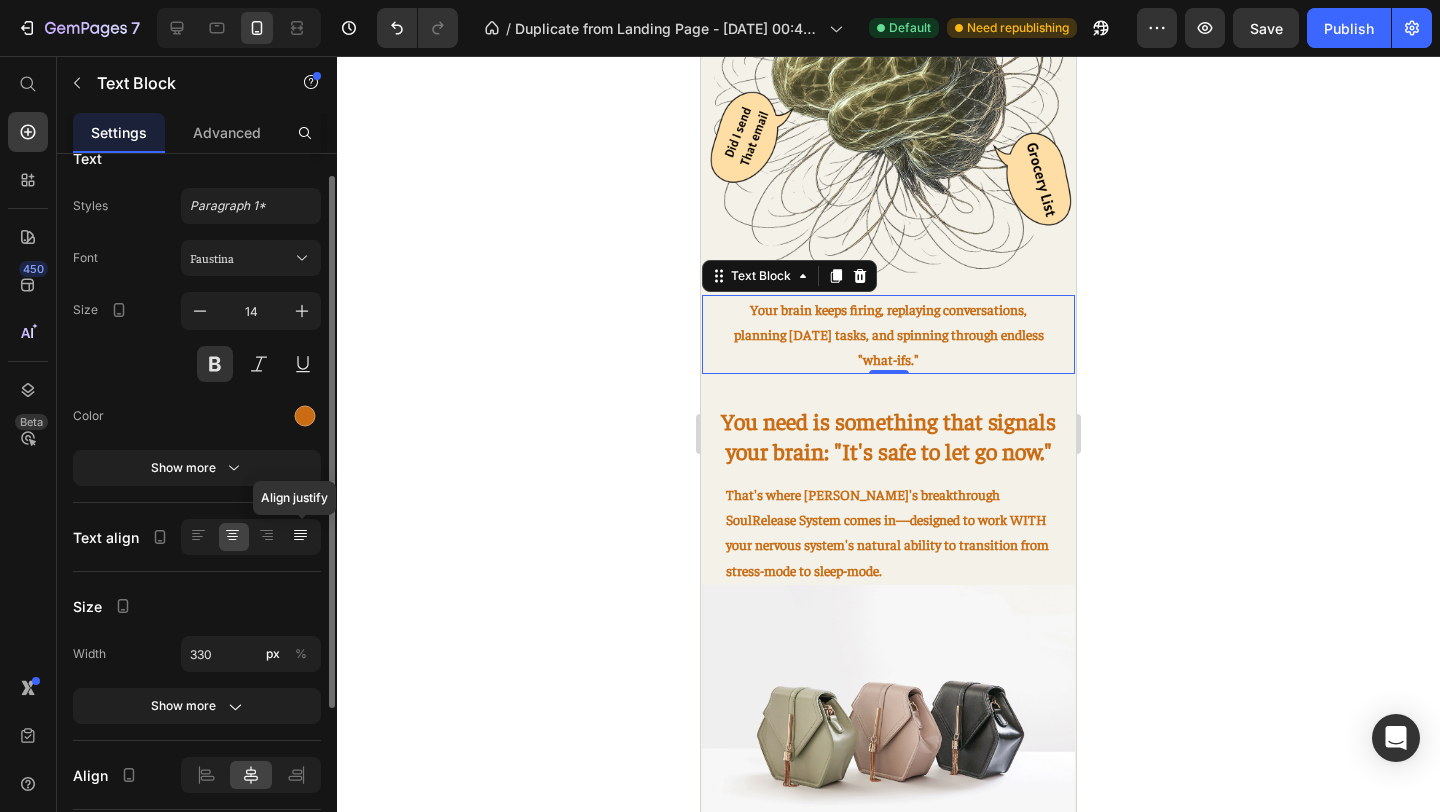 click 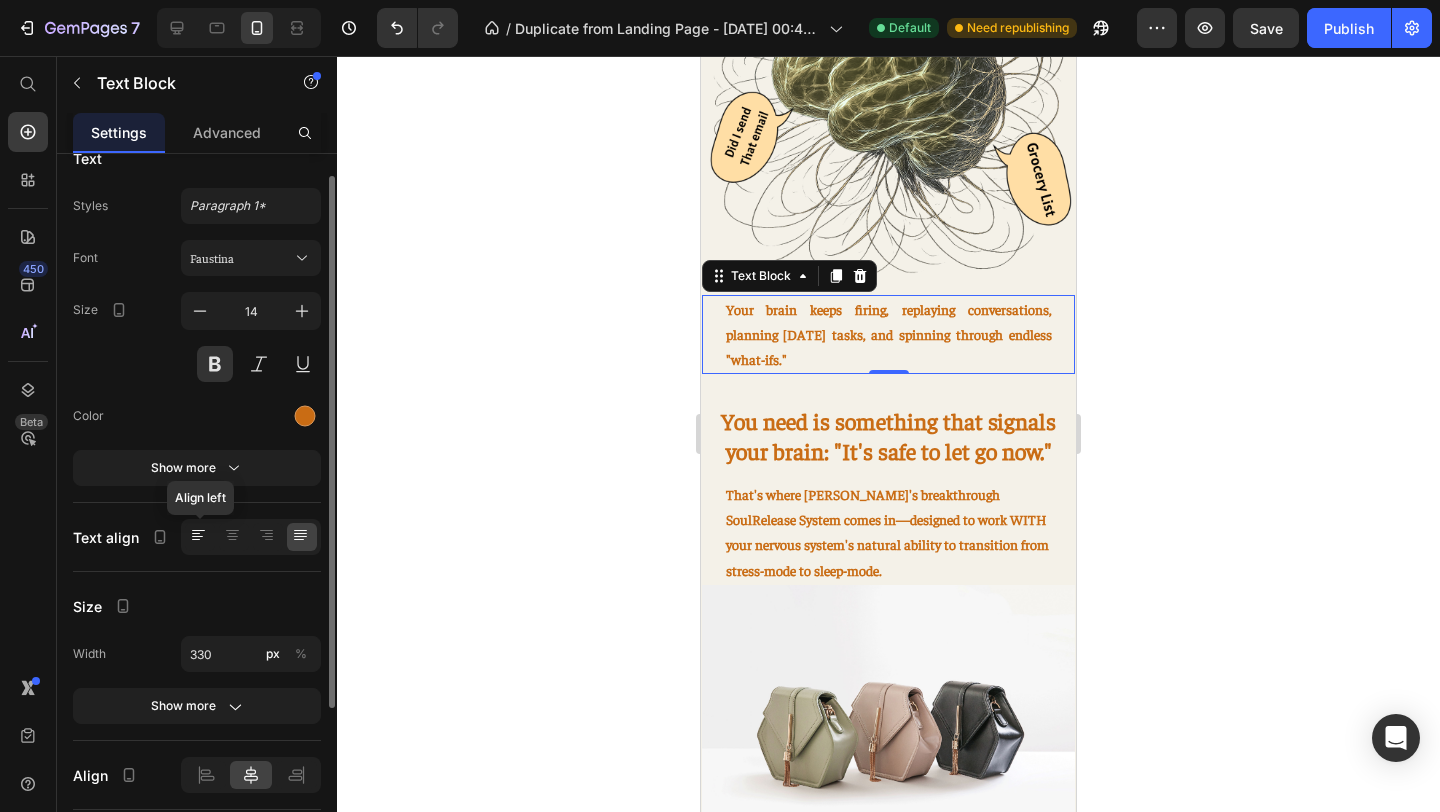 click 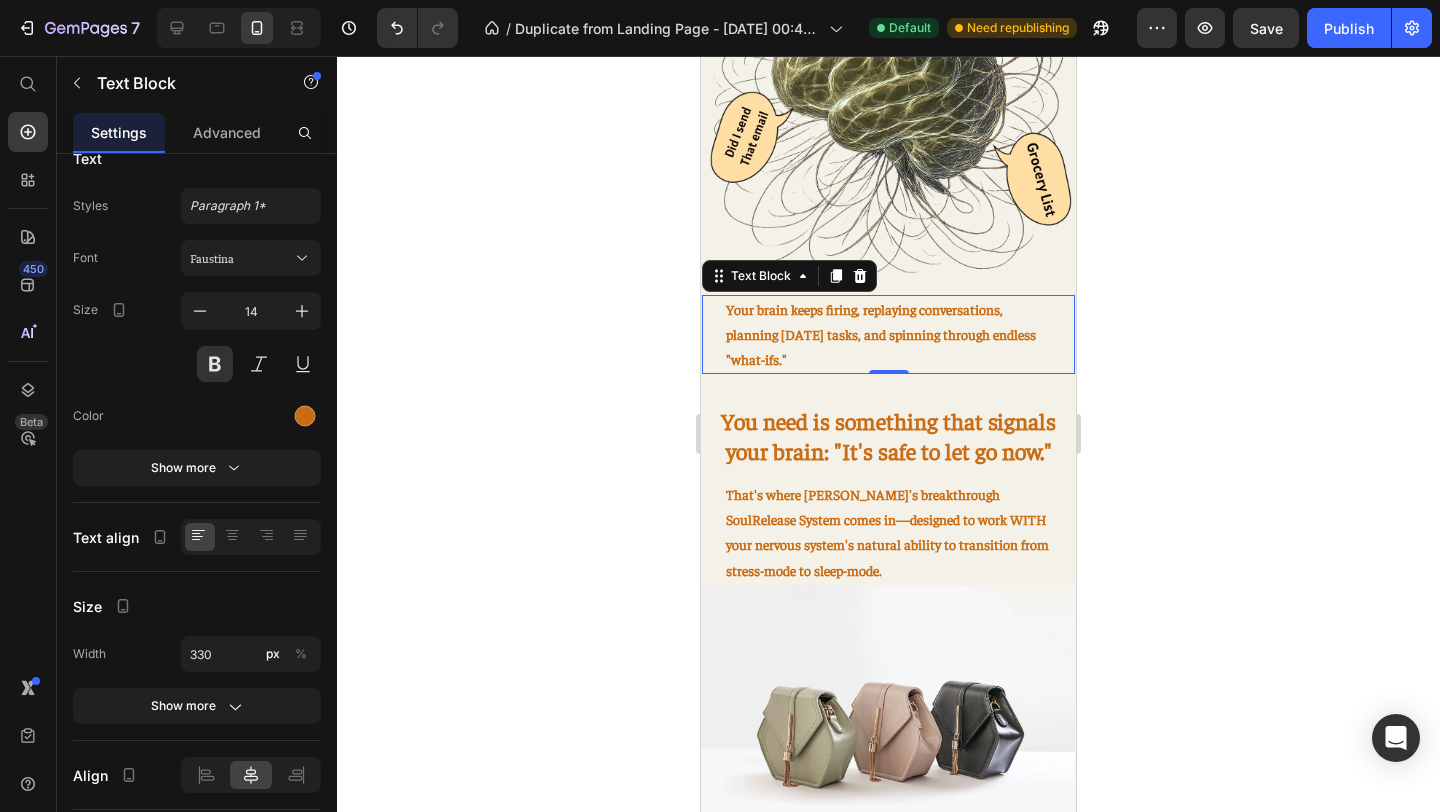 click 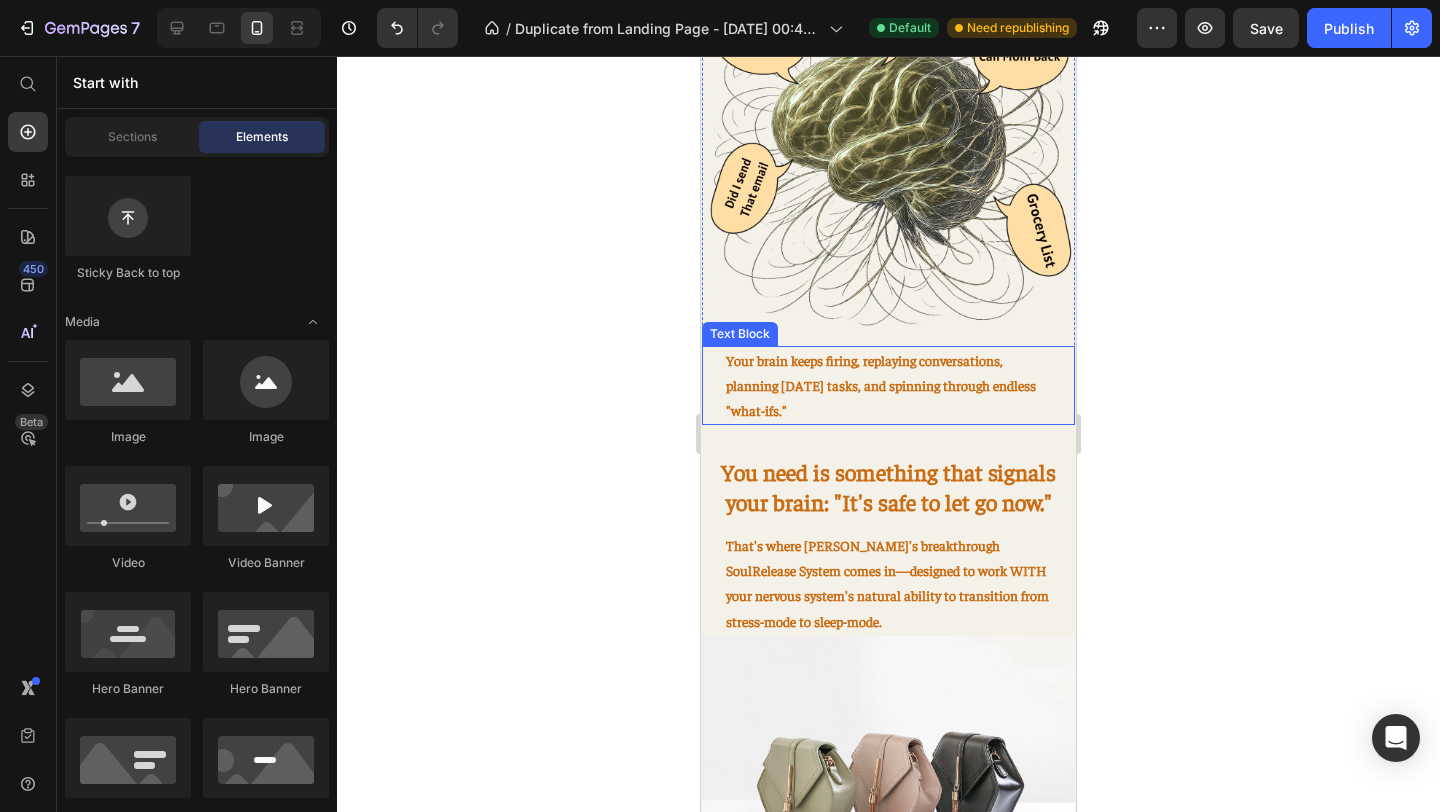 scroll, scrollTop: 1034, scrollLeft: 0, axis: vertical 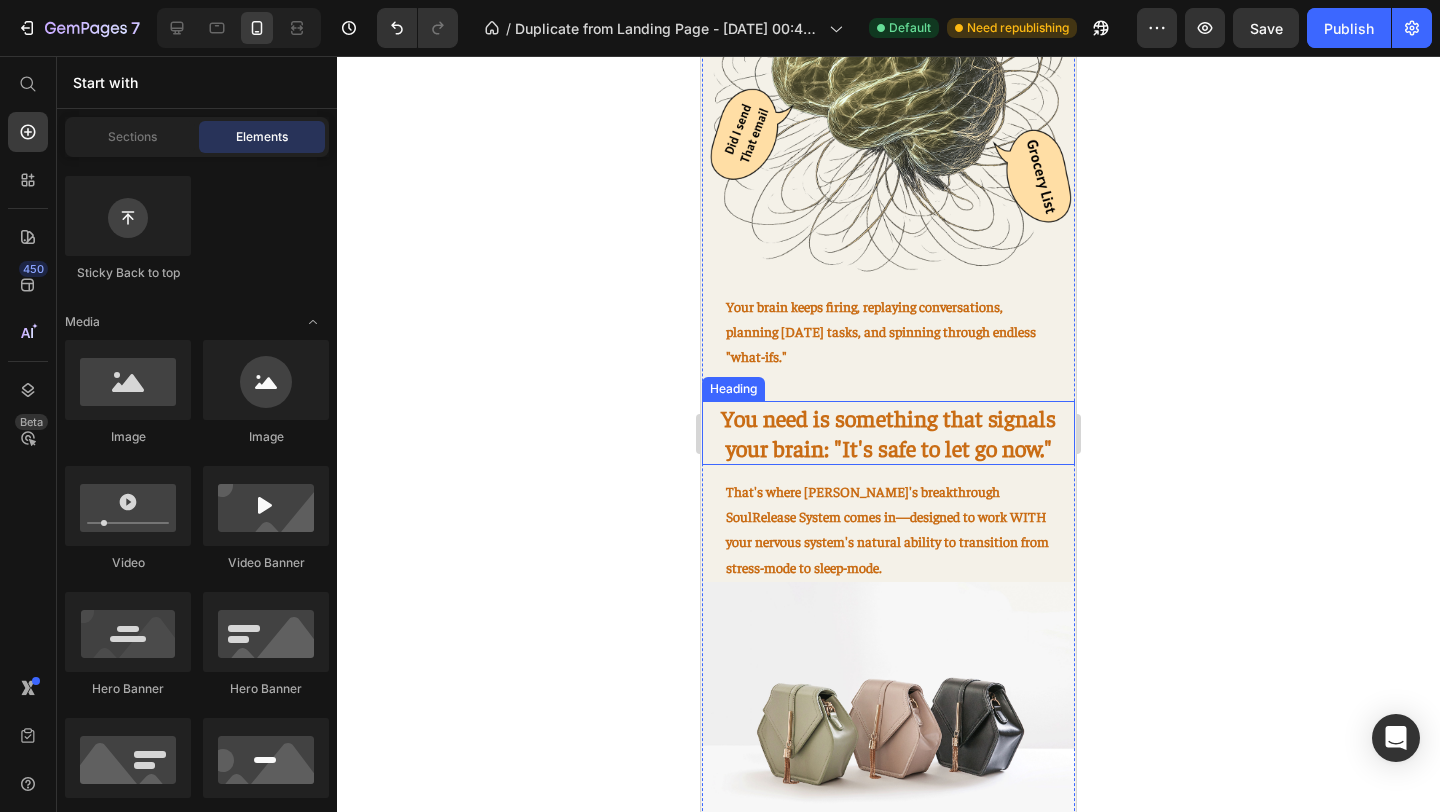 click on "You need is something that signals your brain: "It's safe to let go now."" at bounding box center [888, 432] 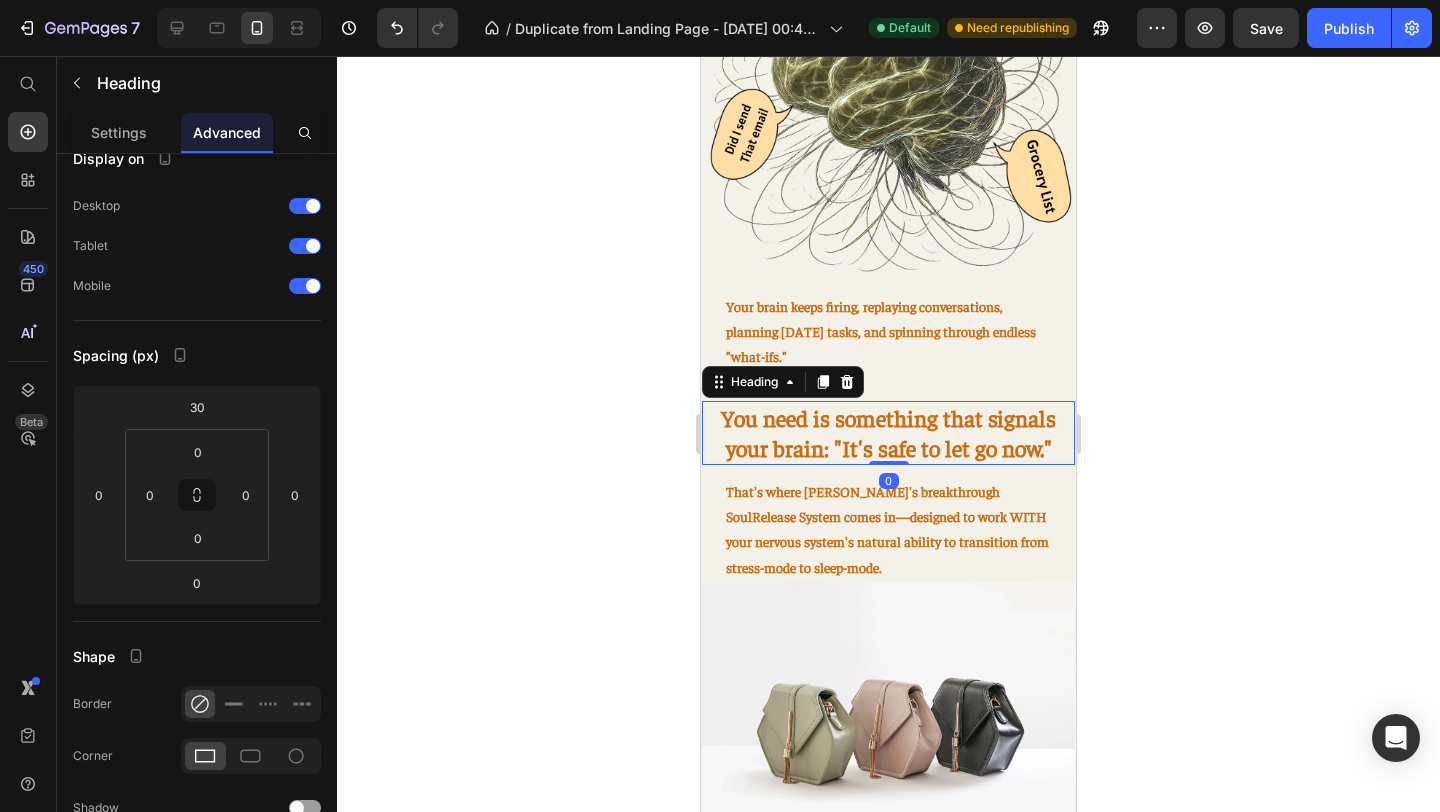 scroll, scrollTop: 0, scrollLeft: 0, axis: both 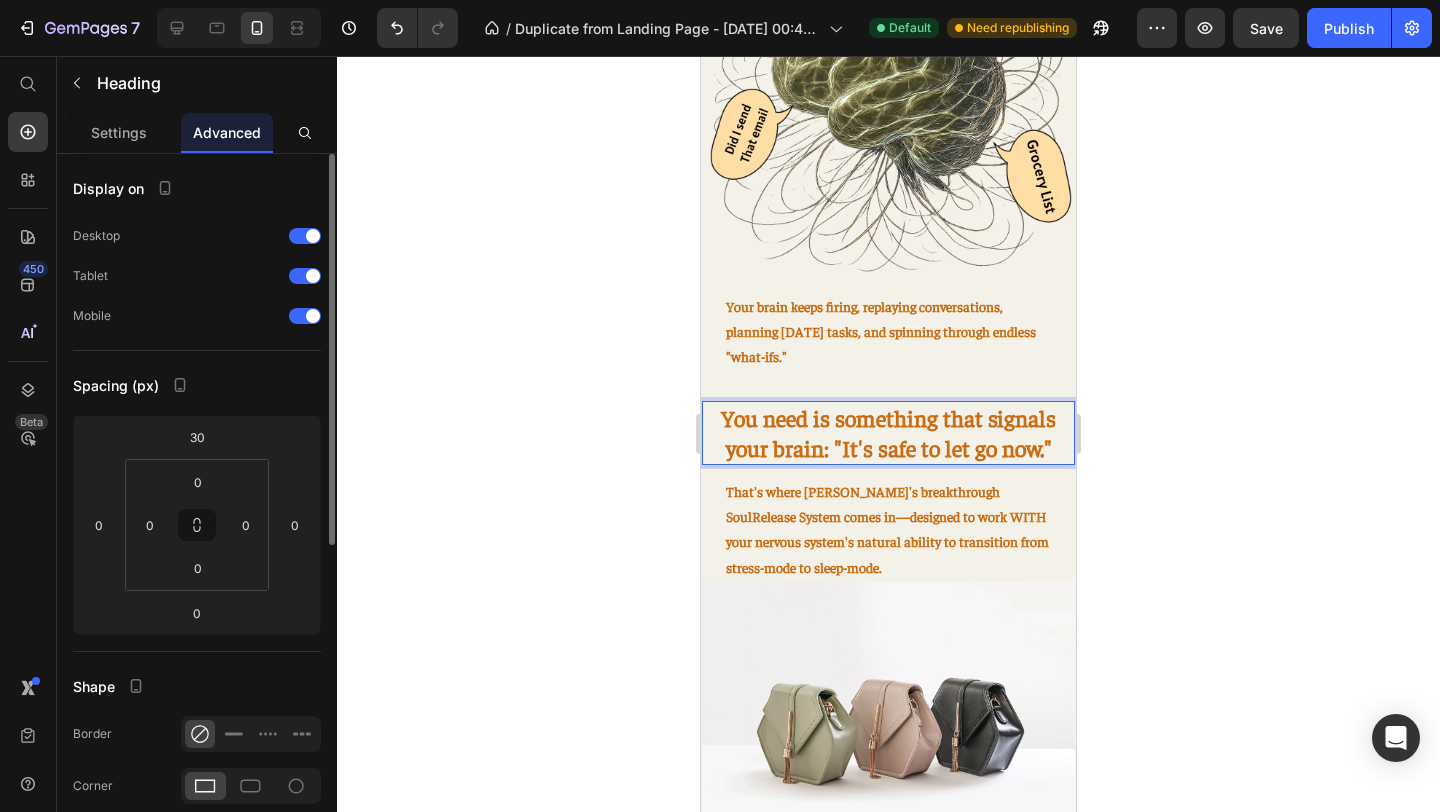 click on "You need is something that signals your brain: "It's safe to let go now."" at bounding box center [888, 432] 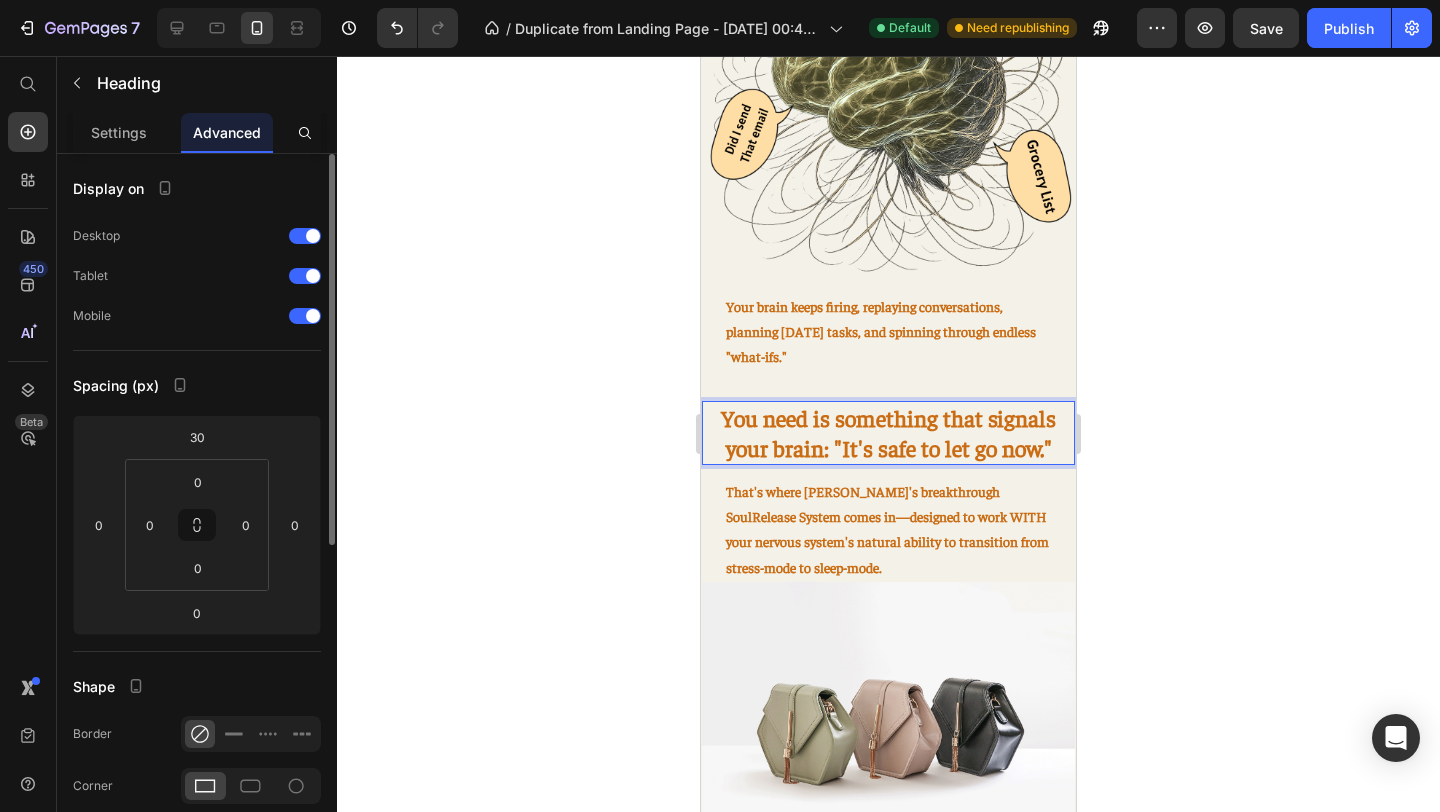 click on "You need is something that signals your brain: "It's safe to let go now."" at bounding box center (888, 432) 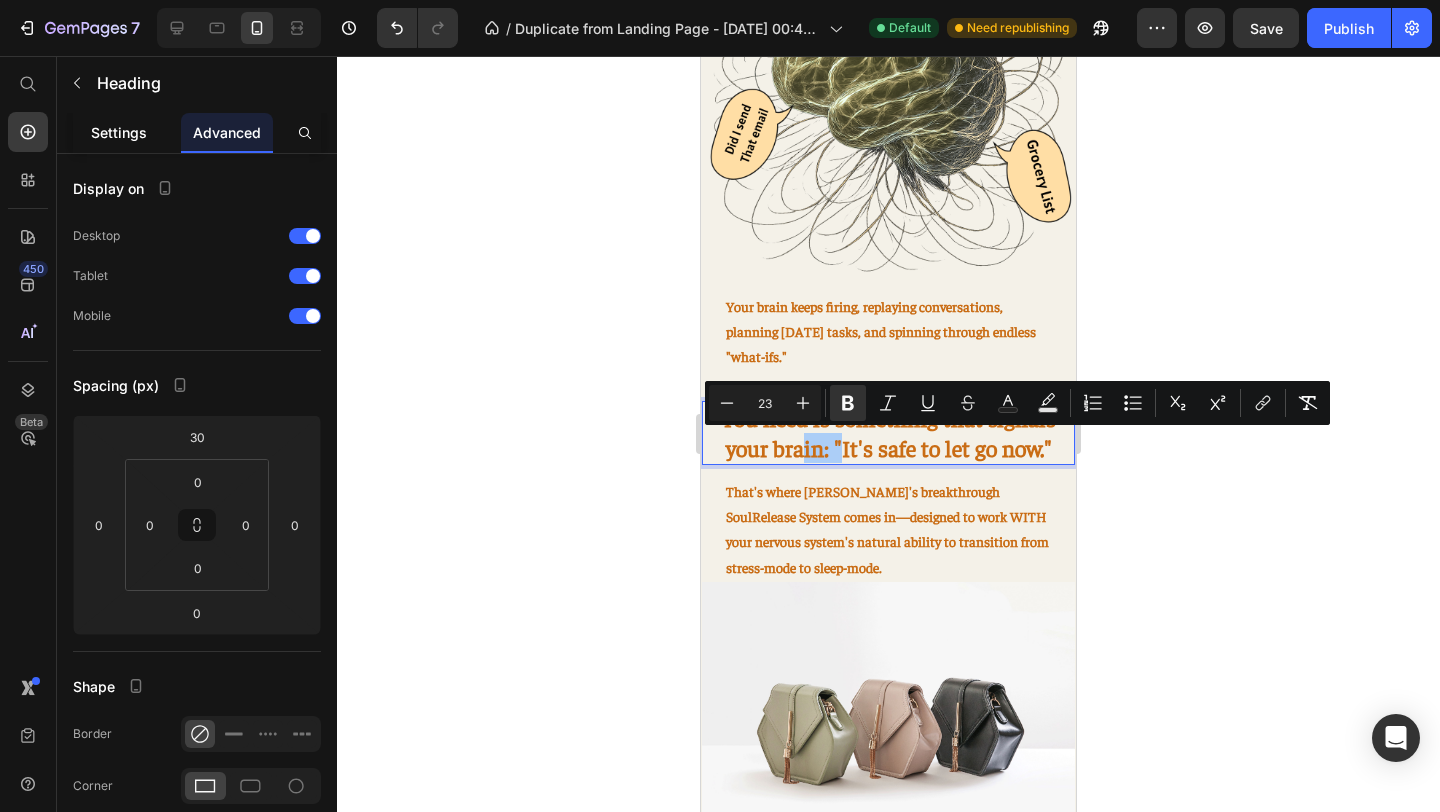 click on "Settings" at bounding box center [119, 132] 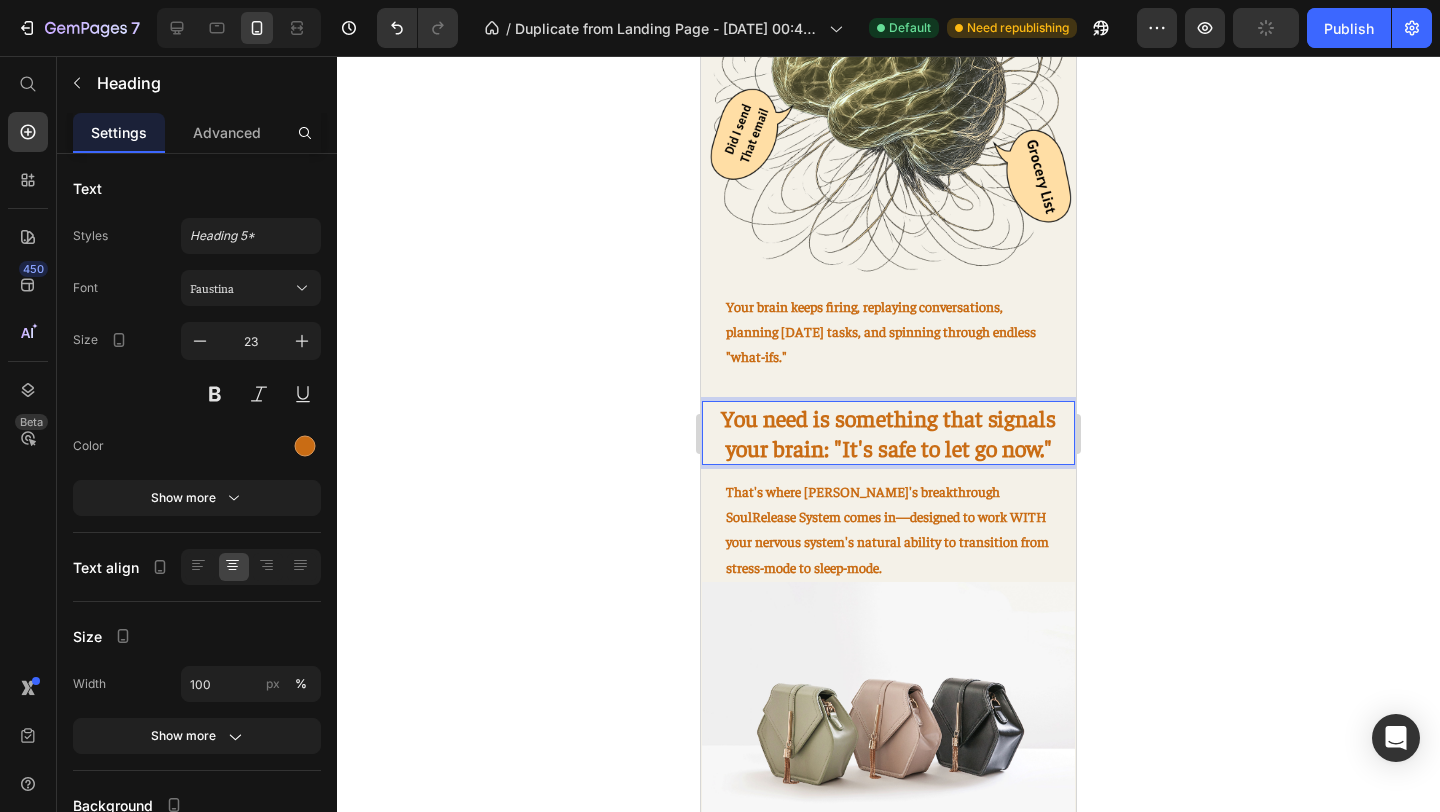 click on "You need is something that signals your brain: "It's safe to let go now."" at bounding box center [888, 432] 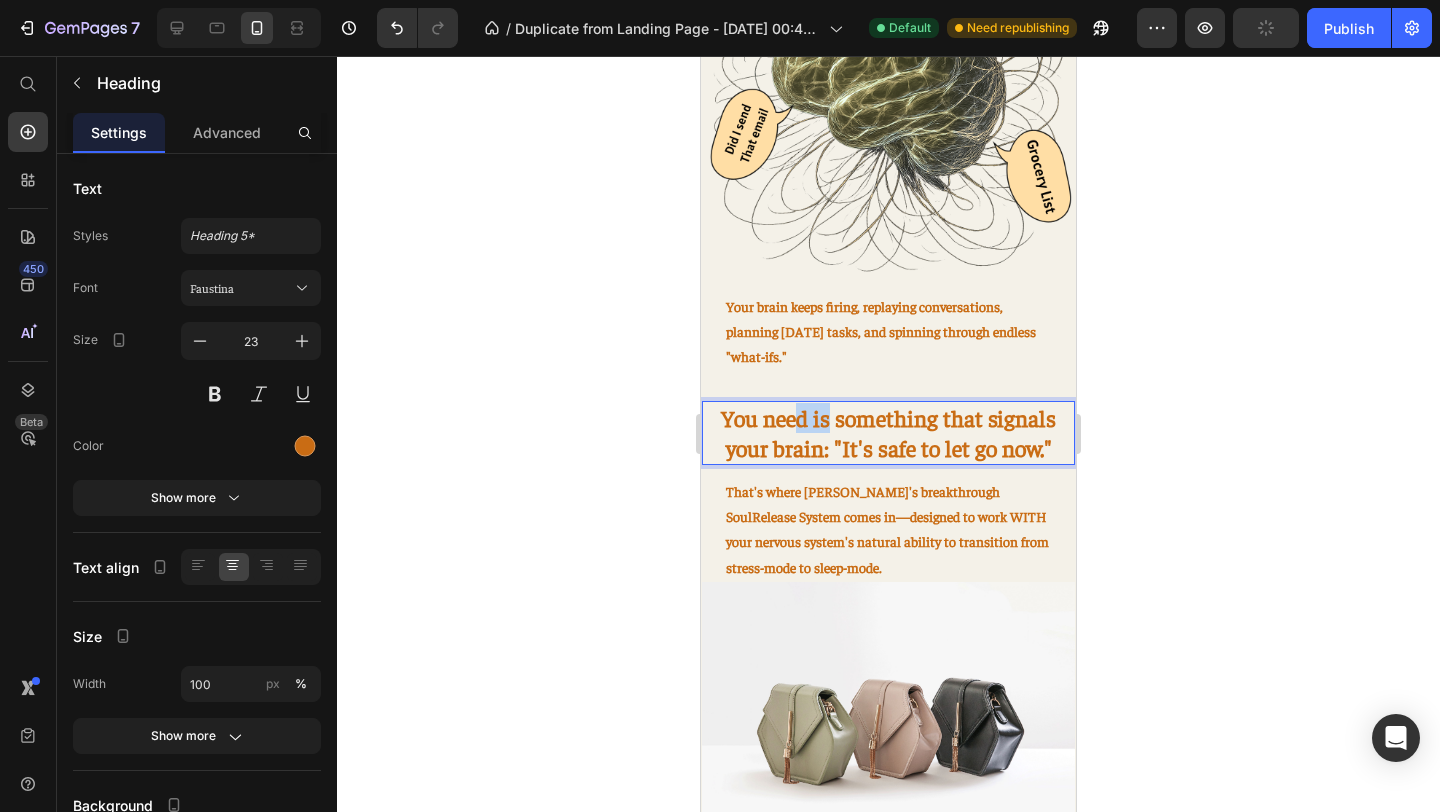 click on "You need is something that signals your brain: "It's safe to let go now."" at bounding box center (888, 432) 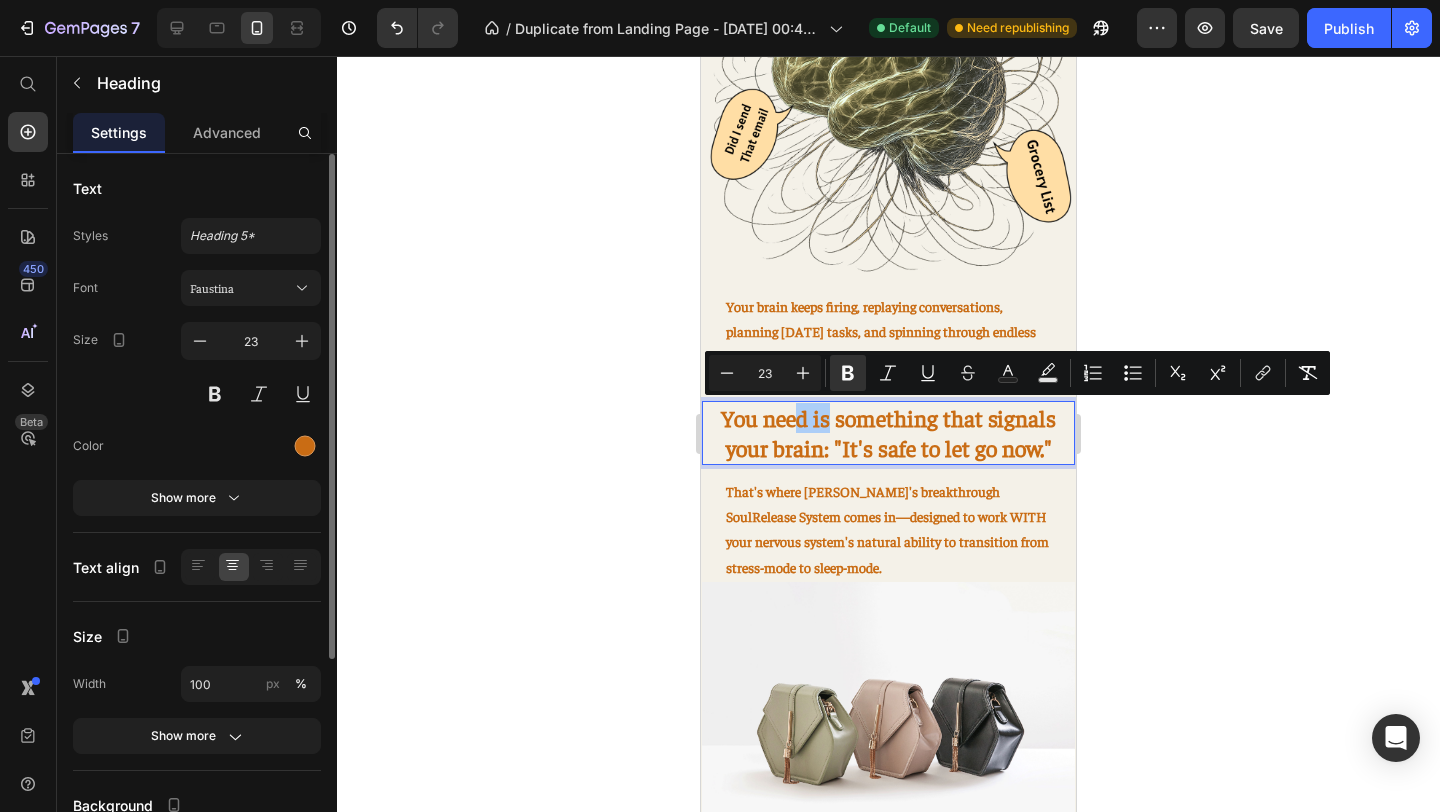 click on "Styles Heading 5* Font [PERSON_NAME] Size 23 Color Show more" 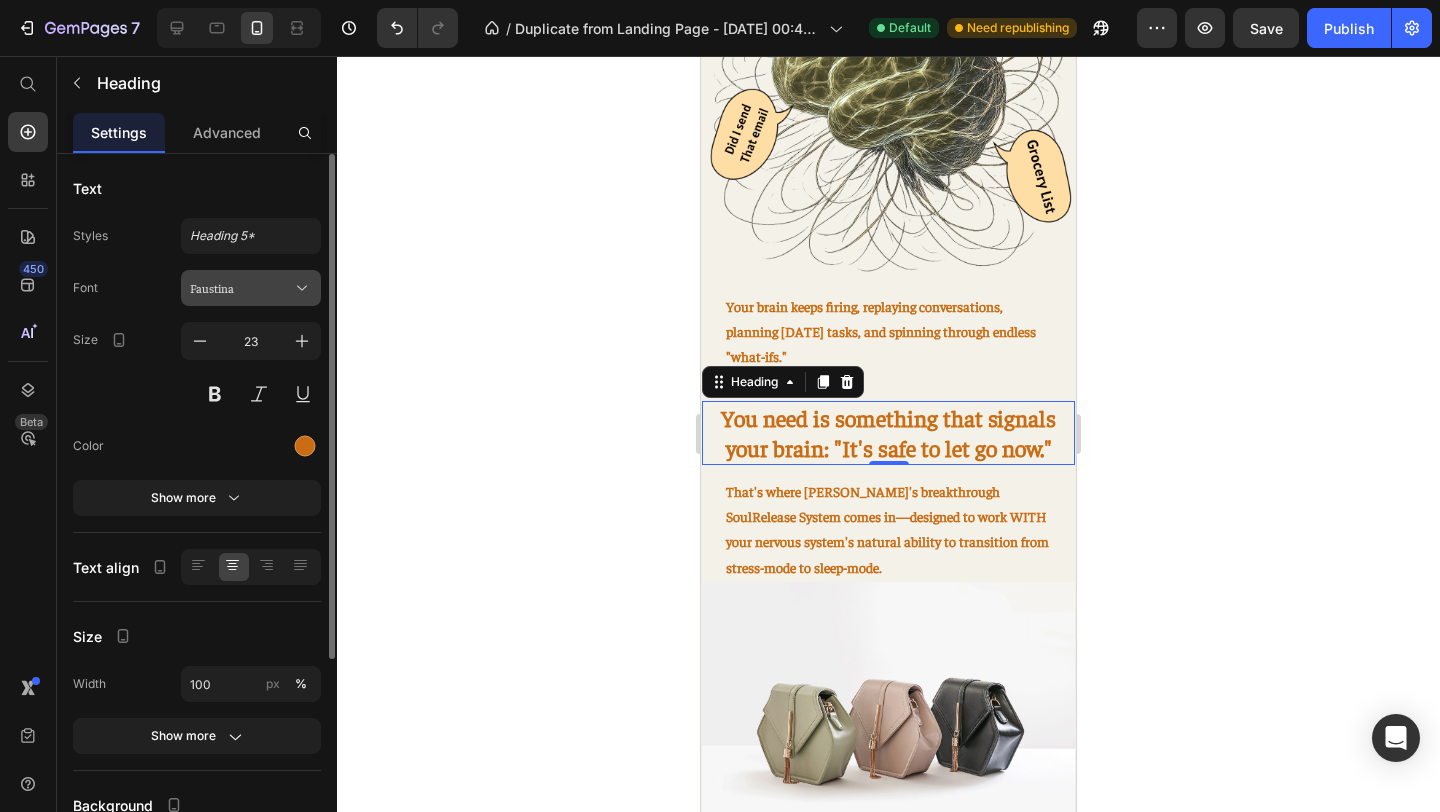 click on "Faustina" at bounding box center [241, 288] 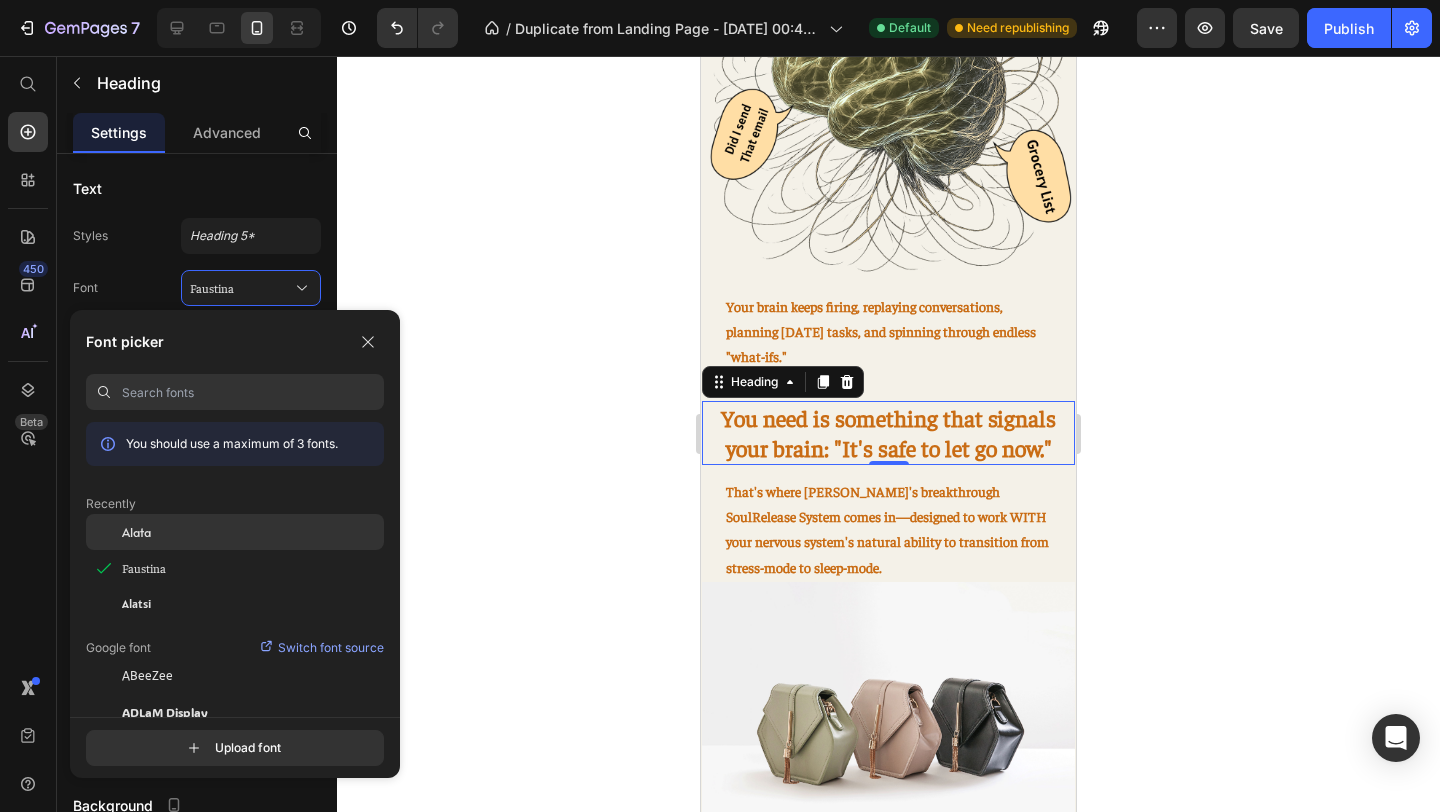 click on "Alata" 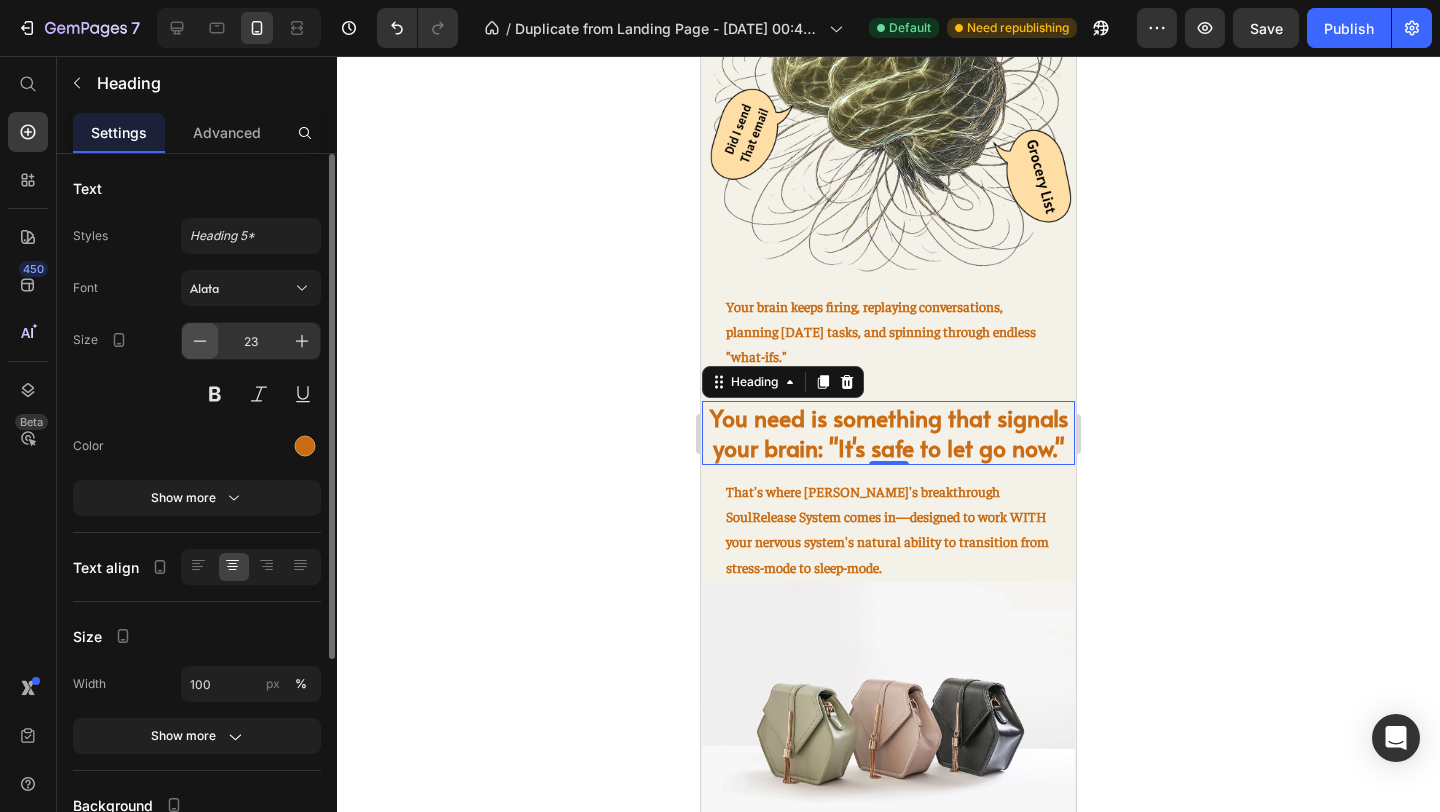 click 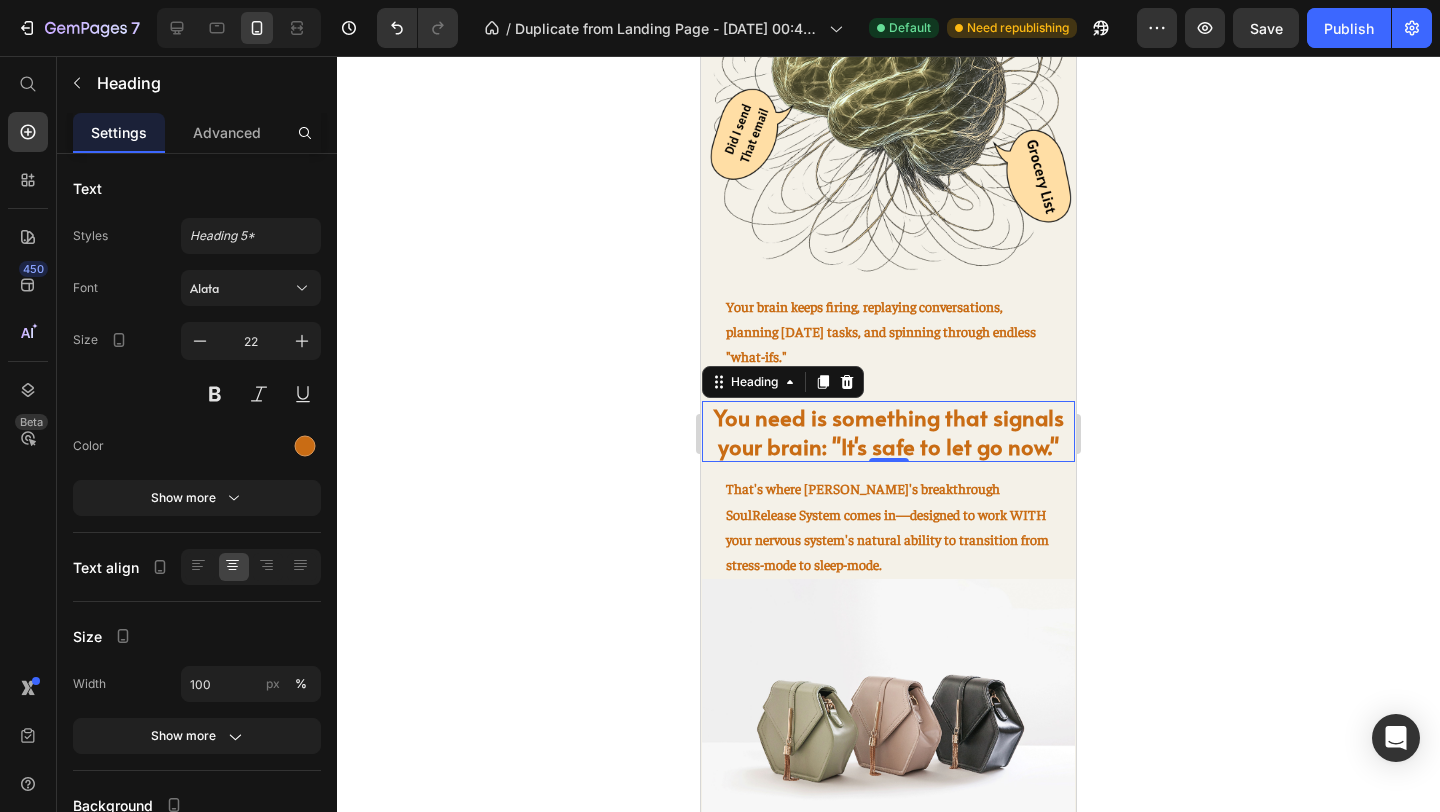 click 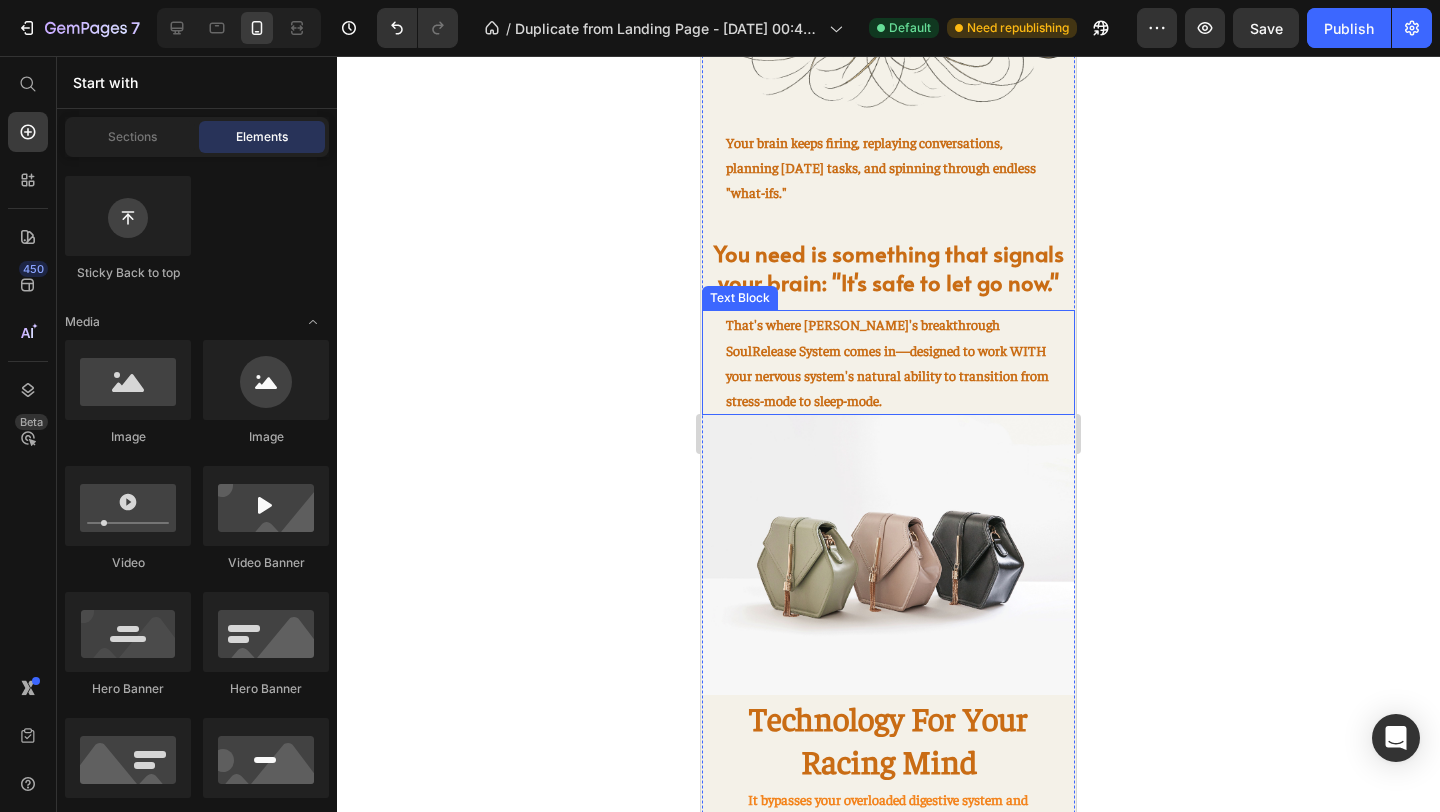 scroll, scrollTop: 1203, scrollLeft: 0, axis: vertical 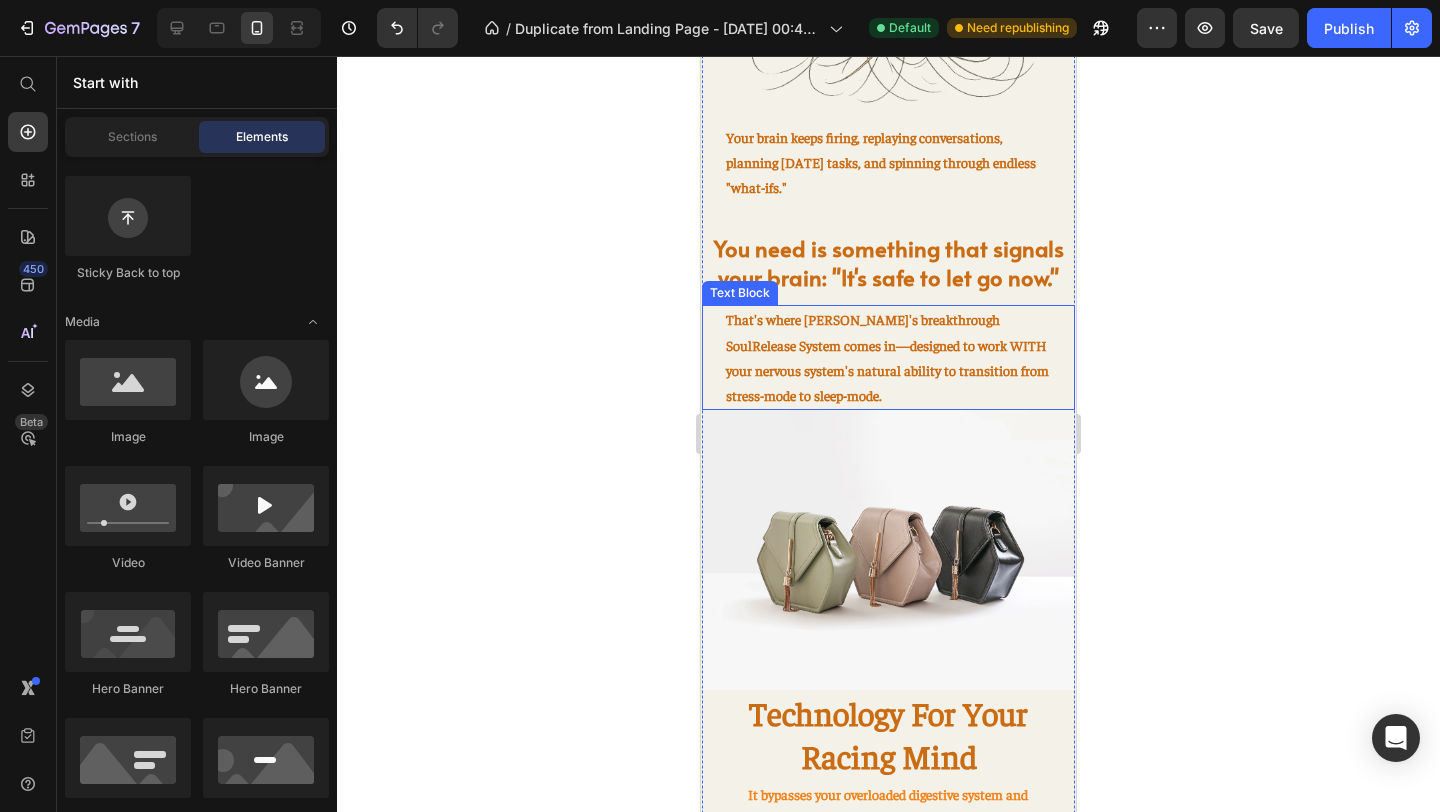 click on "That's where [PERSON_NAME]'s breakthrough SoulRelease System comes in—designed to work WITH your nervous system's natural ability to transition from stress-mode to sleep-mode." at bounding box center [889, 357] 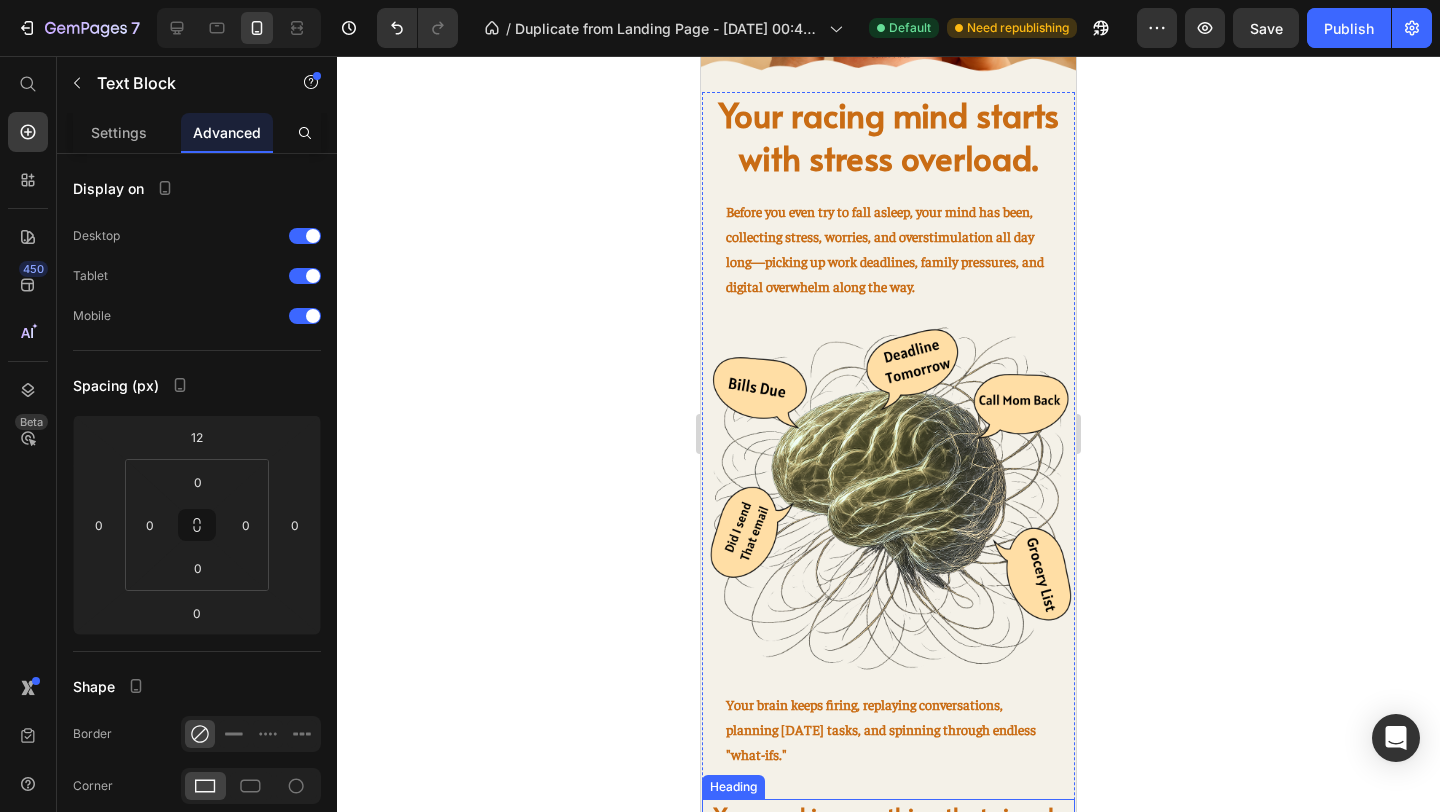 scroll, scrollTop: 626, scrollLeft: 0, axis: vertical 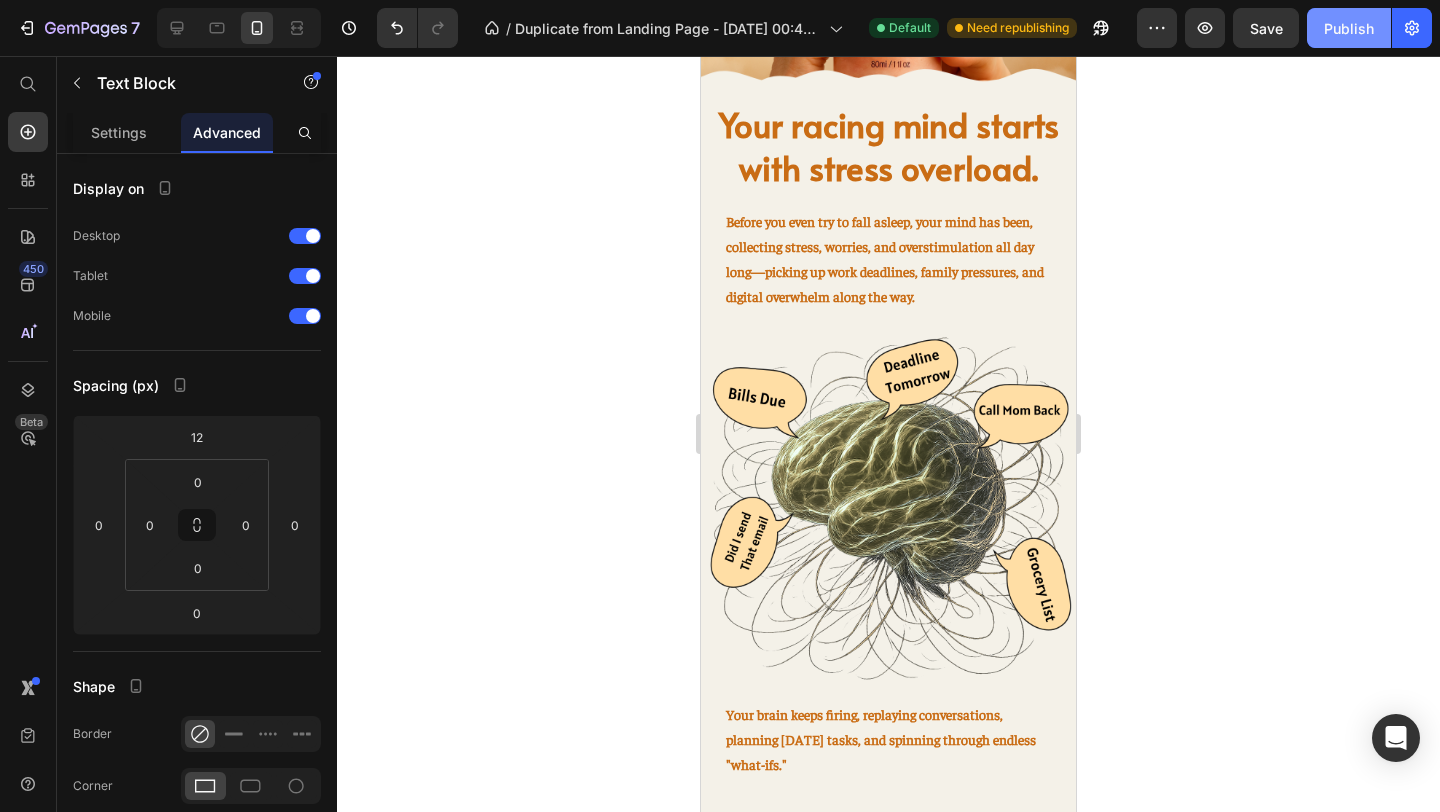 click on "Publish" at bounding box center (1349, 28) 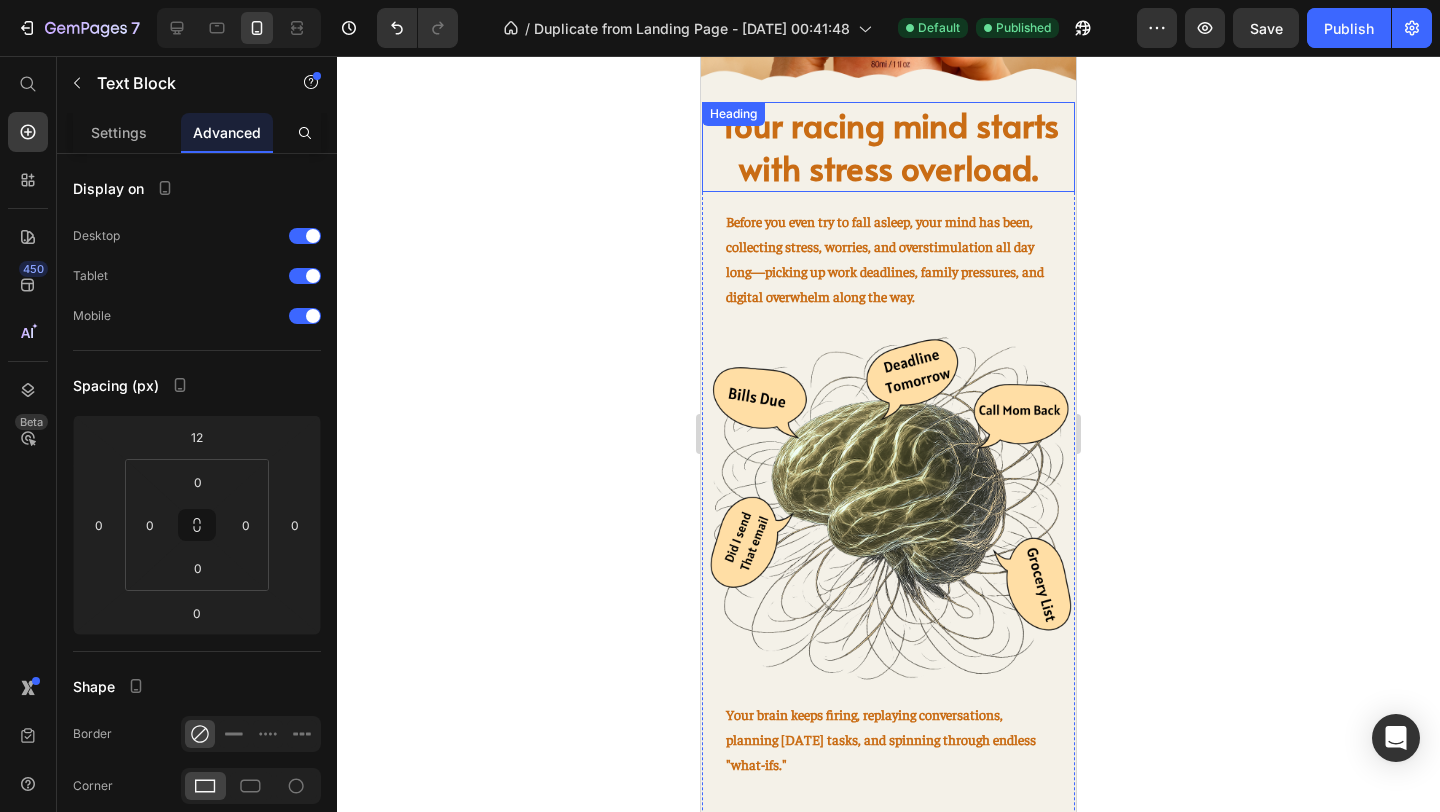 click on "Your racing mind starts with stress overload." at bounding box center (889, 146) 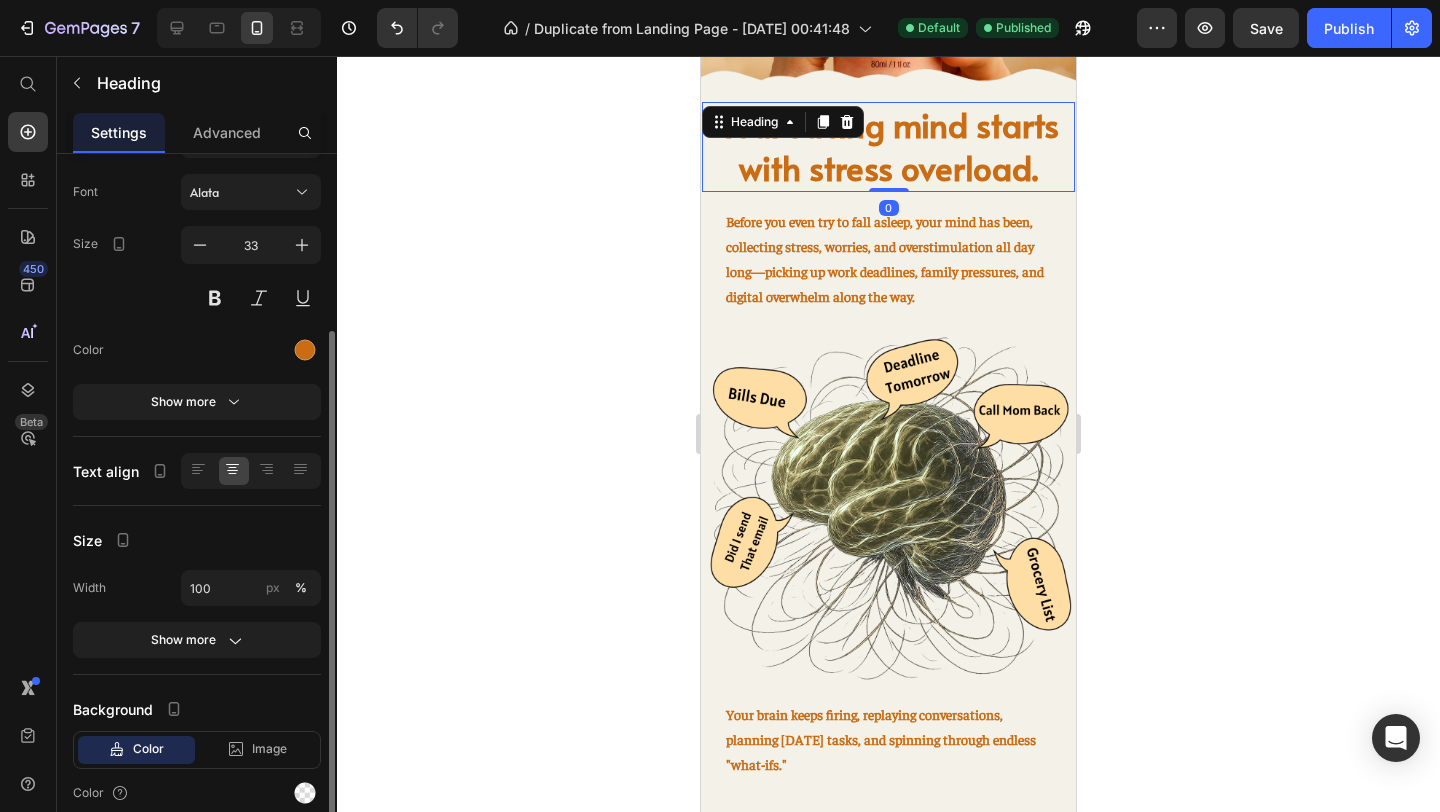 scroll, scrollTop: 199, scrollLeft: 0, axis: vertical 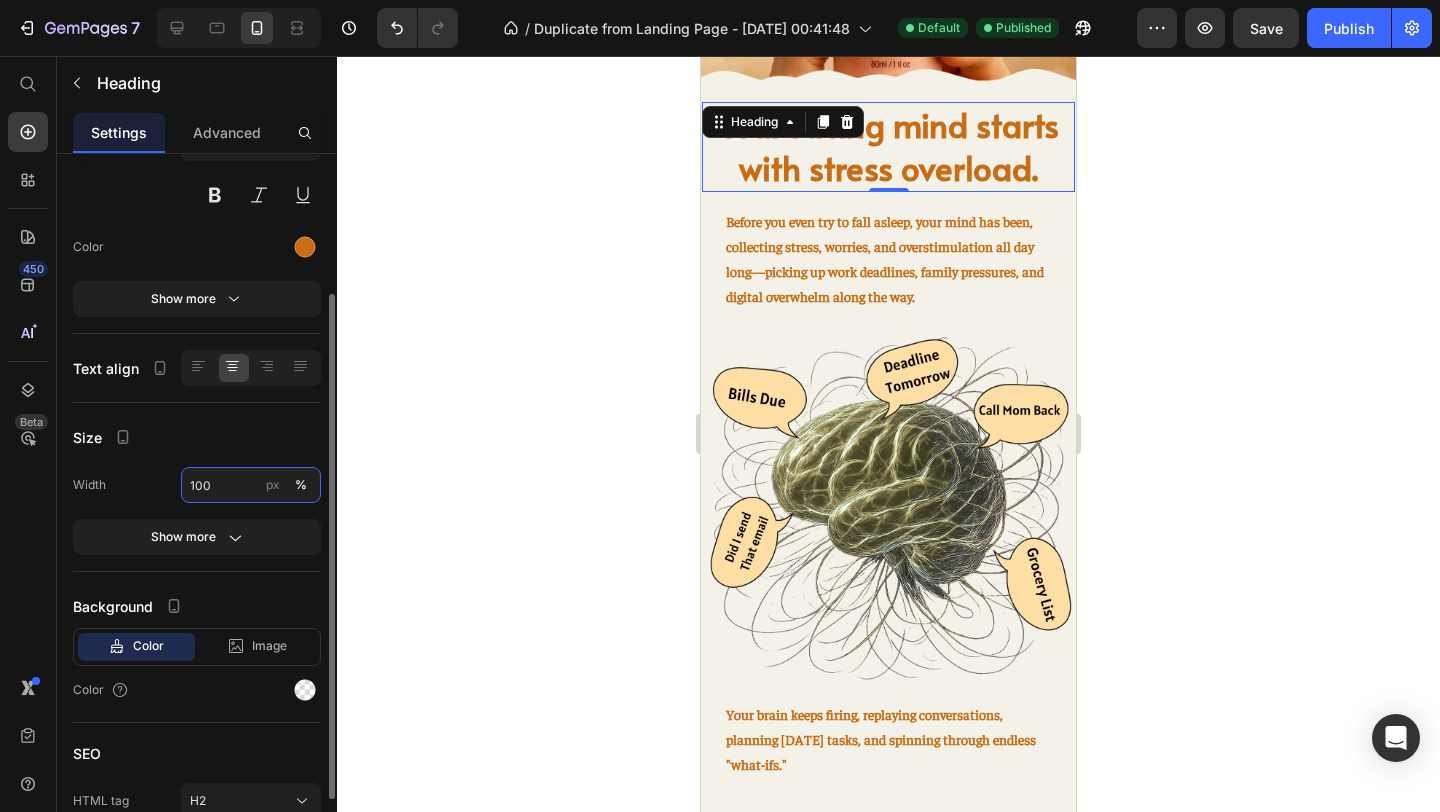 click on "100" at bounding box center [251, 485] 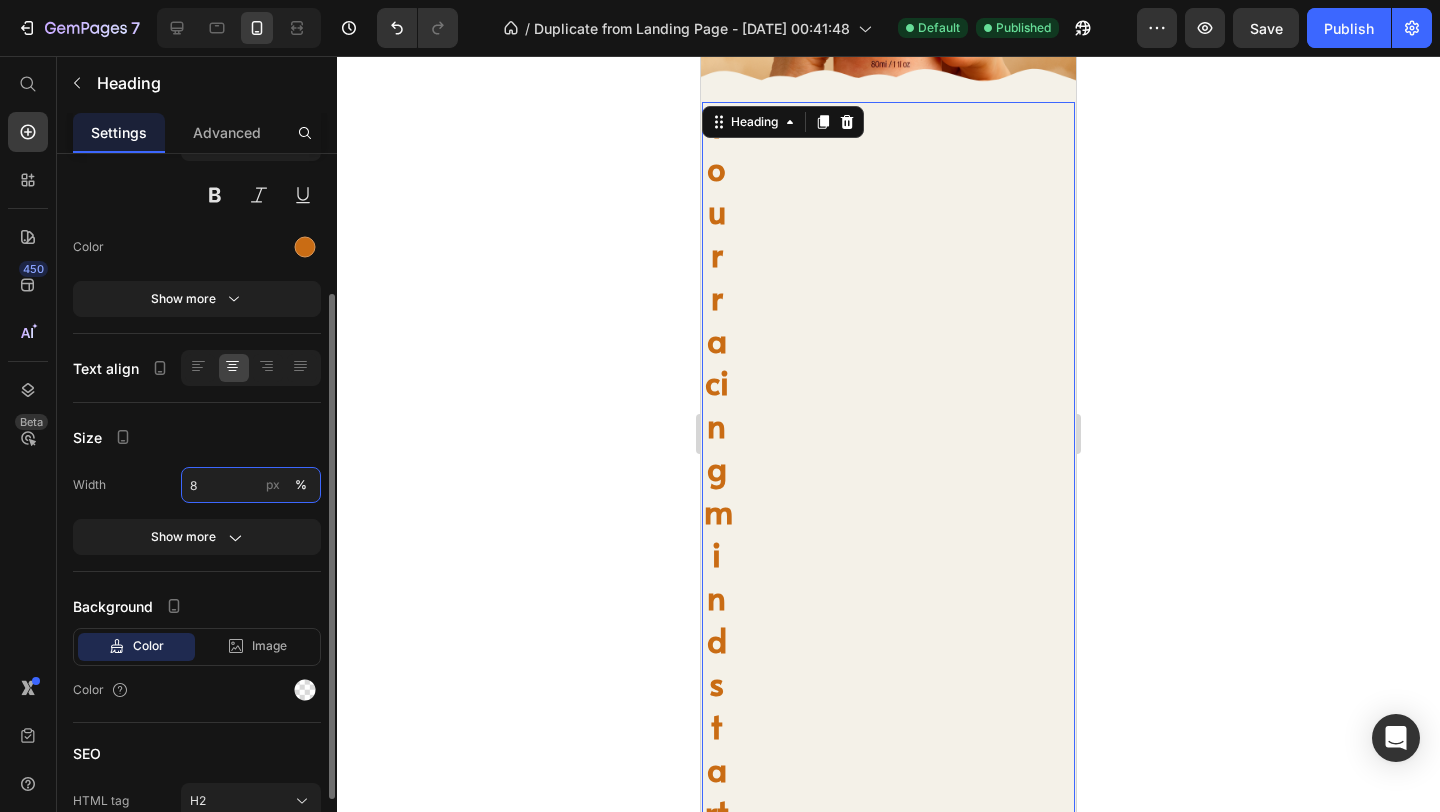 type on "80" 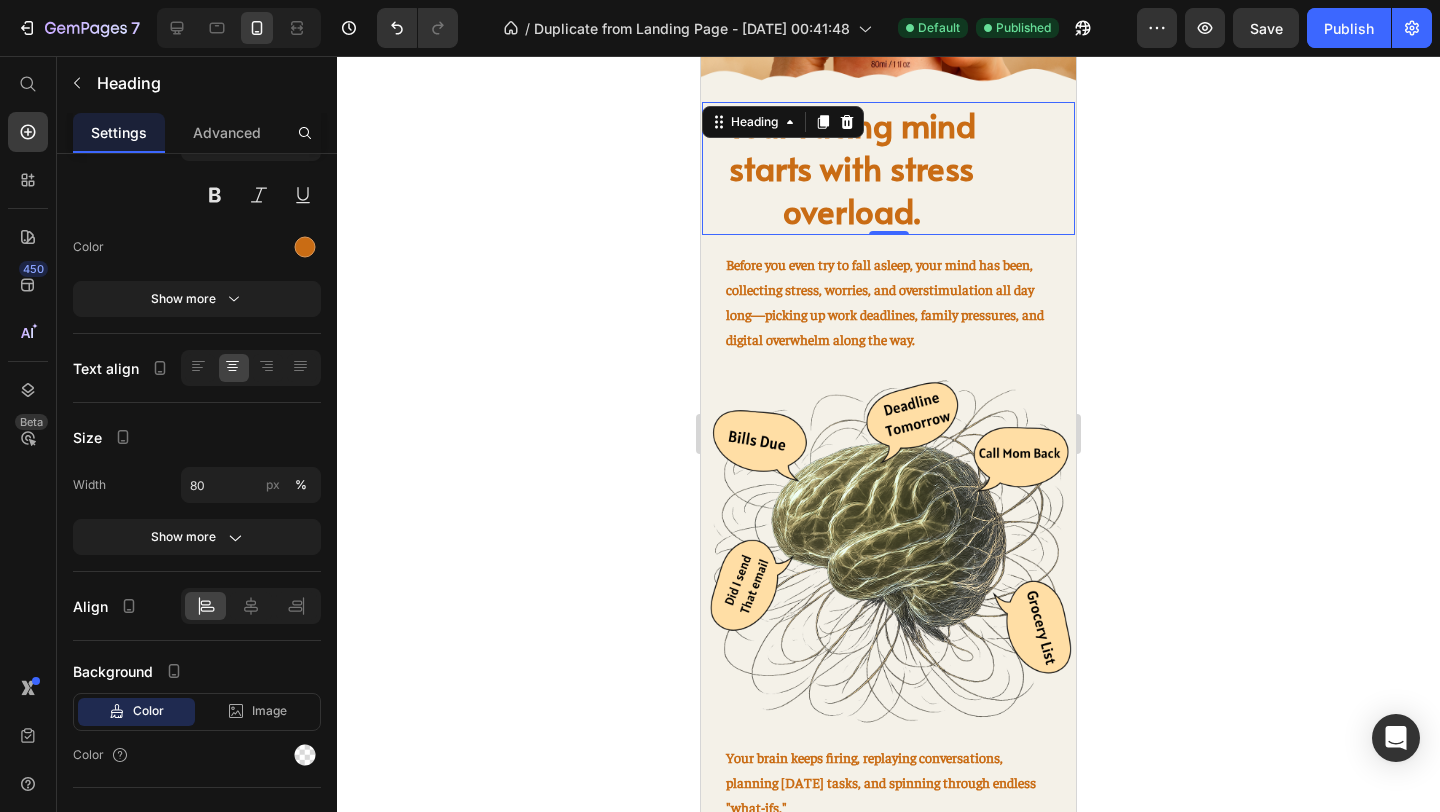 click 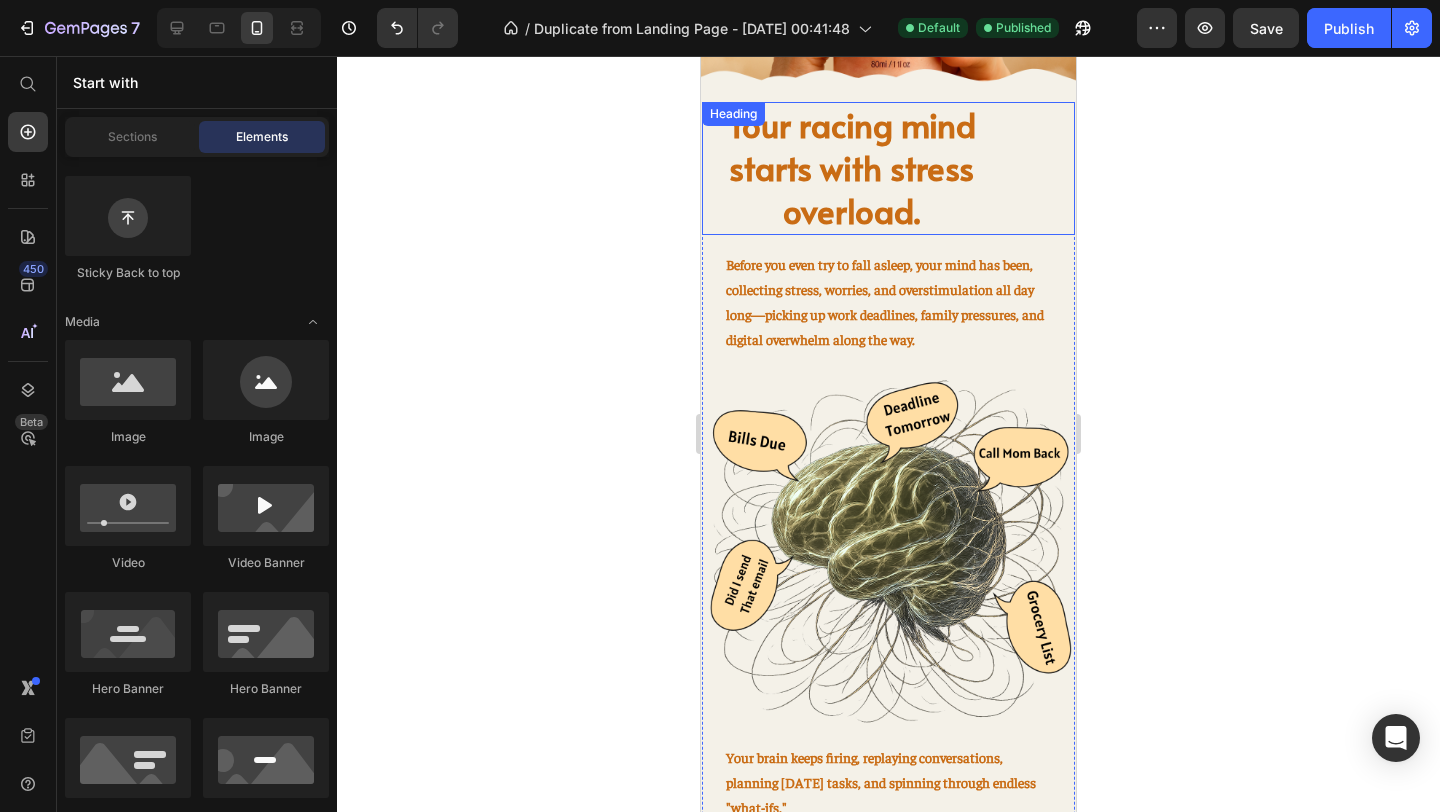 click on "⁠⁠⁠⁠⁠⁠⁠ Your racing mind starts with stress overload." at bounding box center (851, 168) 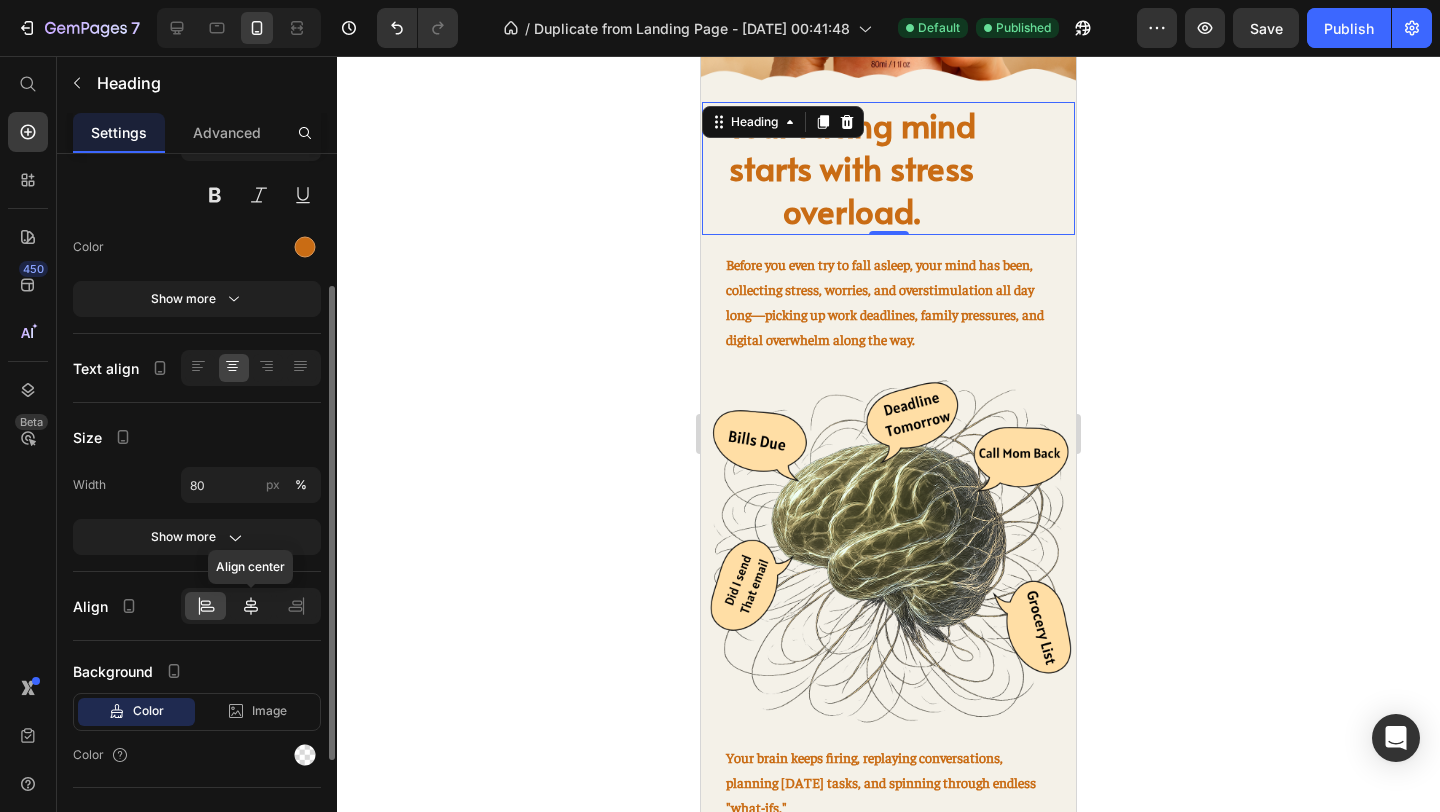 click 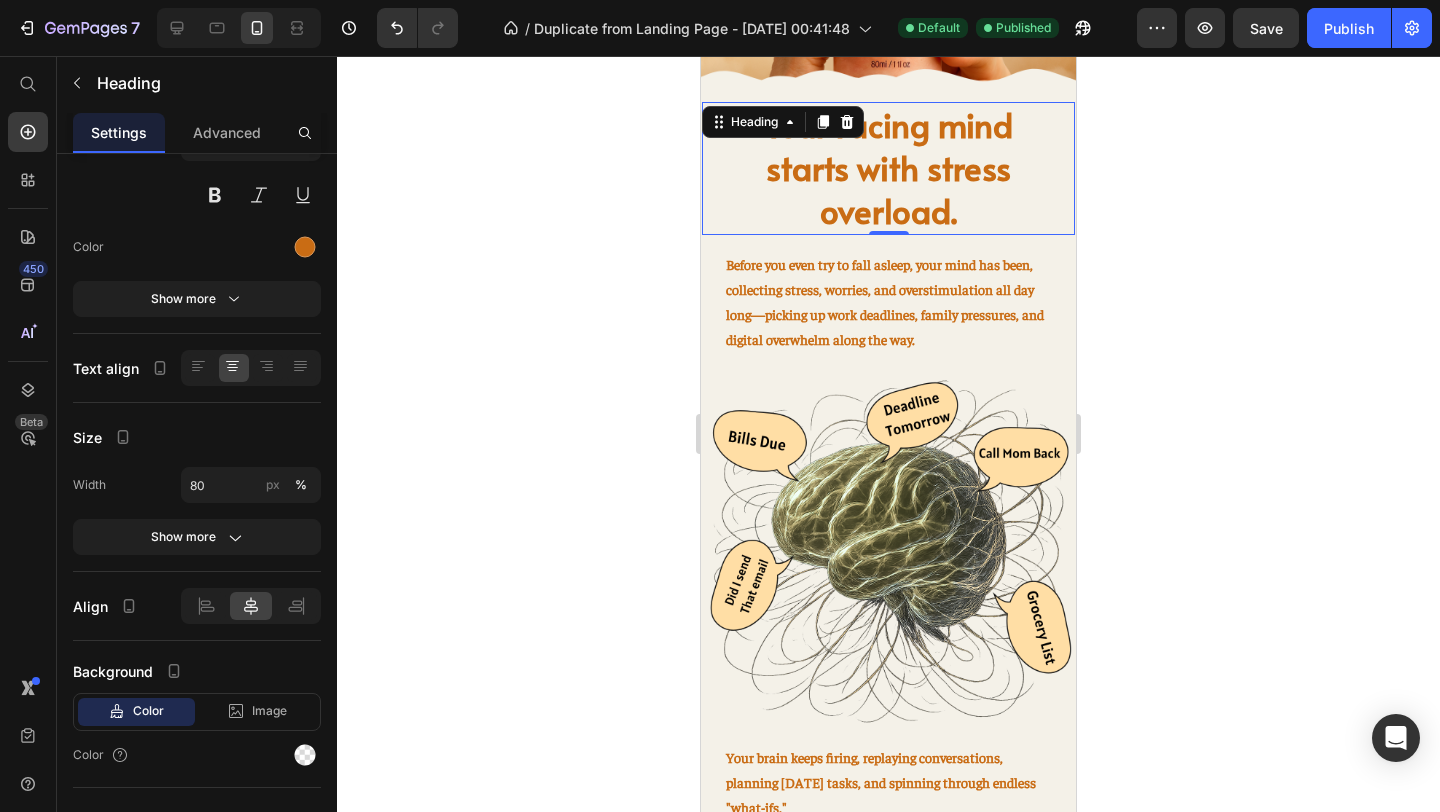 click 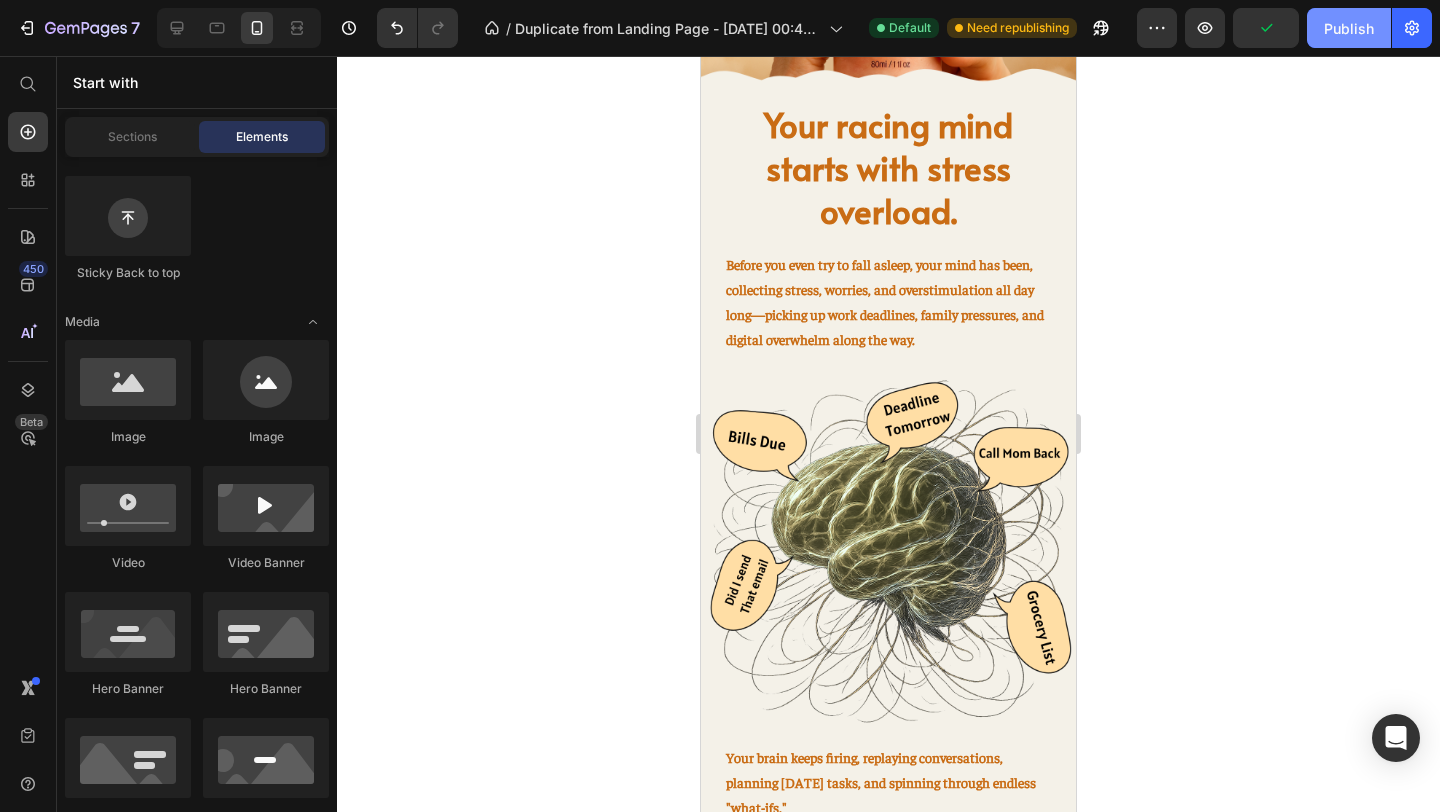 click on "Publish" at bounding box center (1349, 28) 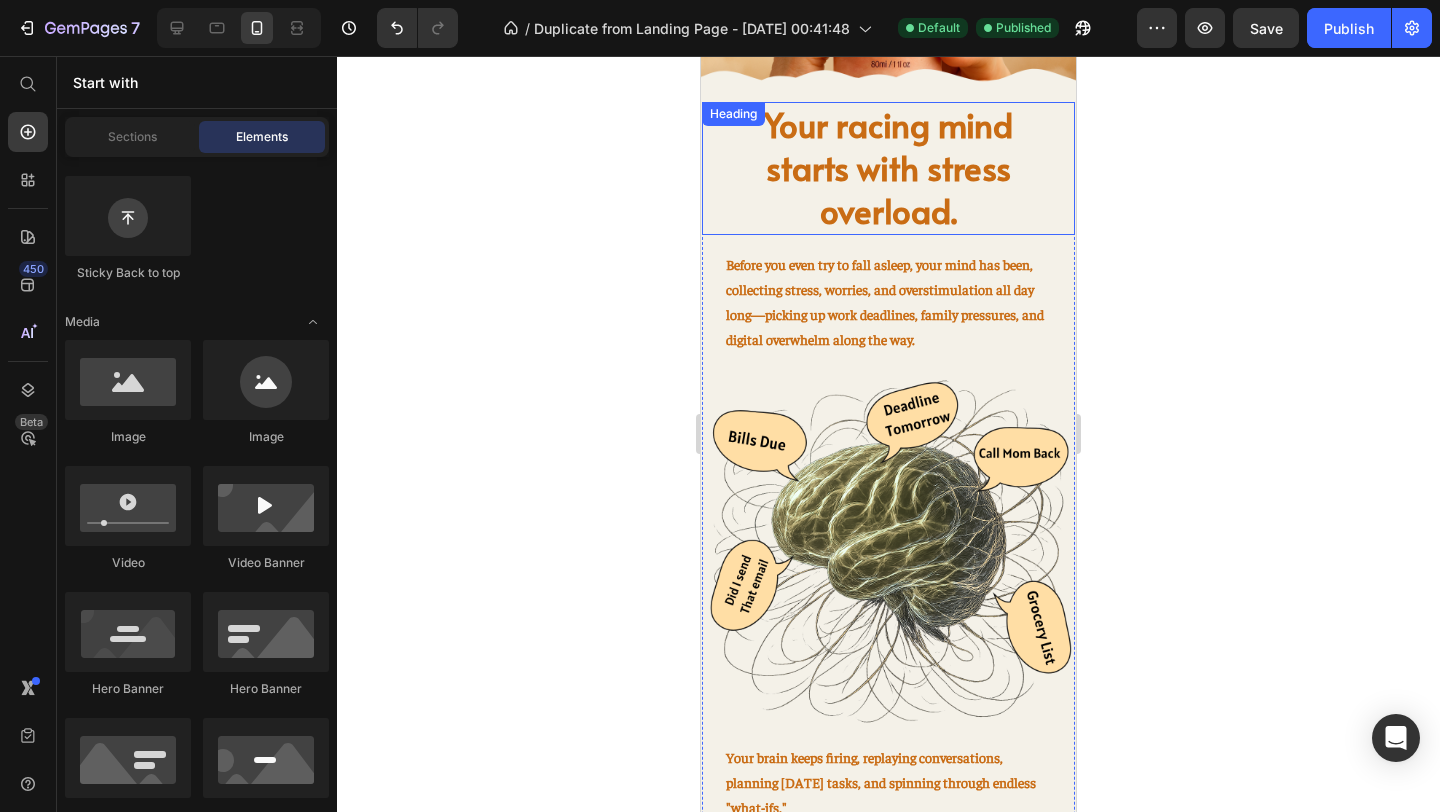 scroll, scrollTop: 0, scrollLeft: 0, axis: both 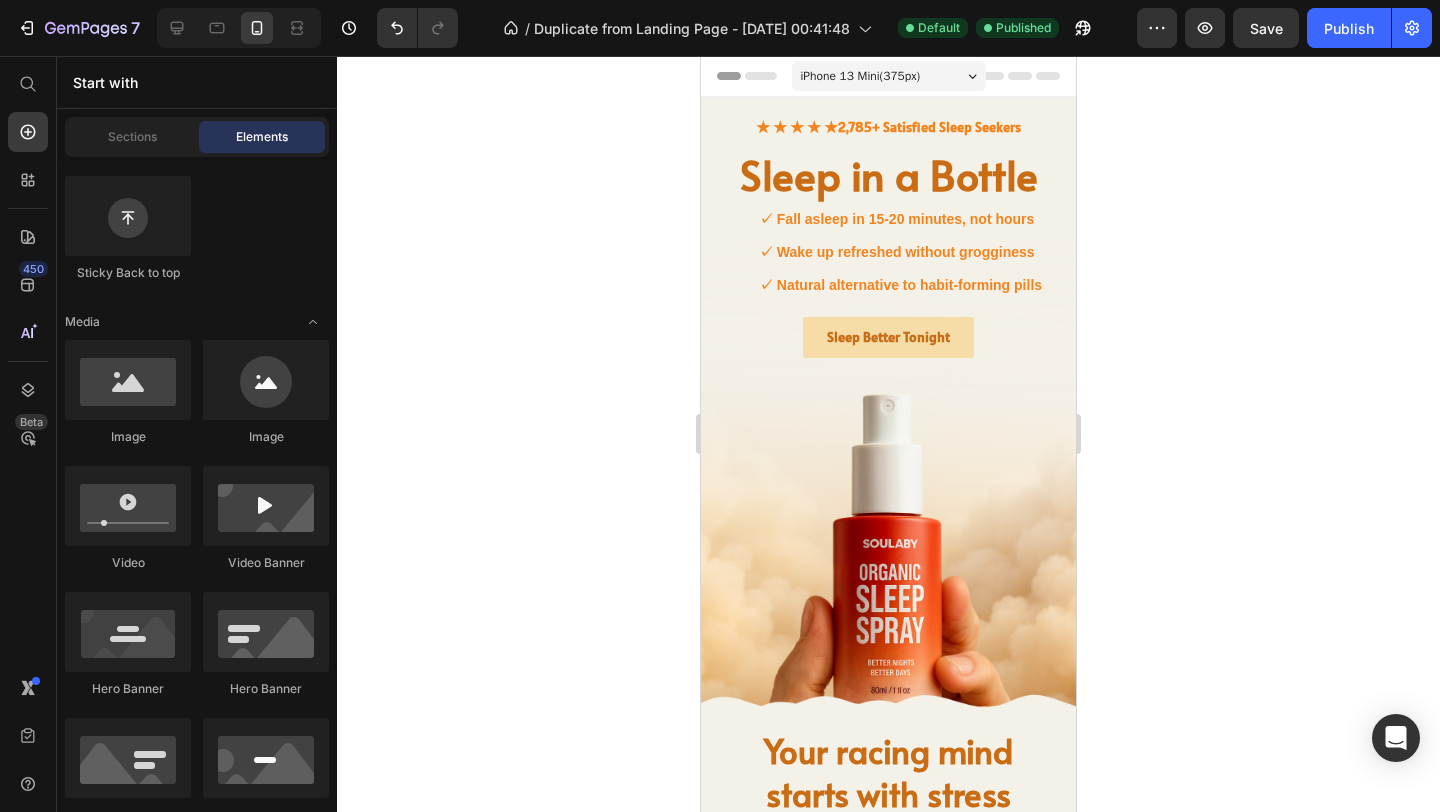 click on "iPhone 13 Mini  ( 375 px)" at bounding box center [889, 76] 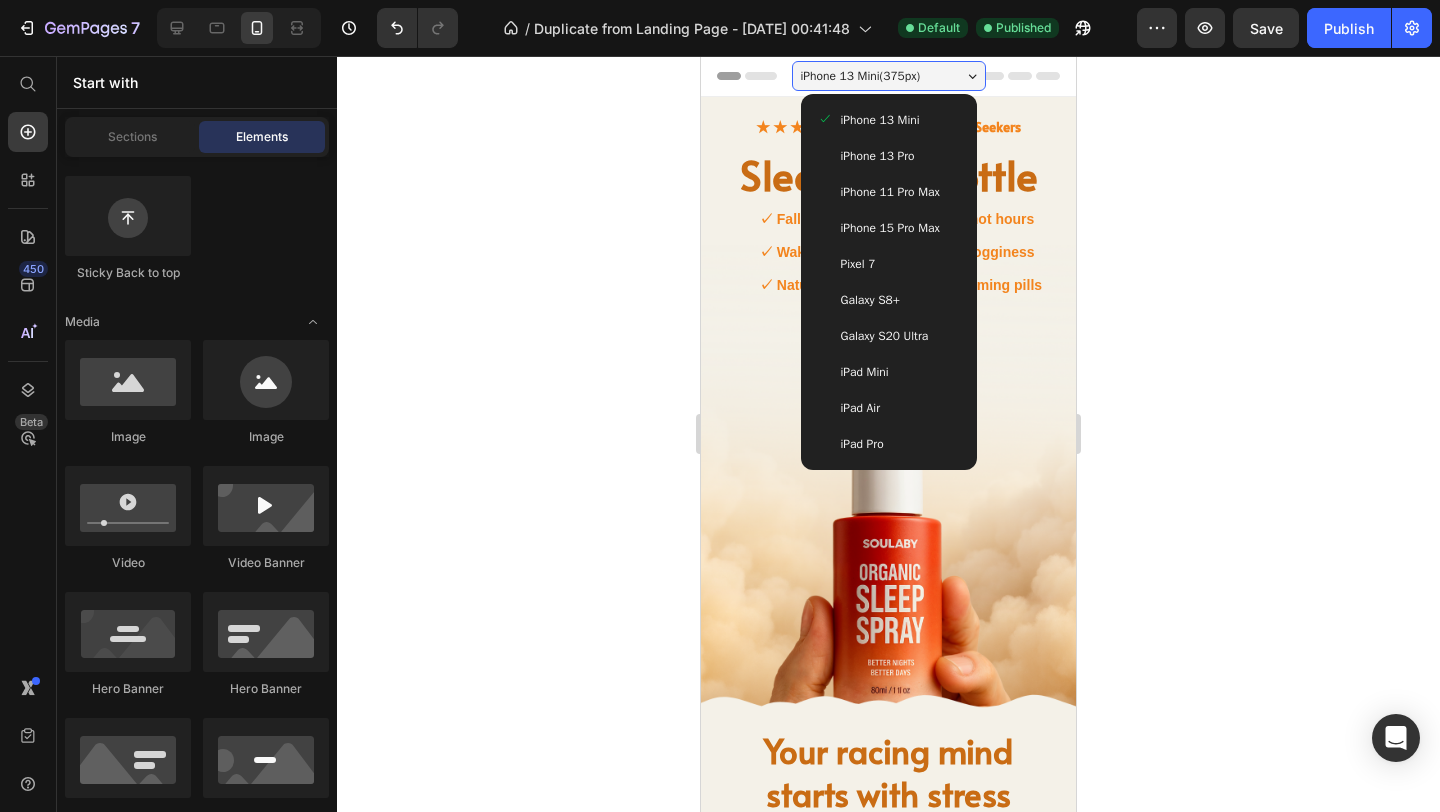 click on "iPhone 15 Pro Max" at bounding box center (890, 228) 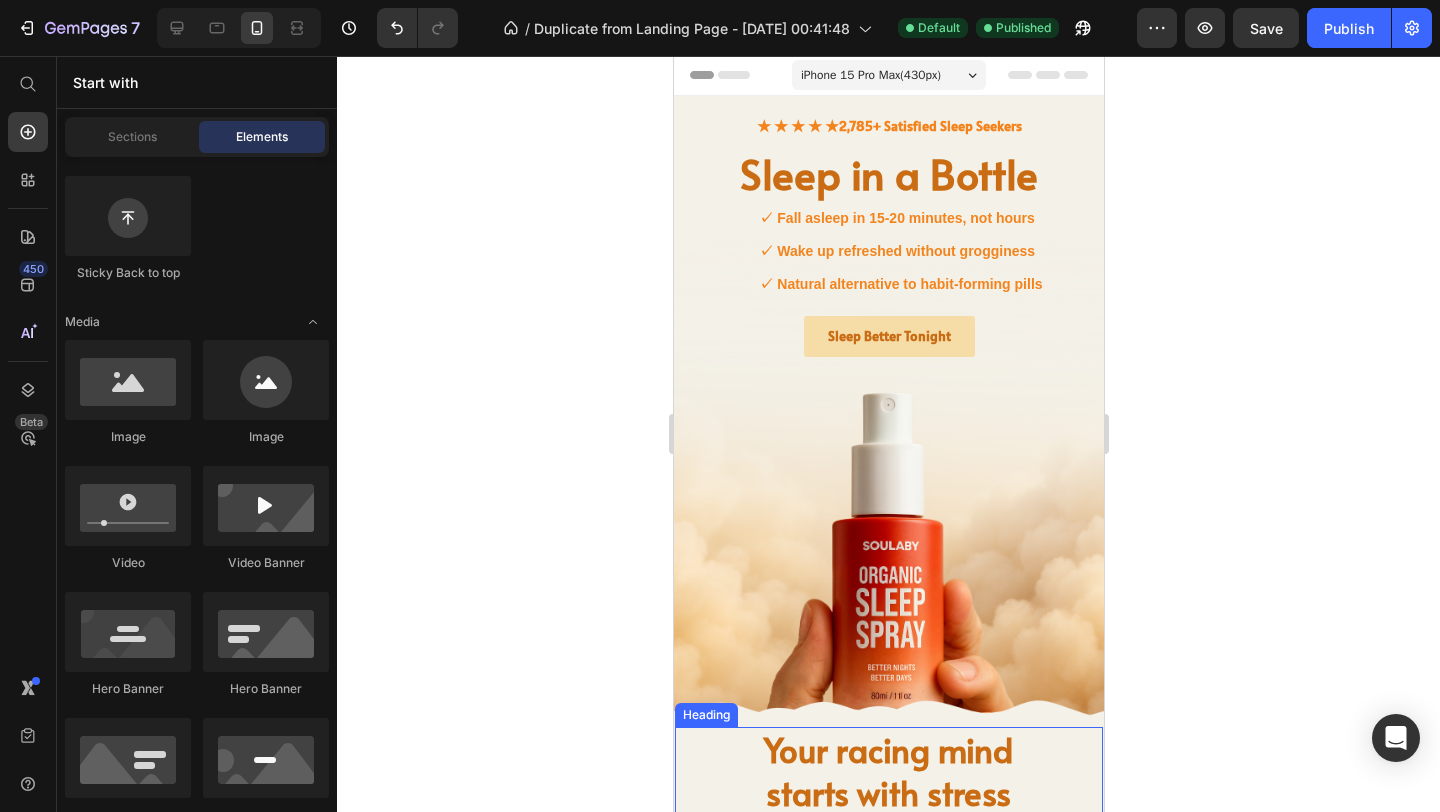 scroll, scrollTop: 0, scrollLeft: 0, axis: both 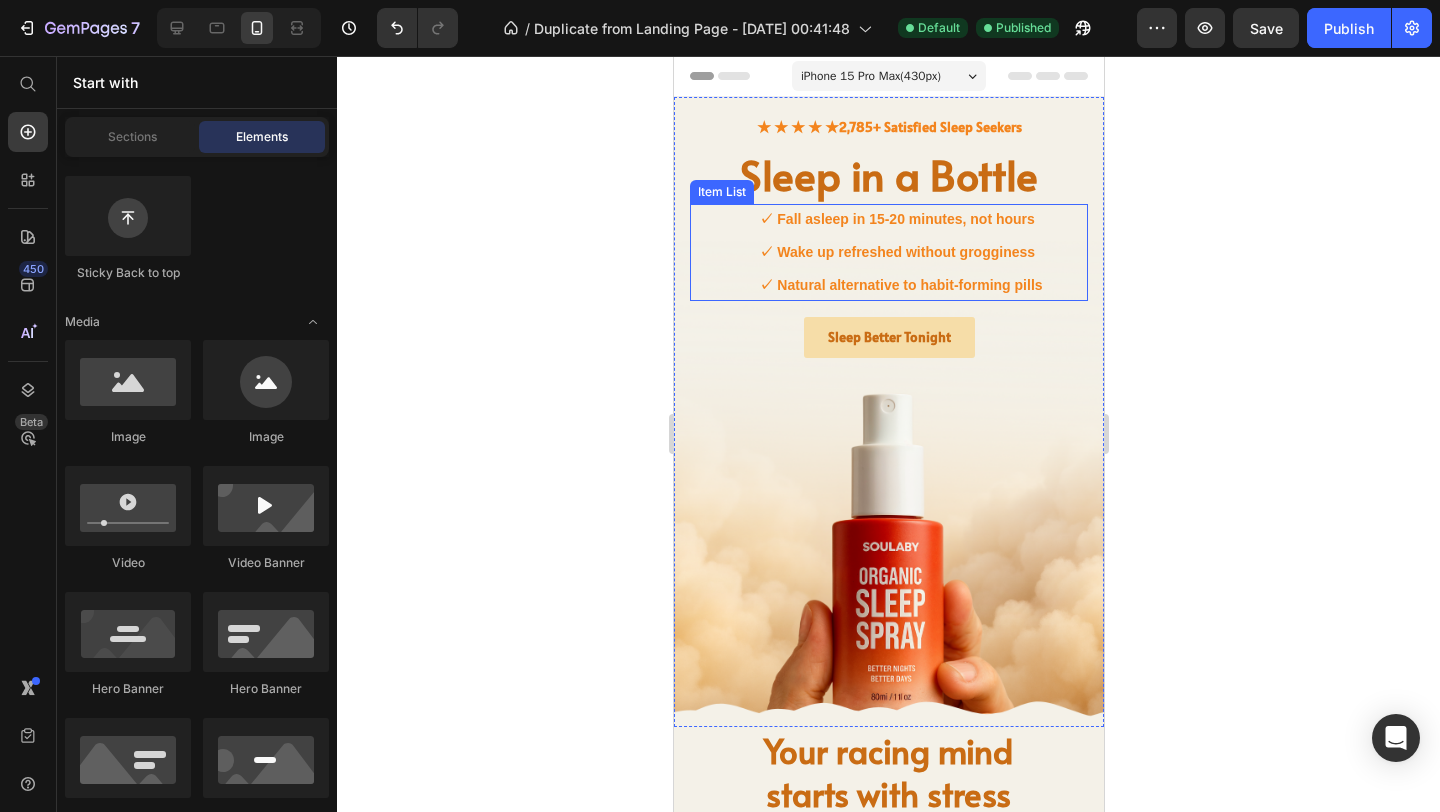 click on "✓ Fall asleep in 15-20 minutes, not hours ✓ Wake up refreshed without grogginess ✓ Natural alternative to habit-forming pills" at bounding box center [888, 253] 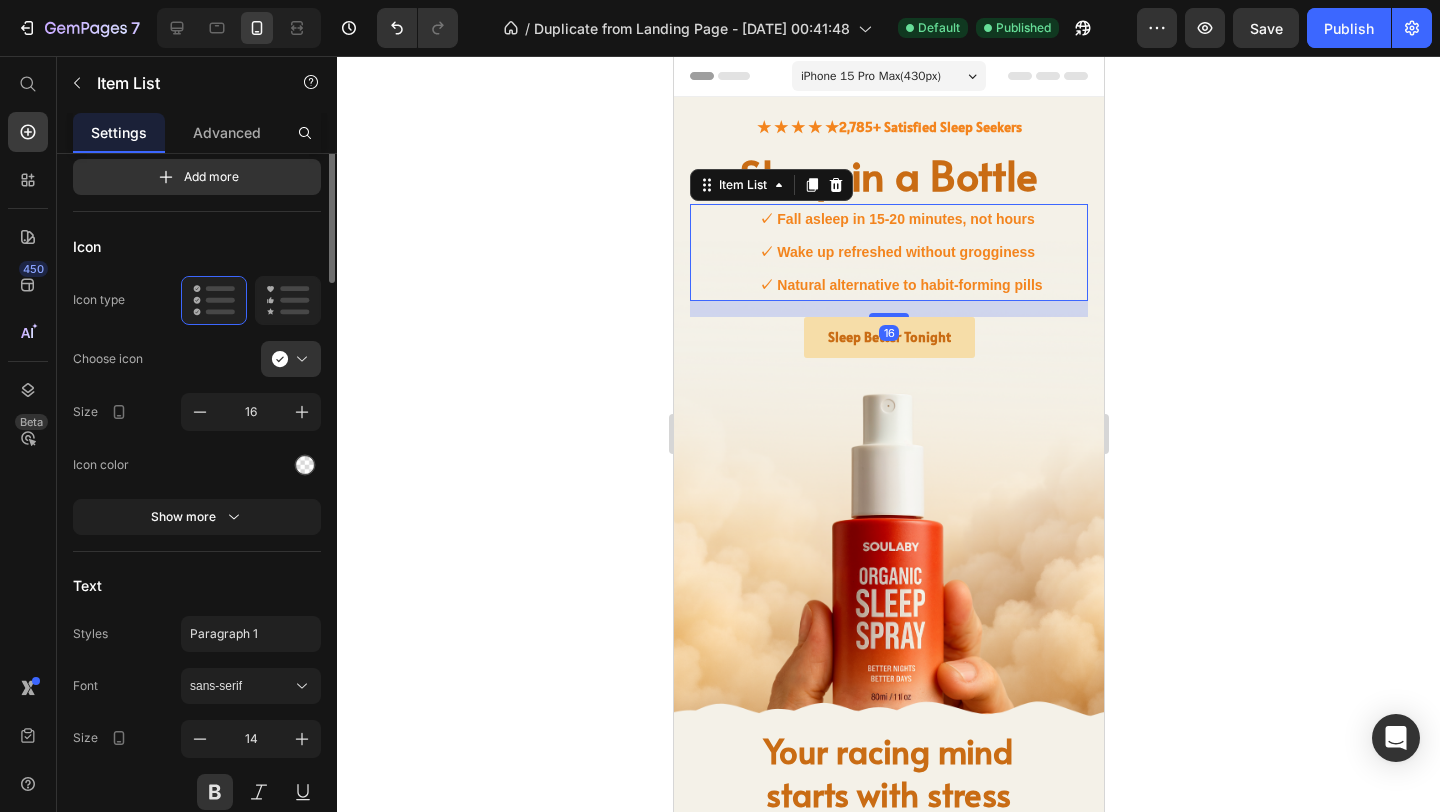 scroll, scrollTop: 0, scrollLeft: 0, axis: both 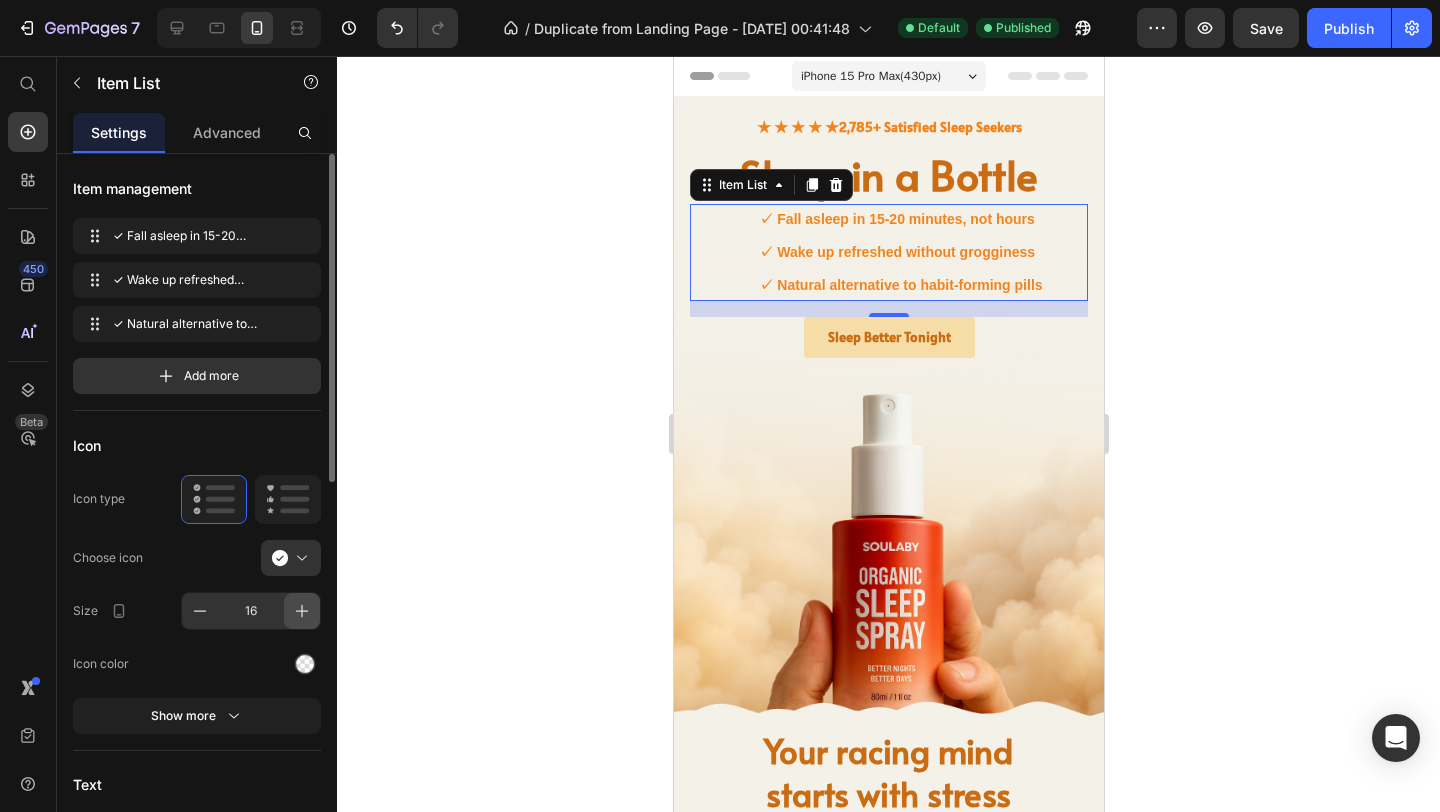 click 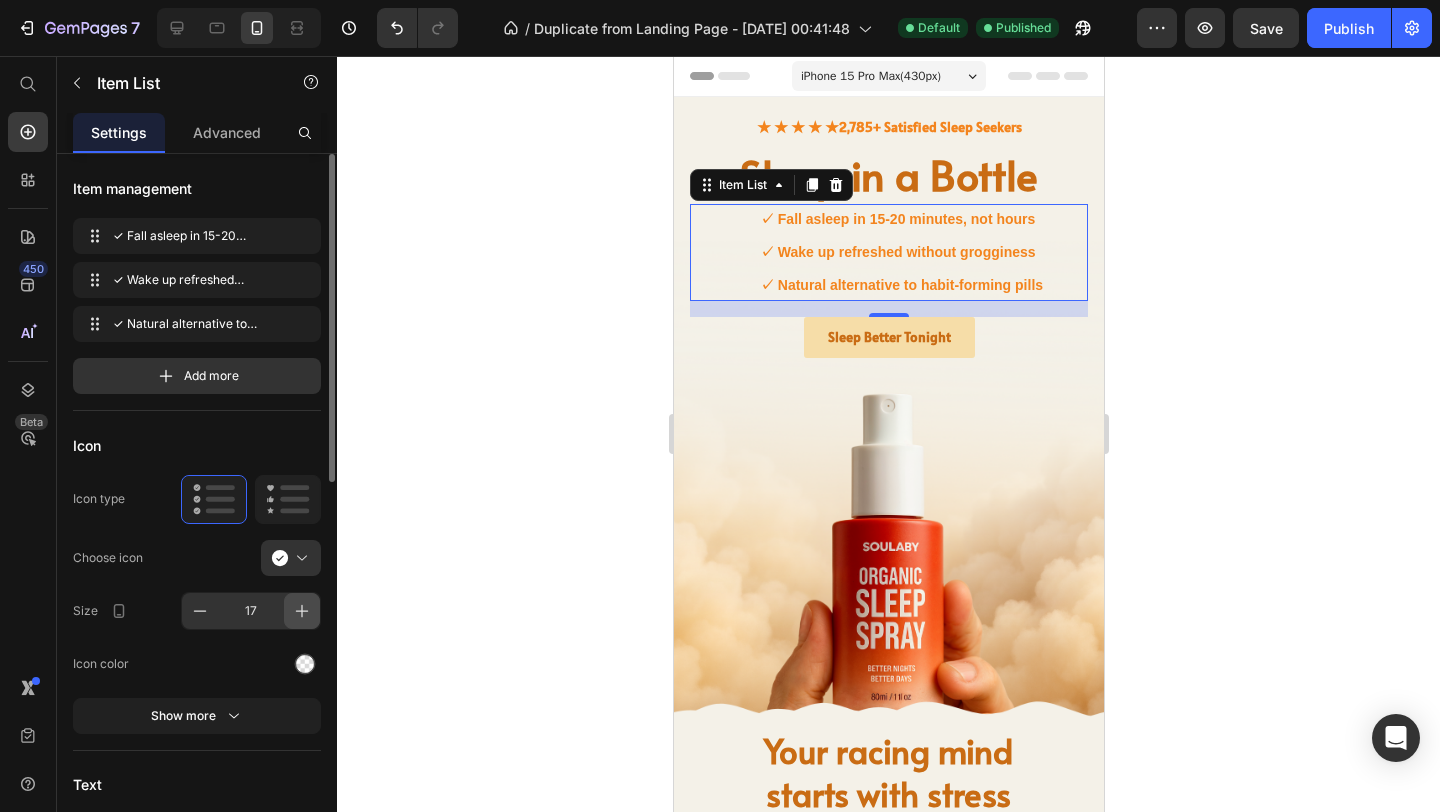 click 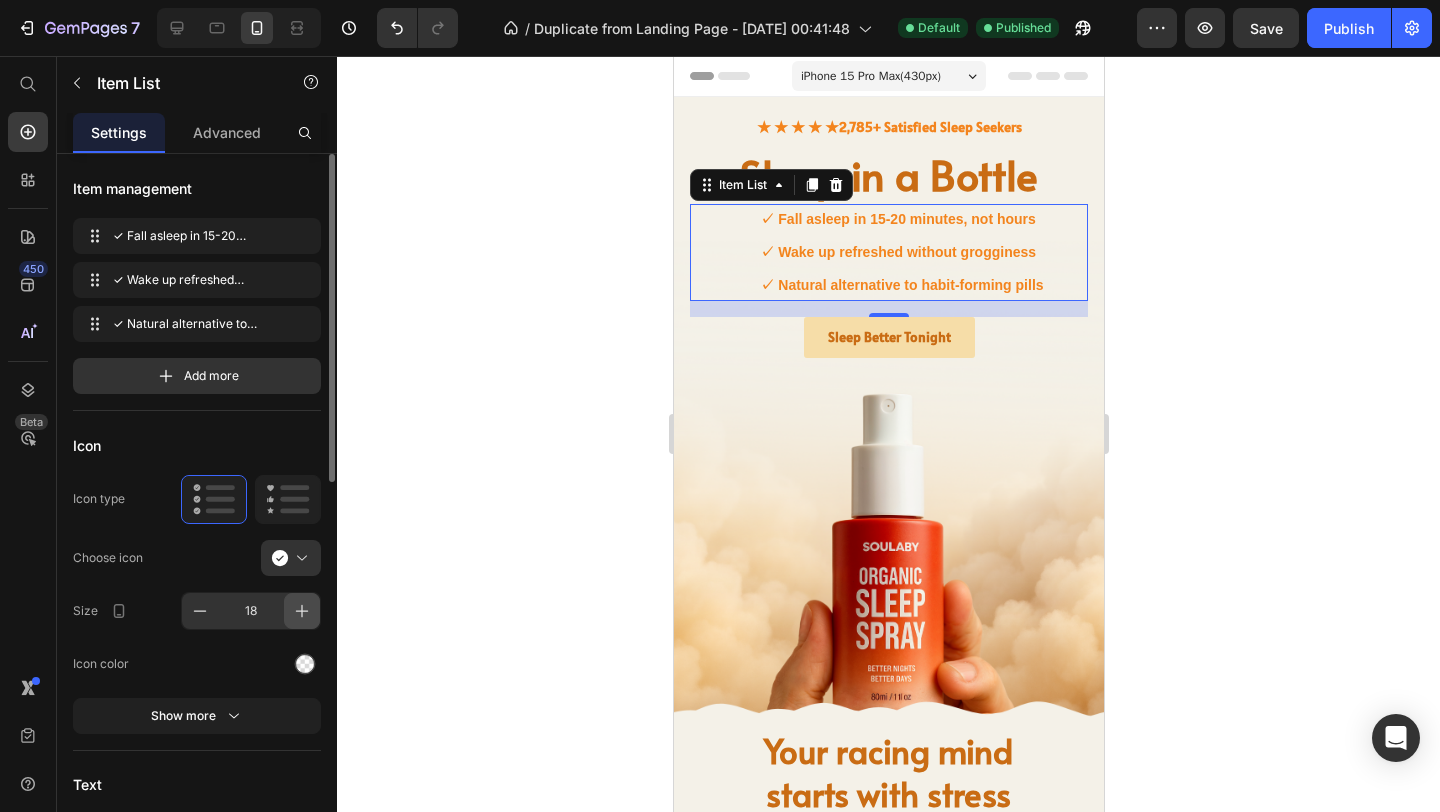 click 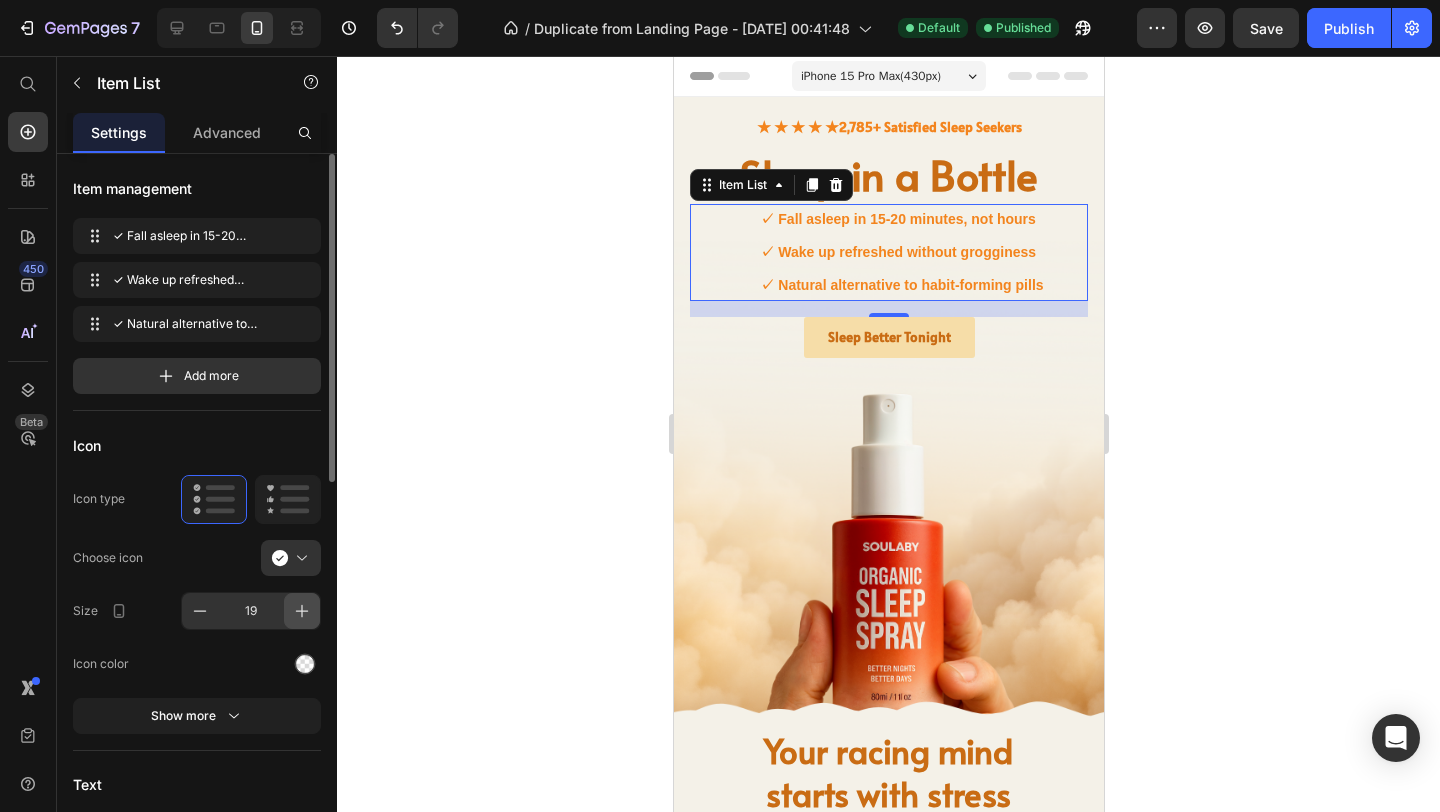 click 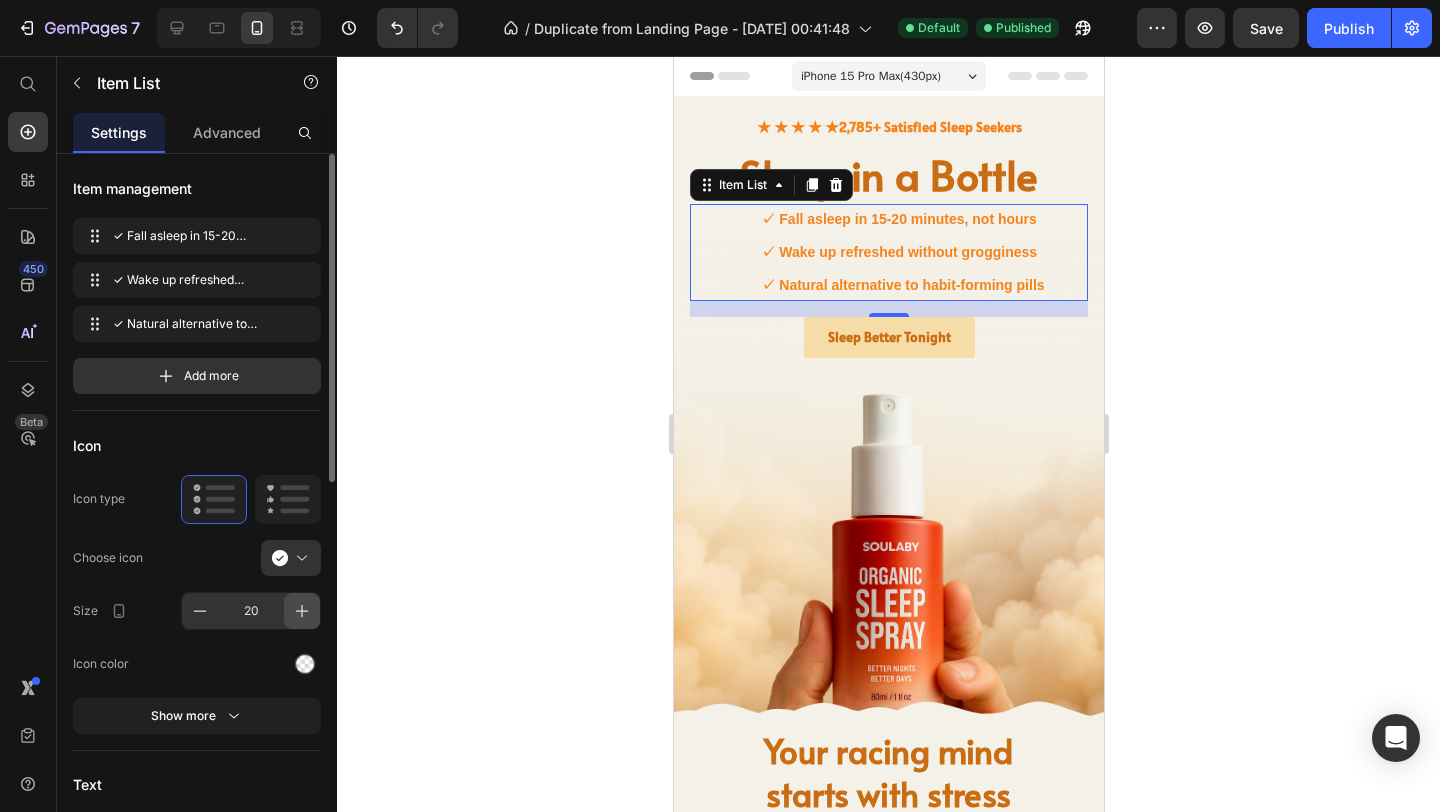click 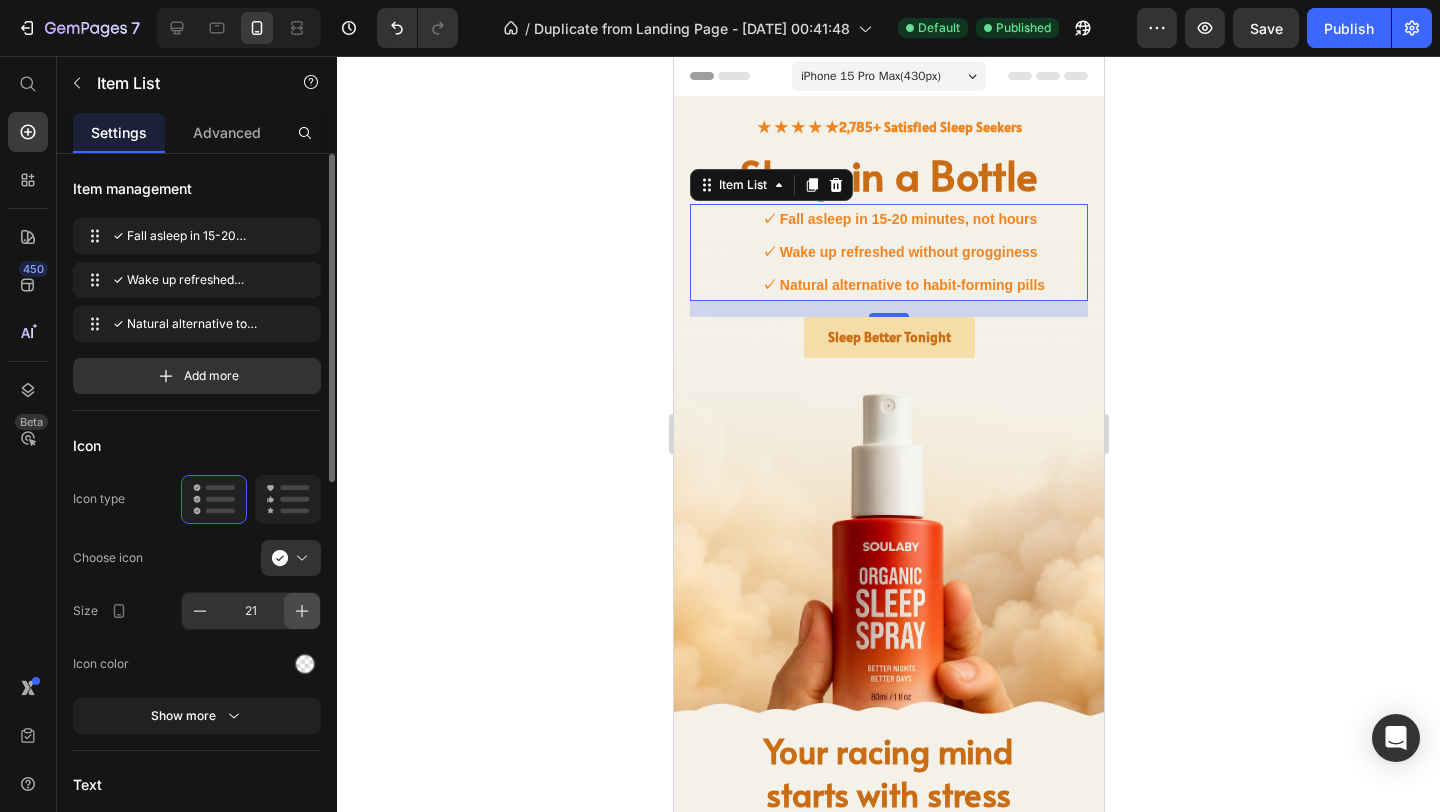 click 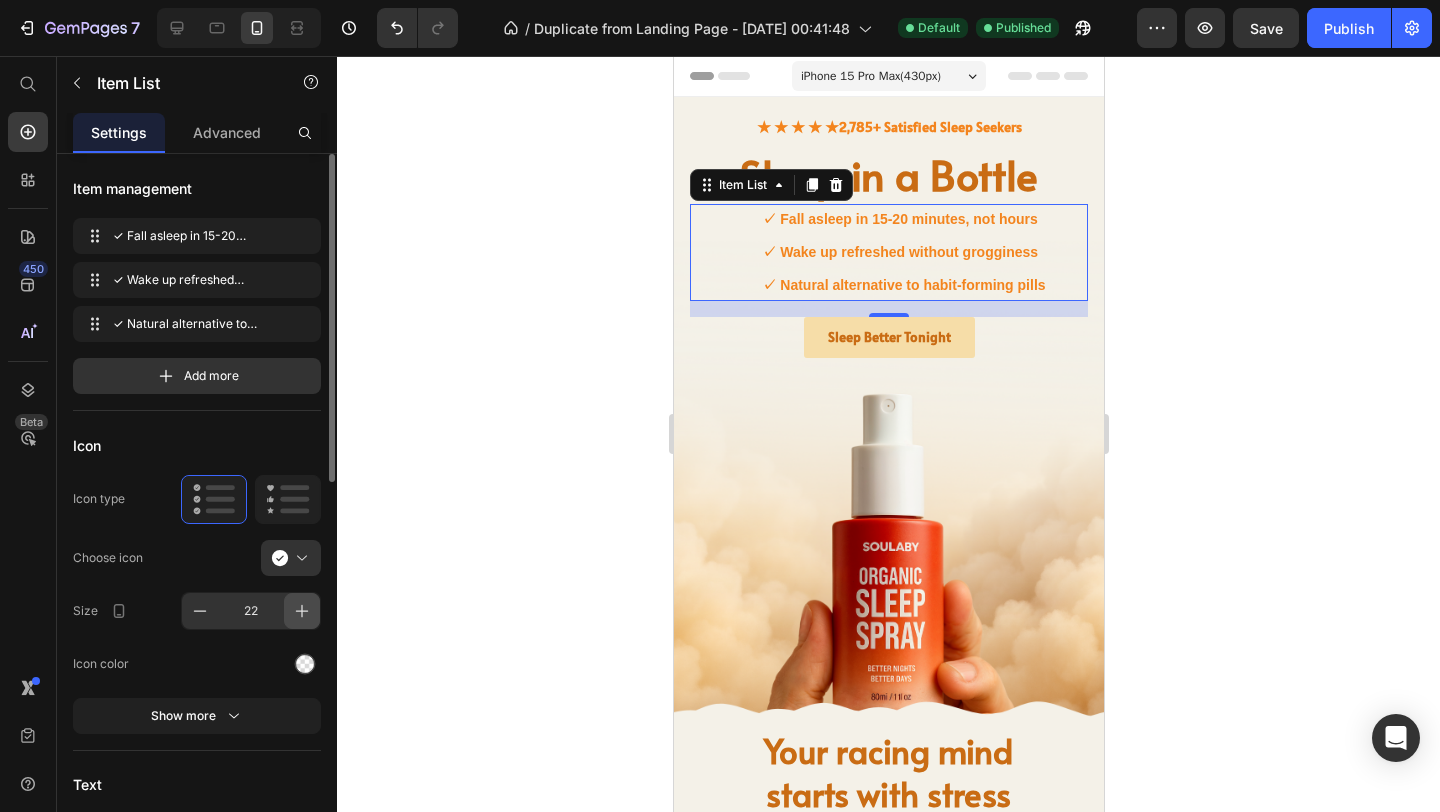 click 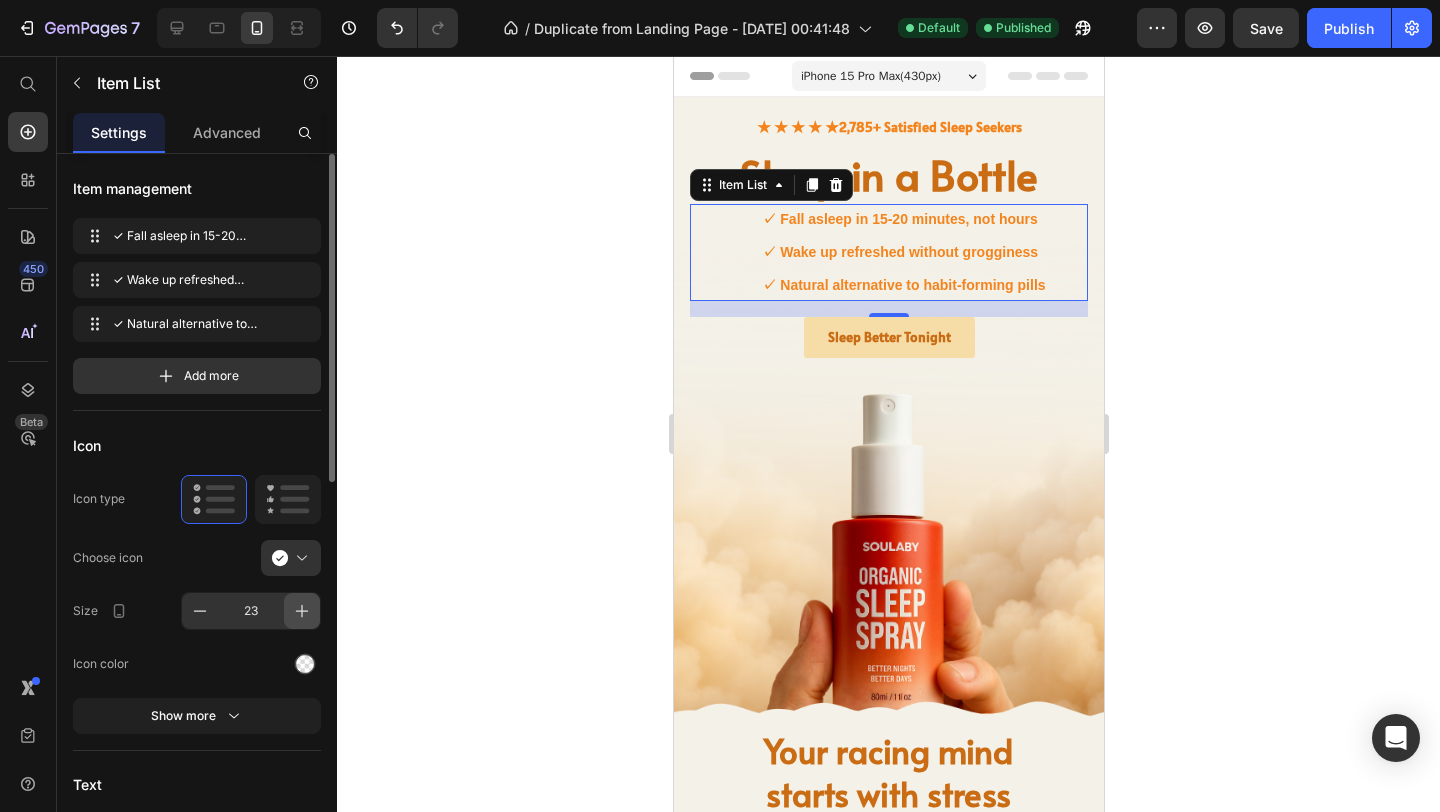 click 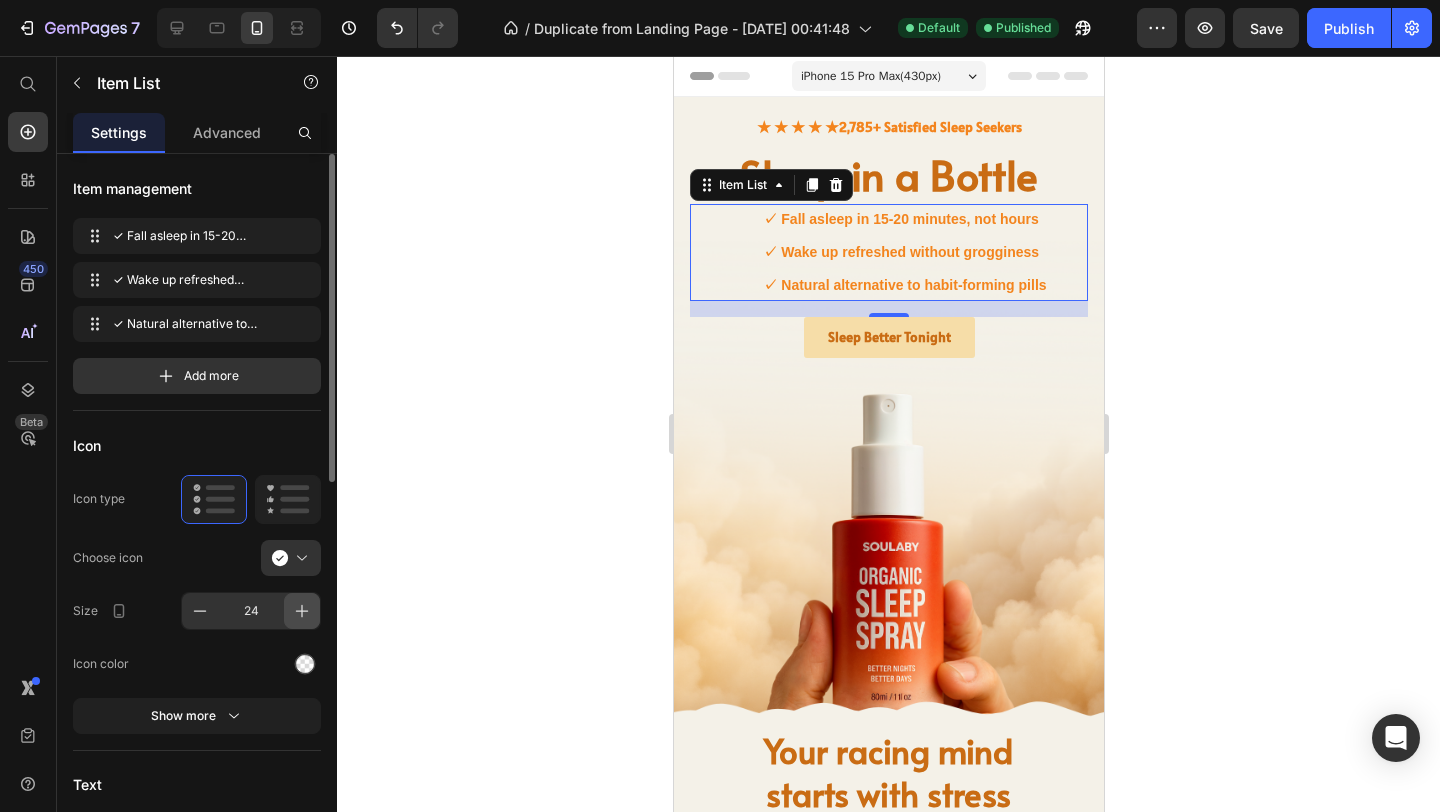 click 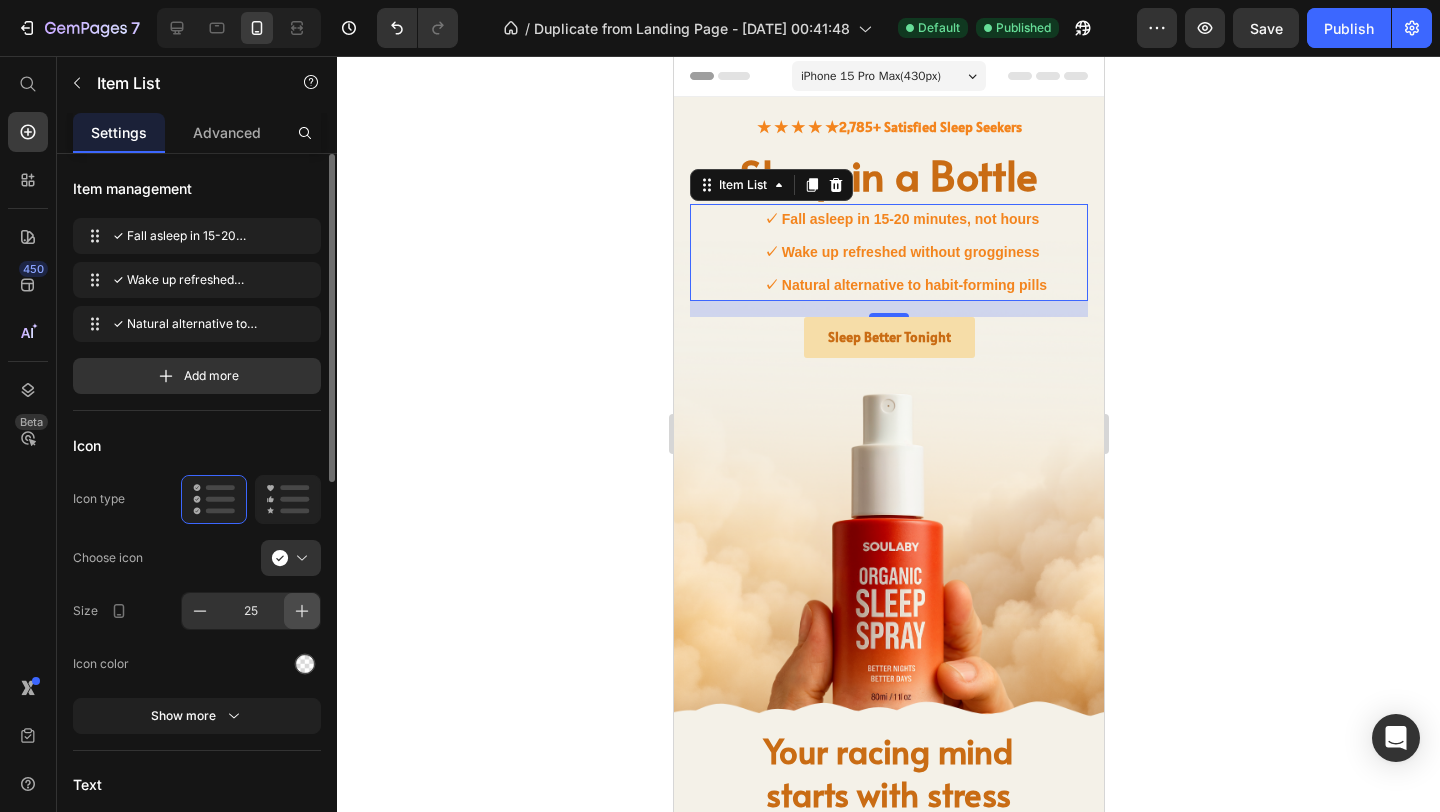 click 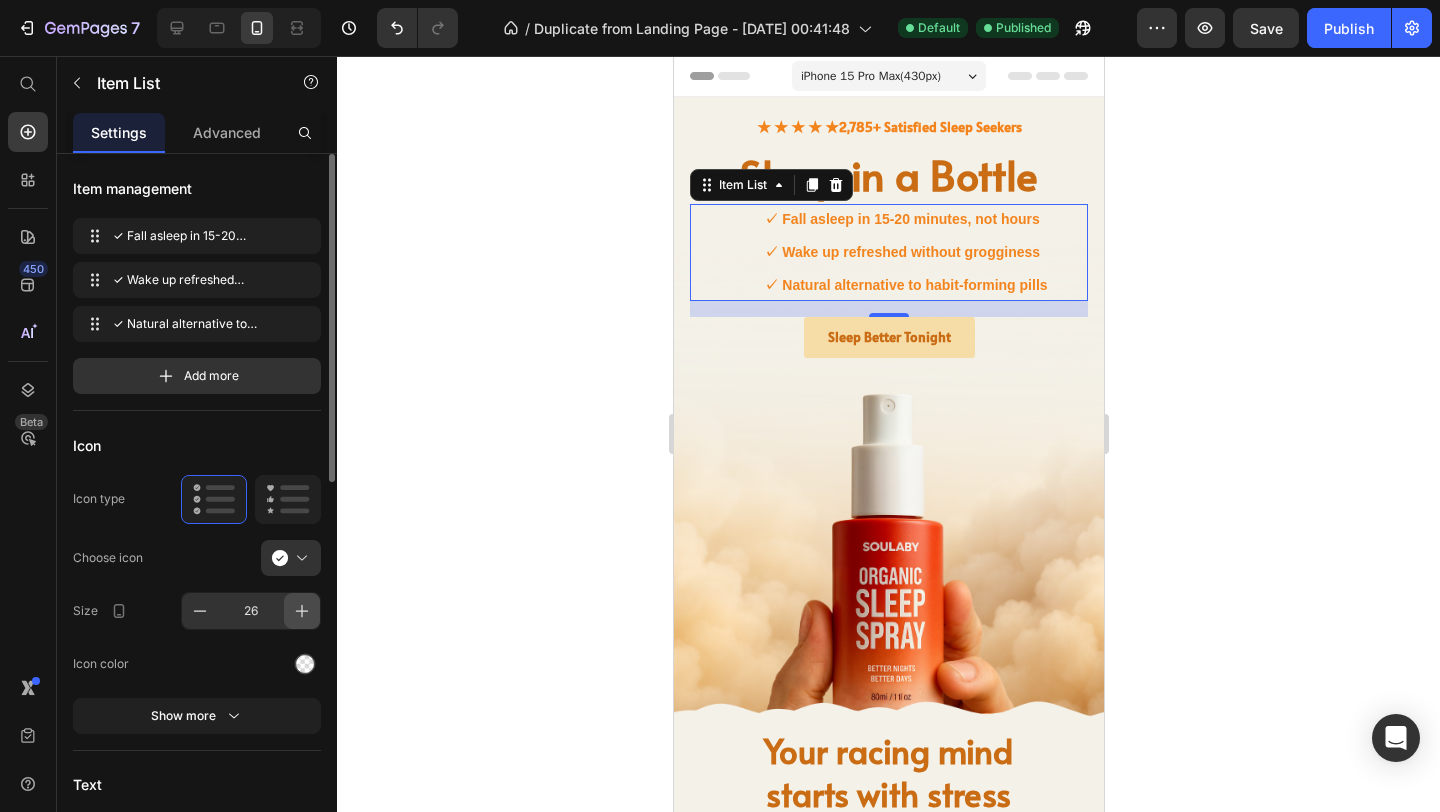 click 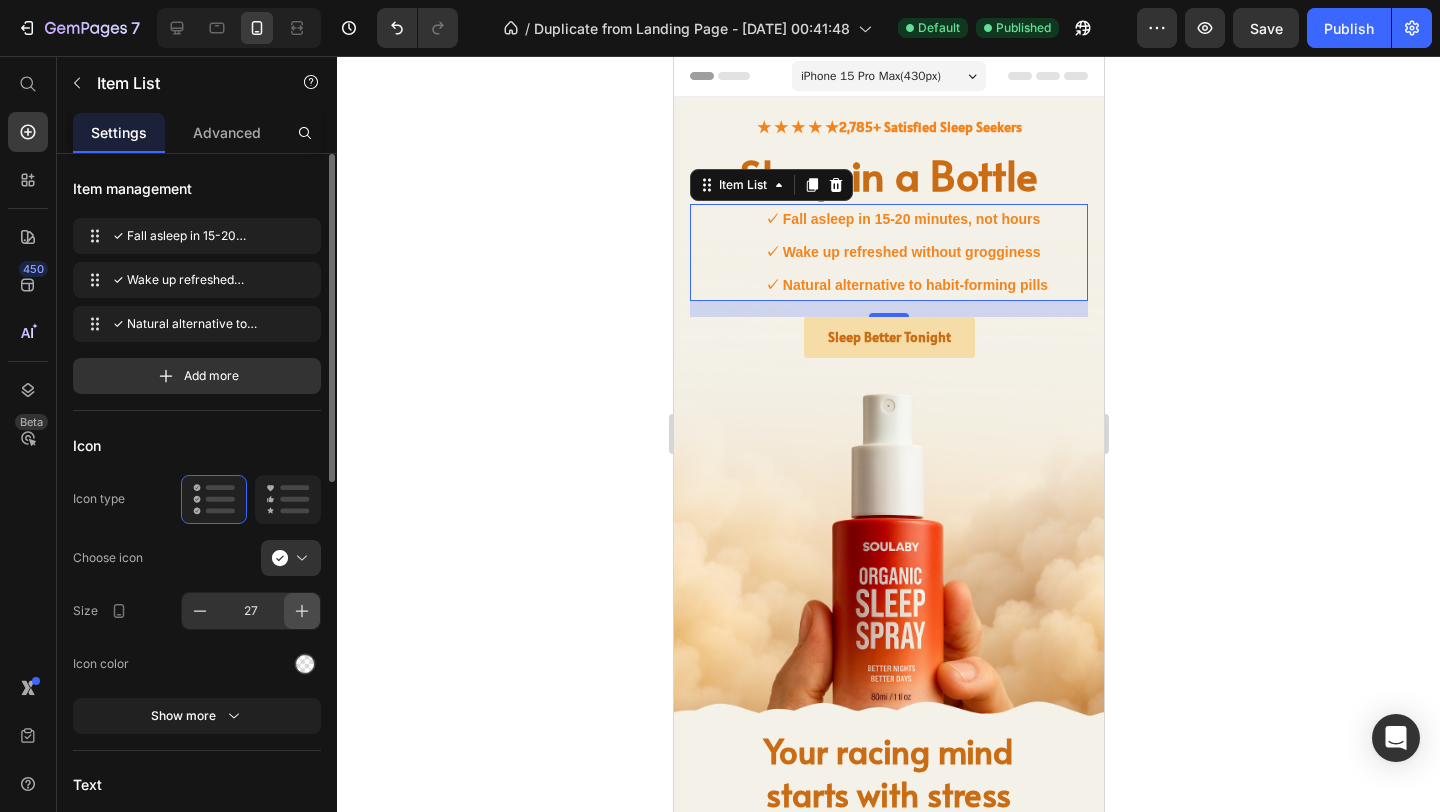 click 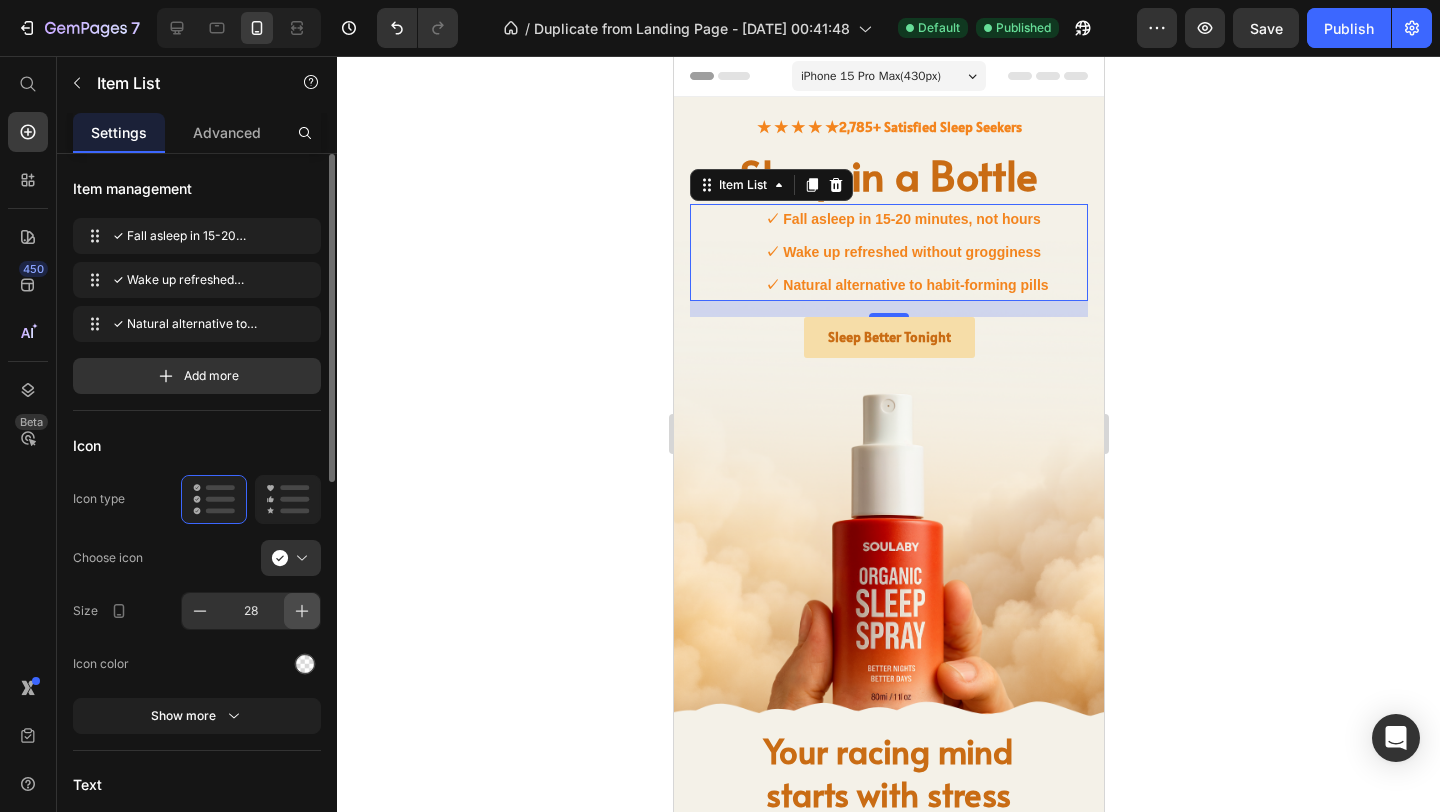 click 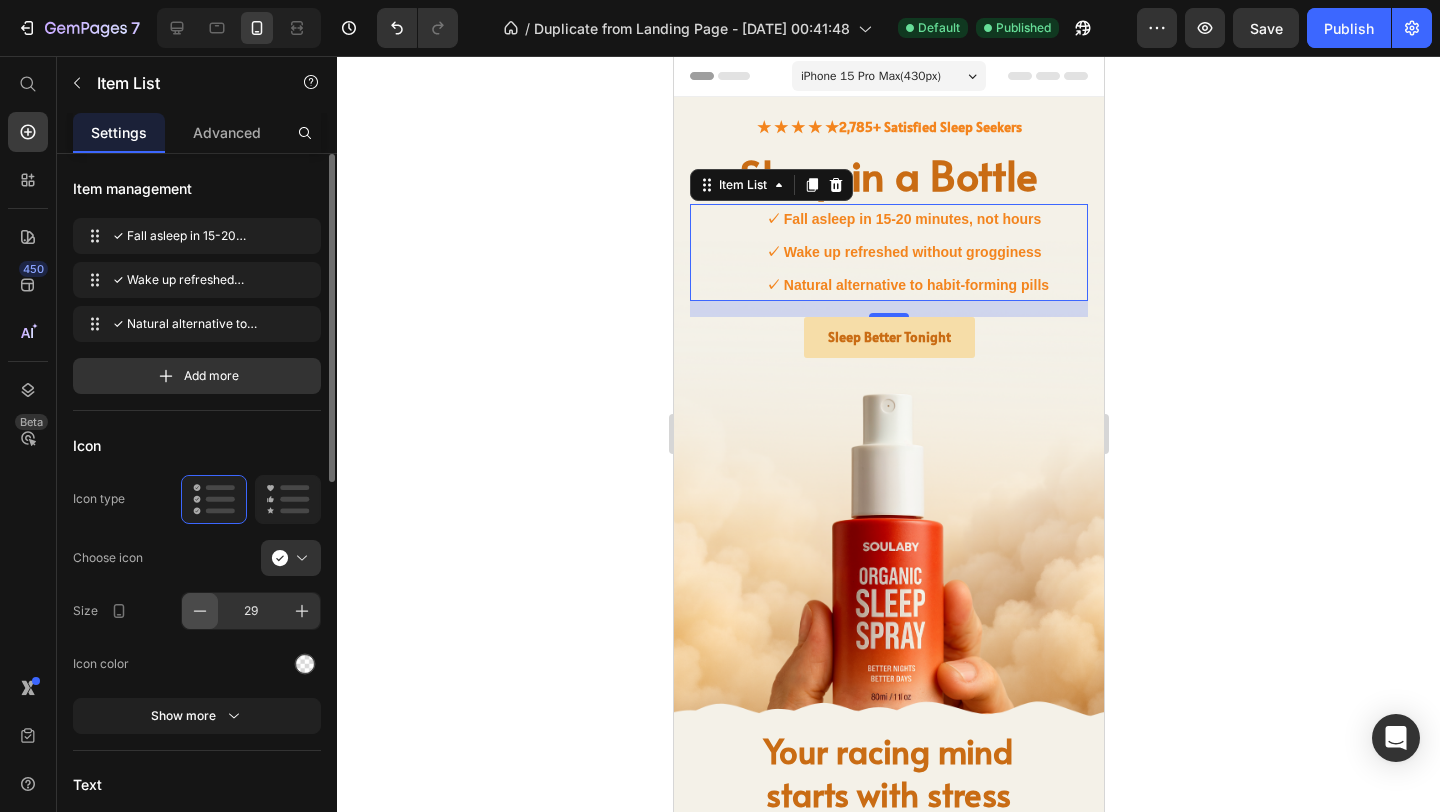 click 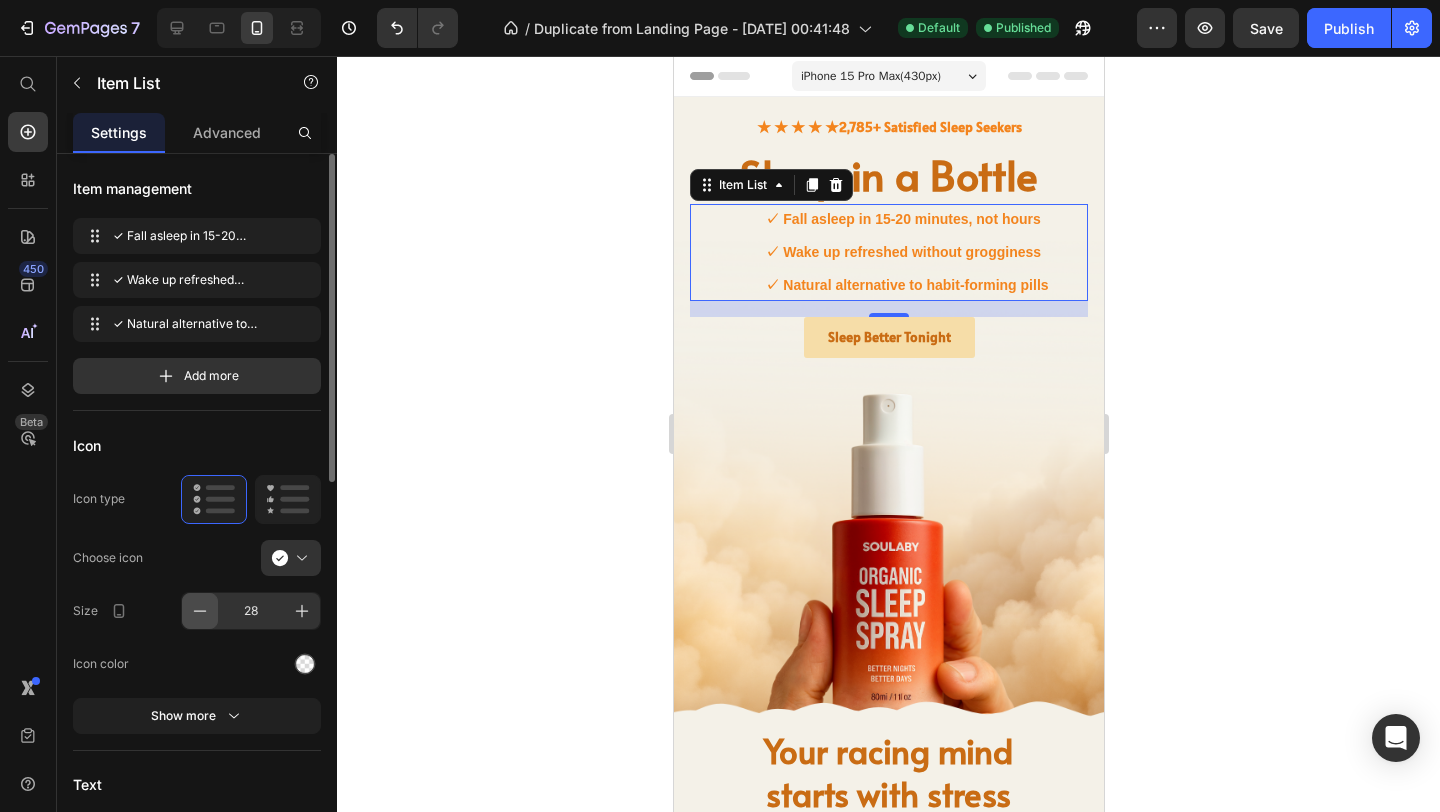 click 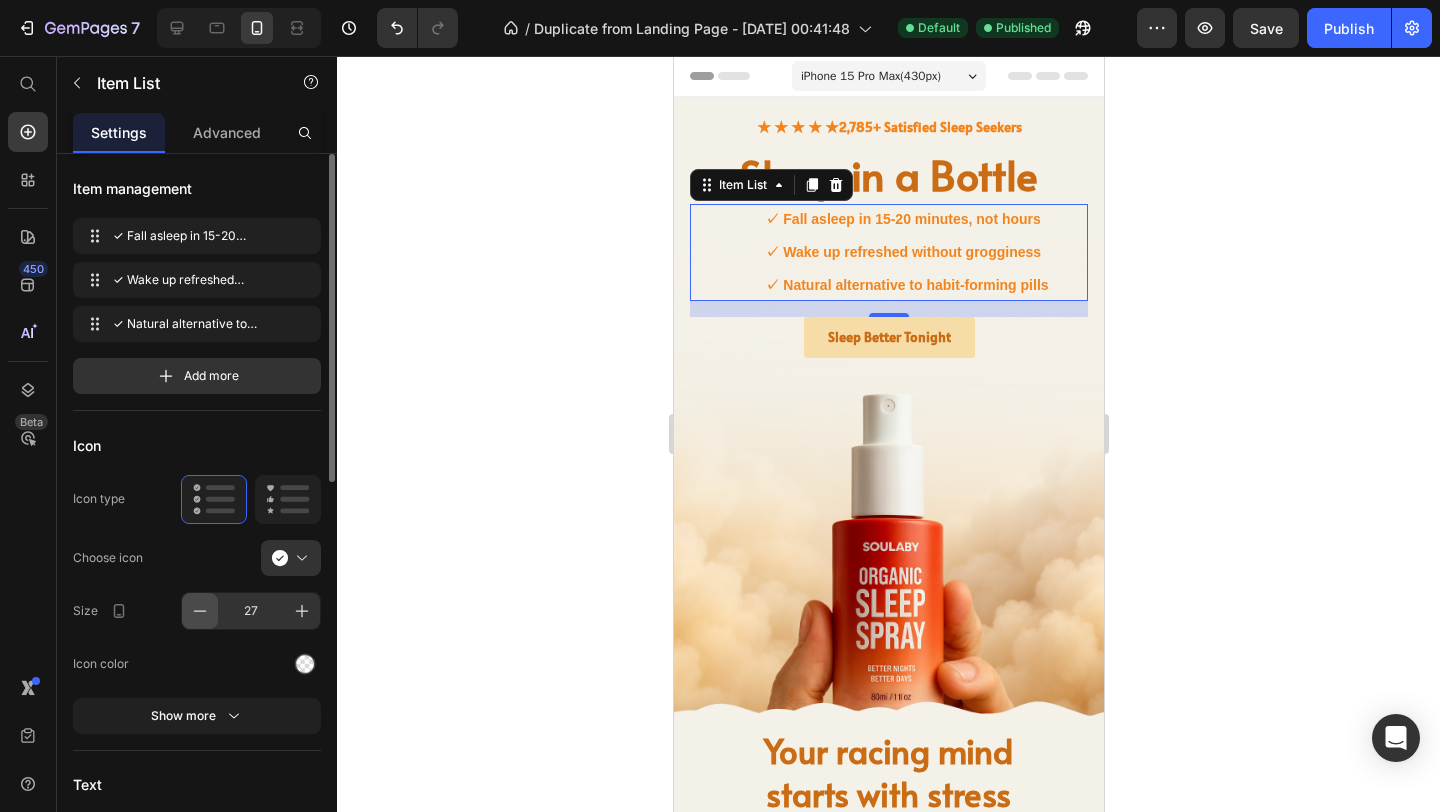 click 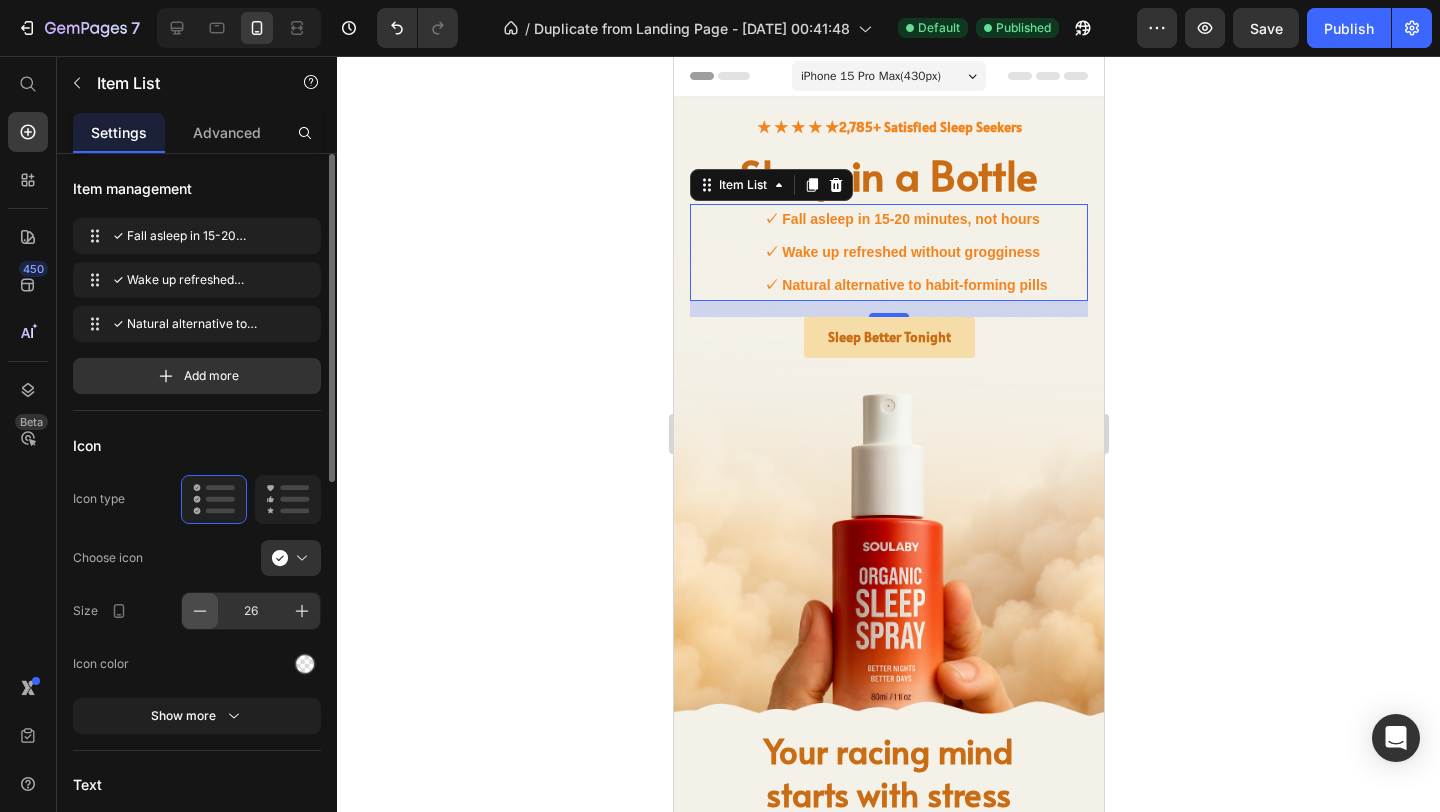 click 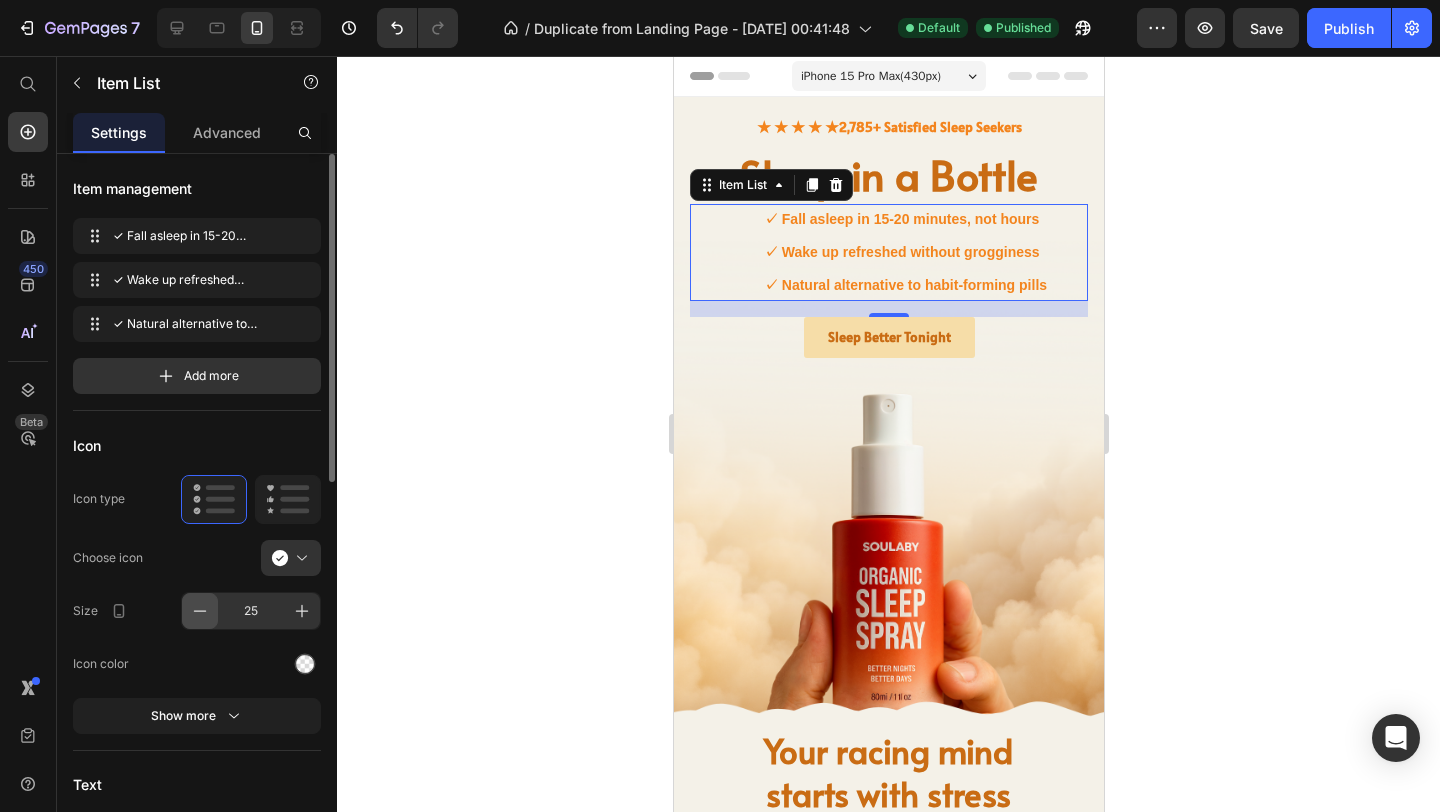 click 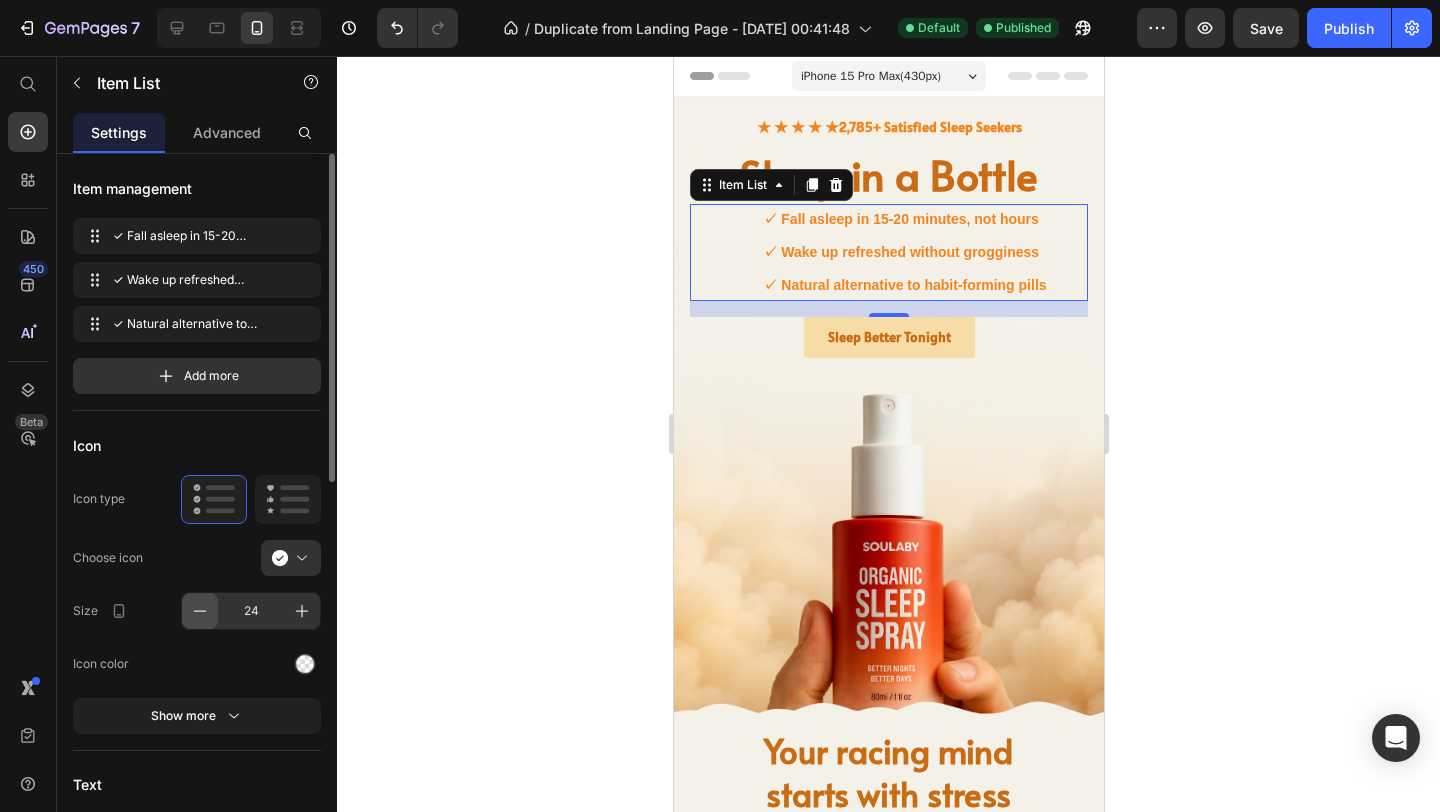 click 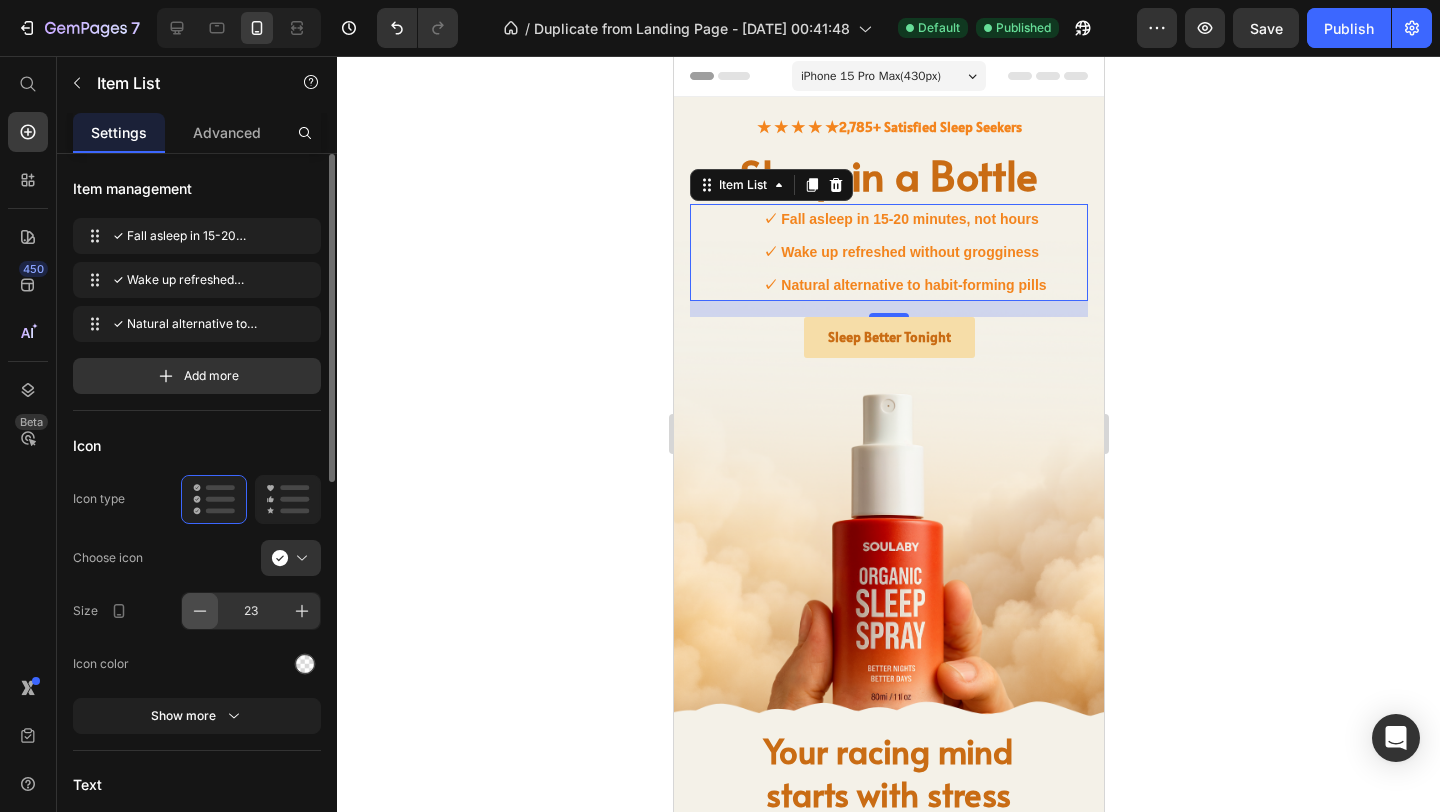 click 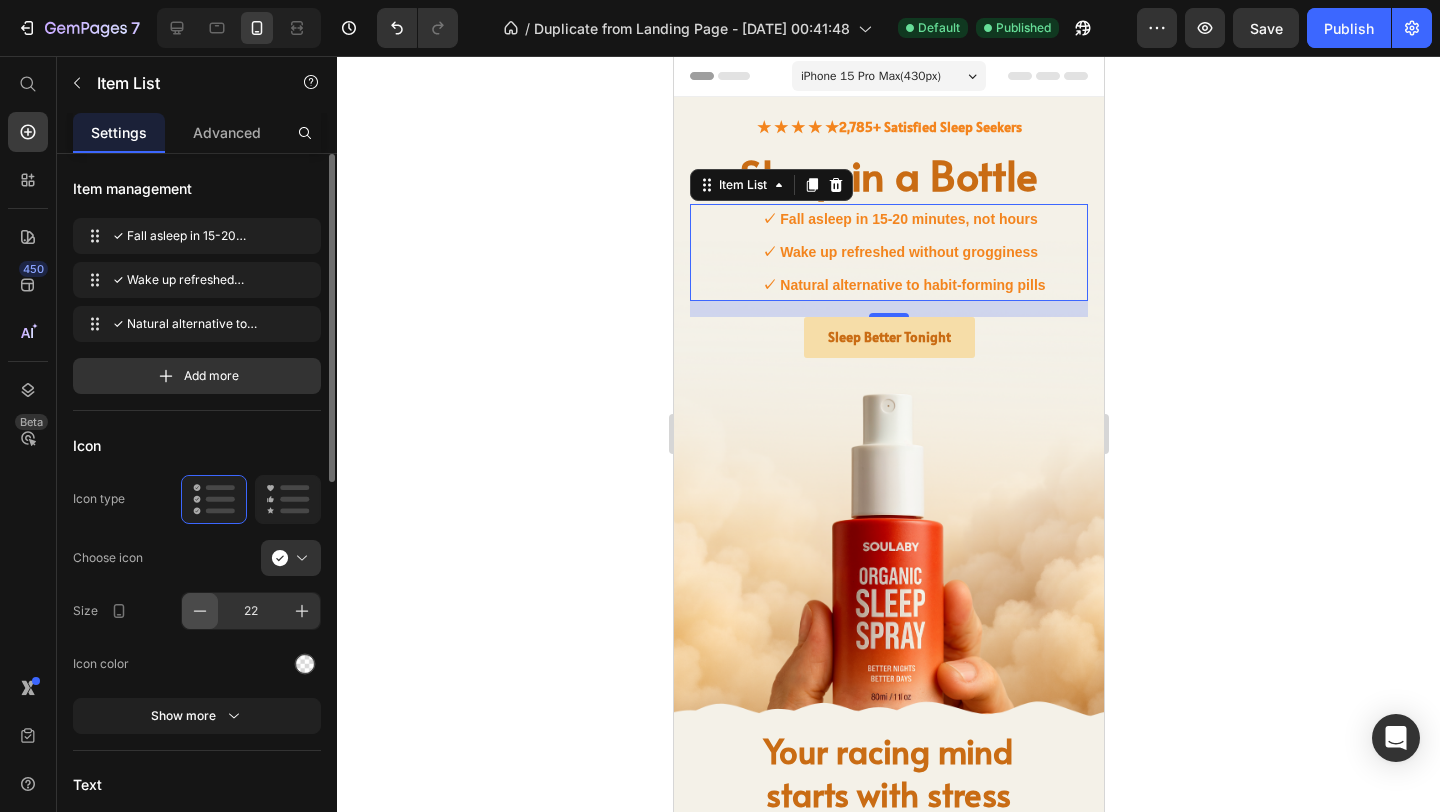 click 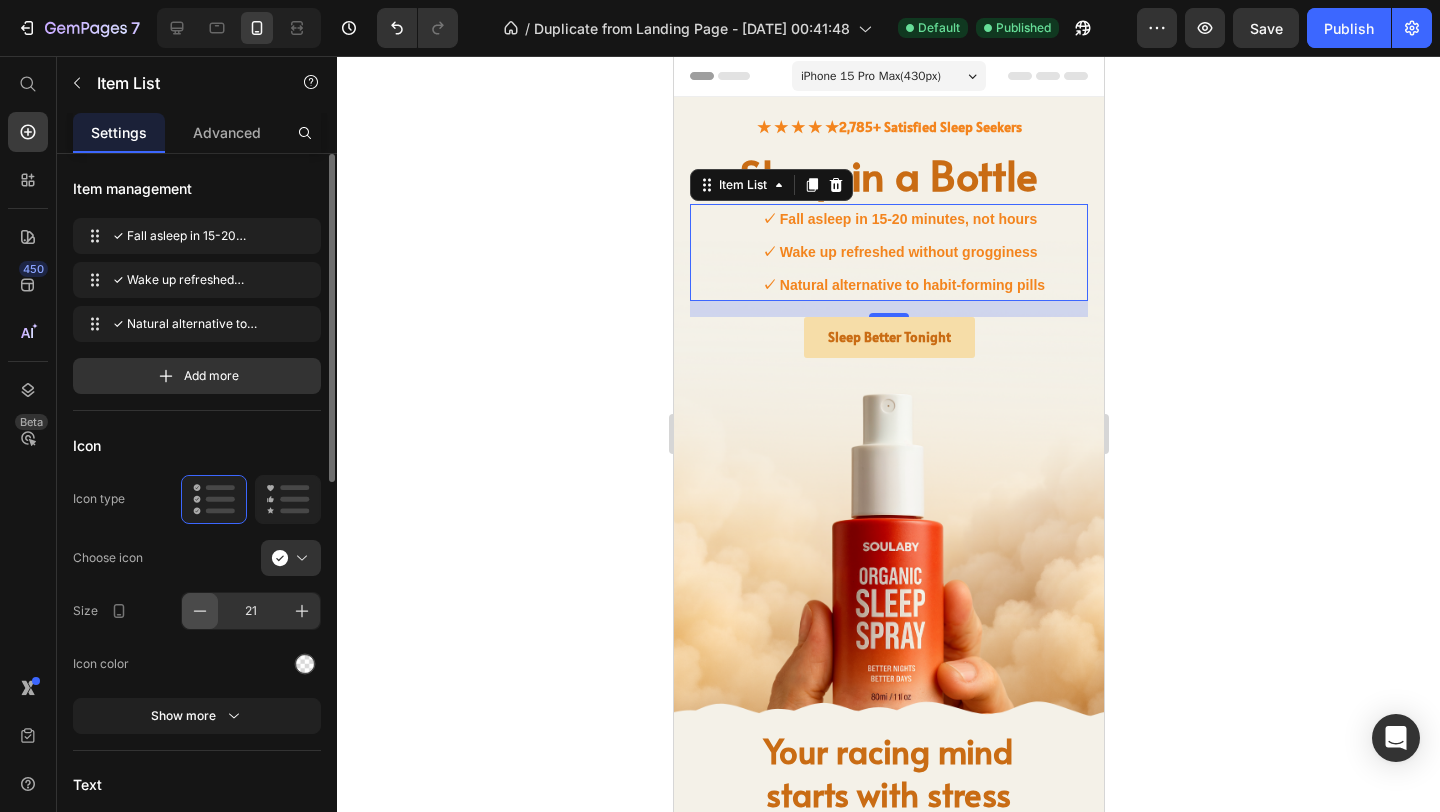 click 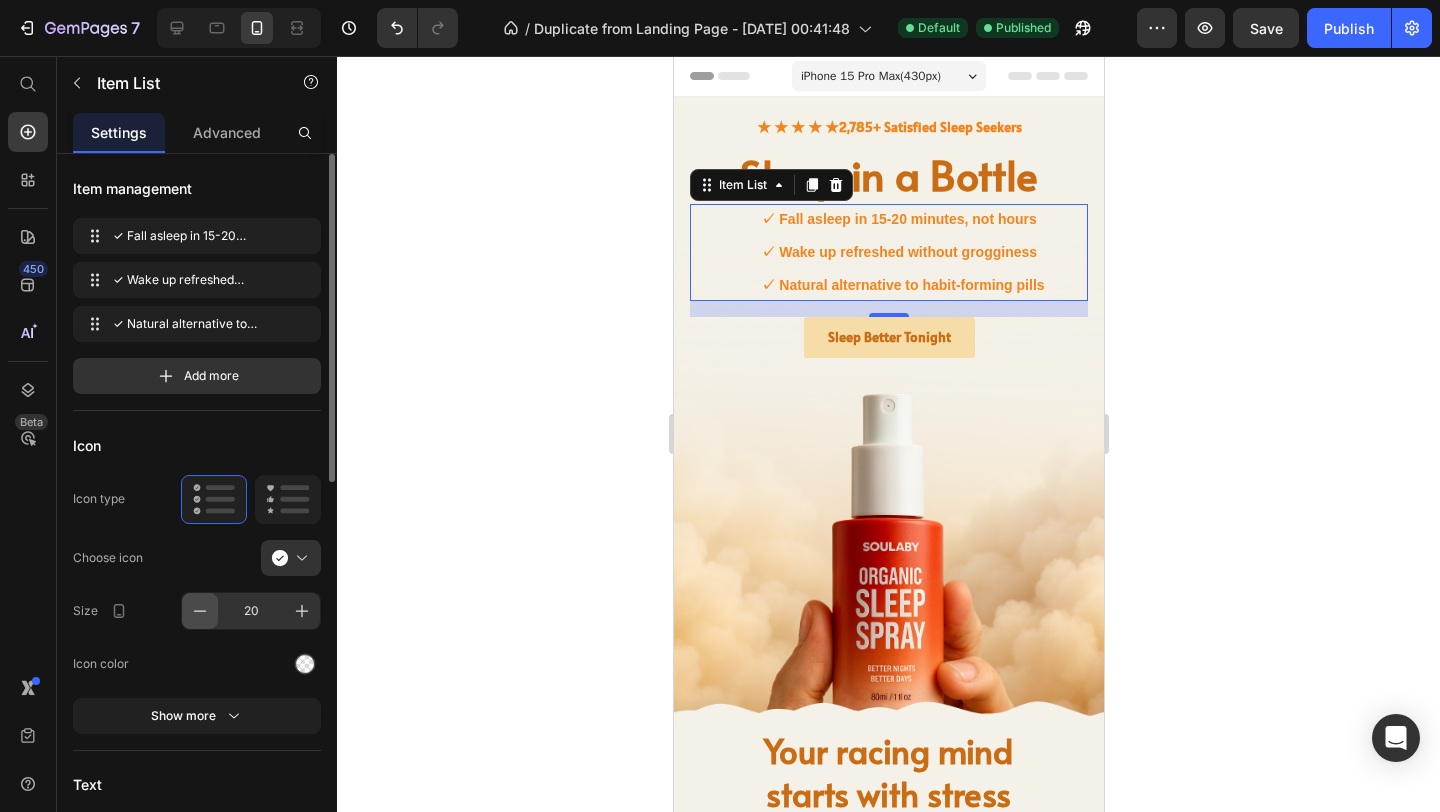 click 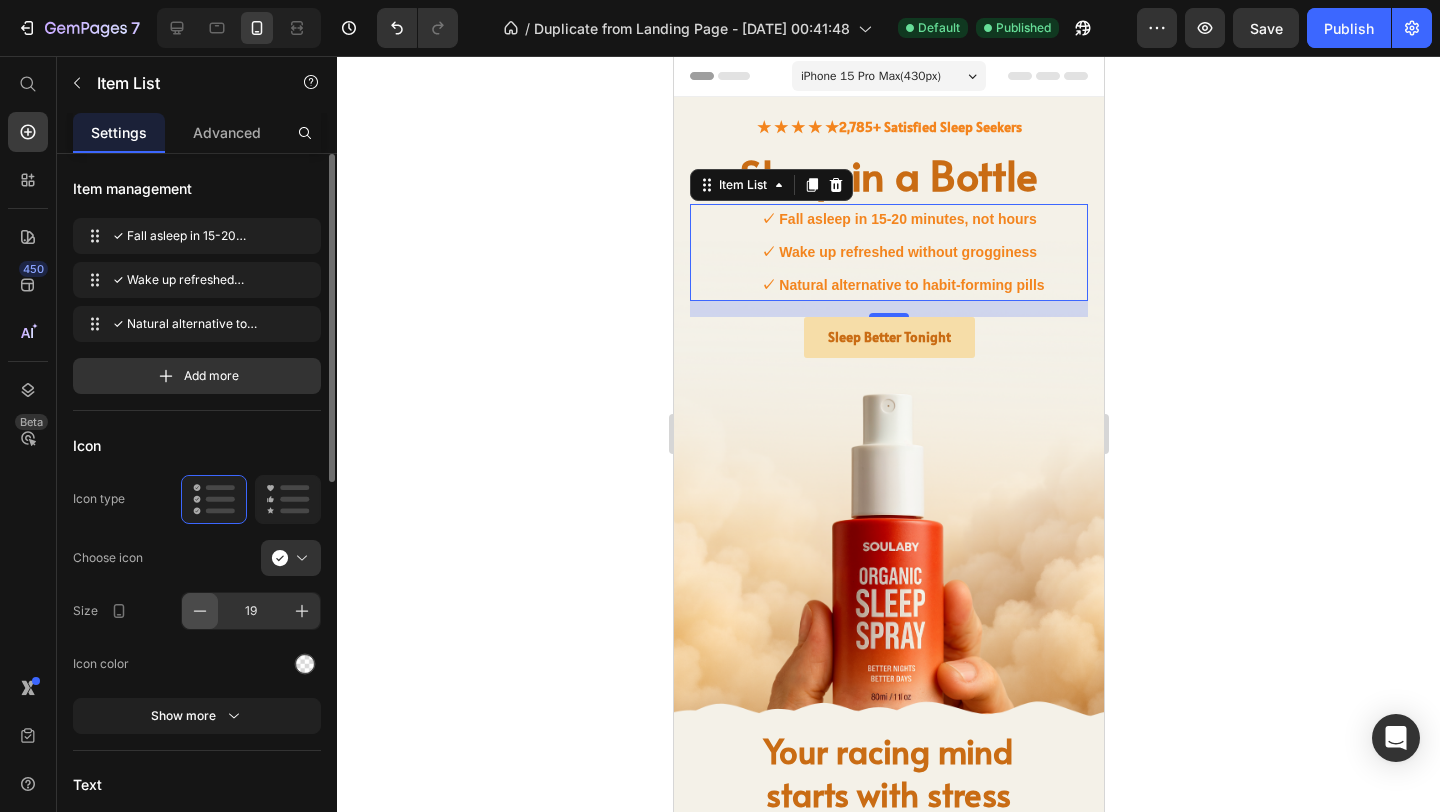 click 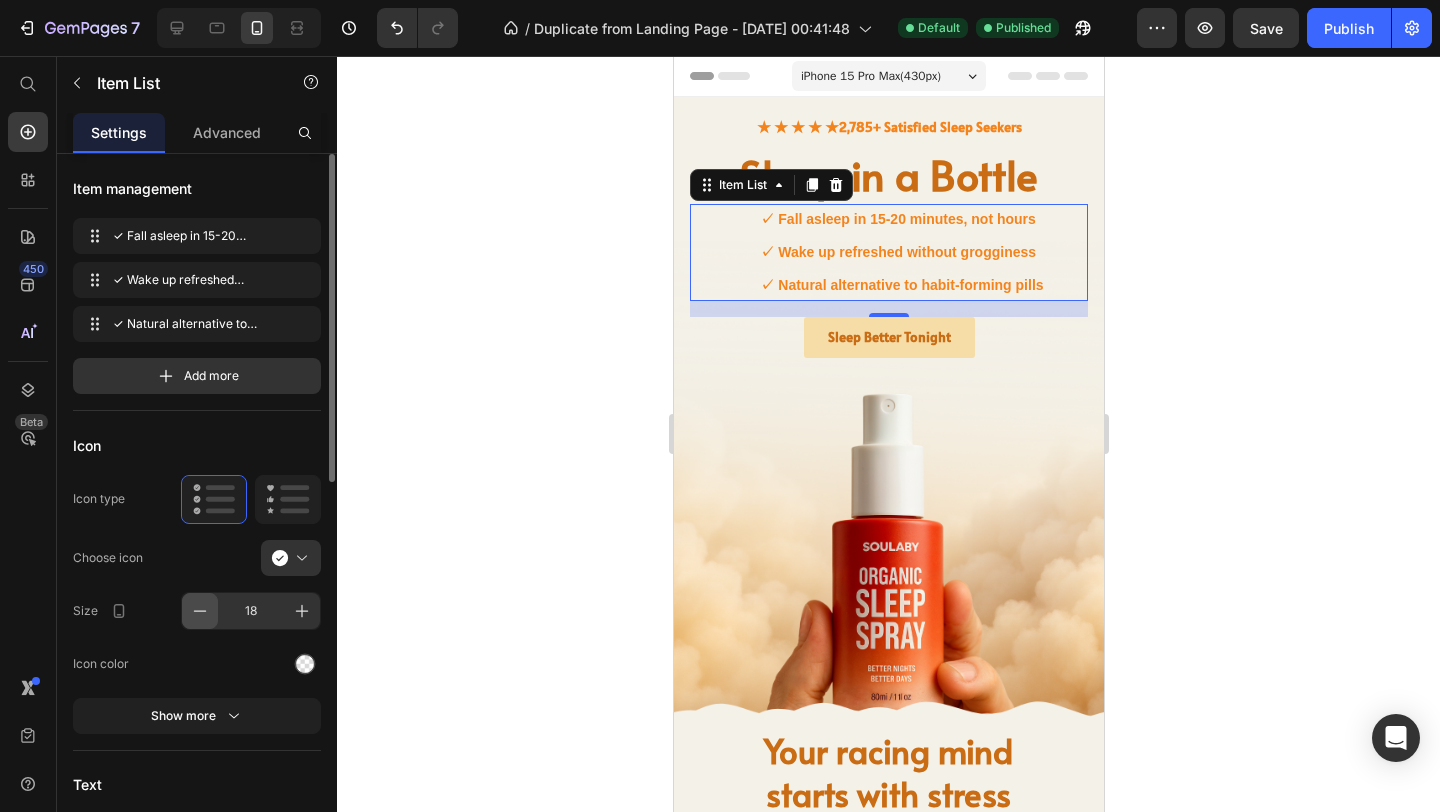 click 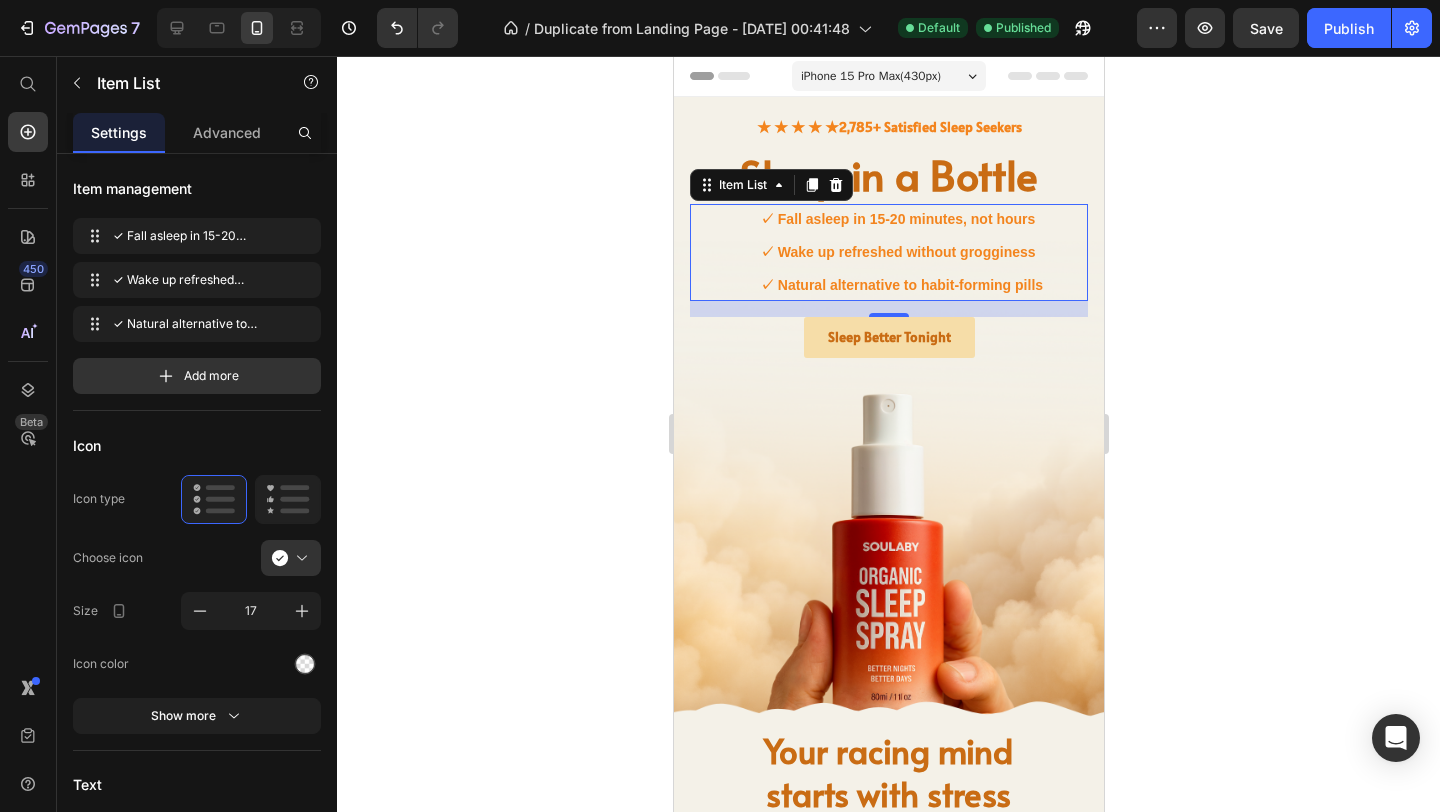 click 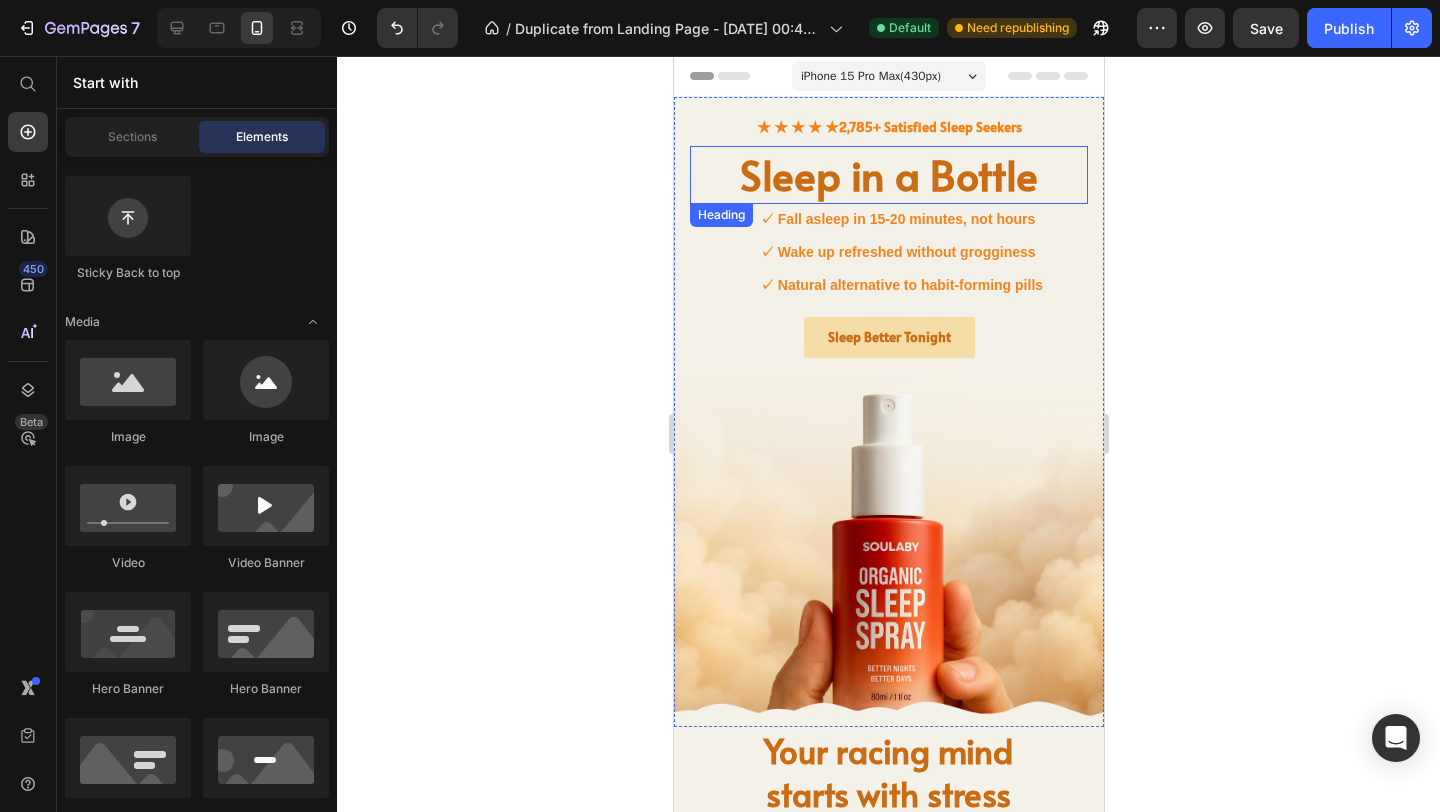 click on "Sleep in a Bottle" at bounding box center [888, 174] 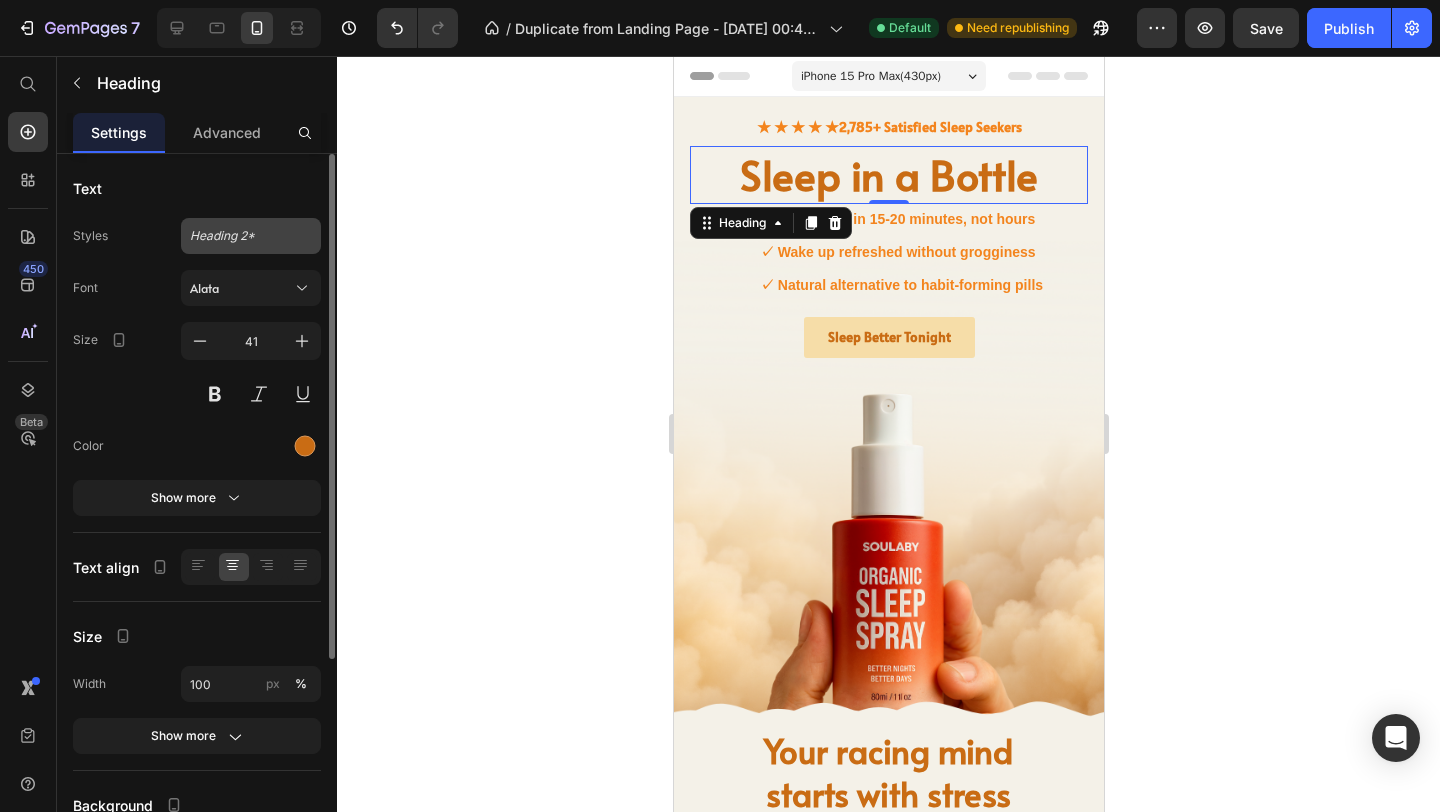 click on "Heading 2*" at bounding box center (239, 236) 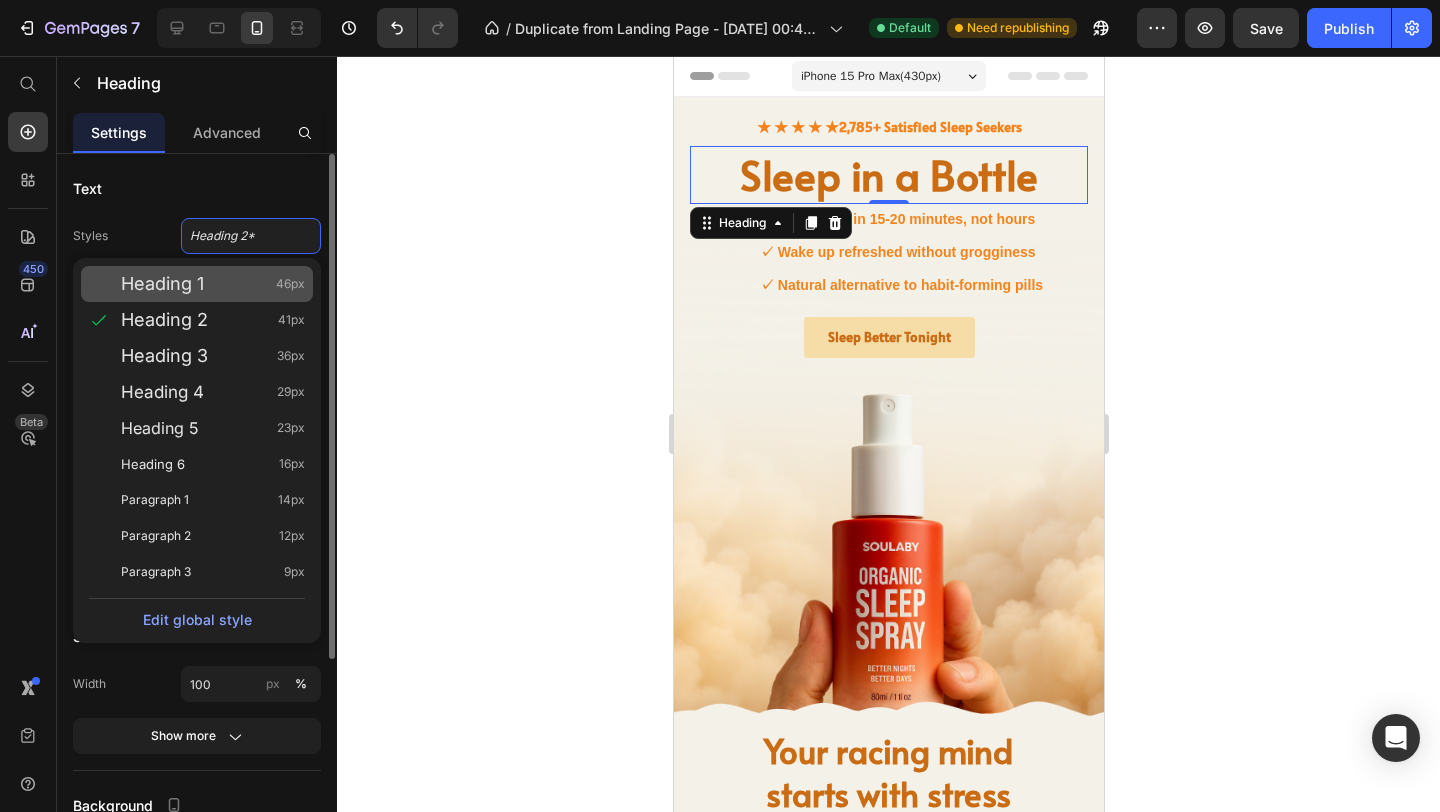 click on "Heading 1 46px" at bounding box center [213, 284] 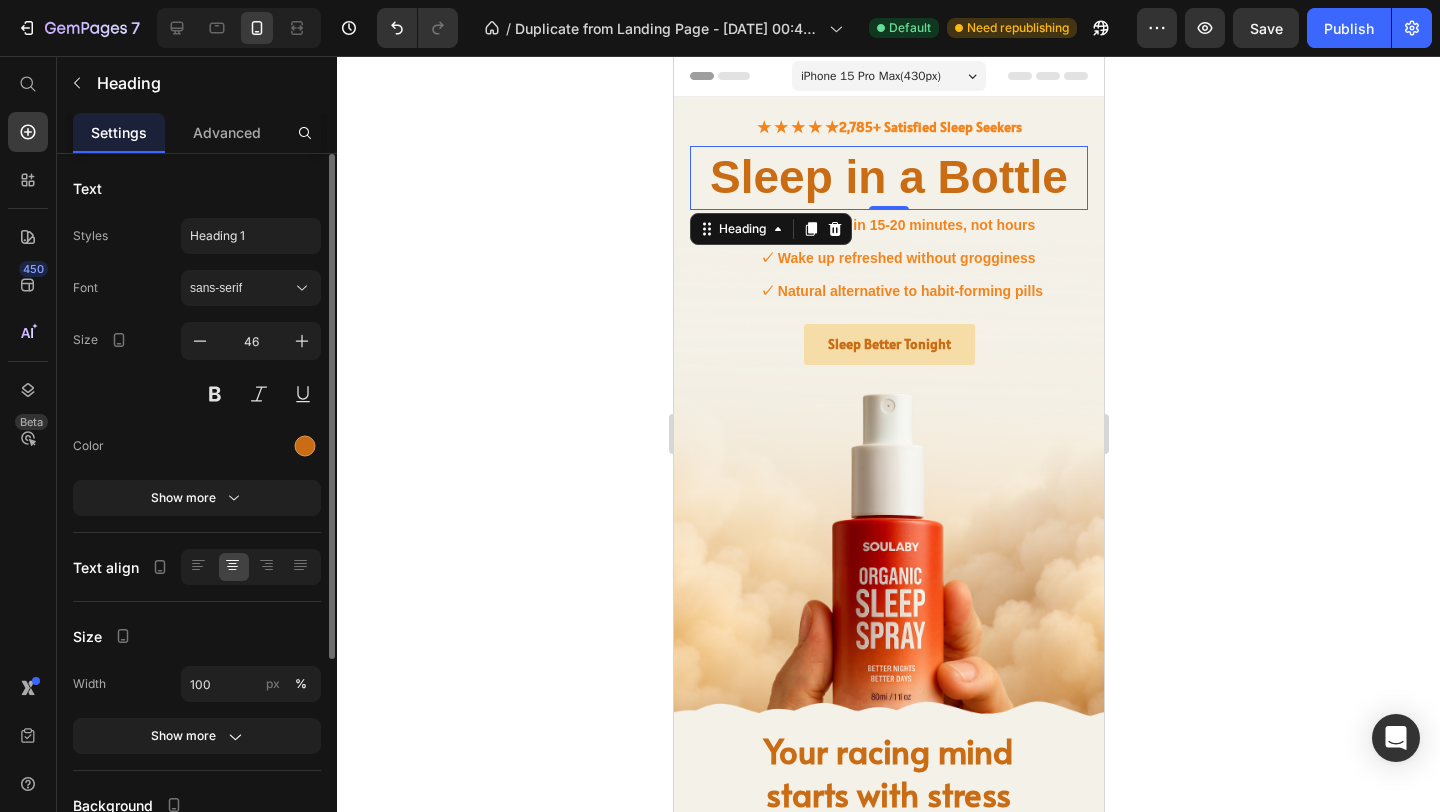click 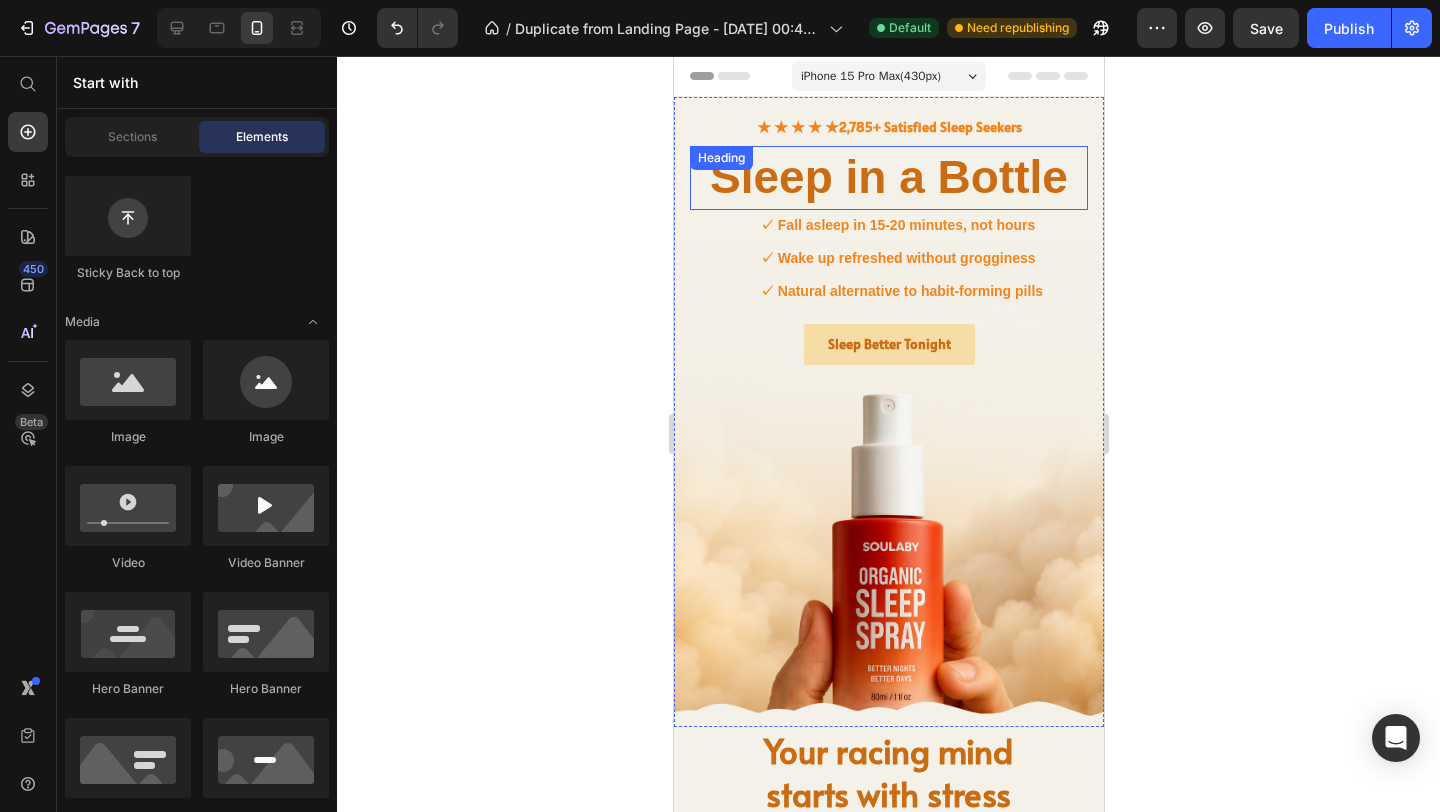 click on "Sleep in a Bottle Heading" at bounding box center [888, 178] 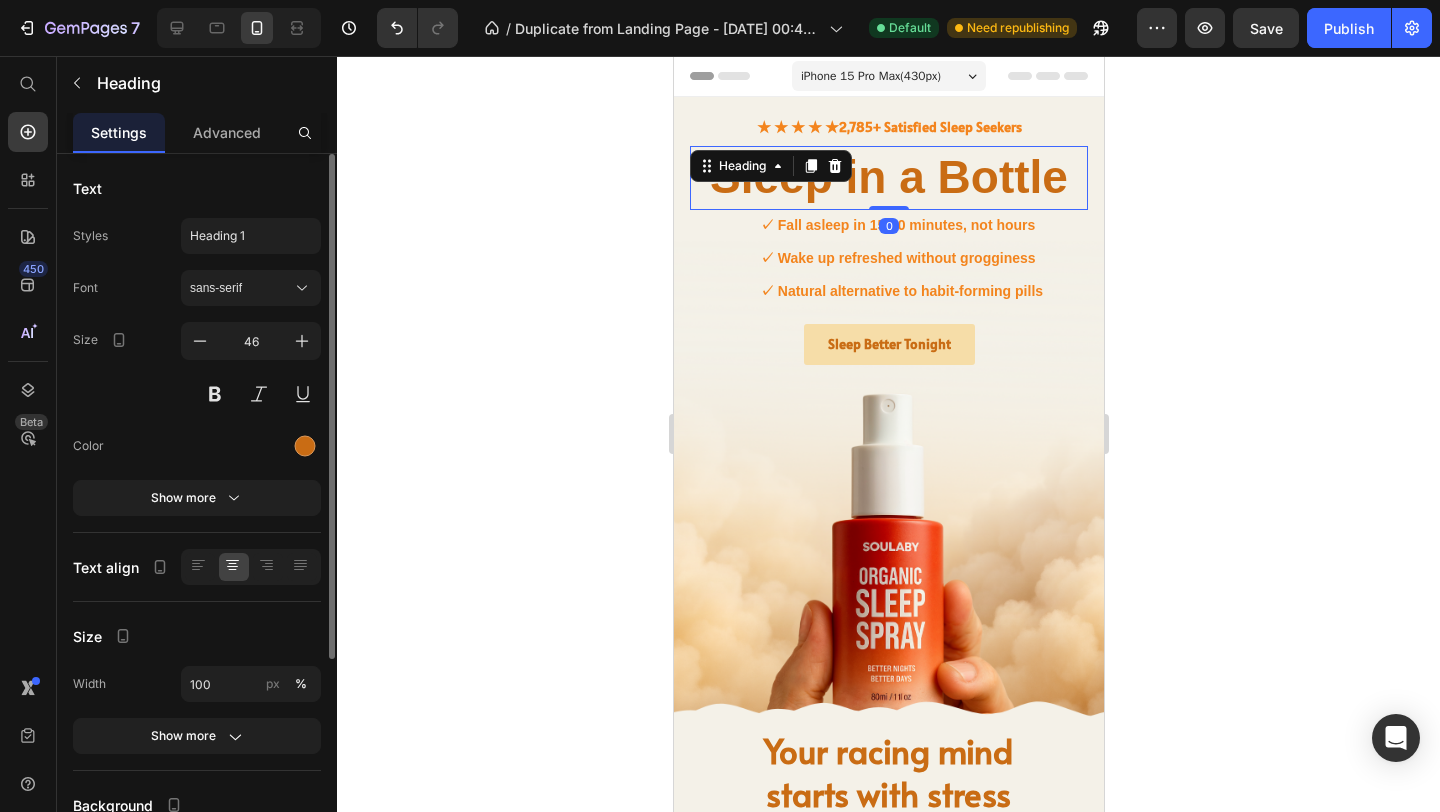 click on "Heading" at bounding box center (770, 166) 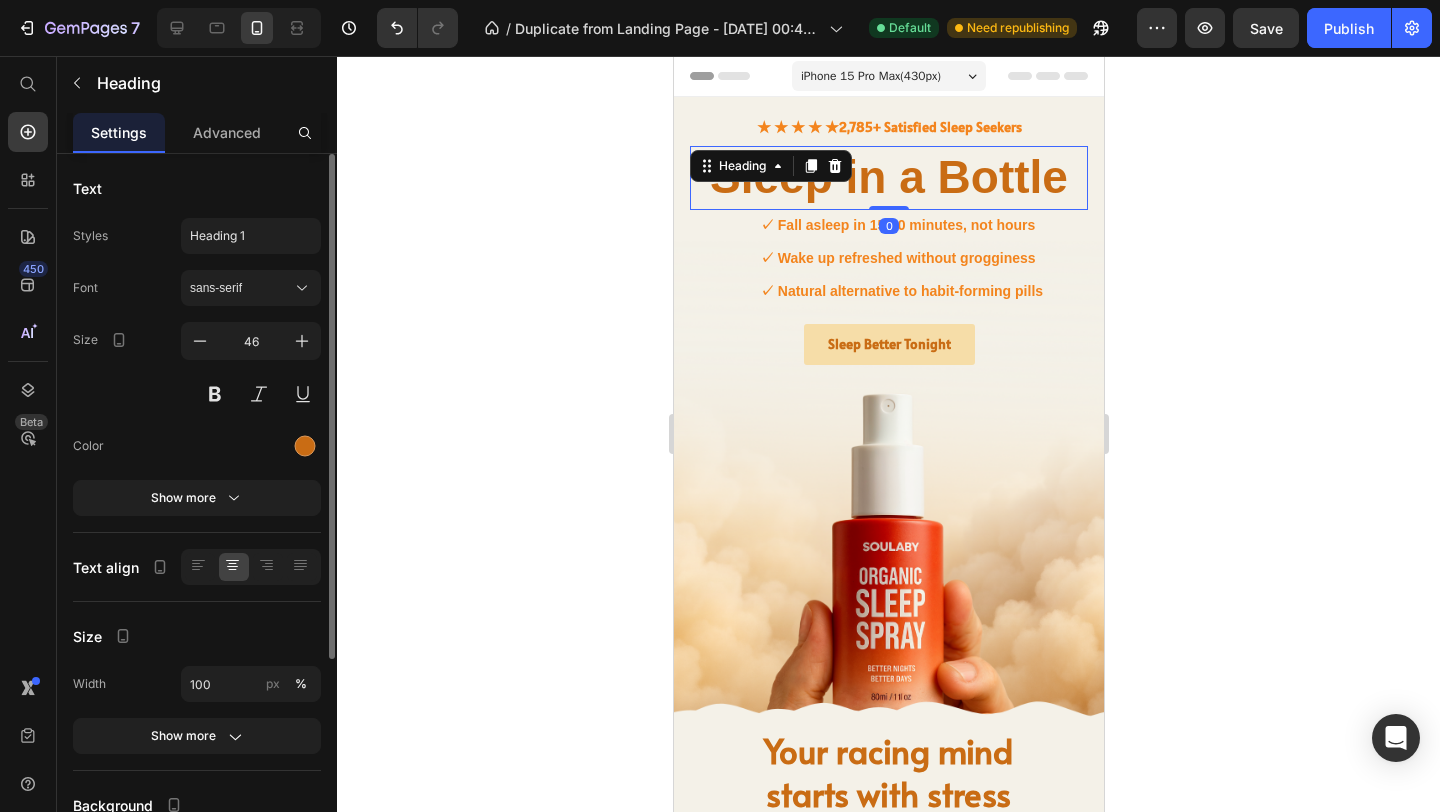click on "Sleep in a Bottle" at bounding box center (888, 177) 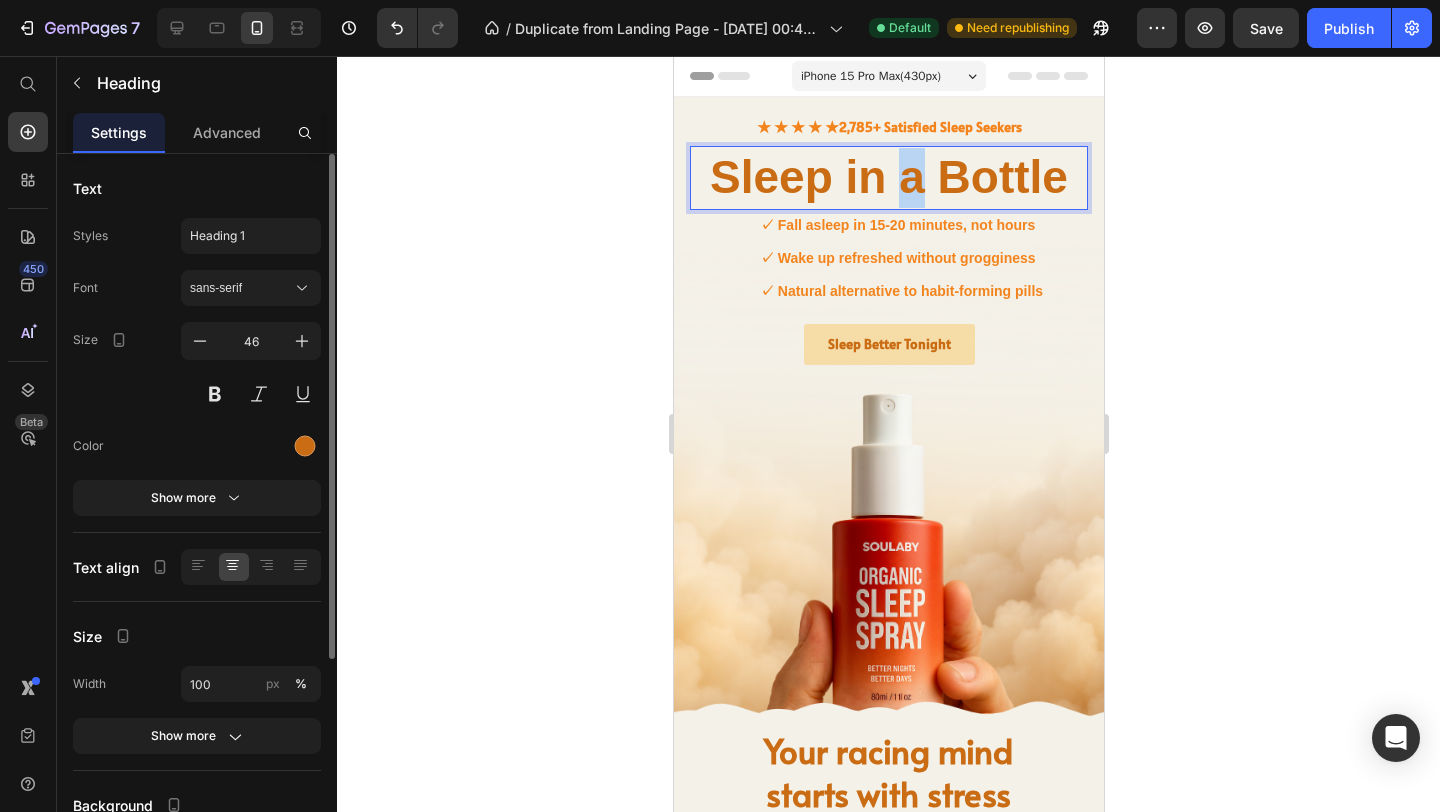 click on "Sleep in a Bottle" at bounding box center (888, 177) 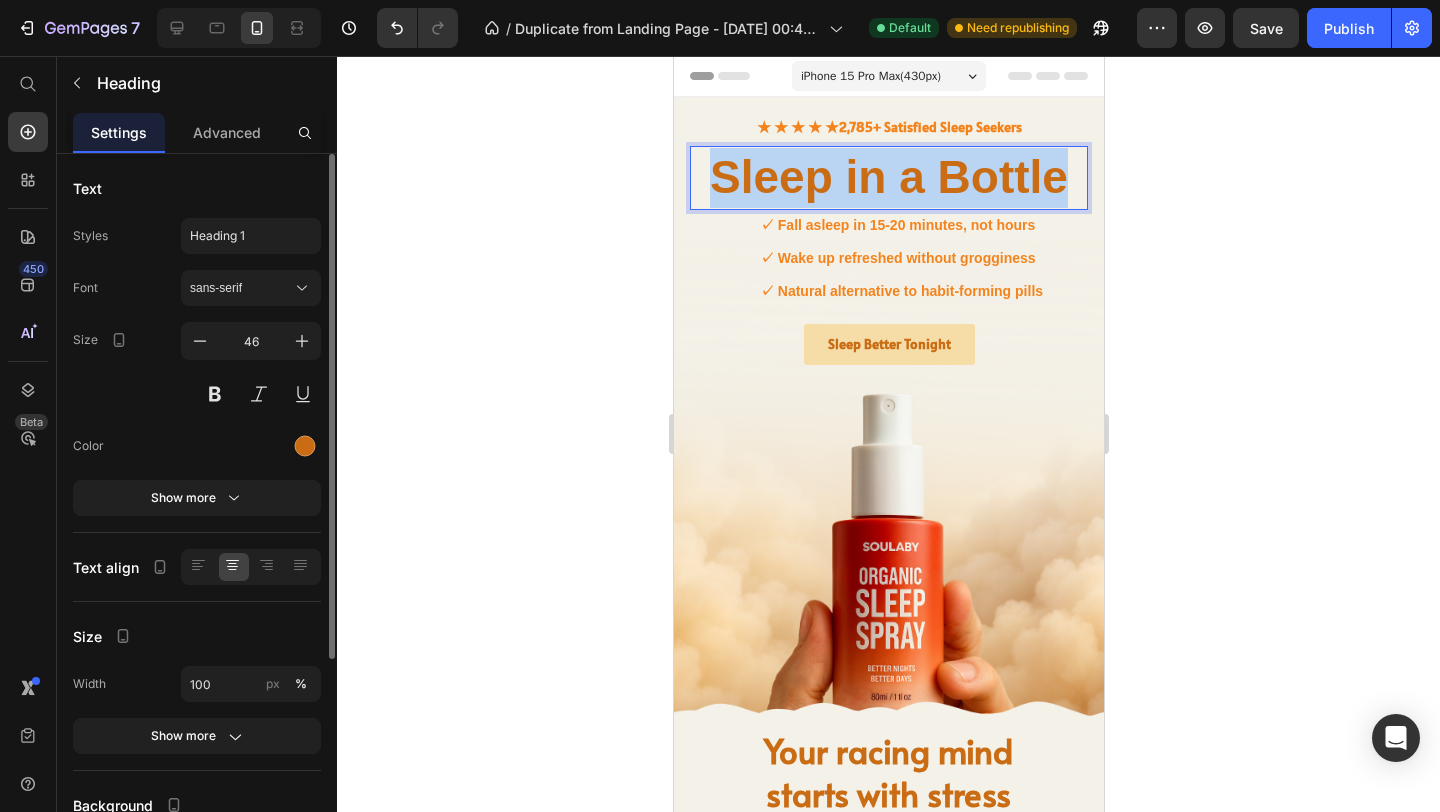 click on "Sleep in a Bottle" at bounding box center [888, 177] 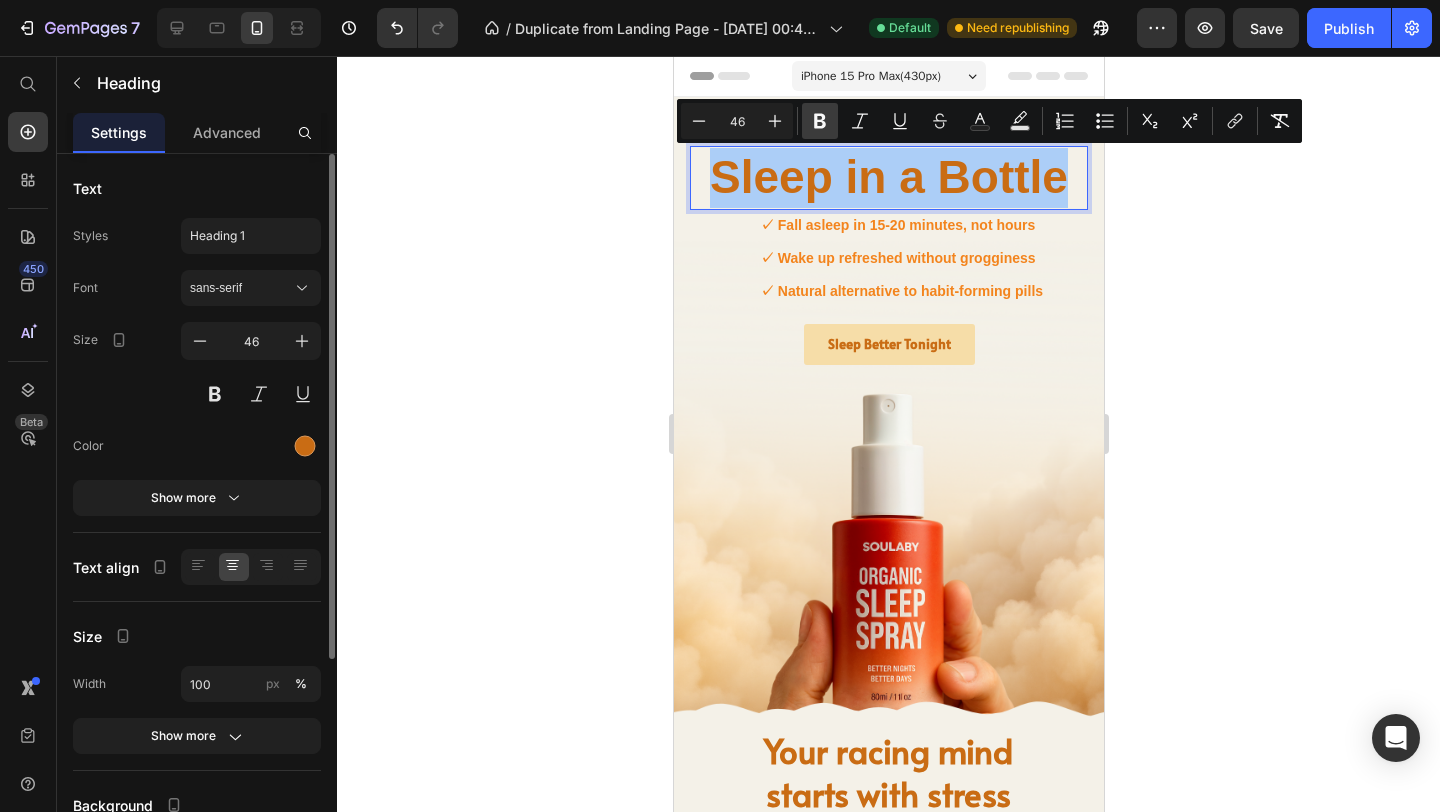 click 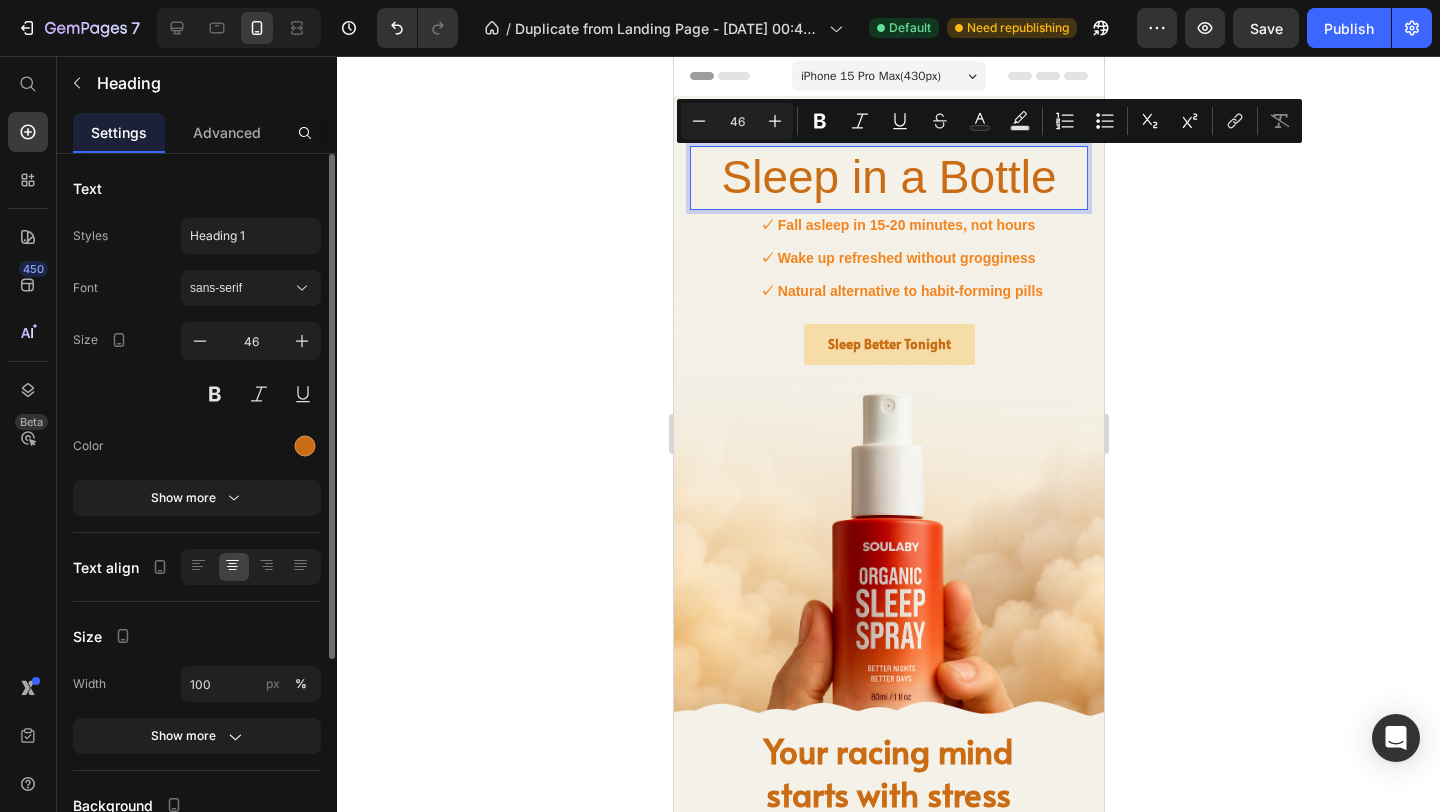 click 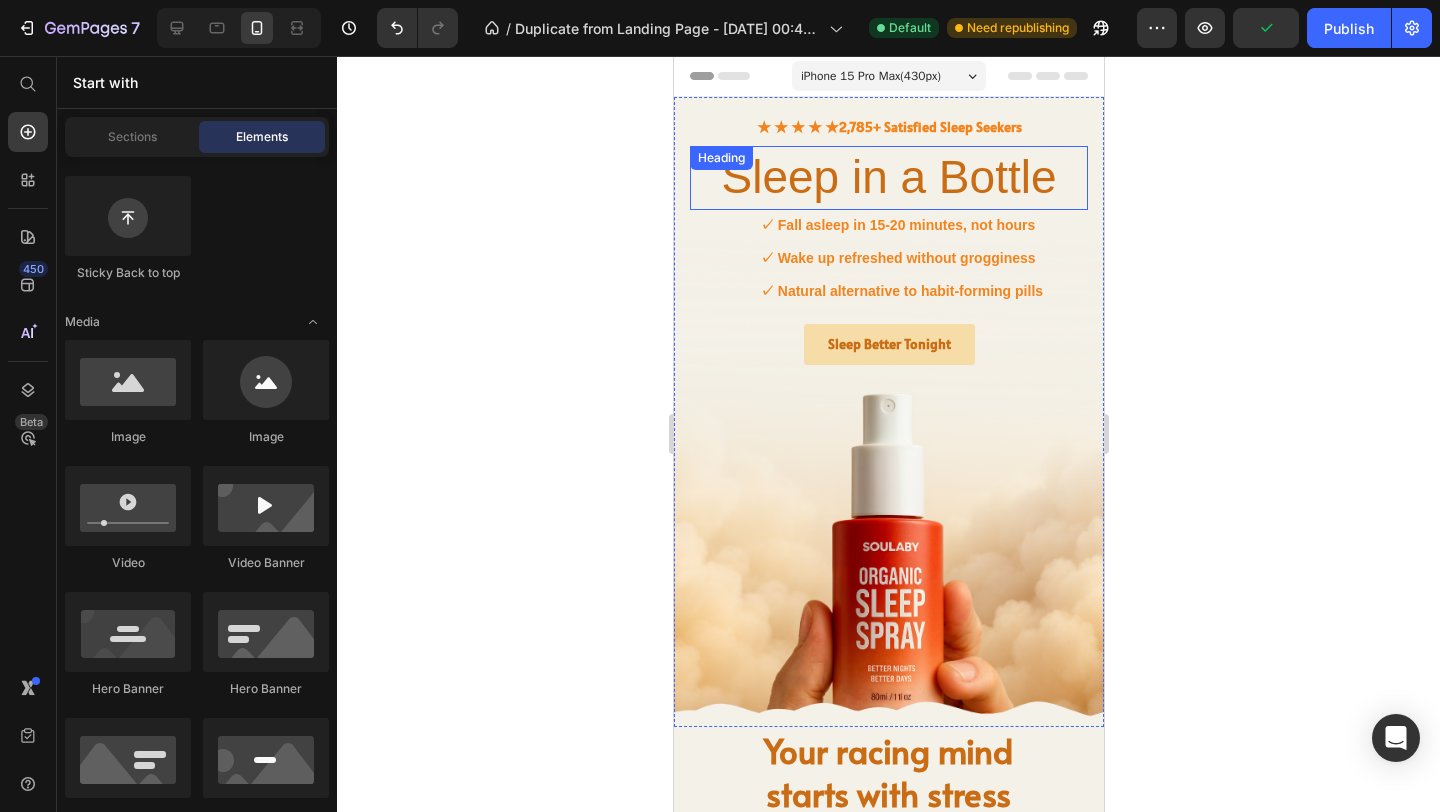 click on "Sleep in a Bottle" at bounding box center [888, 178] 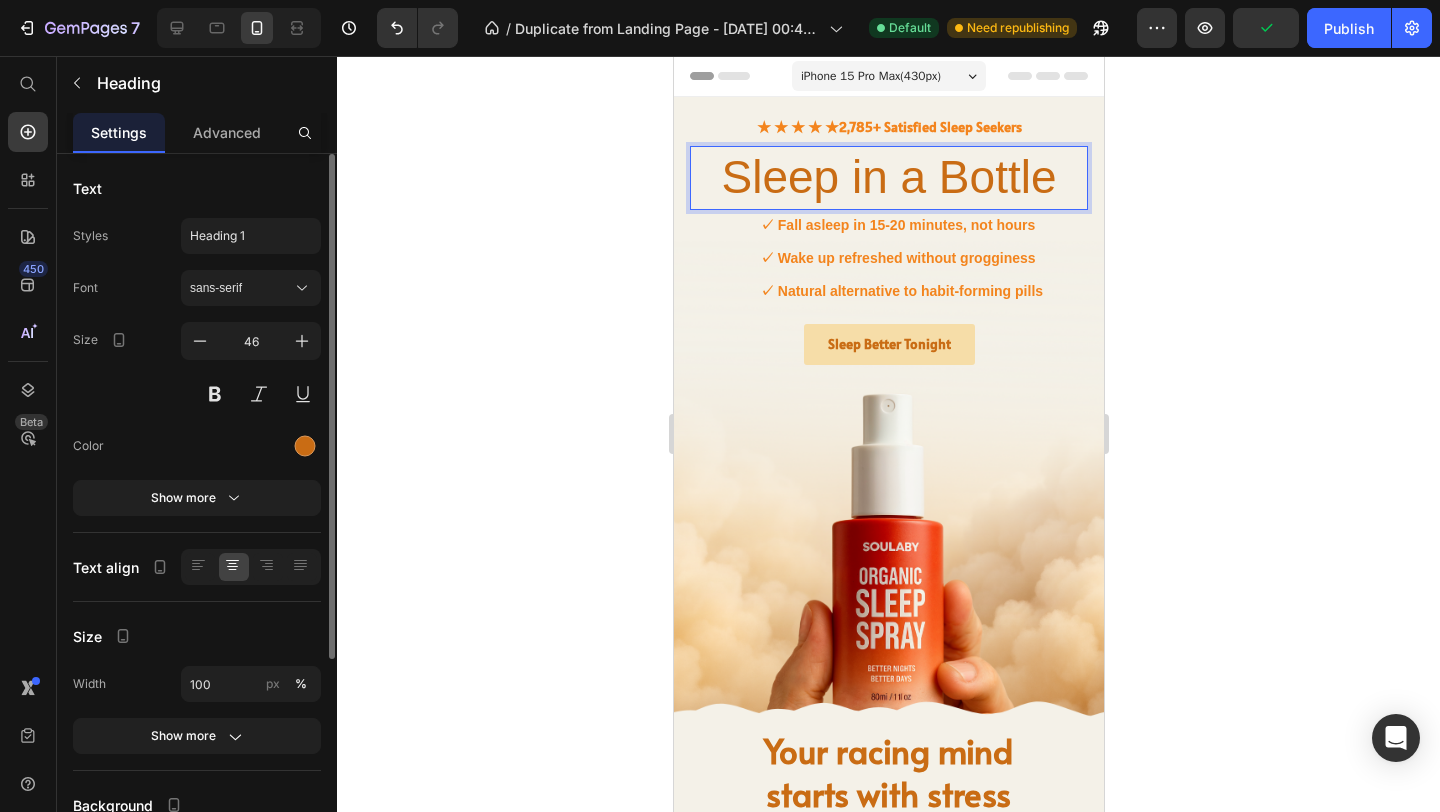 click on "Sleep in a Bottle" at bounding box center (888, 178) 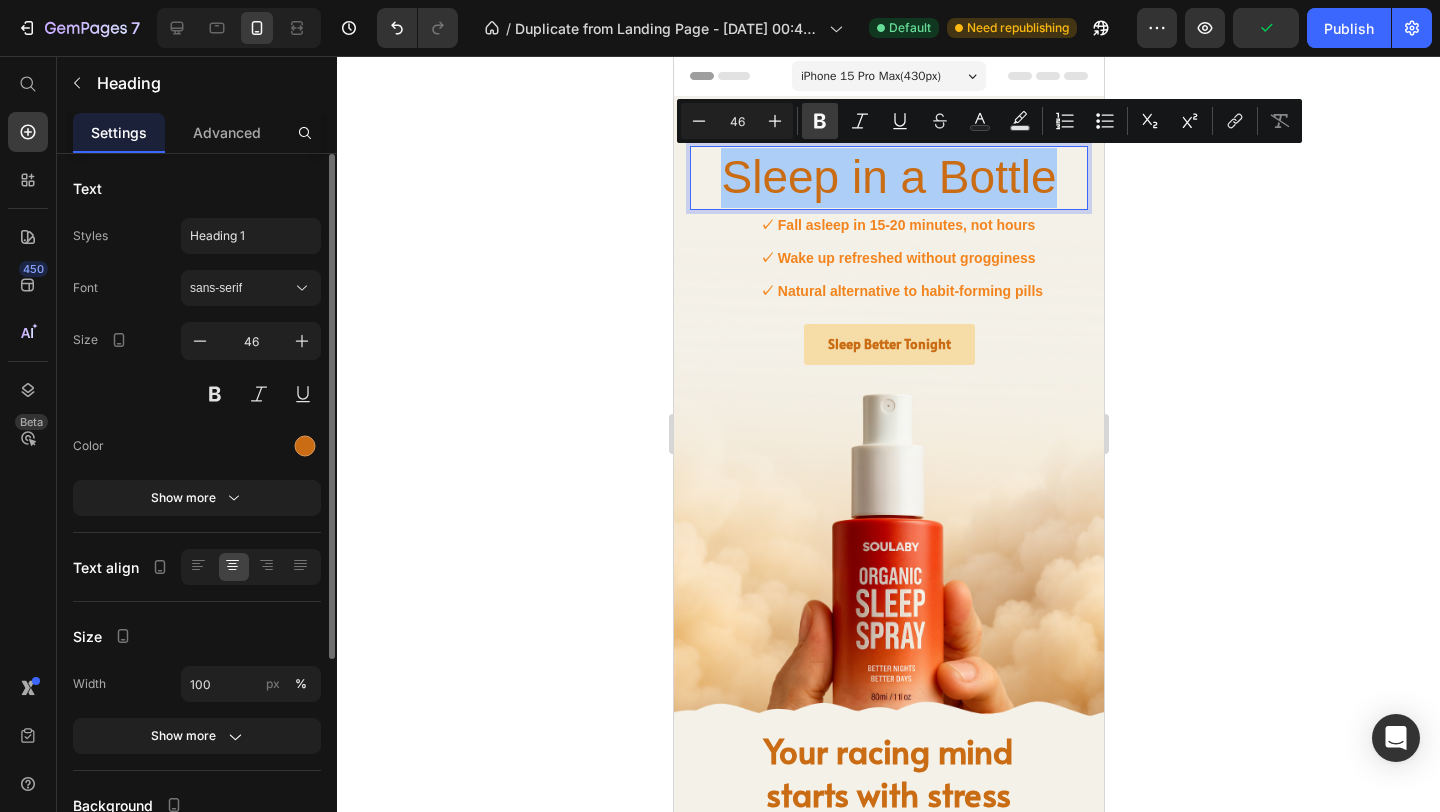 click 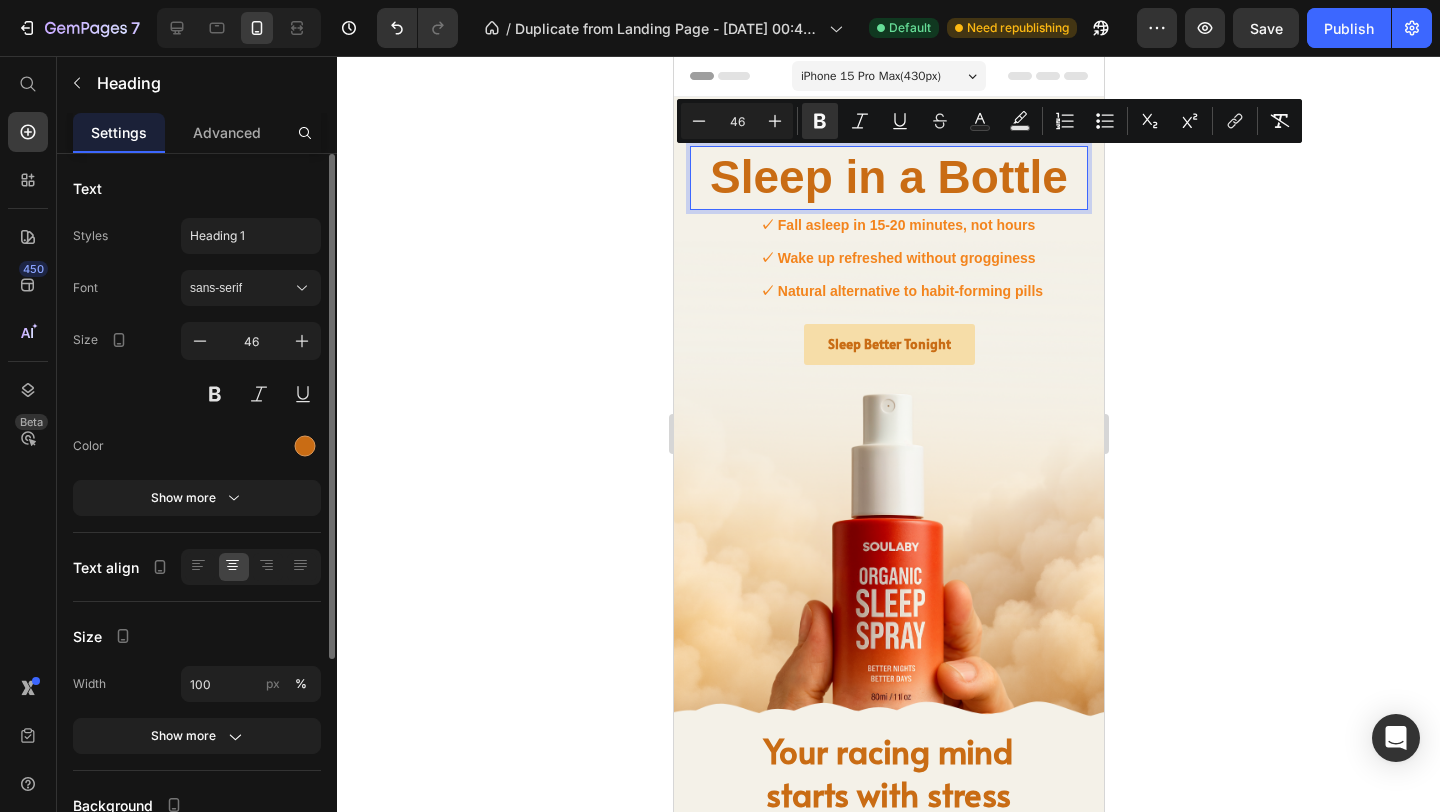 click 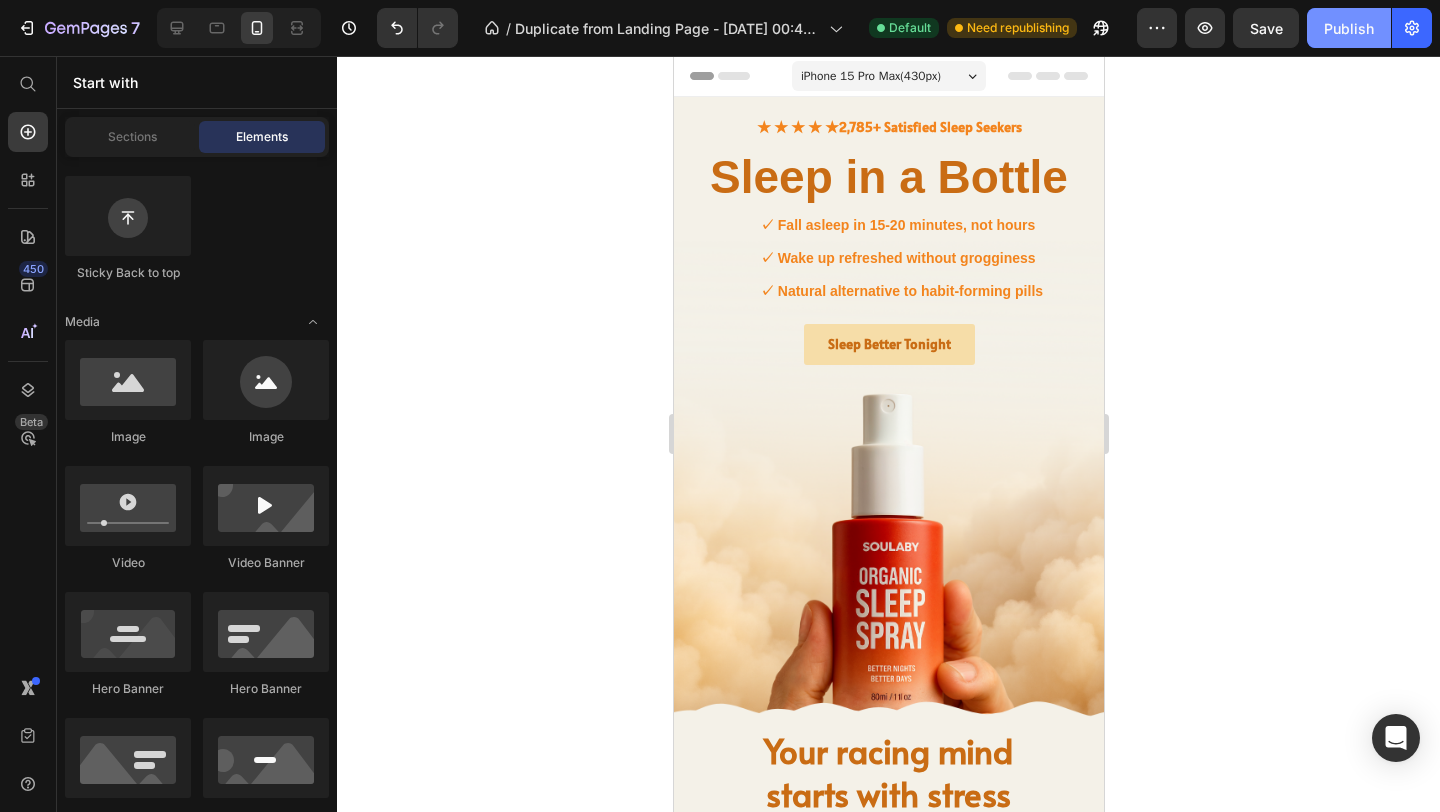click on "Publish" at bounding box center [1349, 28] 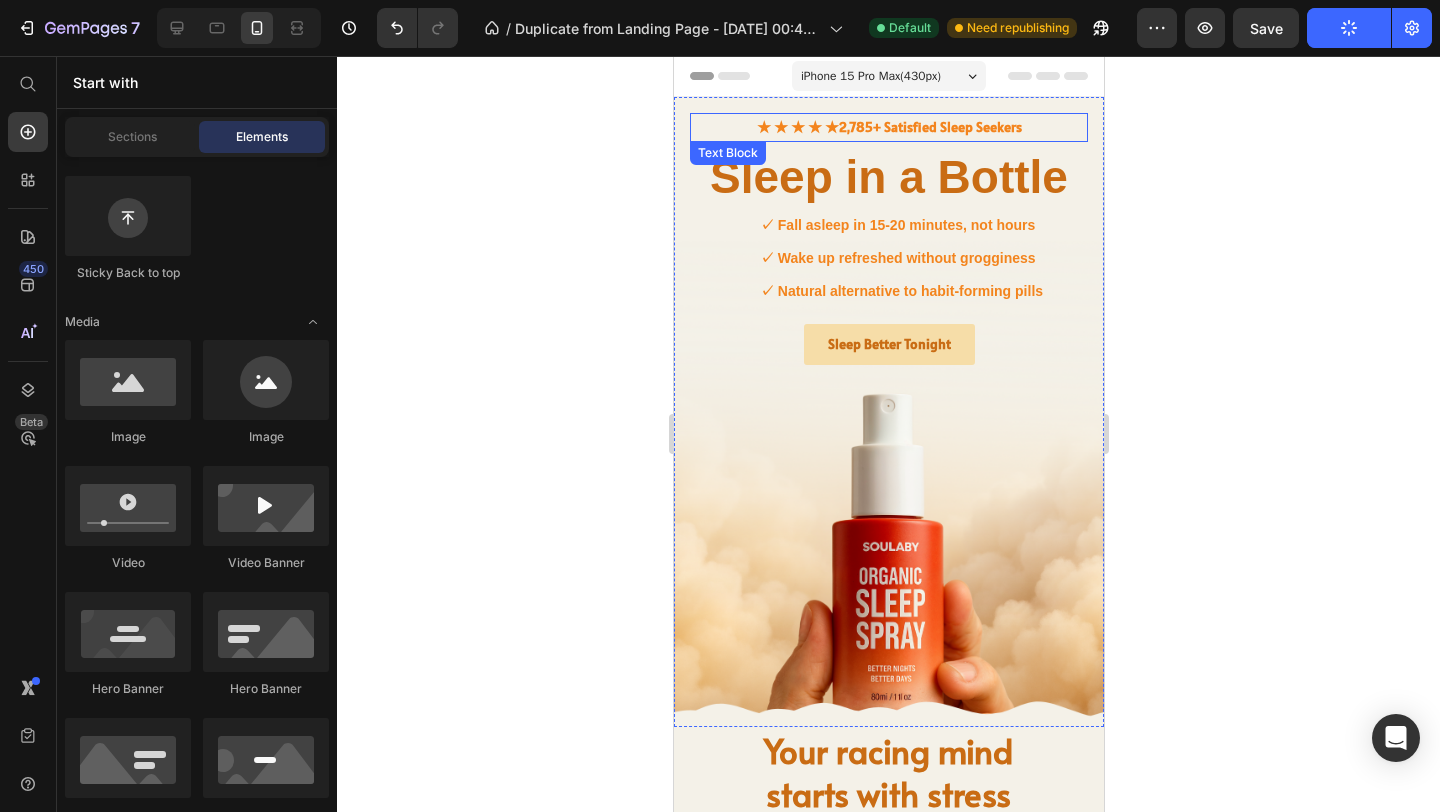 click on "2,785+ Satisfied Sleep Seekers" at bounding box center (929, 127) 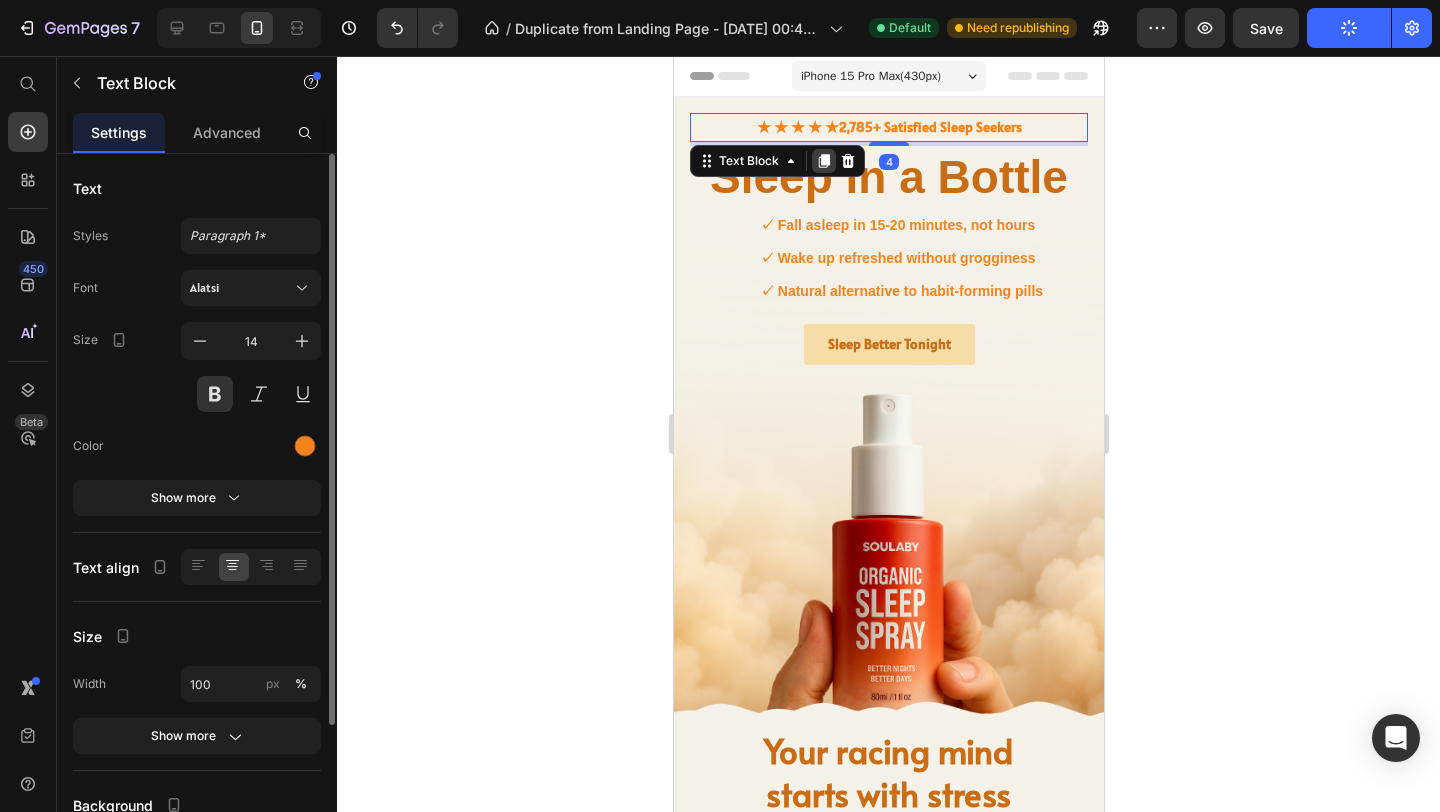 click 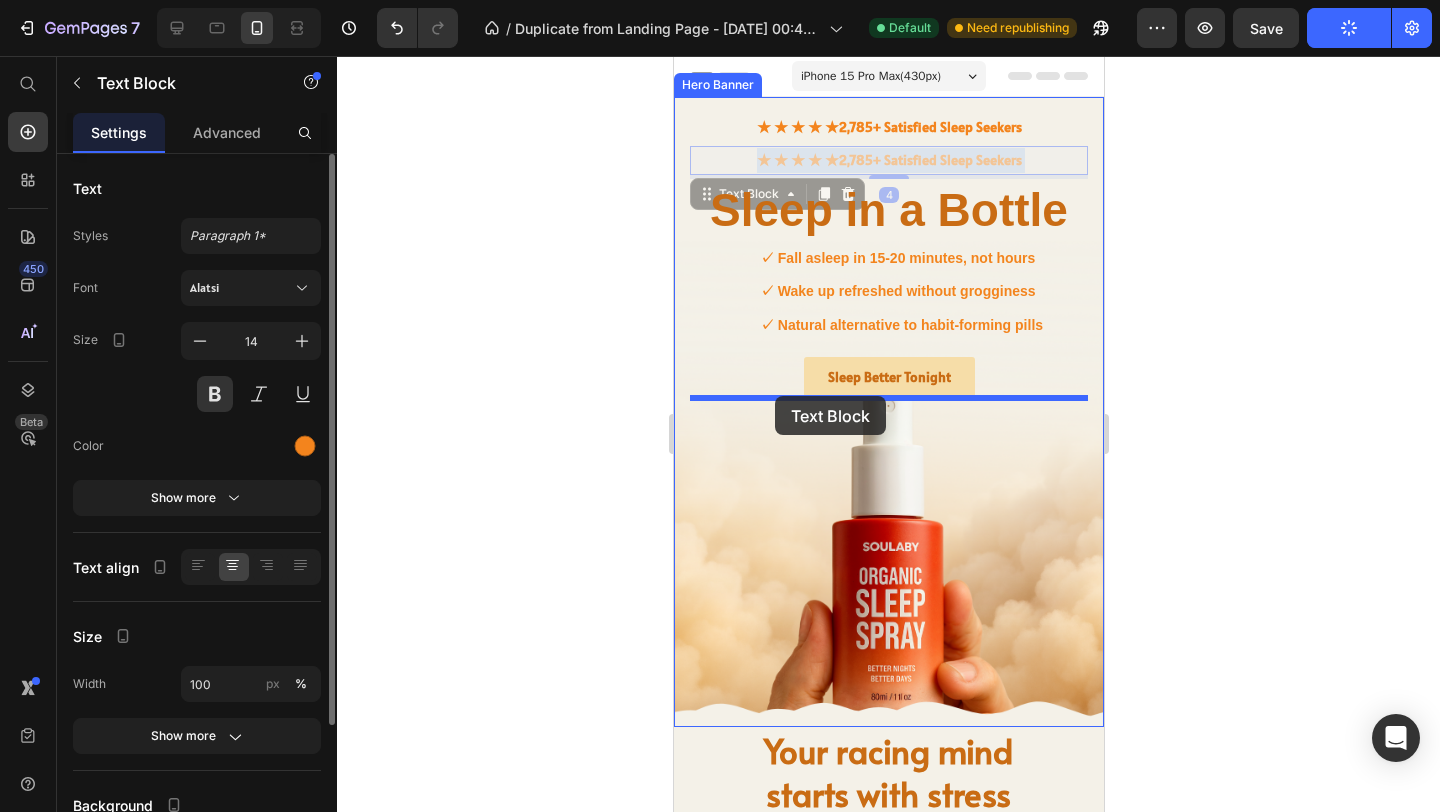 drag, startPoint x: 736, startPoint y: 161, endPoint x: 774, endPoint y: 395, distance: 237.0654 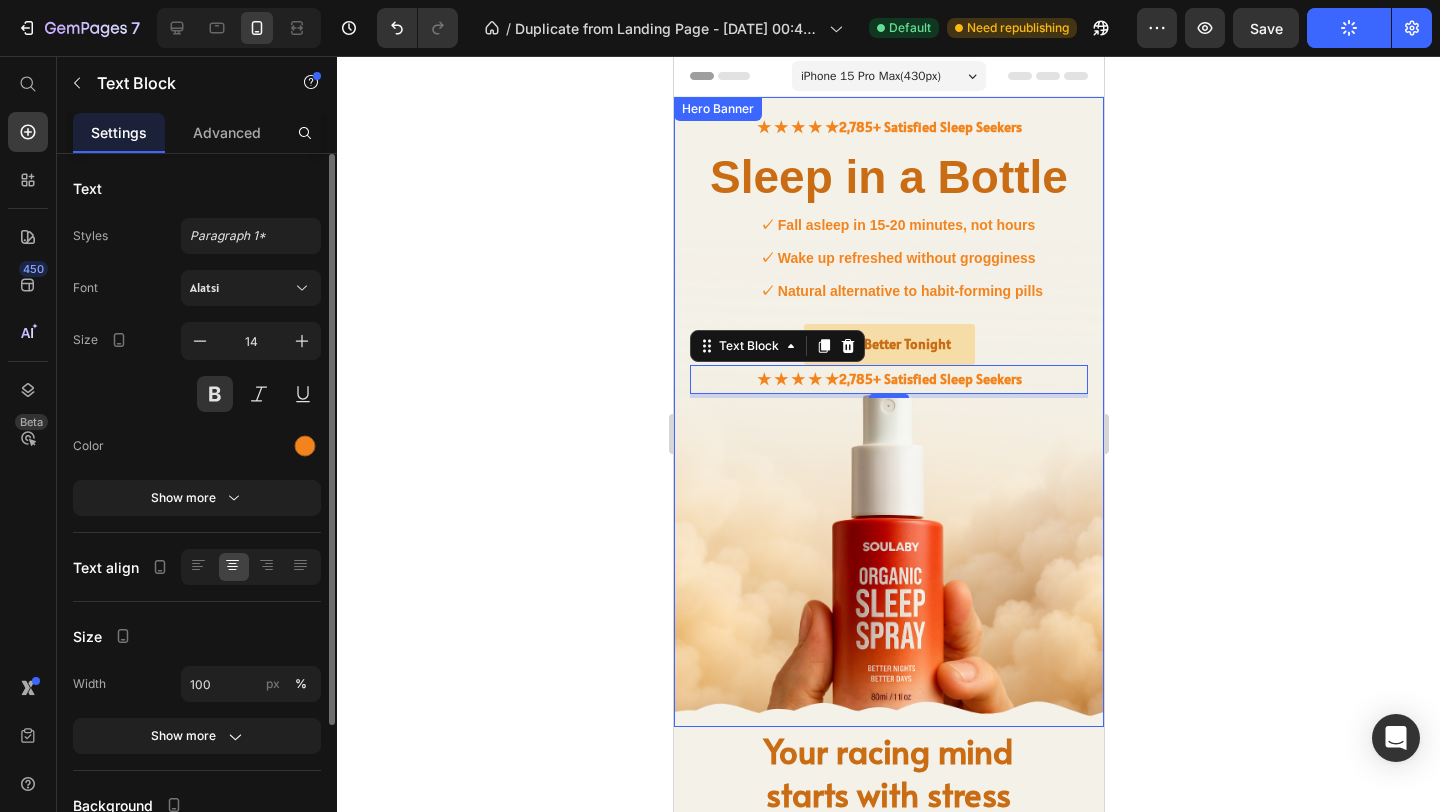 click 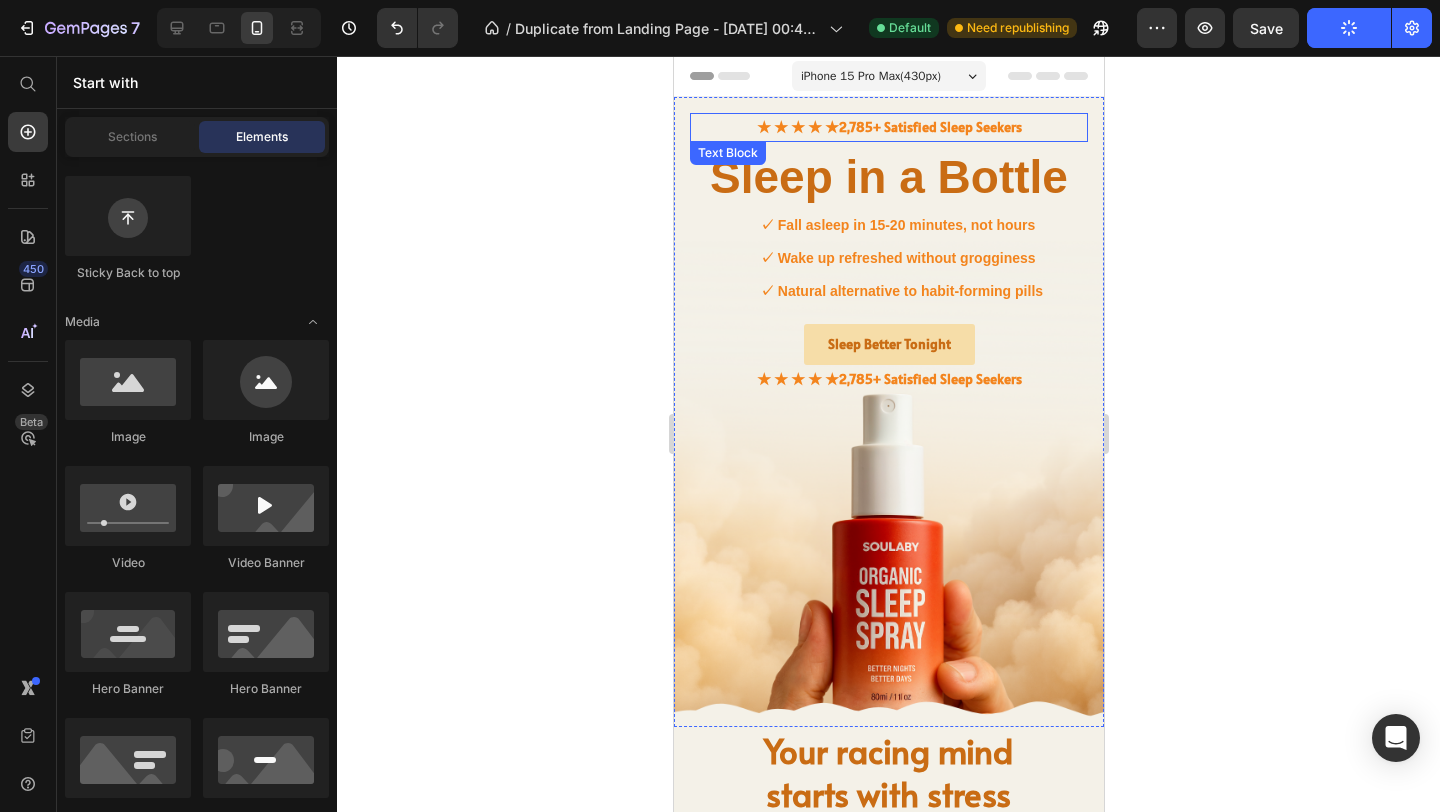 click on "★ ★ ★ ★ ★  2,785+ Satisfied Sleep Seekers" at bounding box center [888, 127] 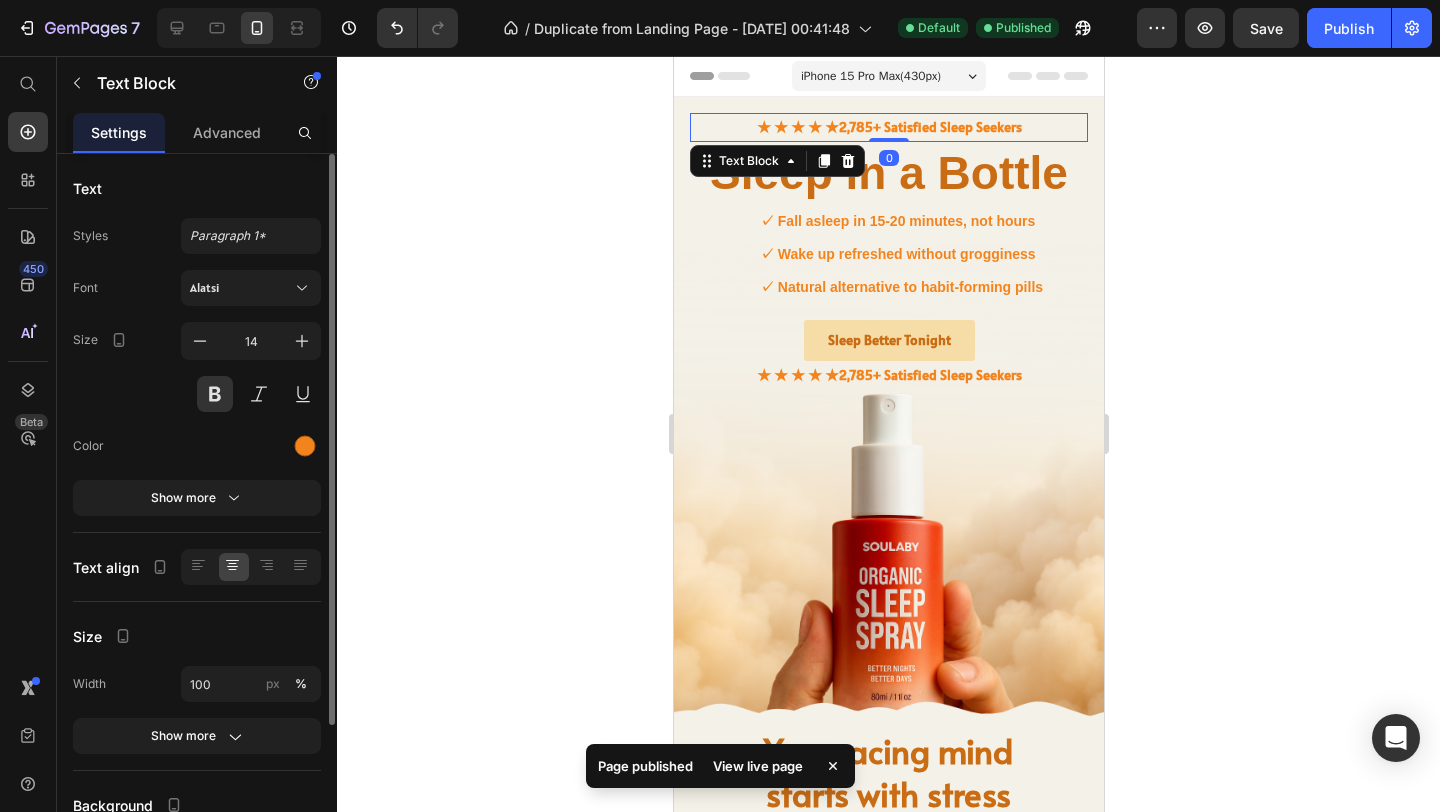 drag, startPoint x: 881, startPoint y: 141, endPoint x: 881, endPoint y: 126, distance: 15 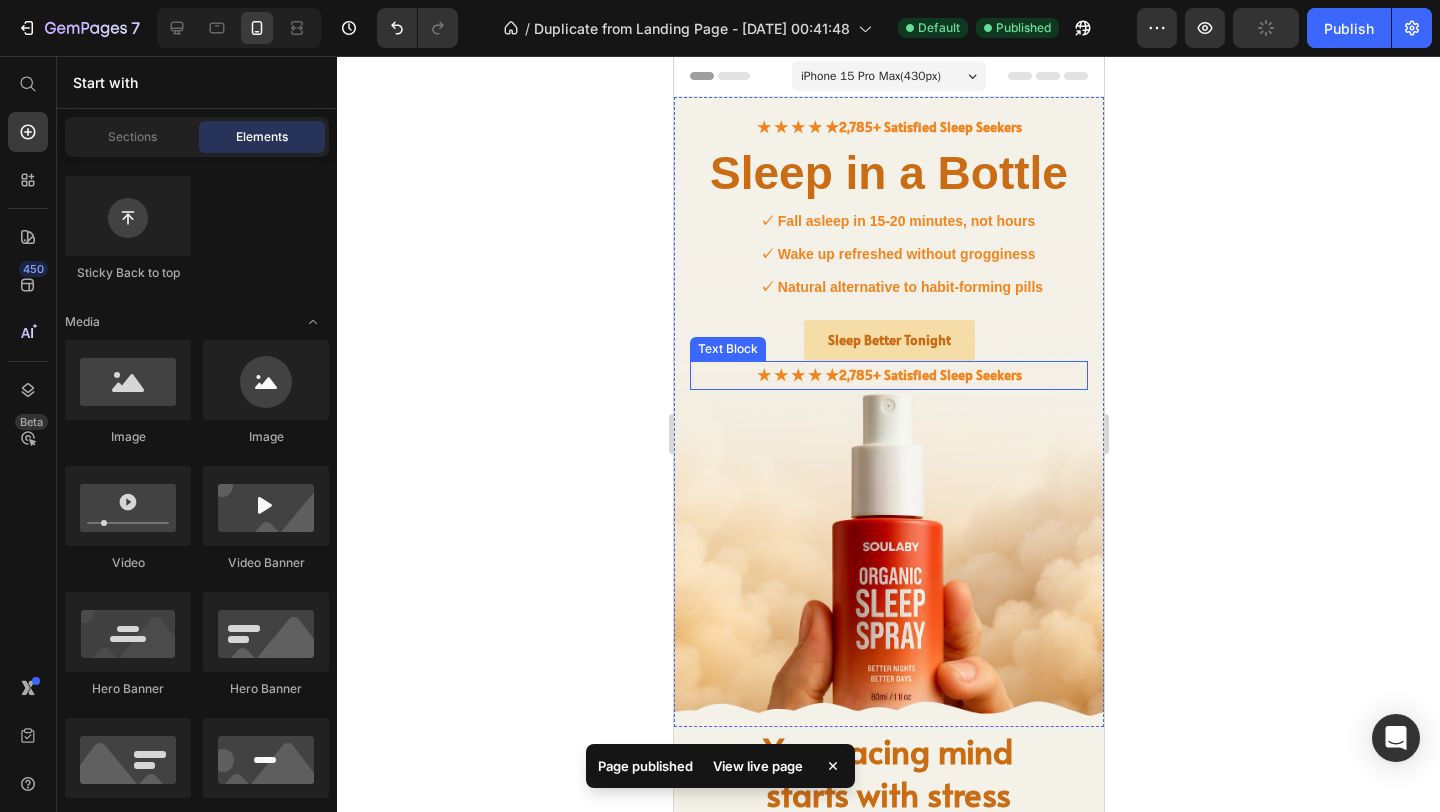 click on "2,785+ Satisfied Sleep Seekers" at bounding box center (929, 375) 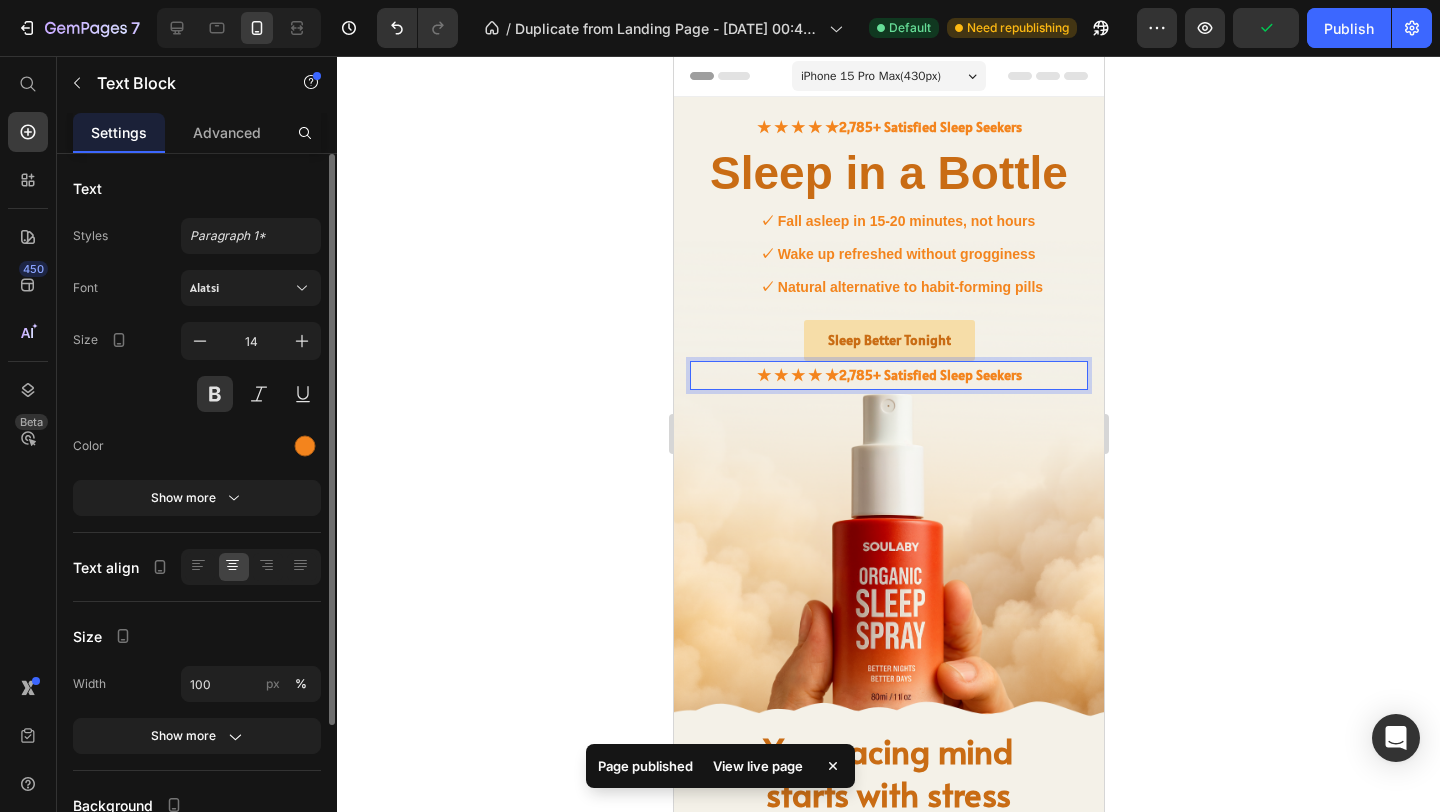 click on "2,785+ Satisfied Sleep Seekers" at bounding box center (929, 375) 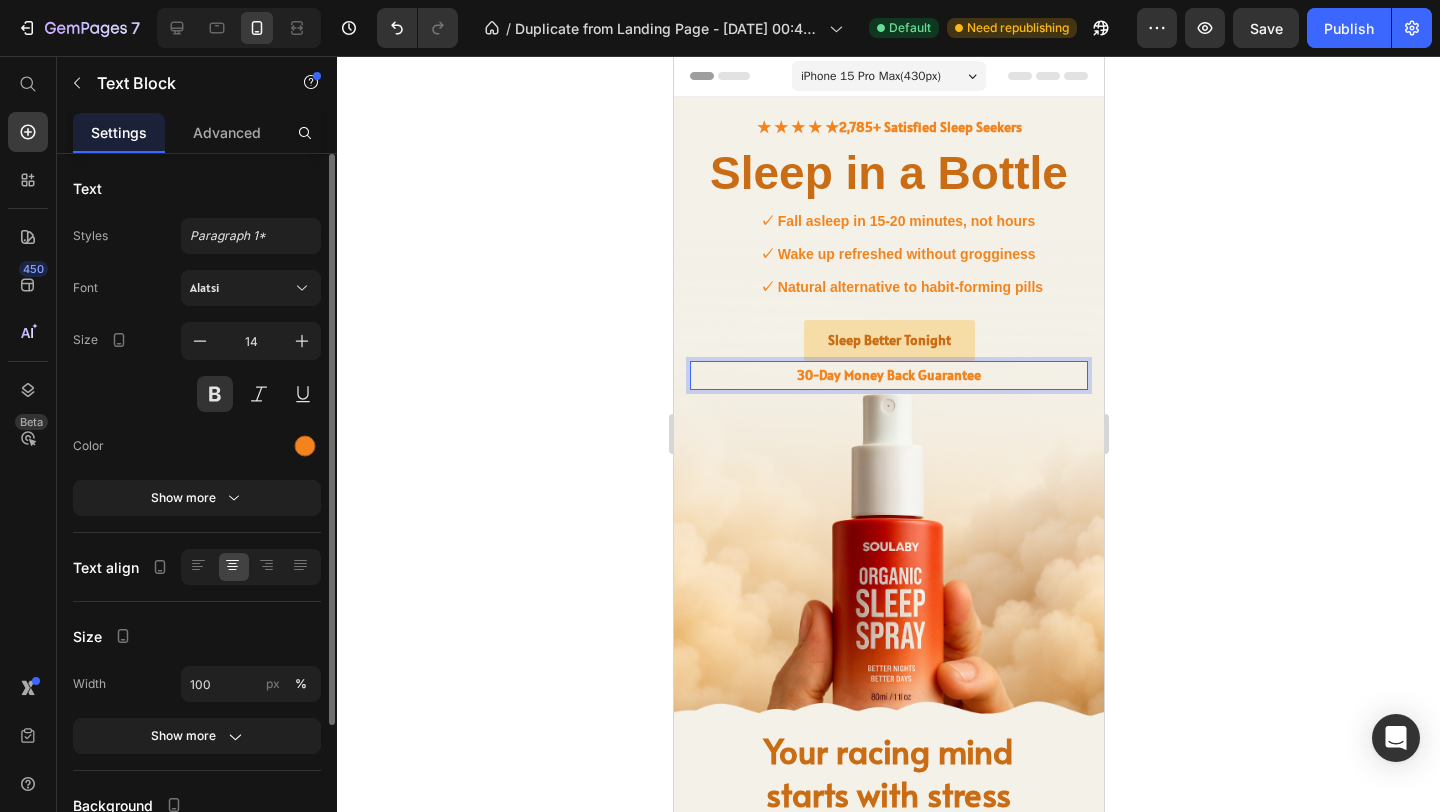 drag, startPoint x: 995, startPoint y: 372, endPoint x: 793, endPoint y: 376, distance: 202.0396 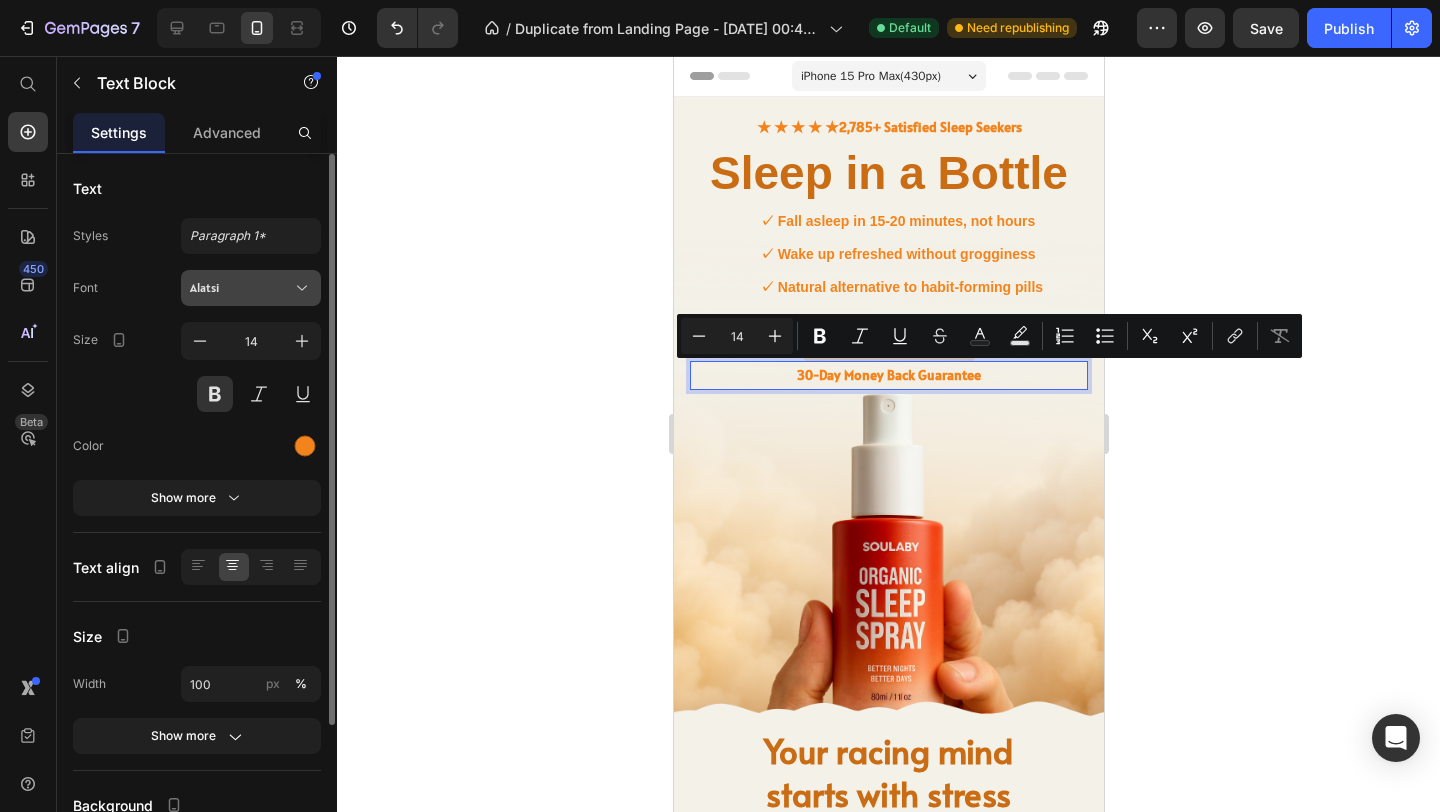 click on "Alatsi" at bounding box center [241, 288] 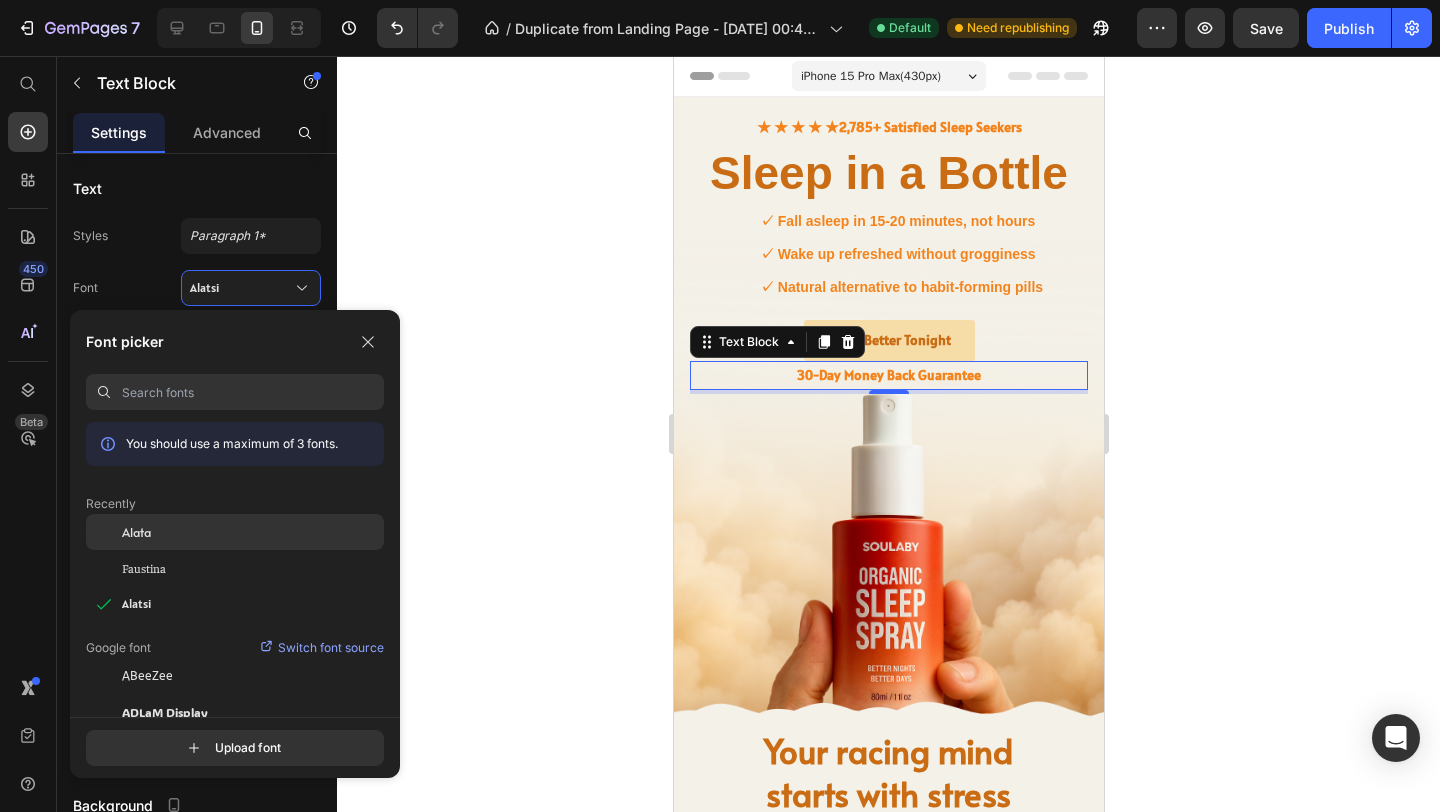 click on "Alata" 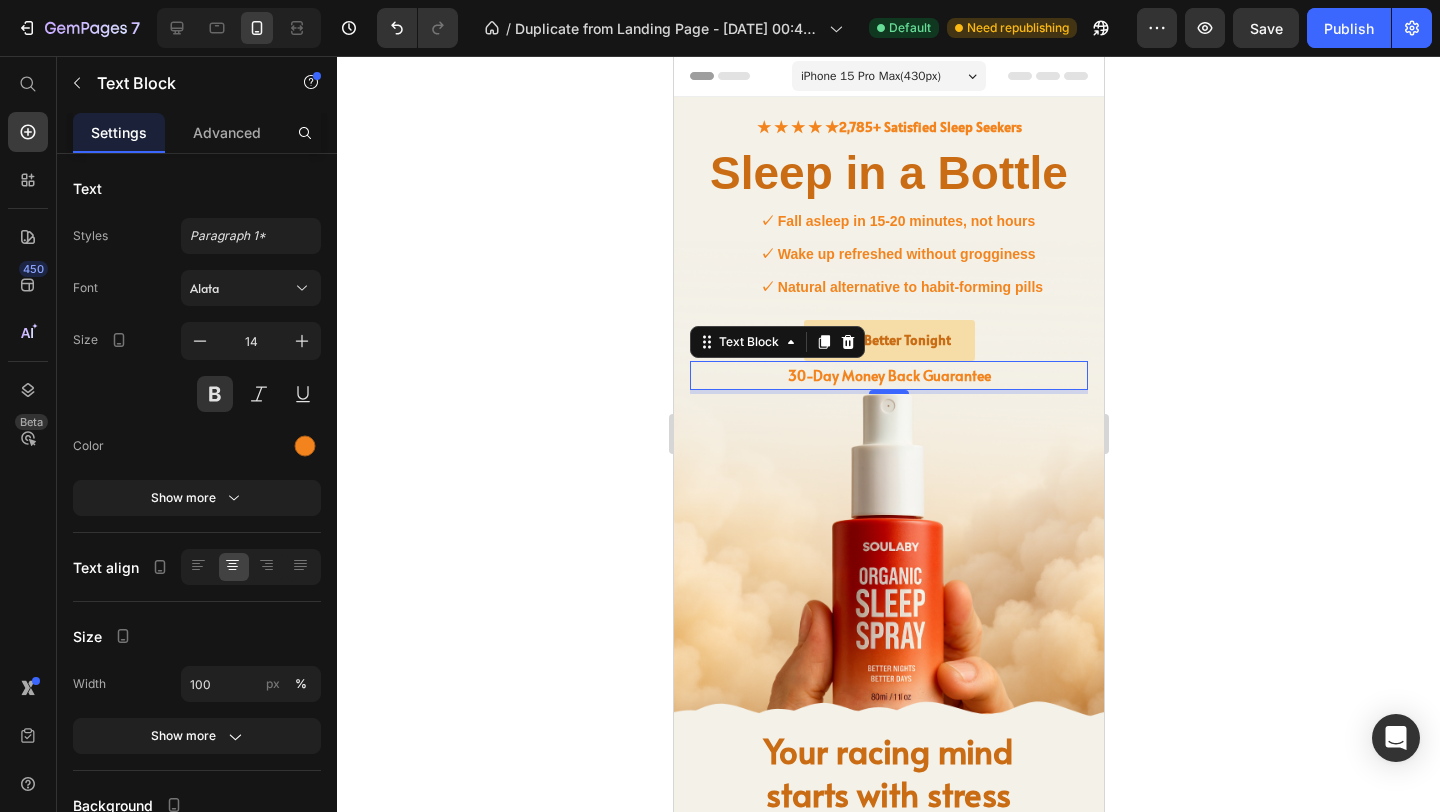 click 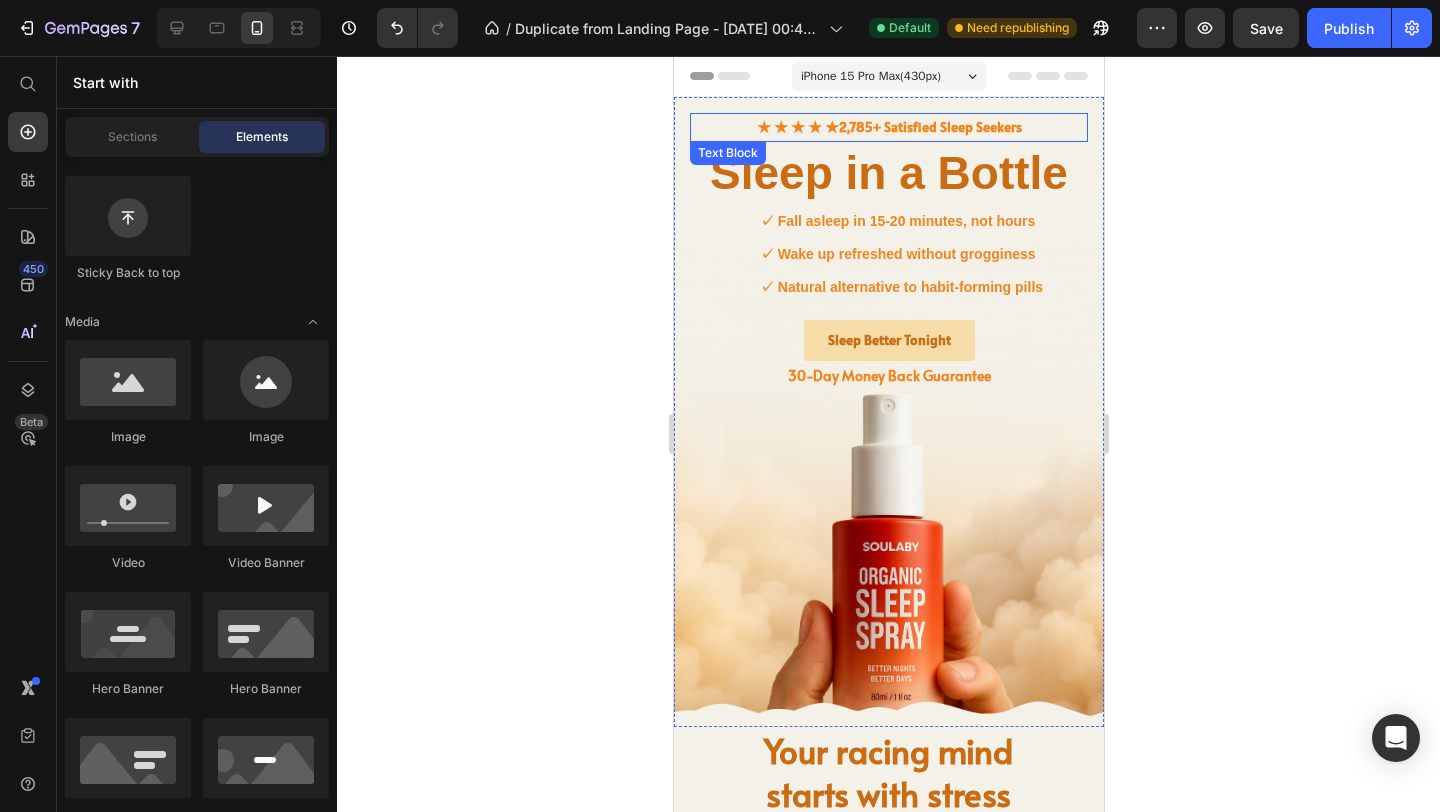 click on "2,785+ Satisfied Sleep Seekers" at bounding box center [929, 127] 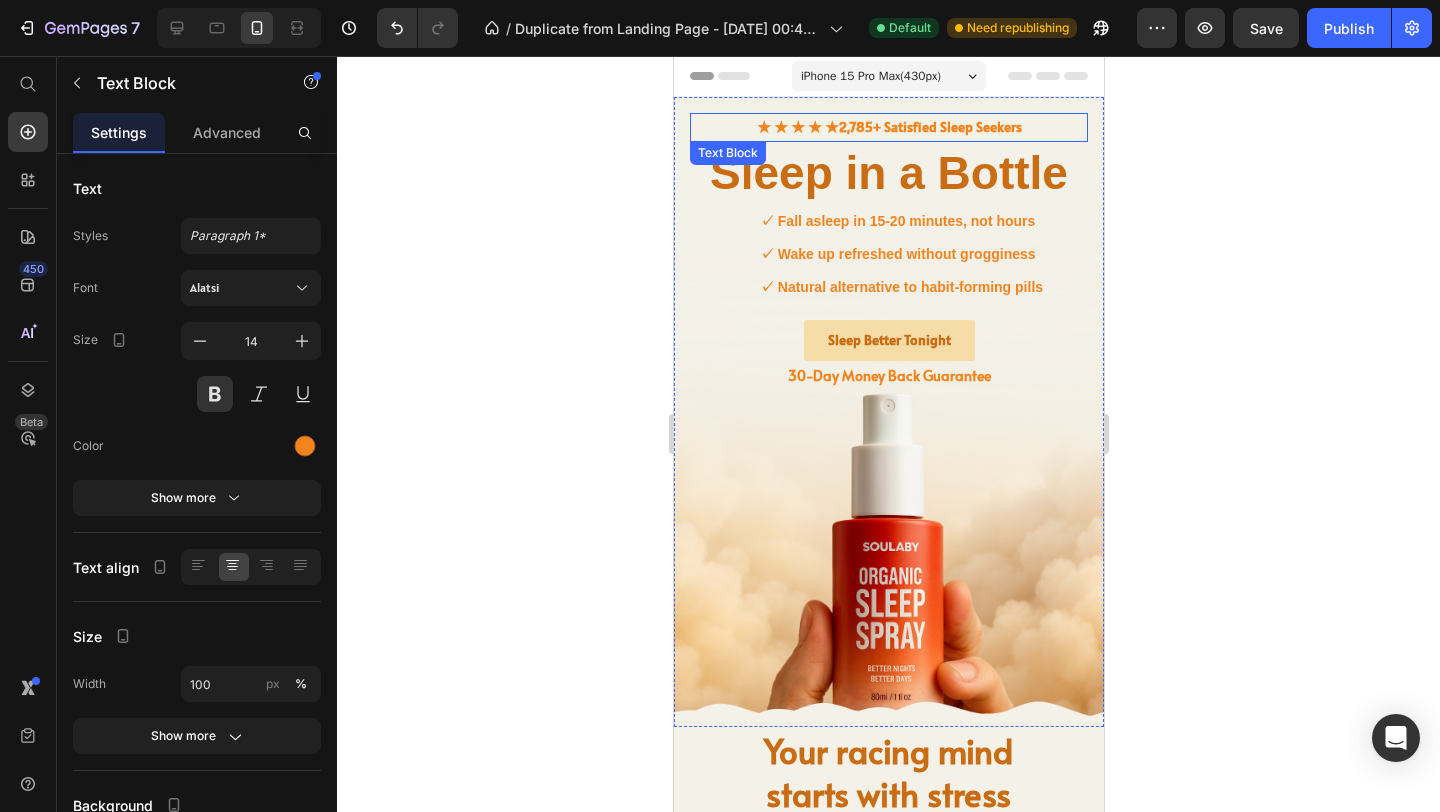 click on "2,785+ Satisfied Sleep Seekers" at bounding box center [929, 127] 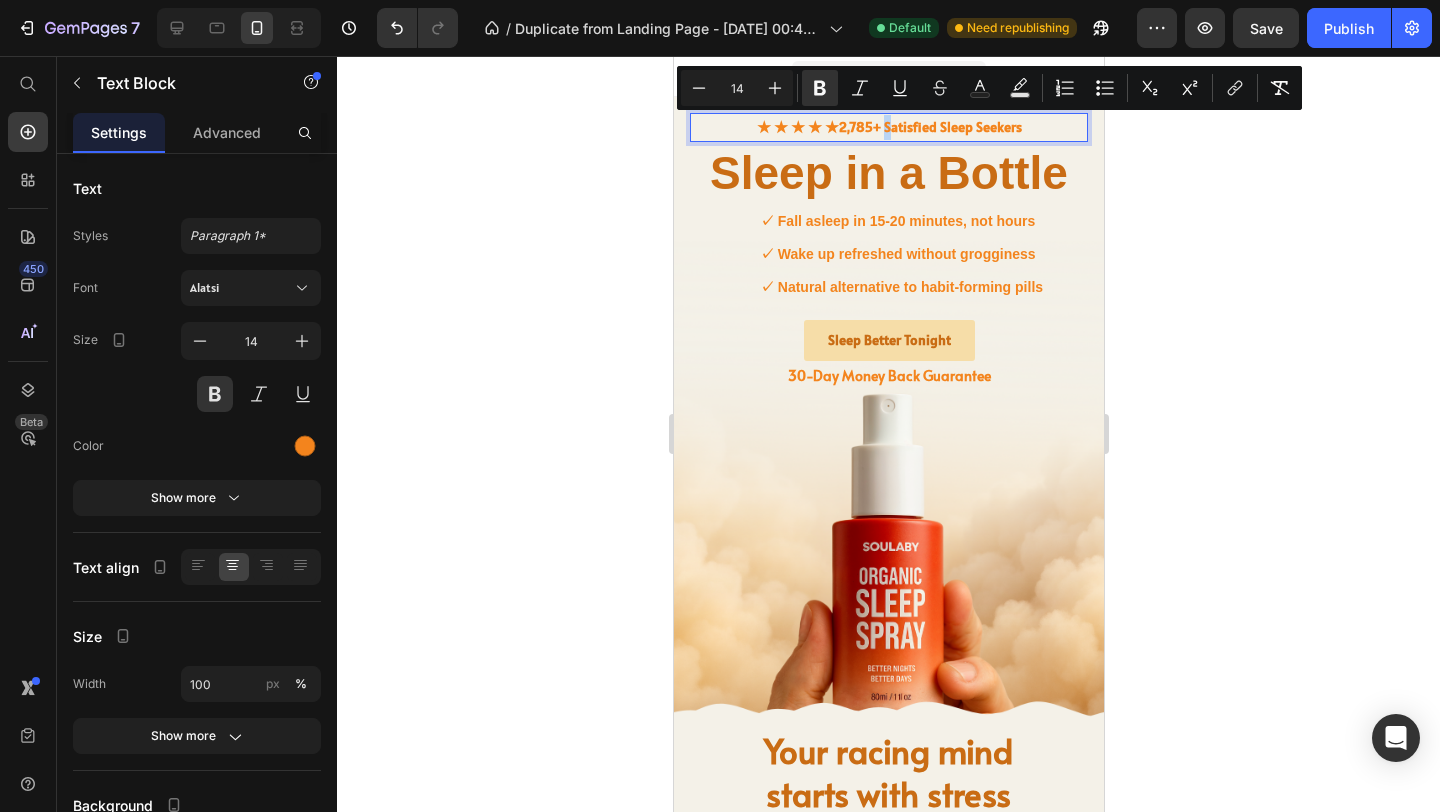 click on "2,785+ Satisfied Sleep Seekers" at bounding box center (929, 127) 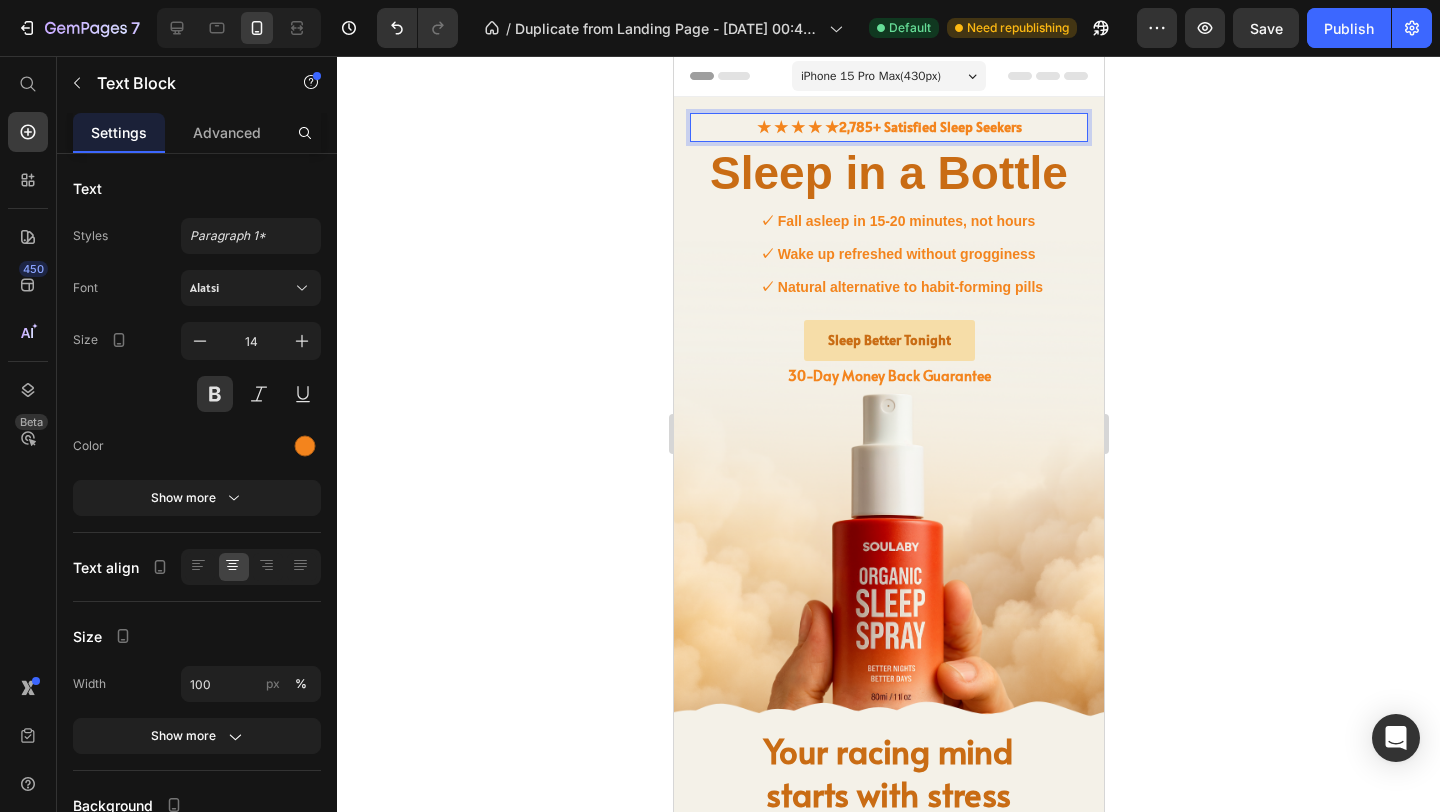 click on "2,785+ Satisfied Sleep Seekers" at bounding box center (929, 127) 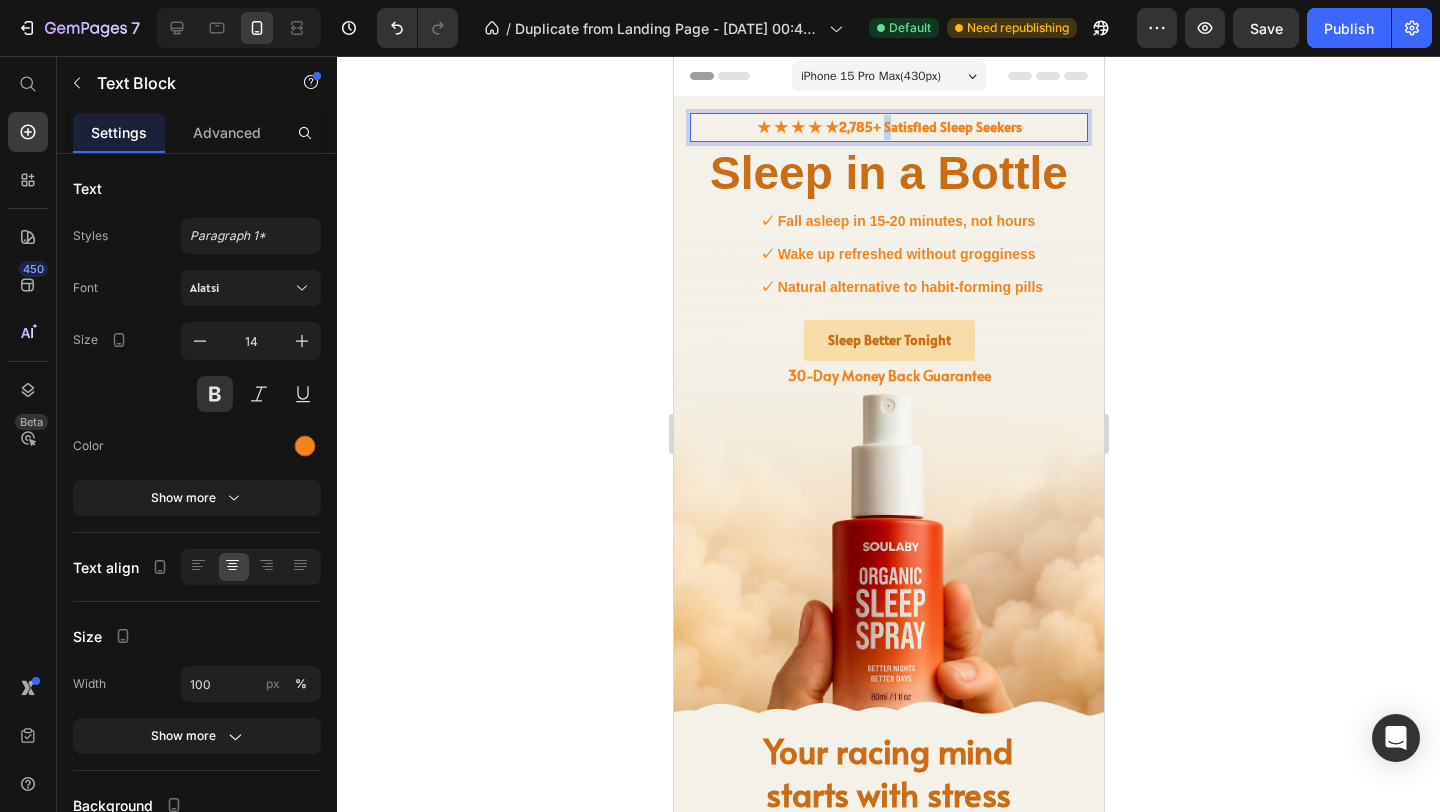click on "2,785+ Satisfied Sleep Seekers" at bounding box center (929, 127) 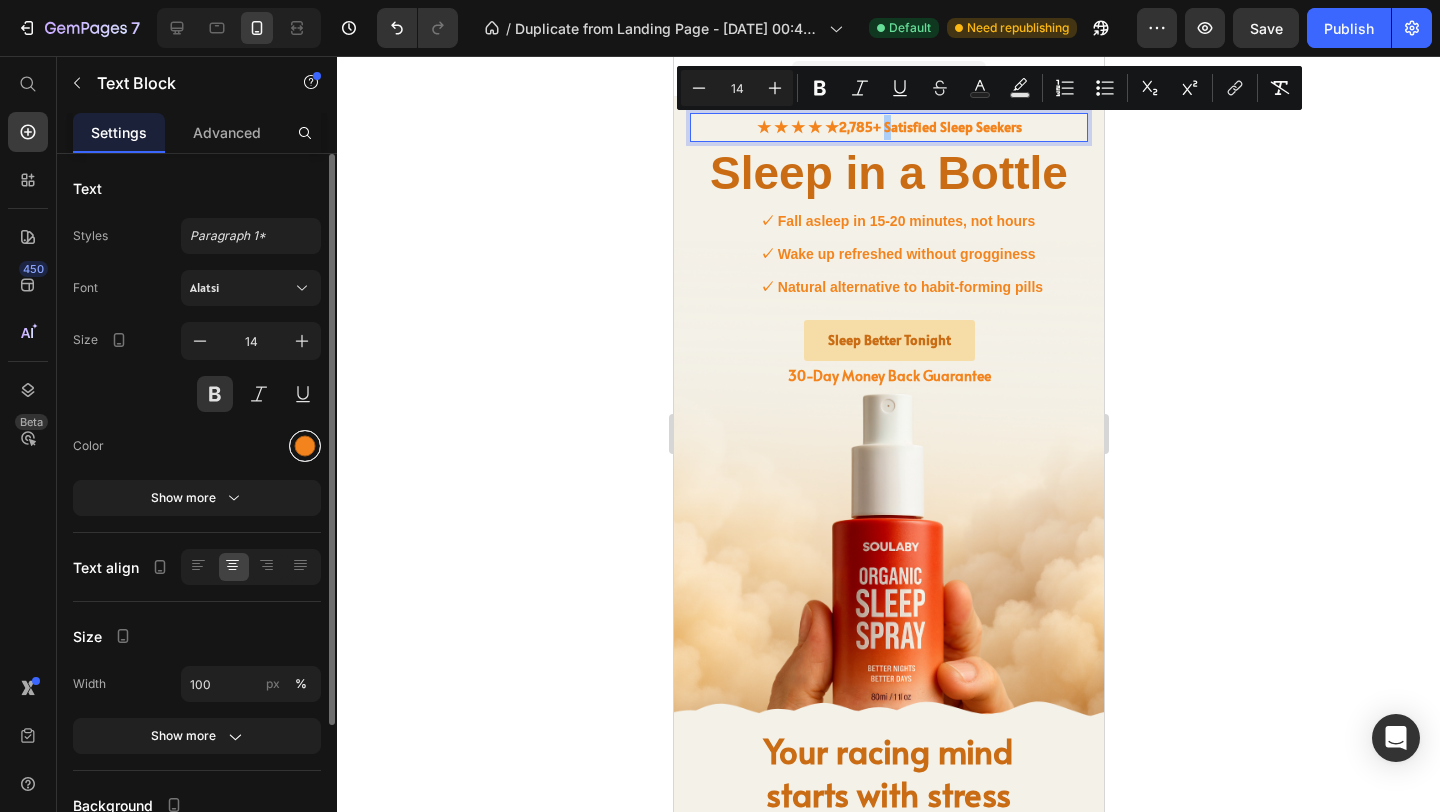 click at bounding box center (305, 446) 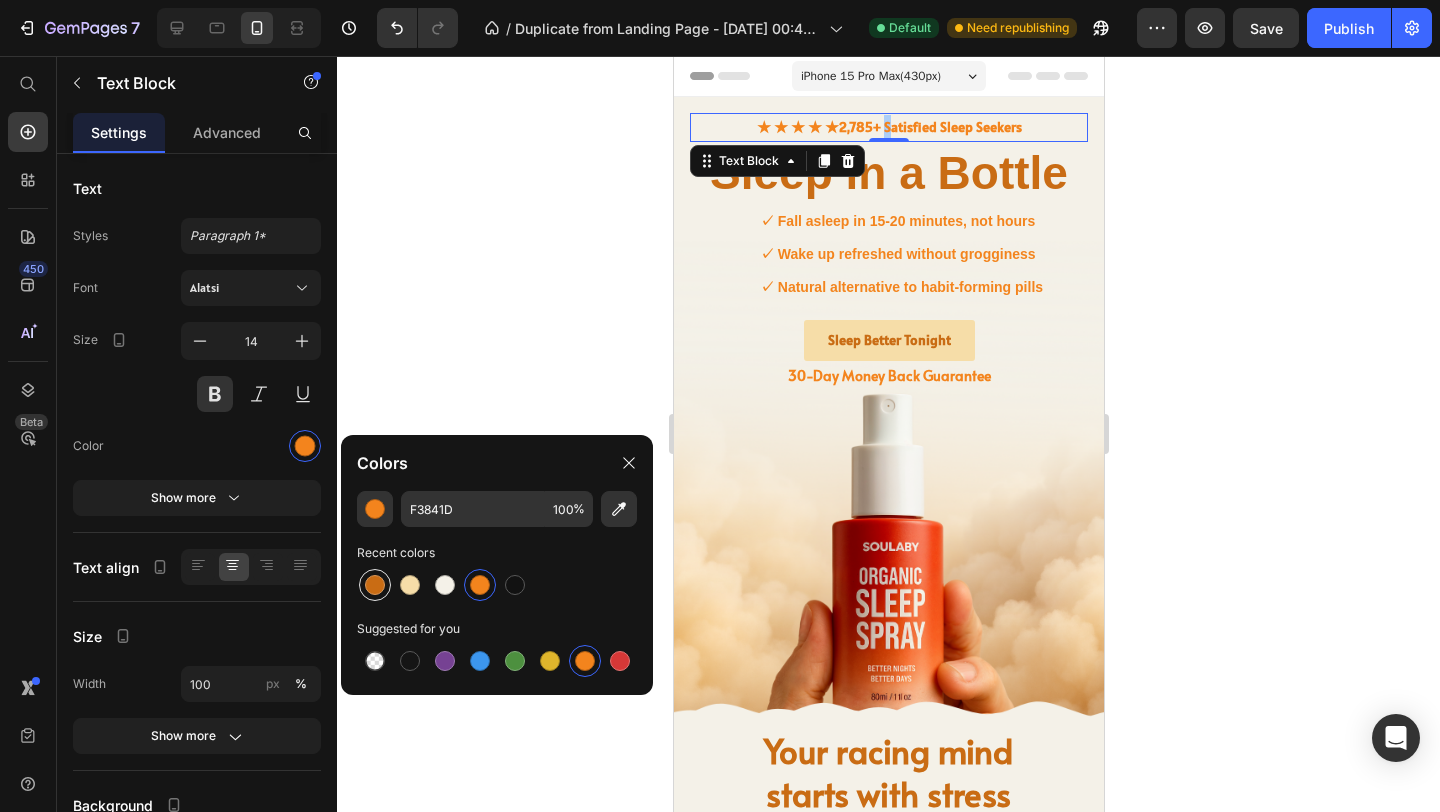 click at bounding box center (375, 585) 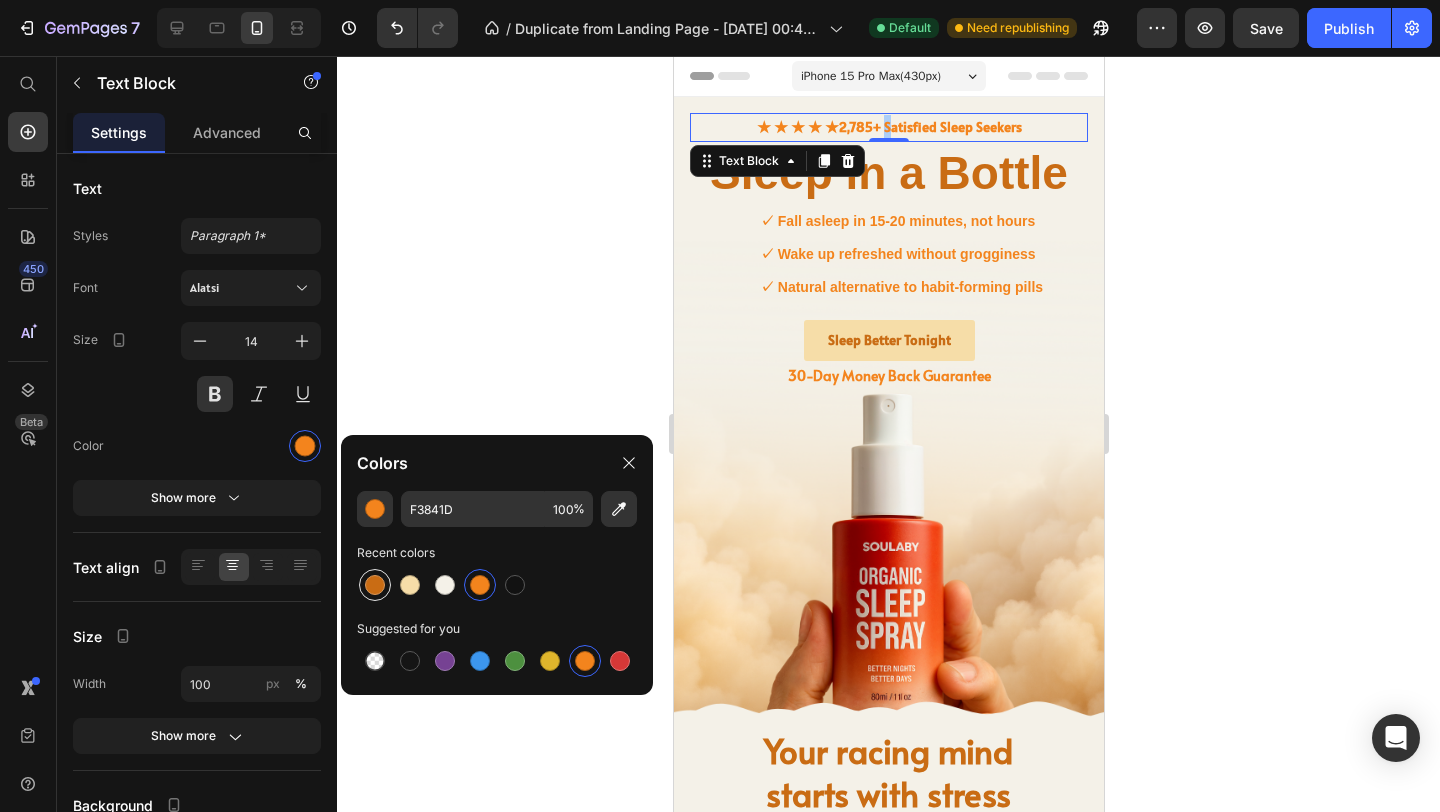 type on "C96C14" 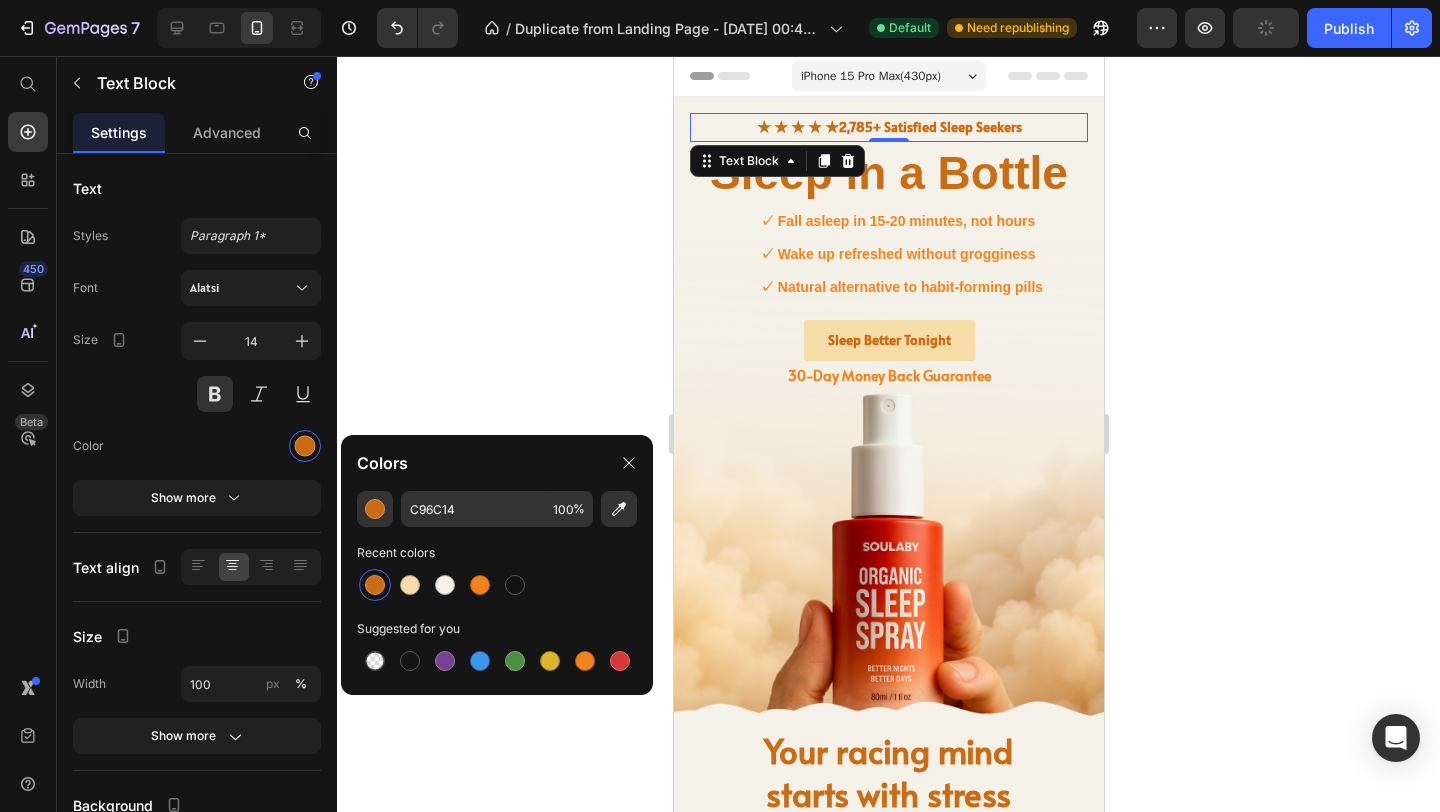 click 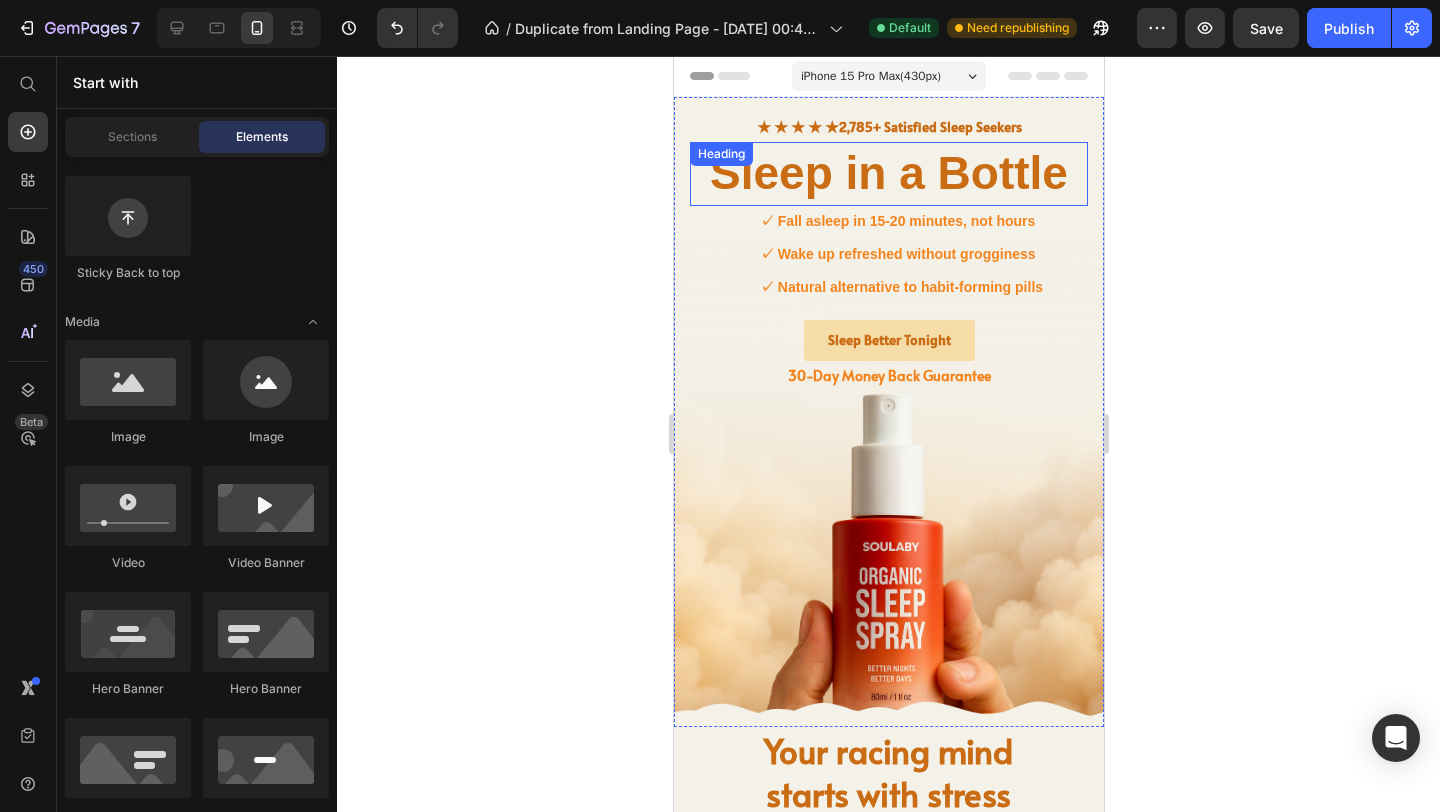 click on "Sleep in a Bottle" at bounding box center (888, 173) 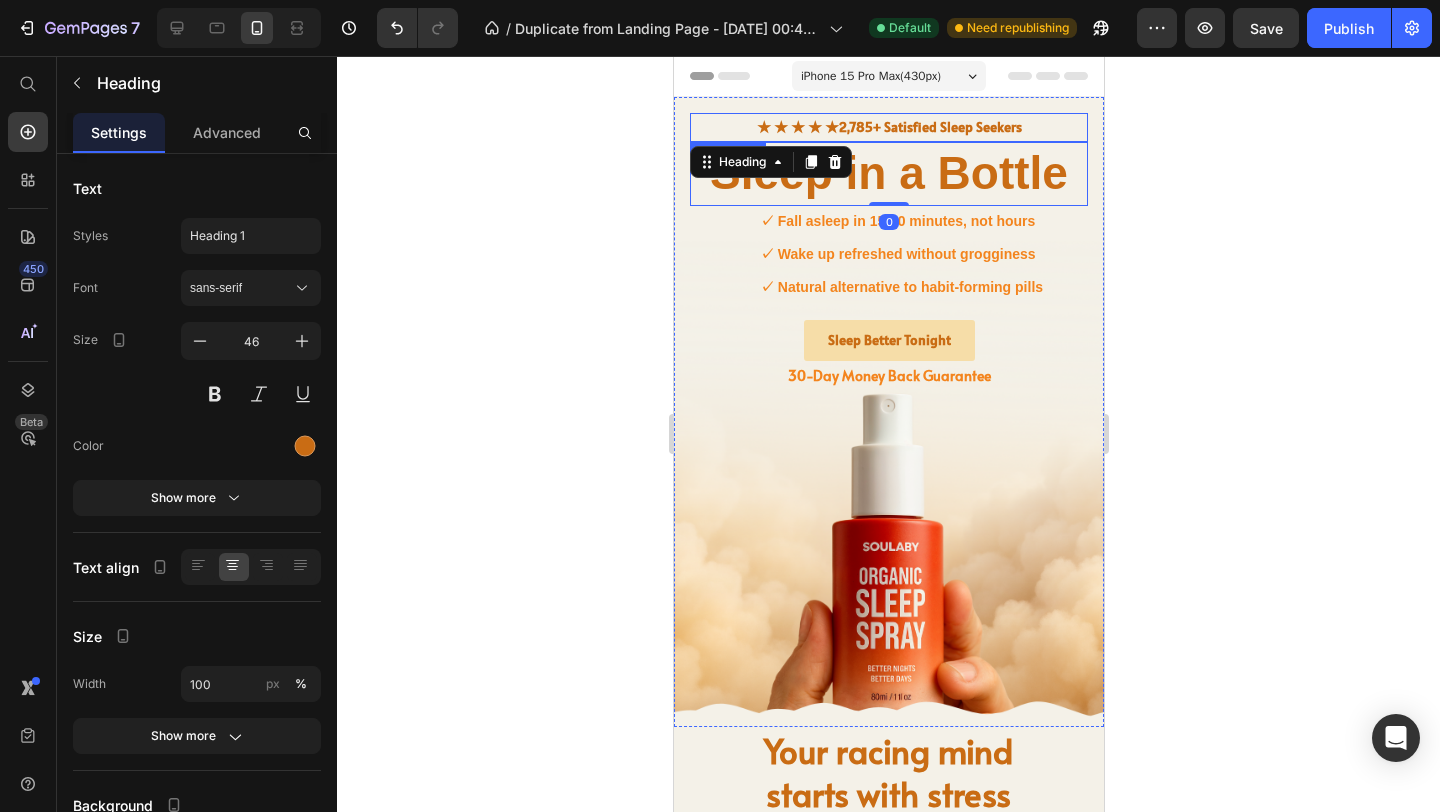 click on "★ ★ ★ ★ ★  2,785+ Satisfied Sleep Seekers" at bounding box center (888, 127) 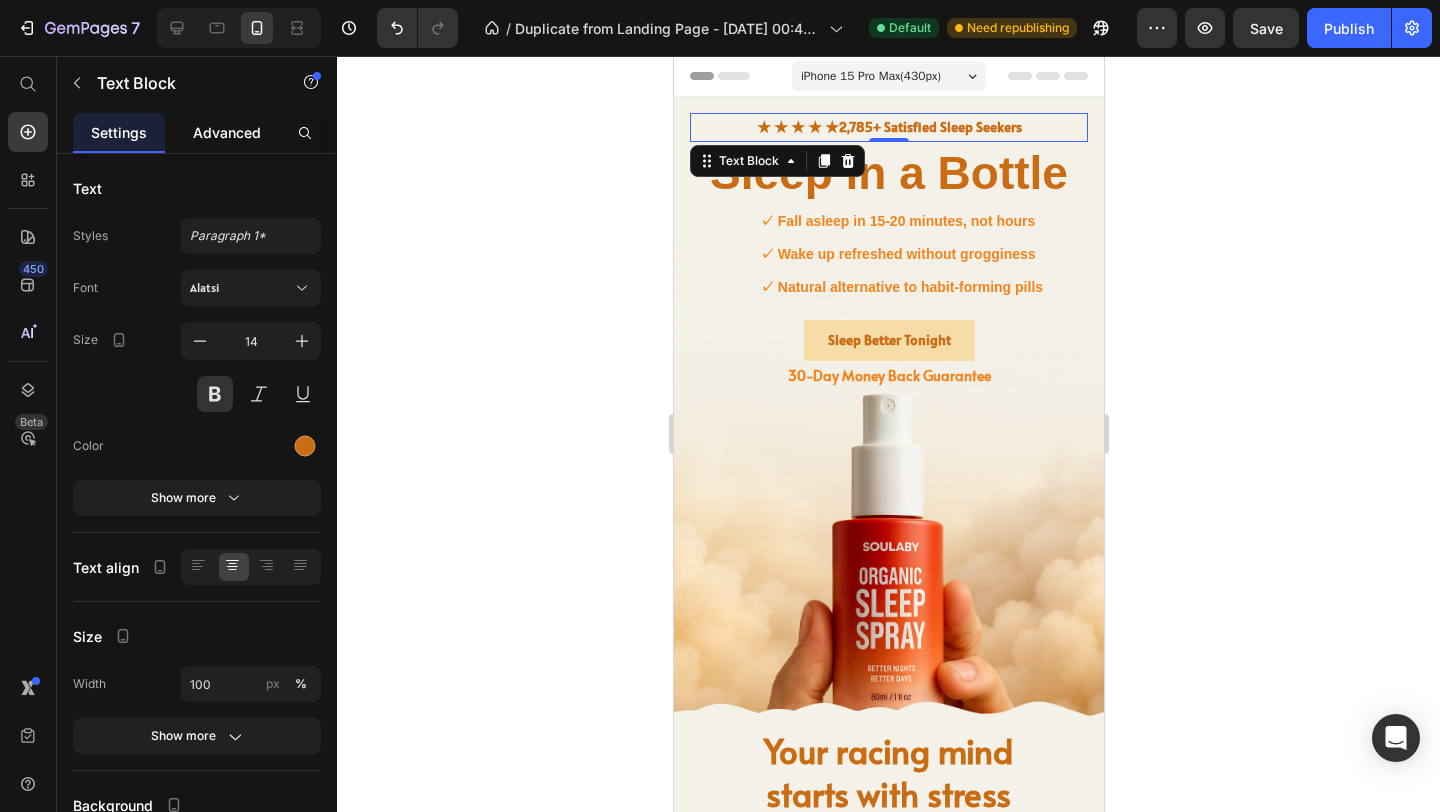 click on "Advanced" 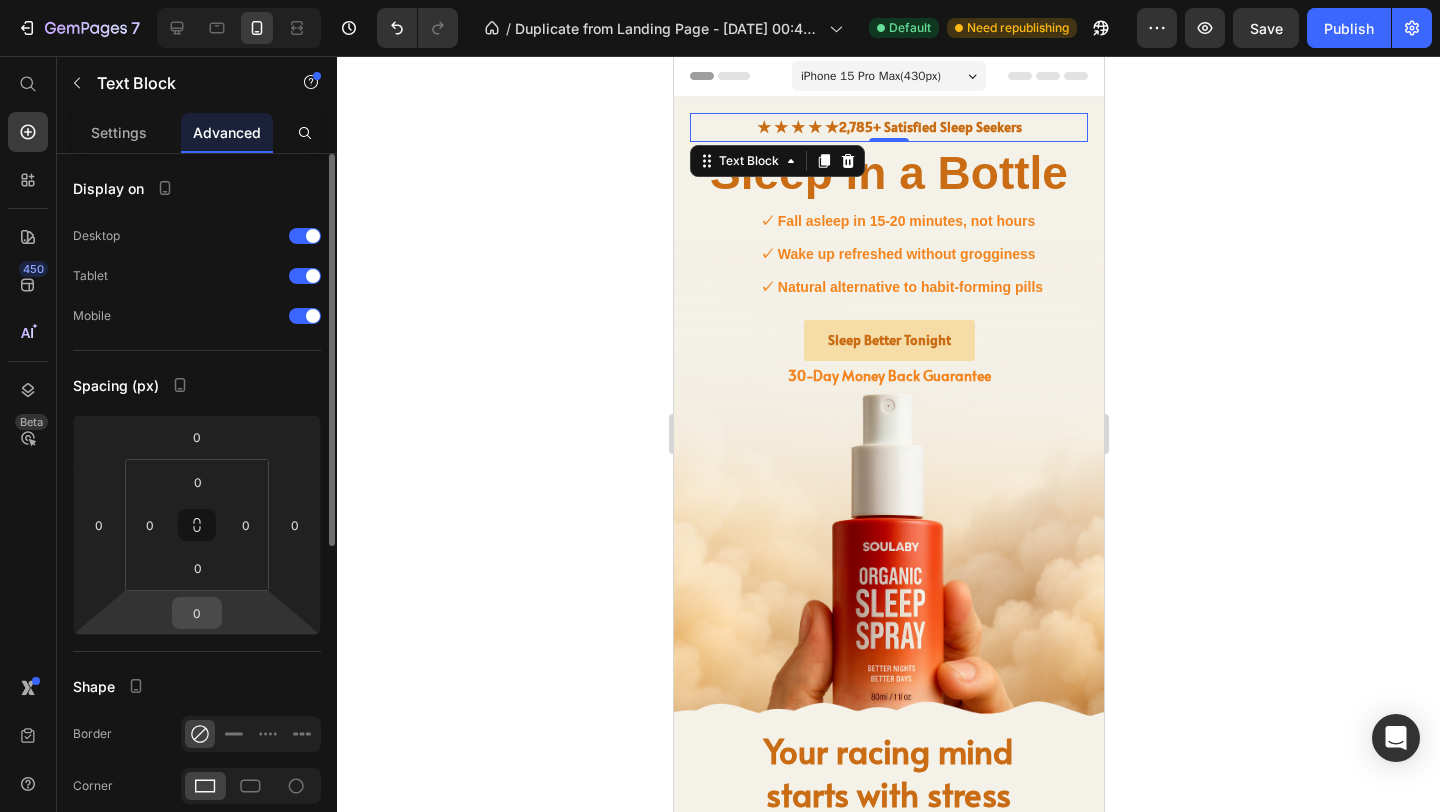click on "0" at bounding box center (197, 613) 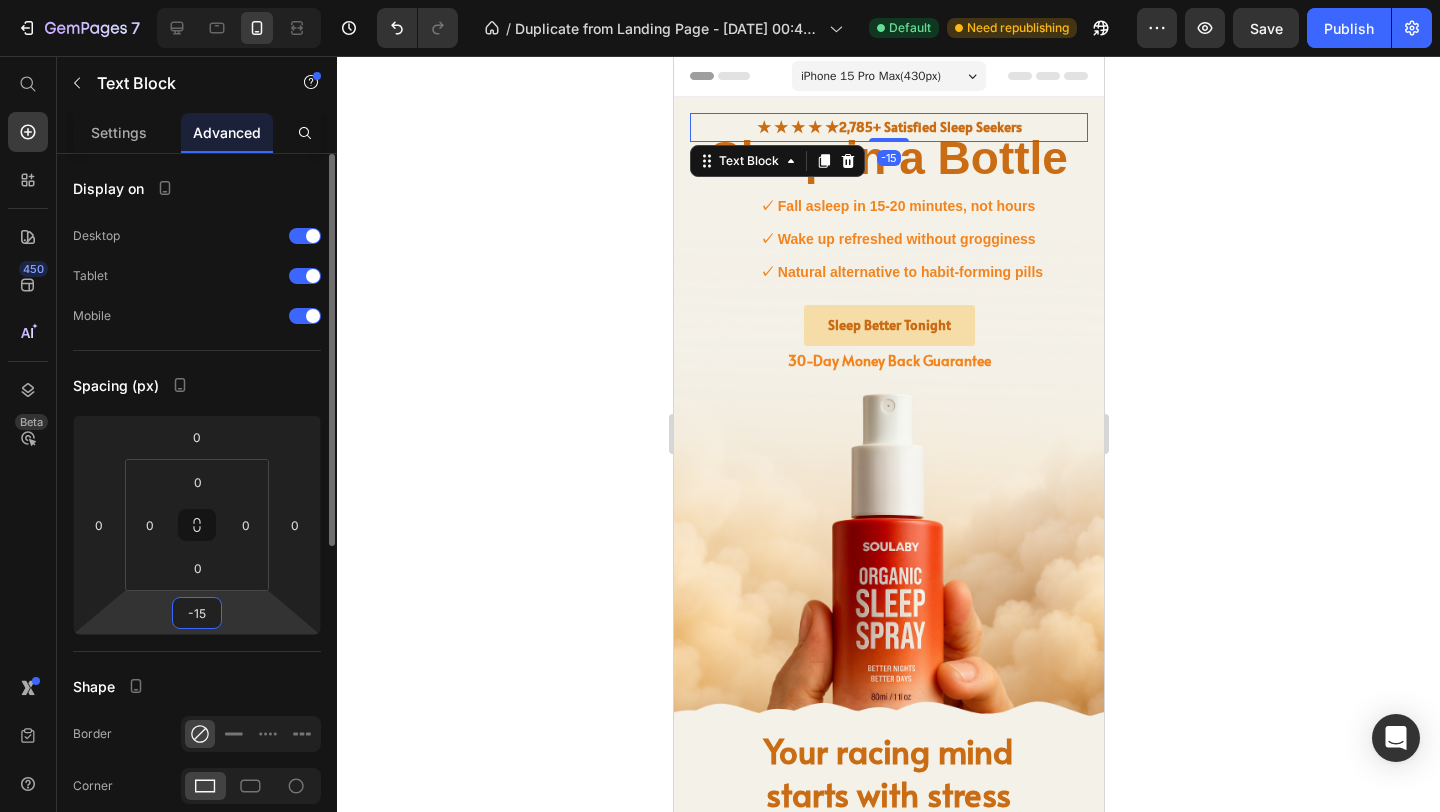 type on "-1" 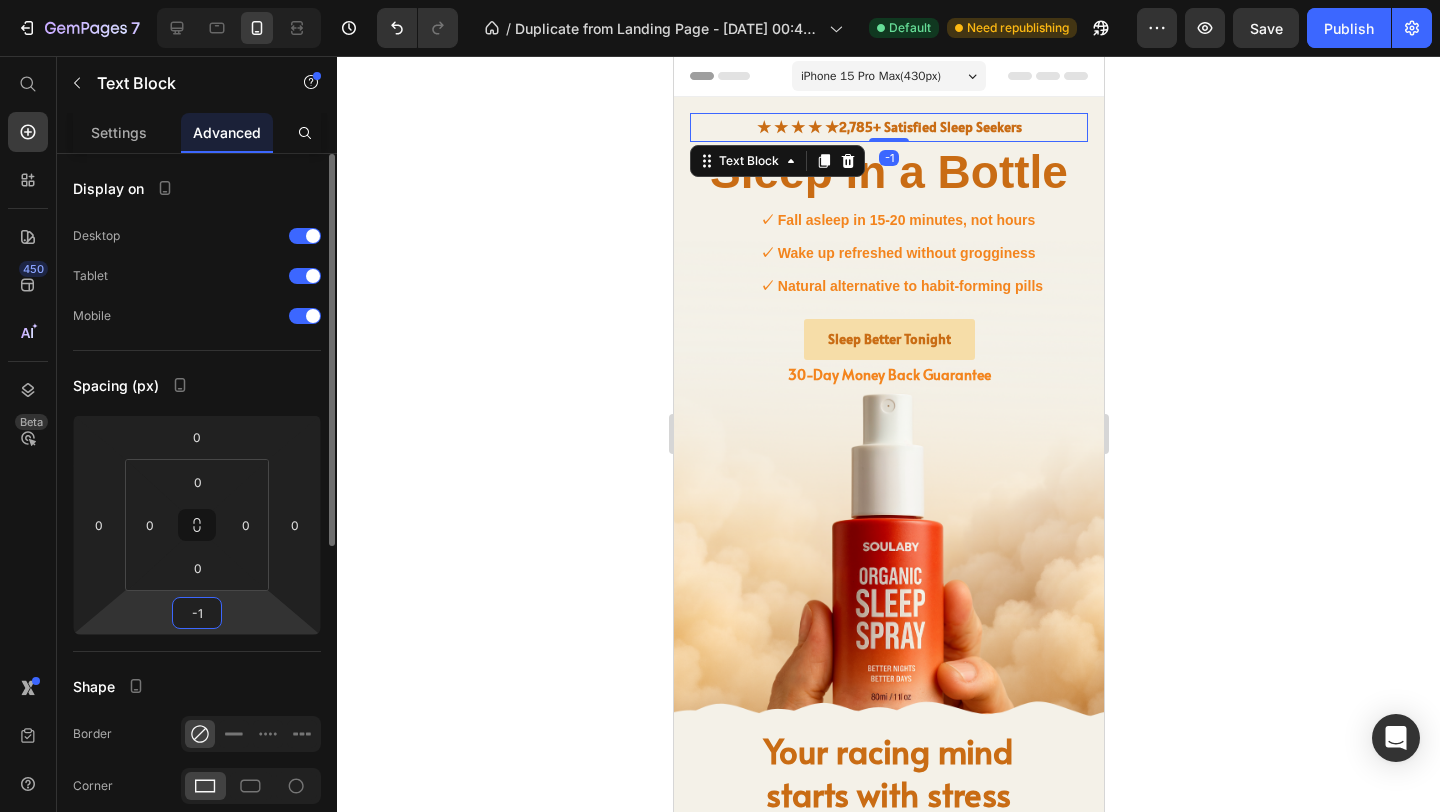 type on "-10" 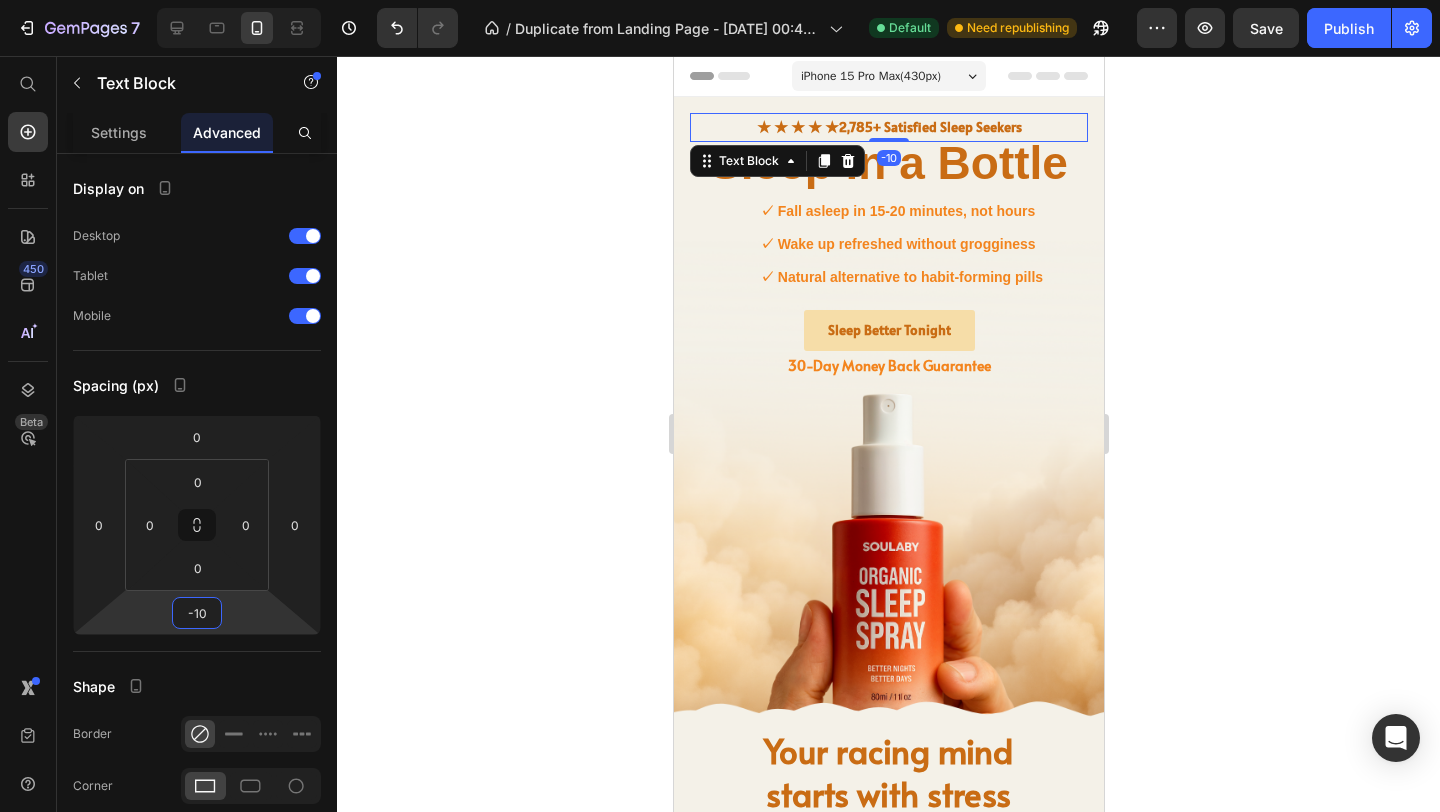 click 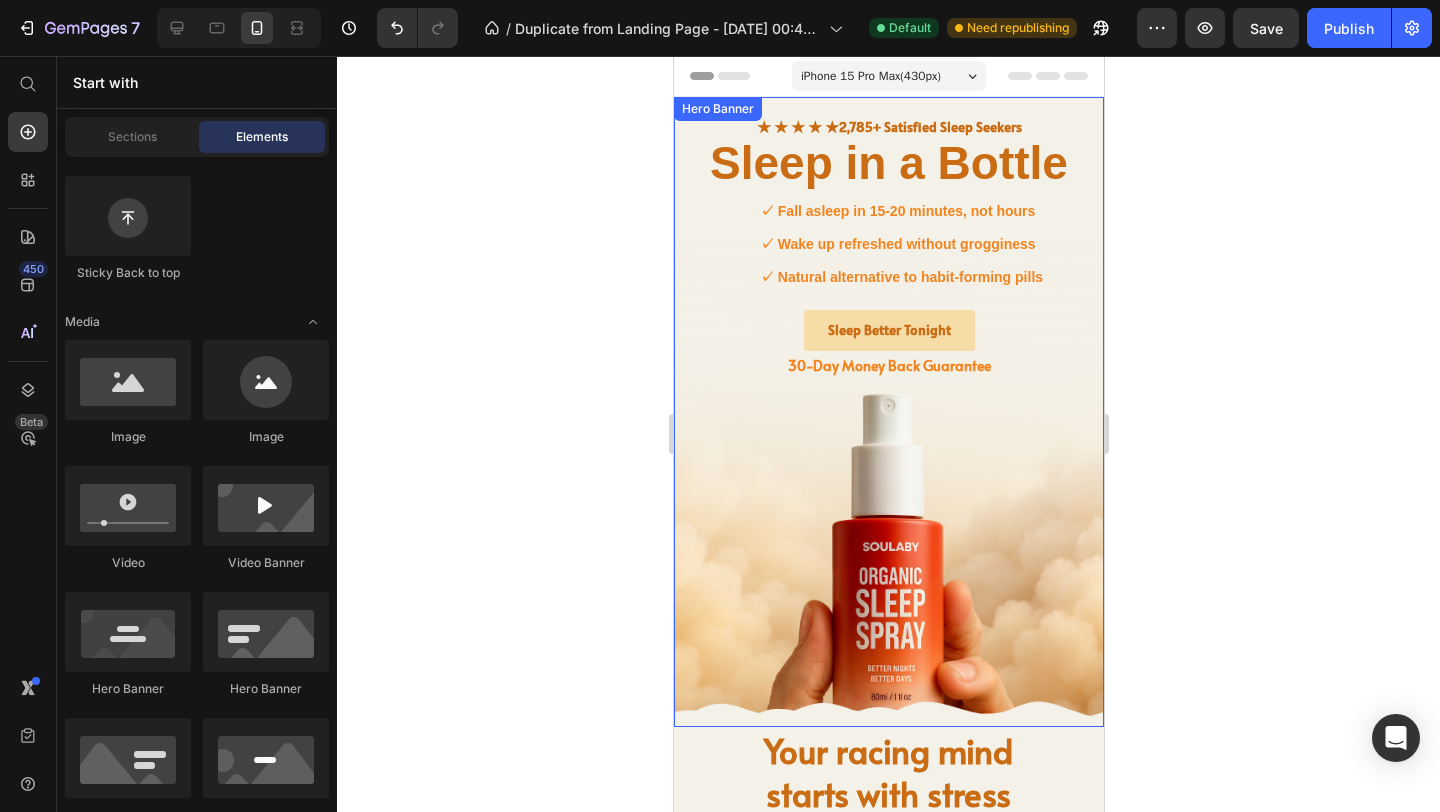 click at bounding box center (888, 412) 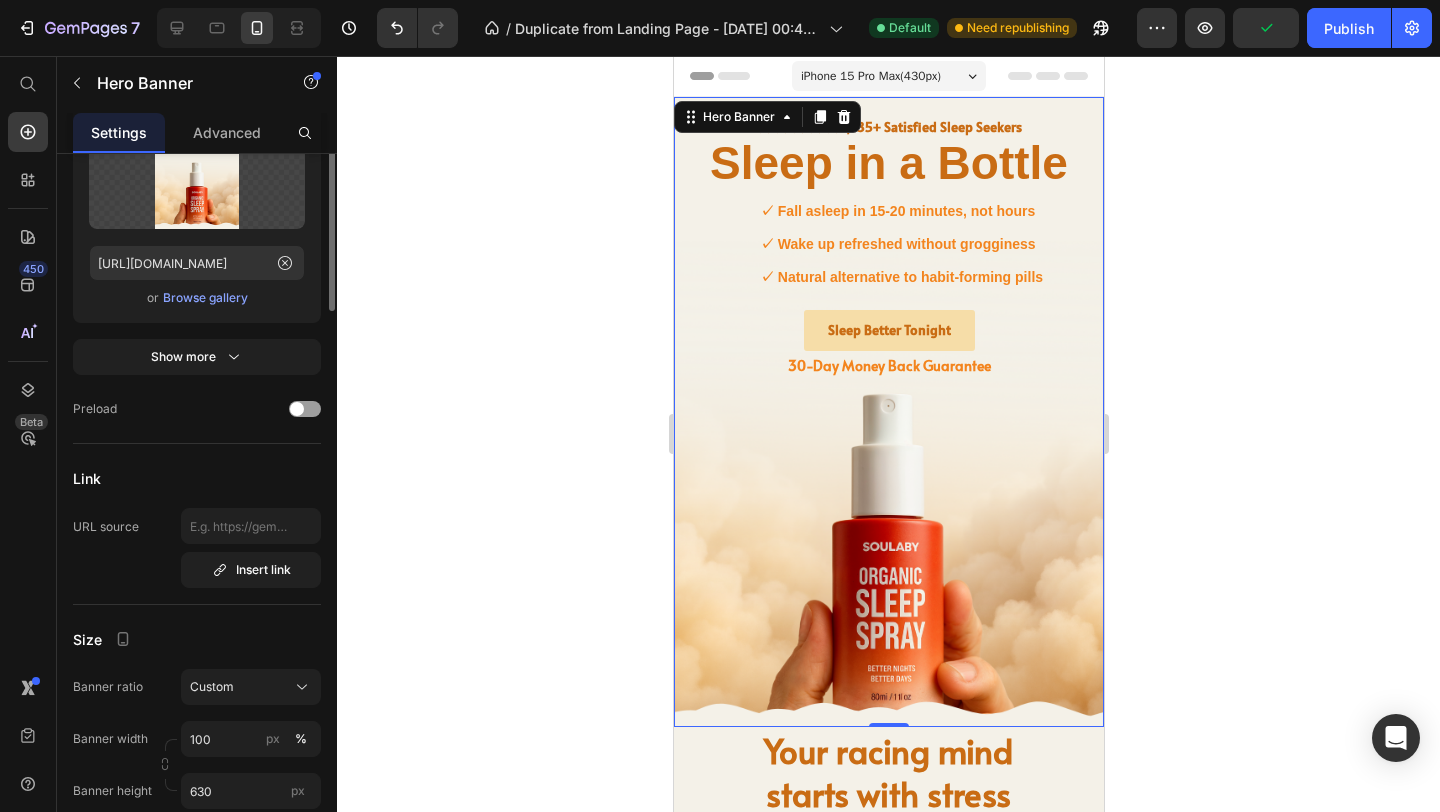 scroll, scrollTop: 536, scrollLeft: 0, axis: vertical 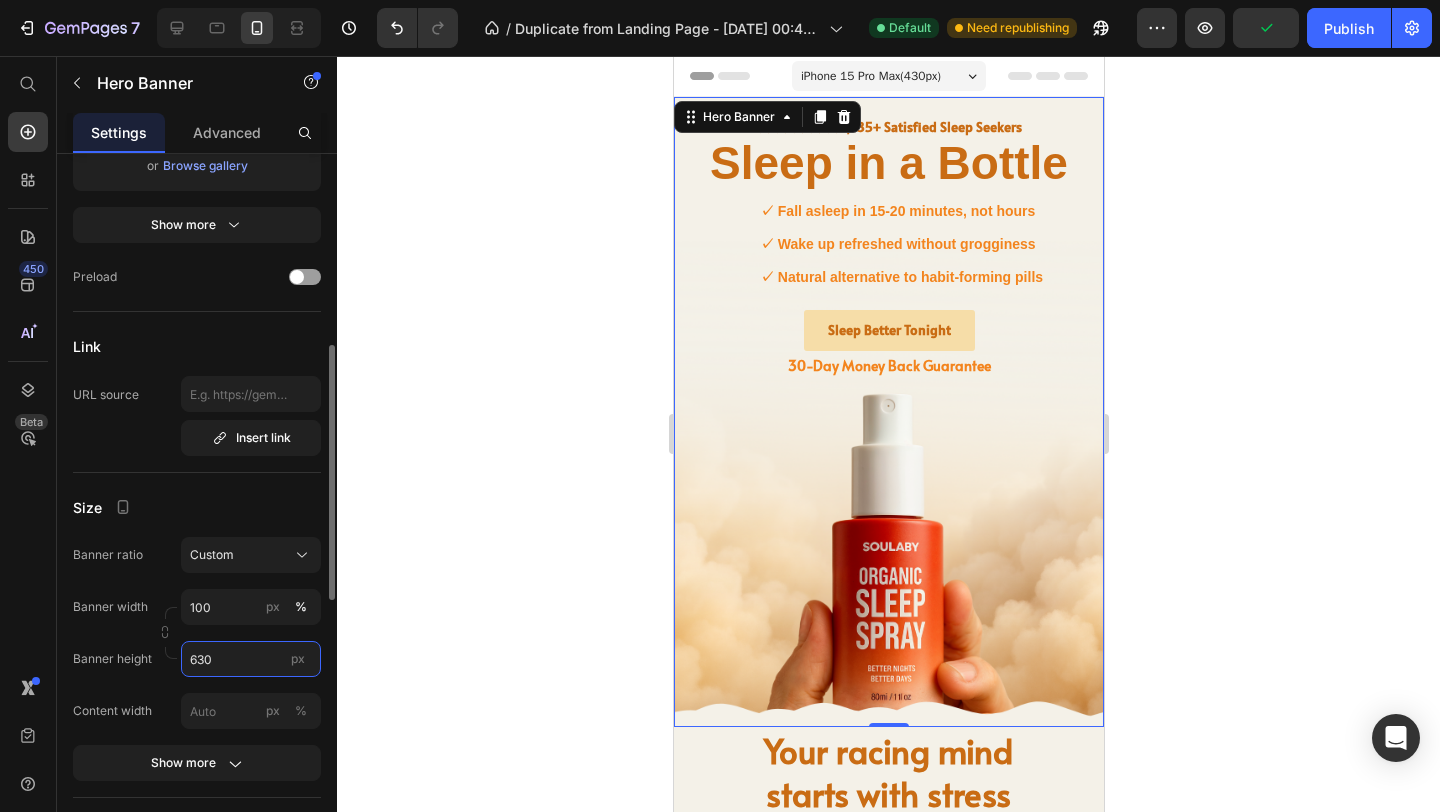 click on "630" at bounding box center (251, 659) 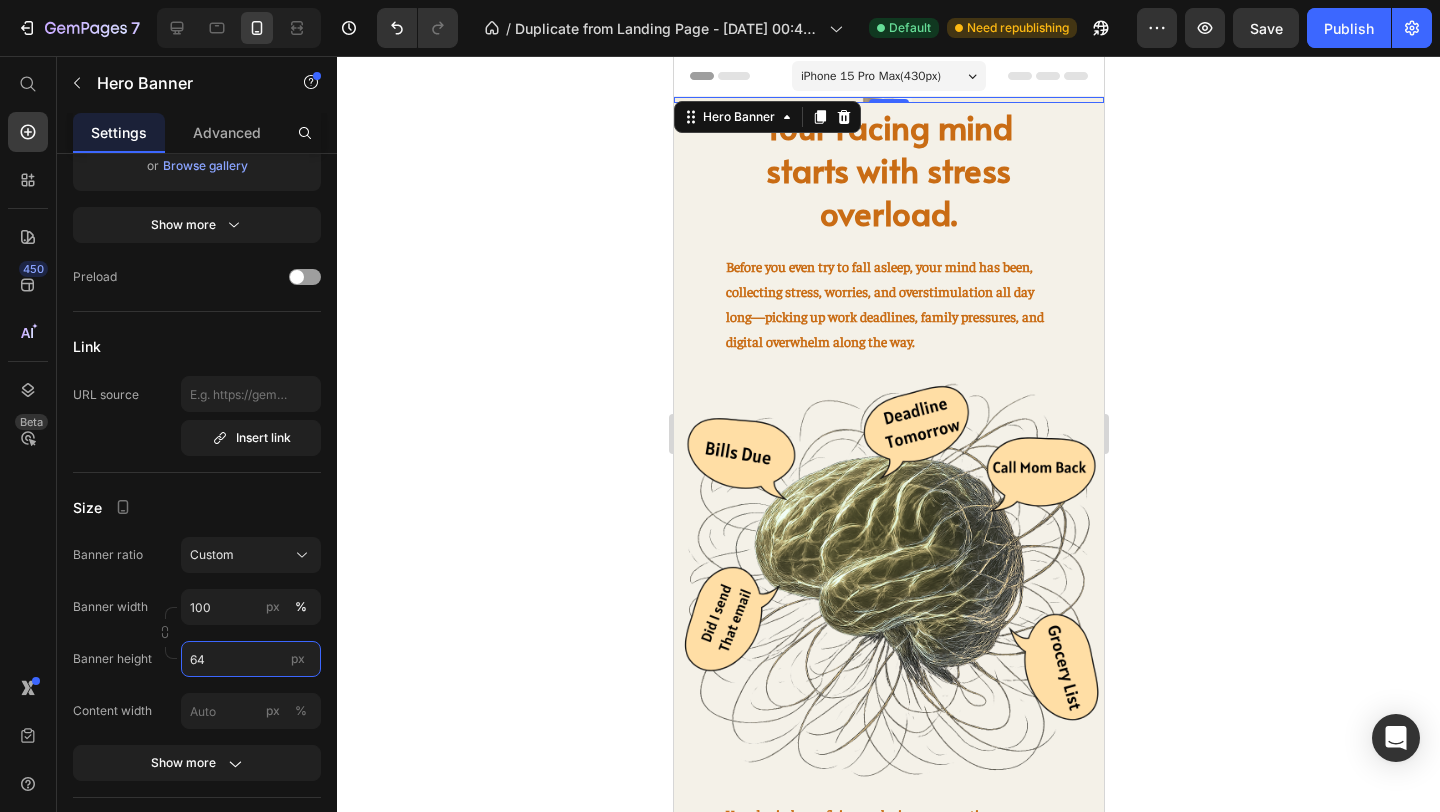 type on "640" 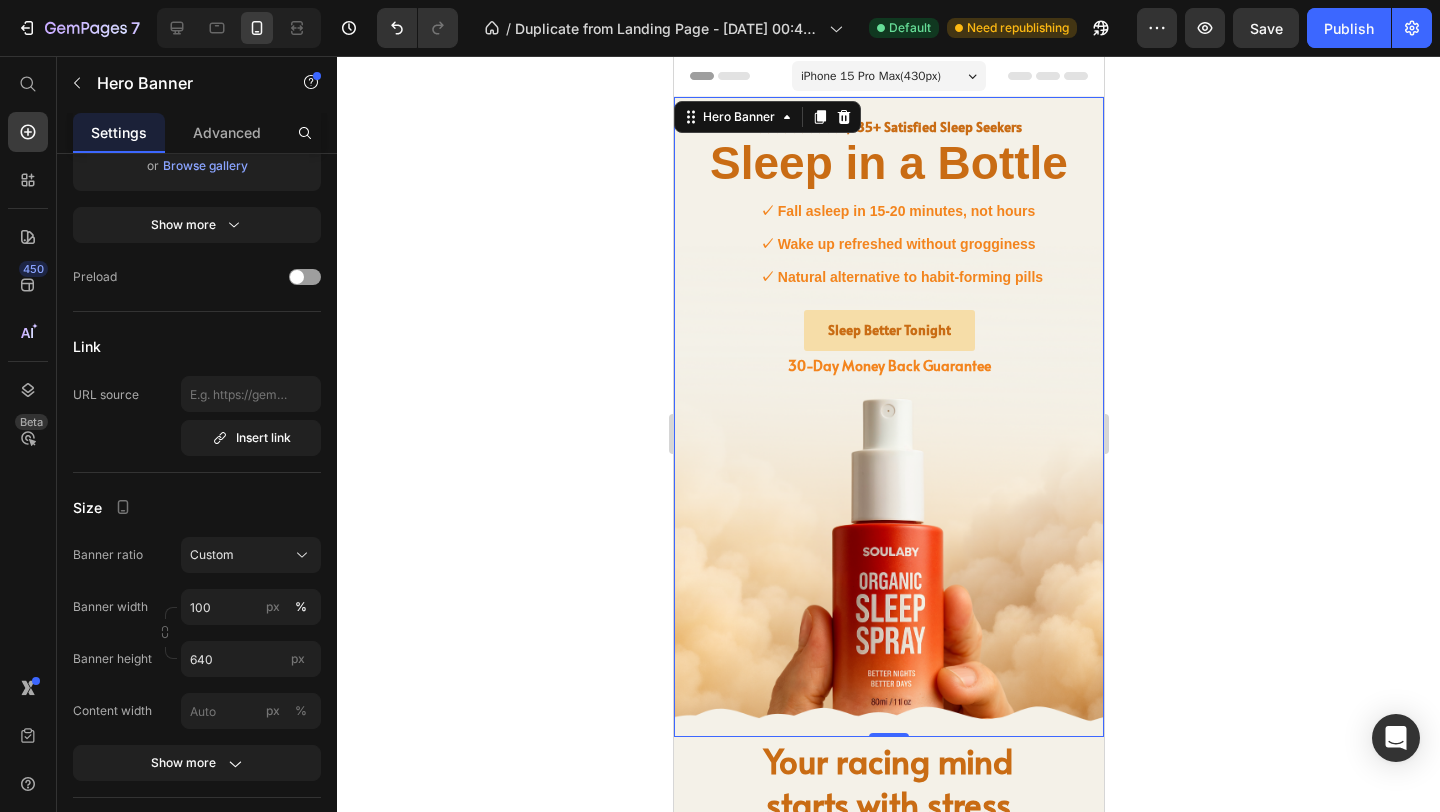 click 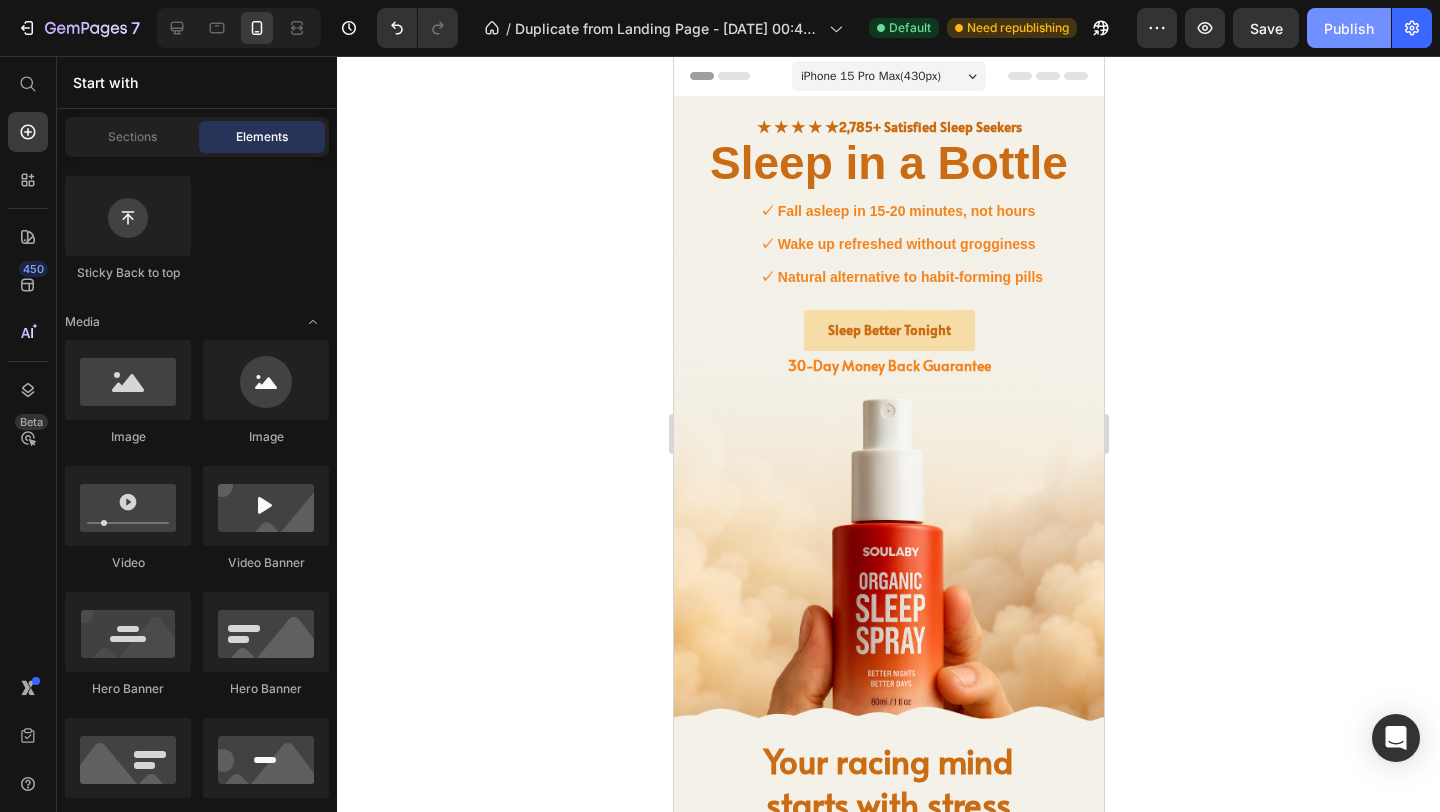 click on "Publish" at bounding box center [1349, 28] 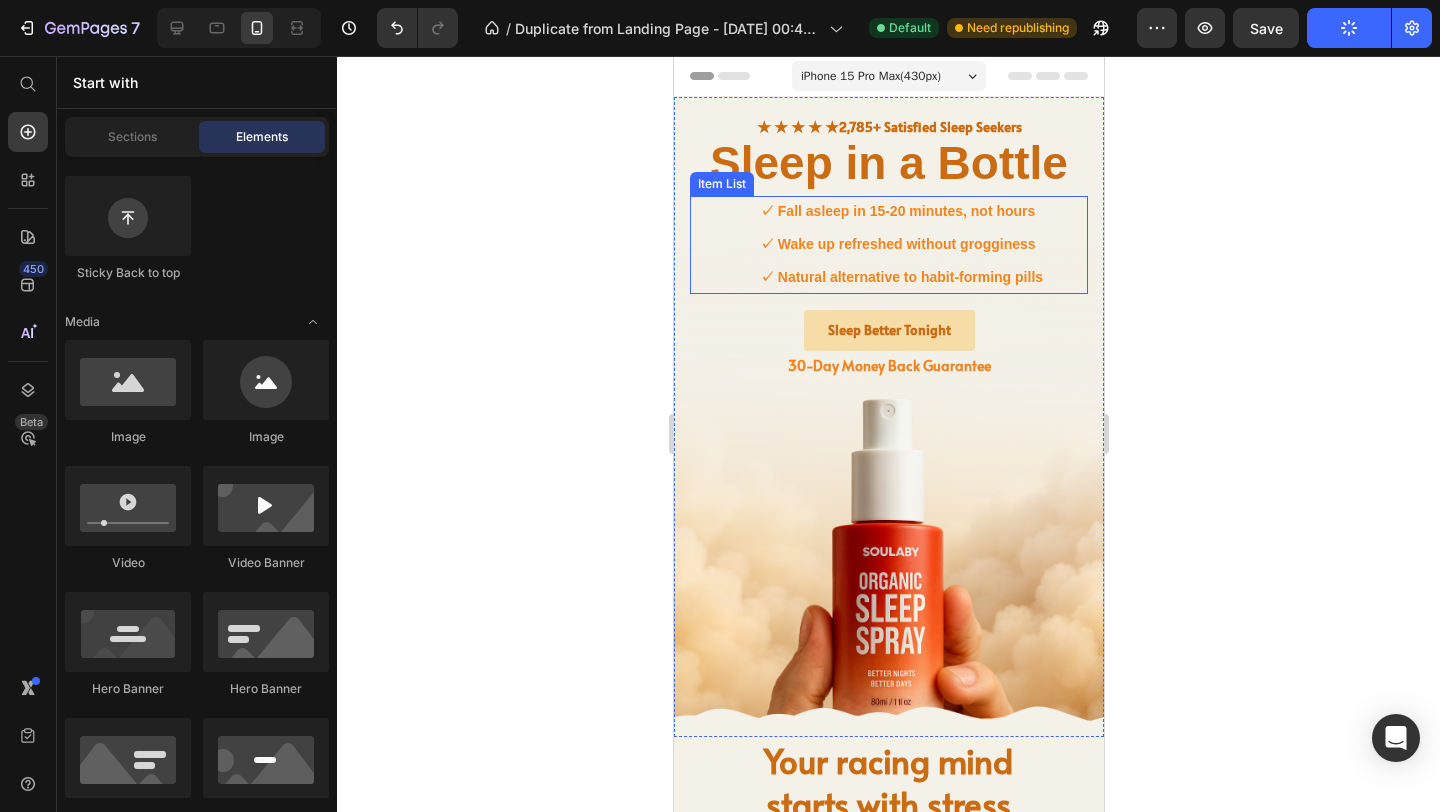 click on "✓ Fall asleep in 15-20 minutes, not hours" at bounding box center (900, 211) 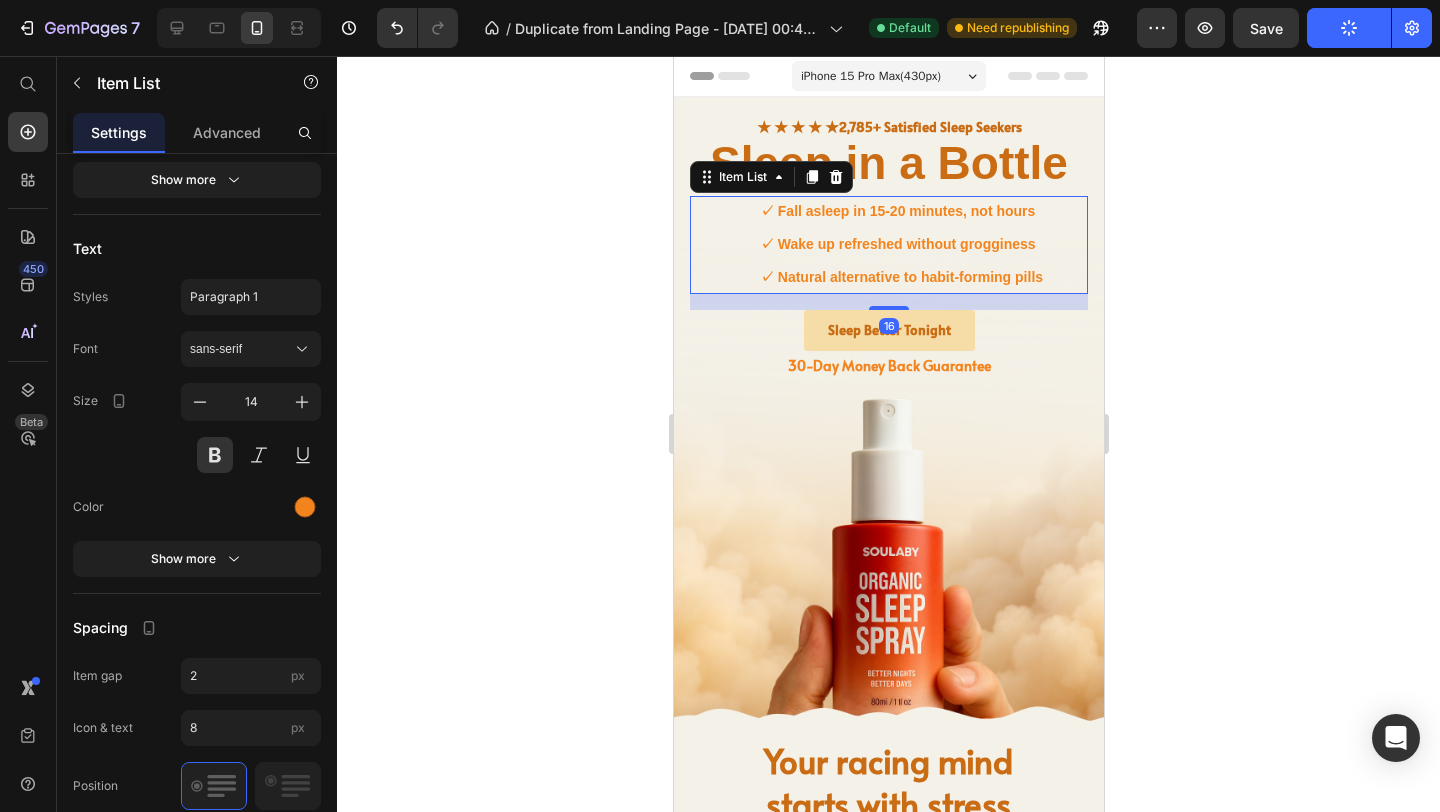 scroll, scrollTop: 0, scrollLeft: 0, axis: both 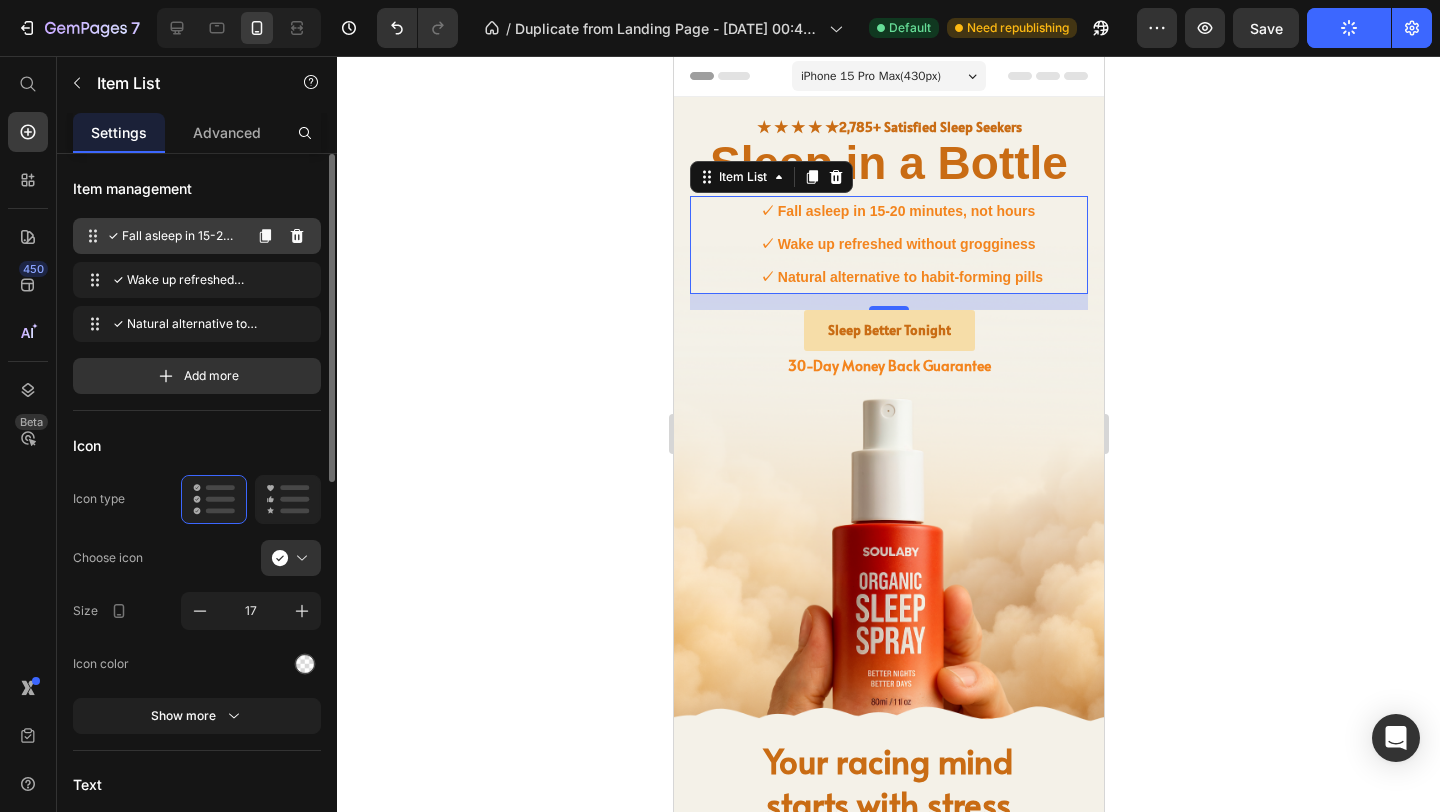 click on "✓ Fall asleep in 15-20 minutes, not hours" at bounding box center [174, 236] 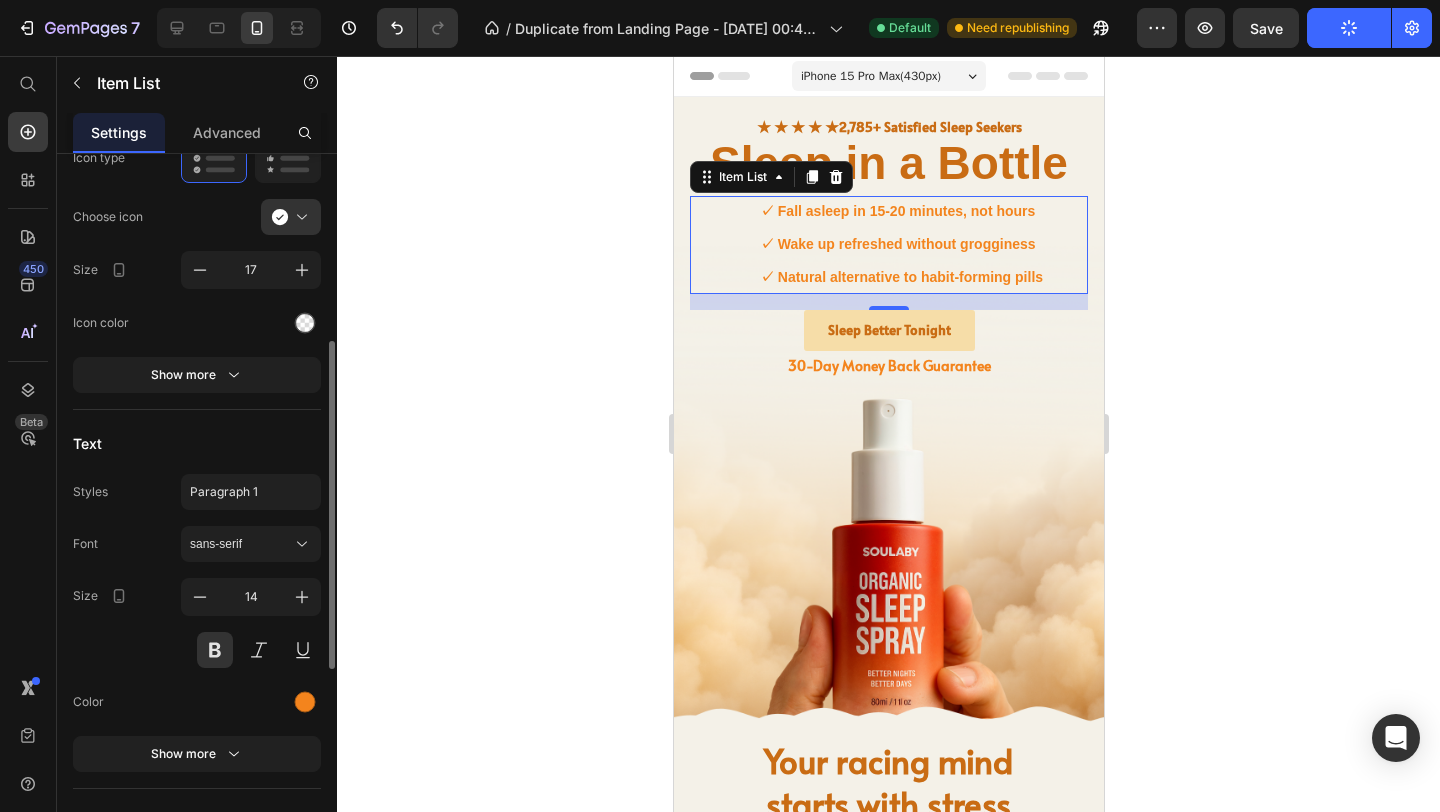 scroll, scrollTop: 362, scrollLeft: 0, axis: vertical 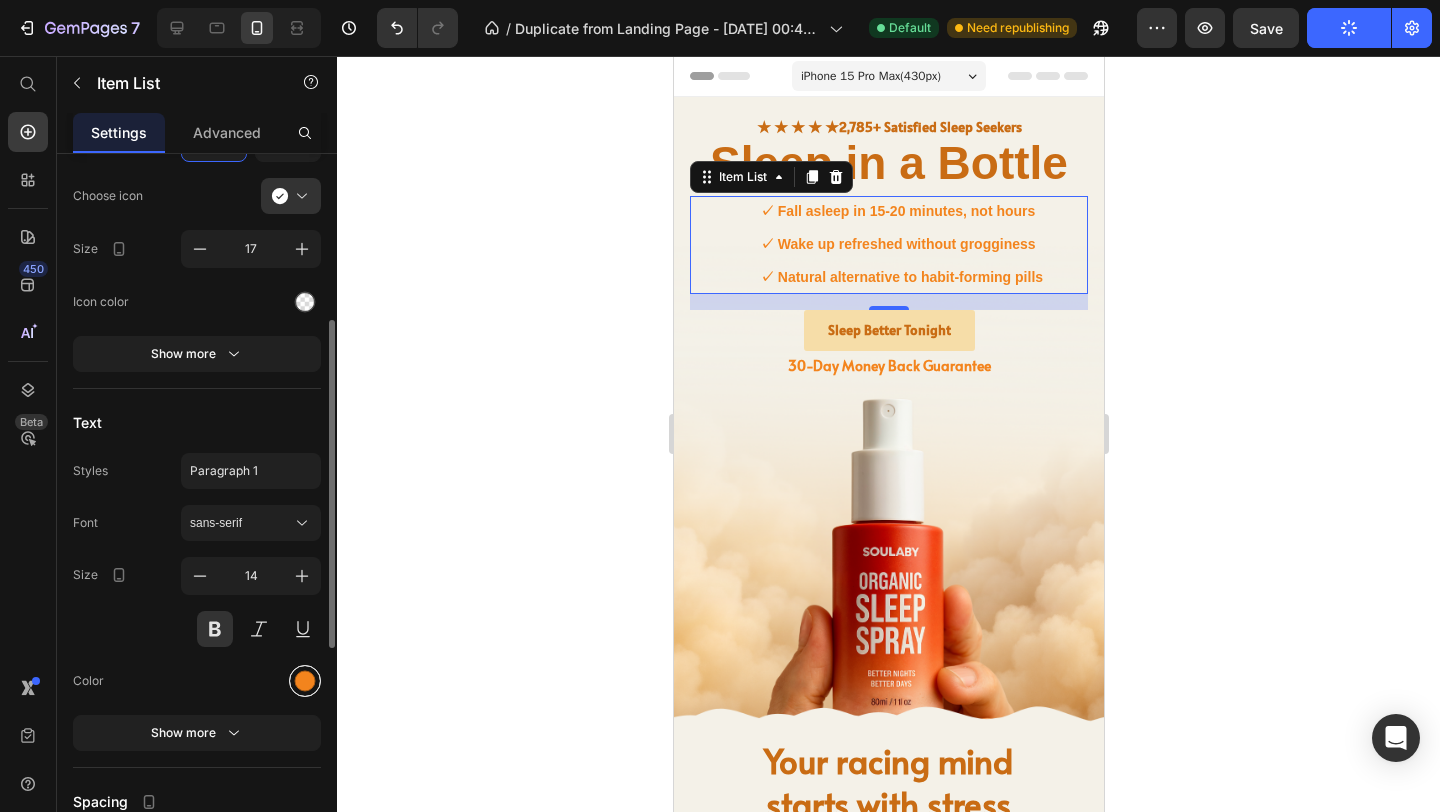click at bounding box center (305, 680) 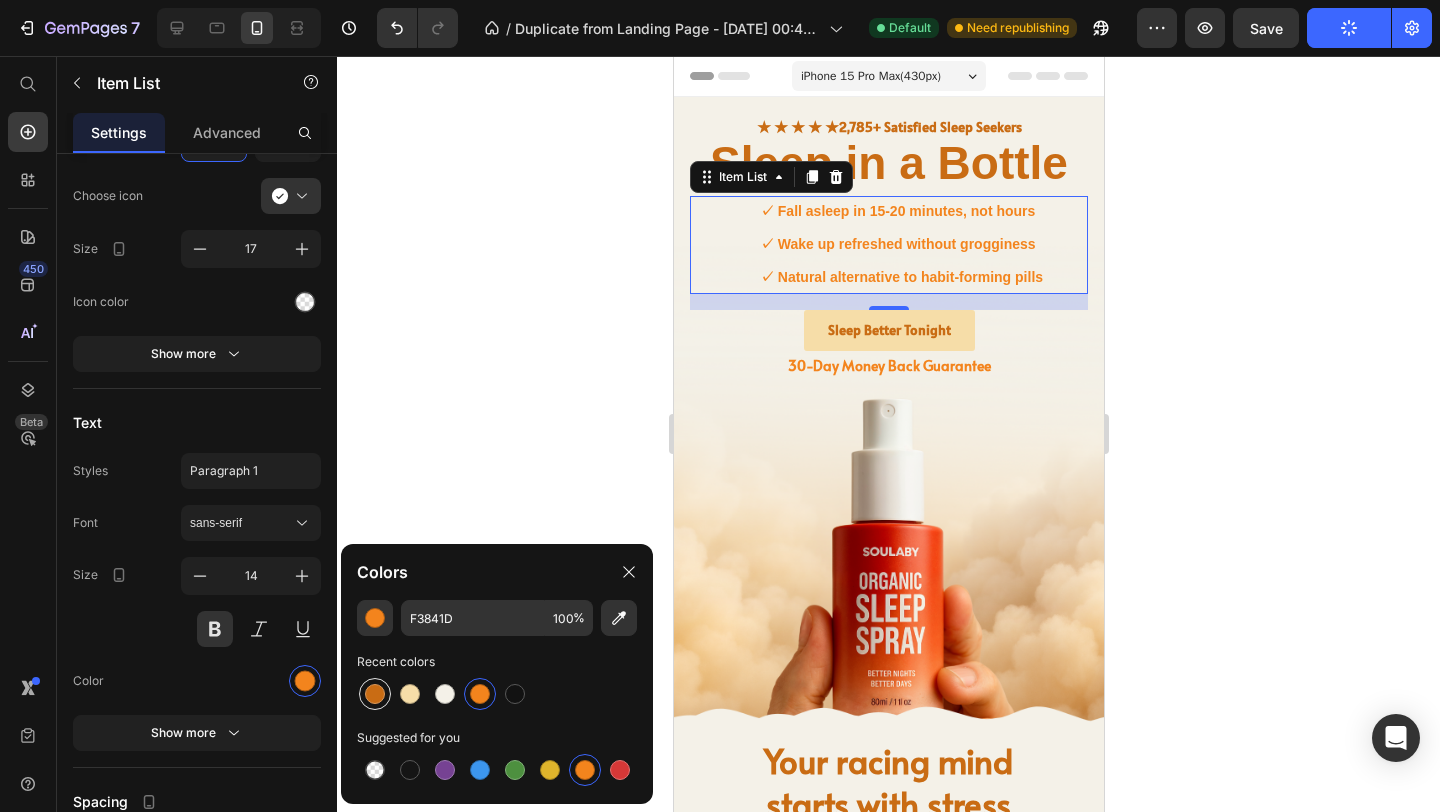 click at bounding box center [375, 694] 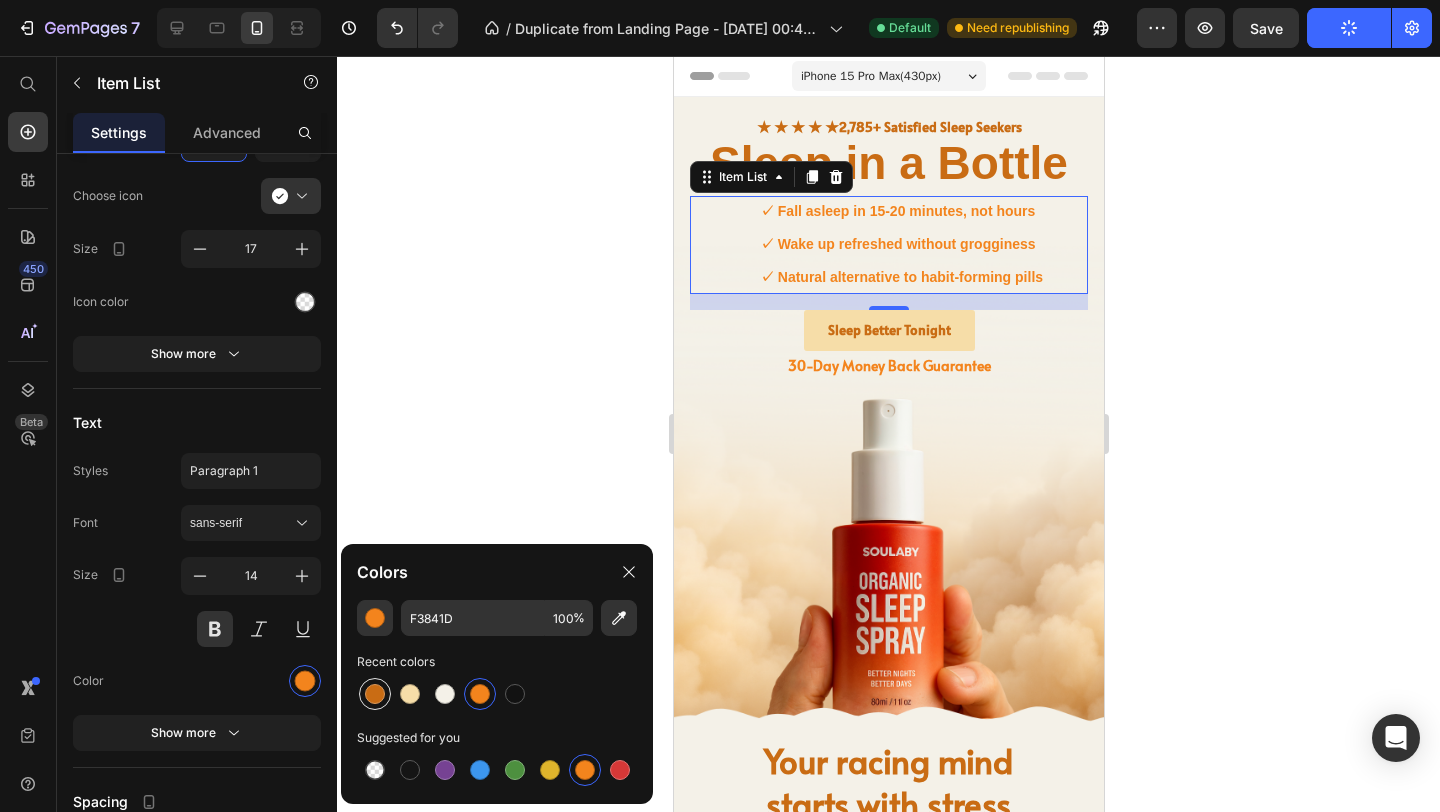 type on "C96C14" 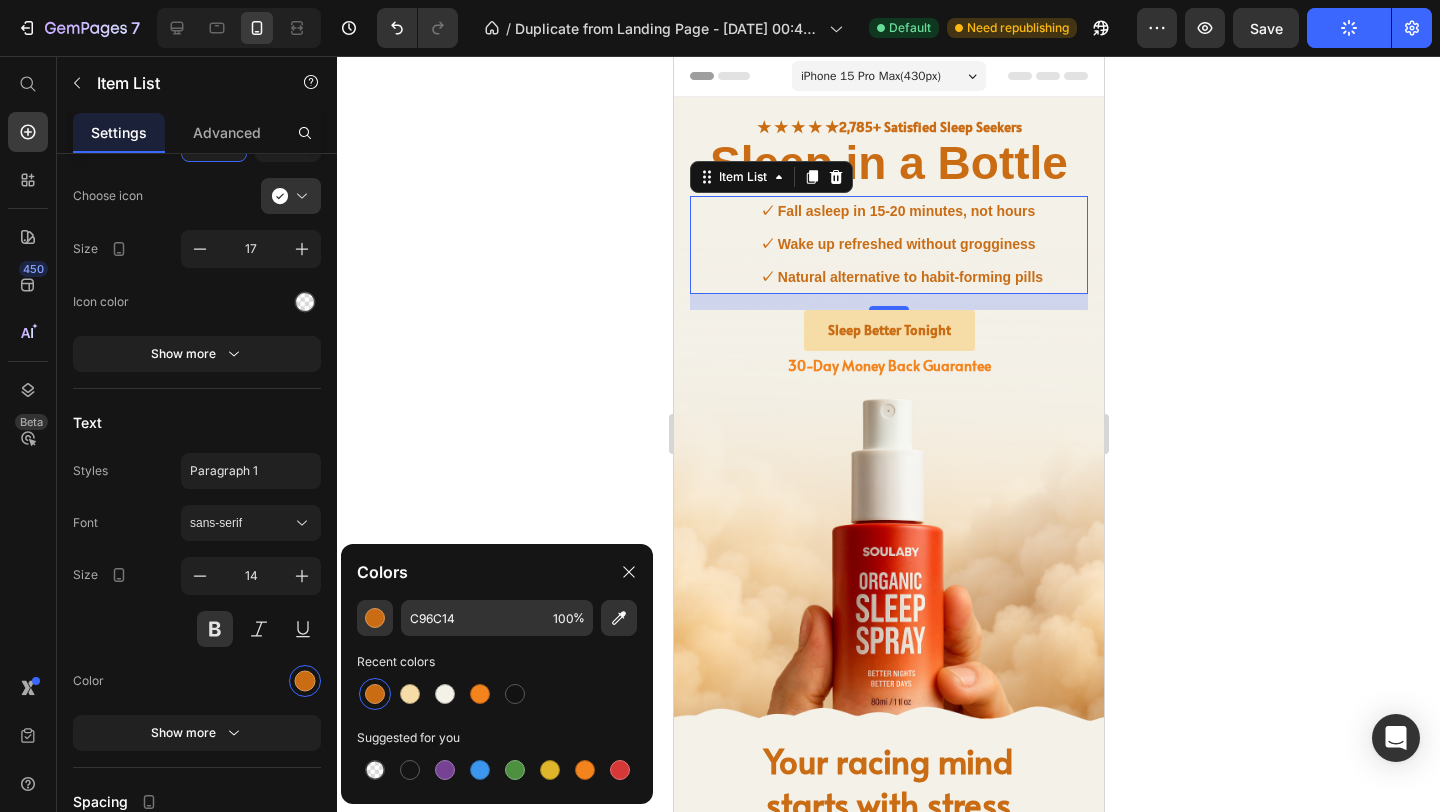click 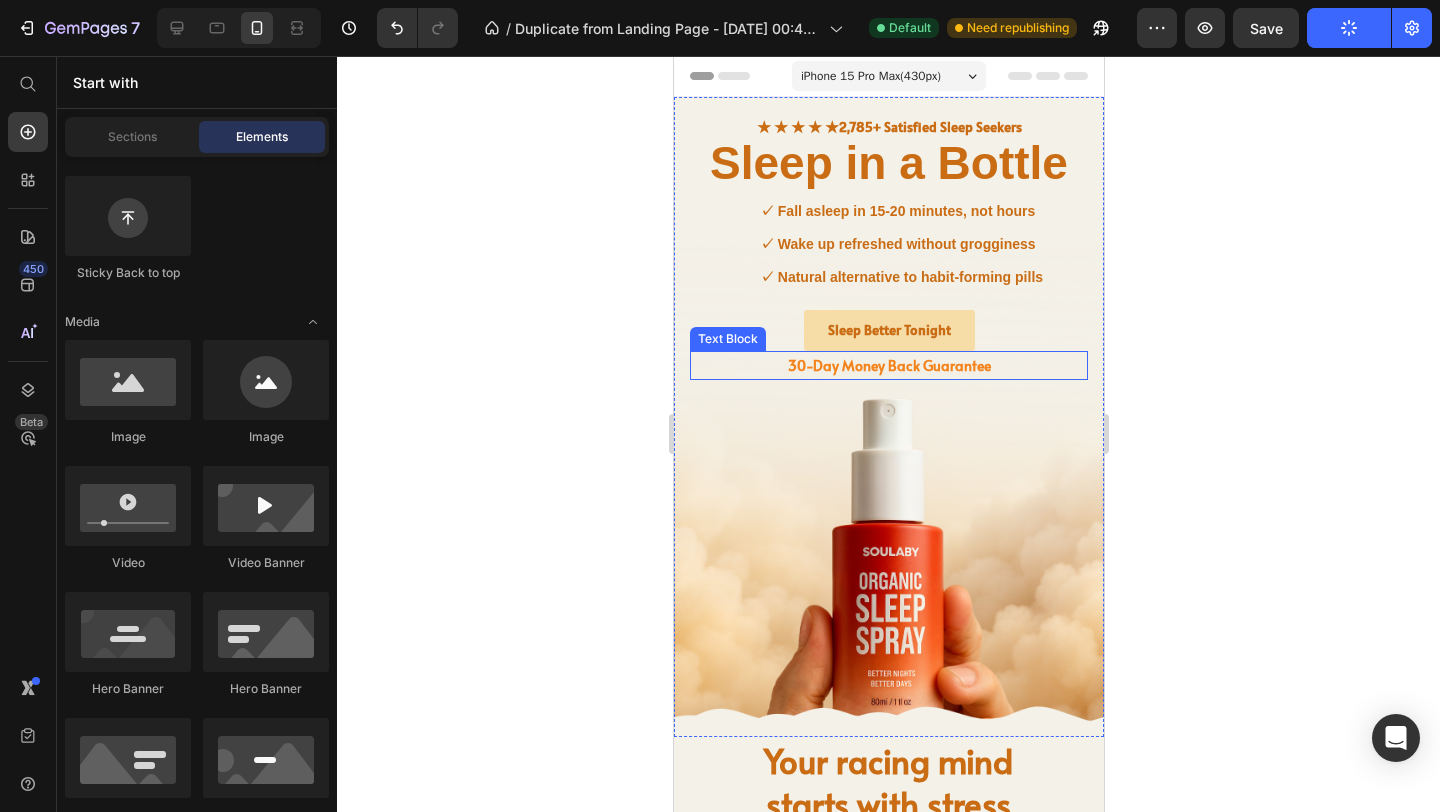 click on "30-Day Money Back Guarantee" at bounding box center [888, 365] 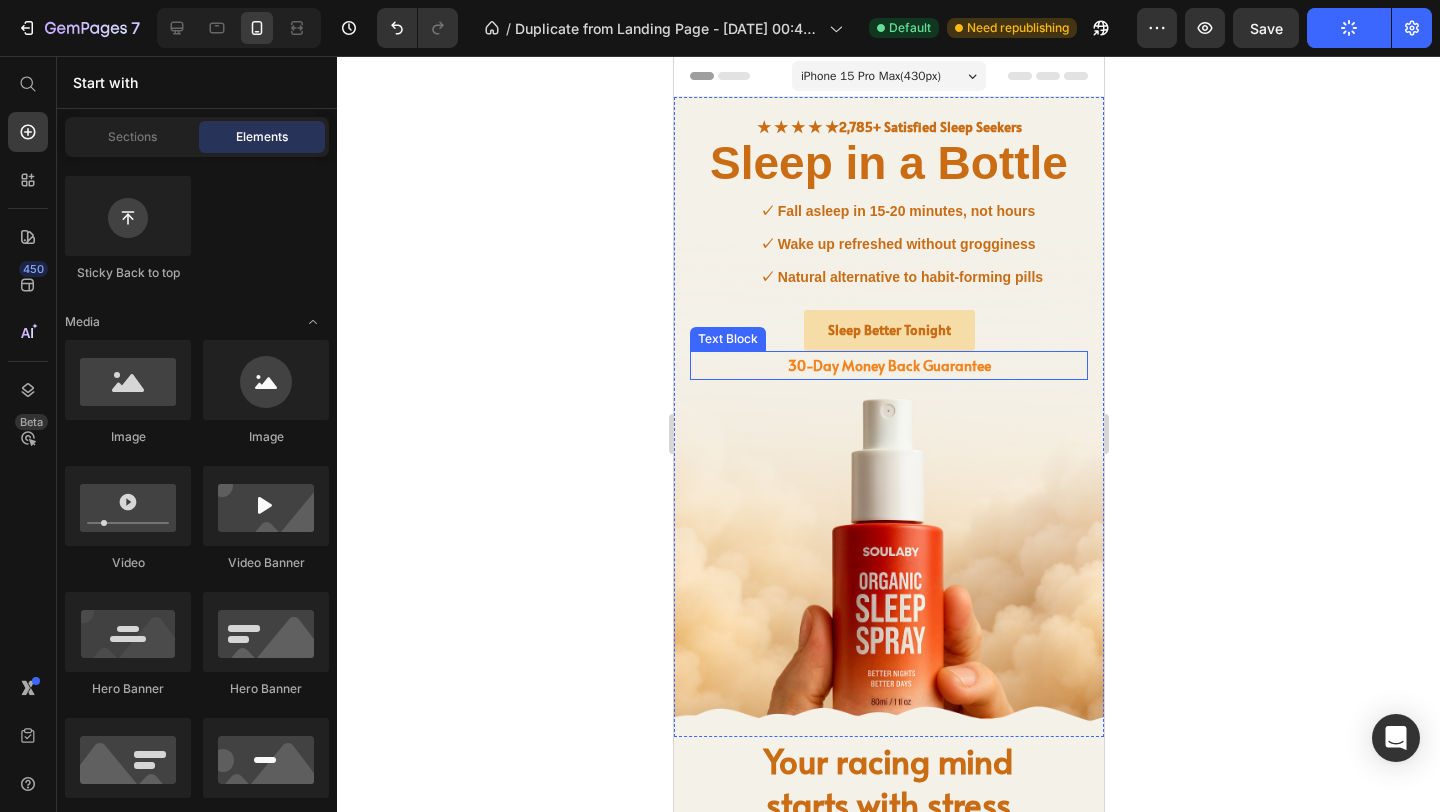 scroll, scrollTop: 0, scrollLeft: 0, axis: both 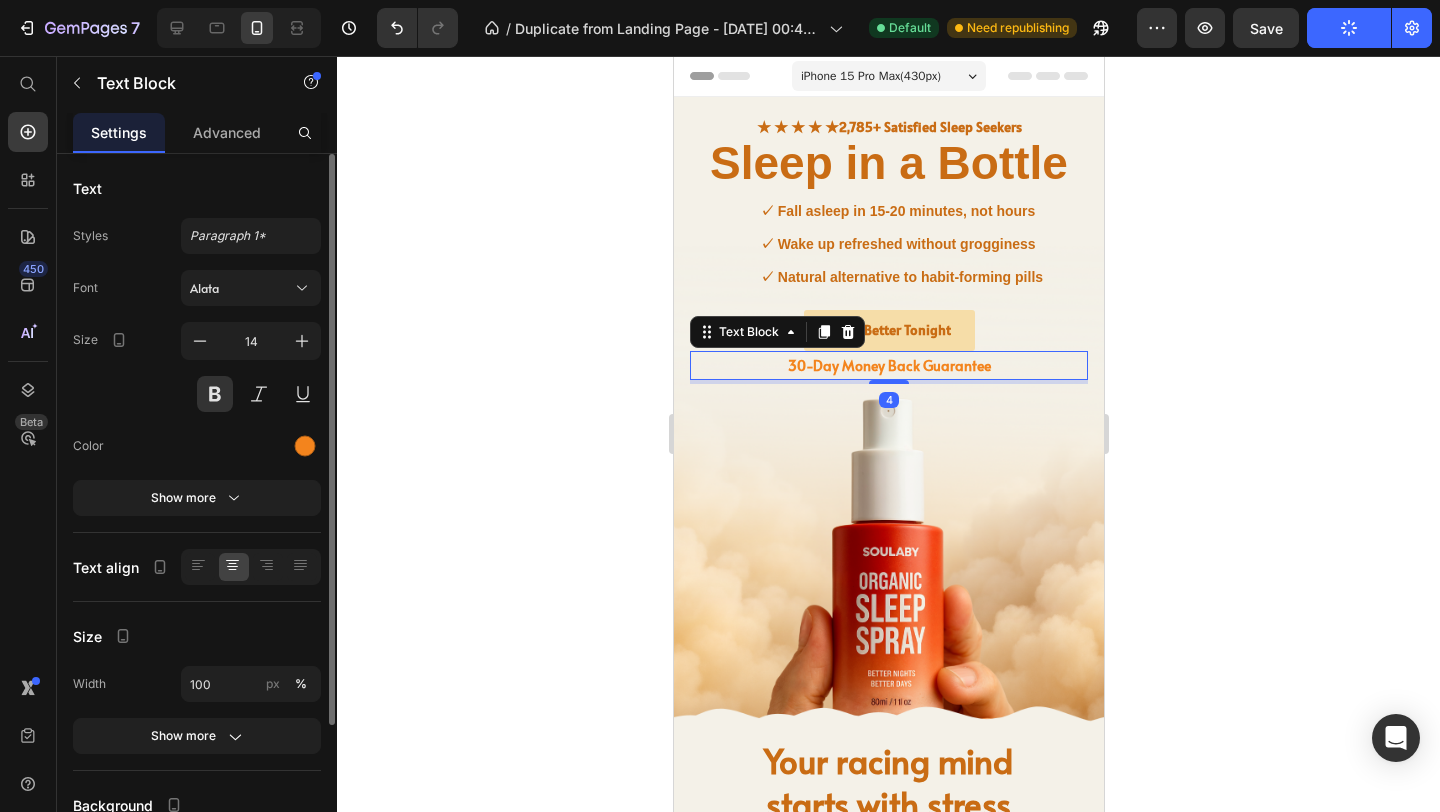click 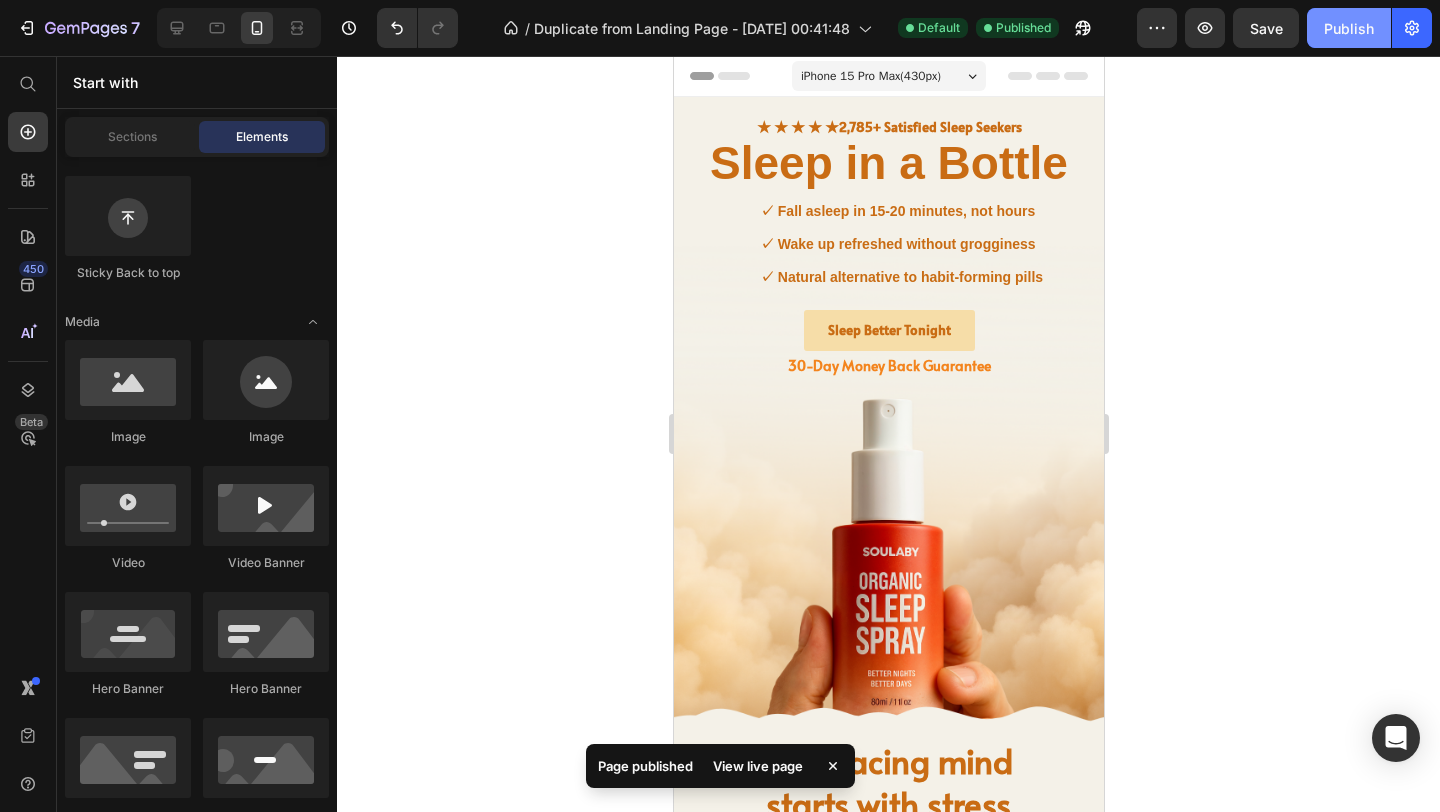 click on "Publish" at bounding box center [1349, 28] 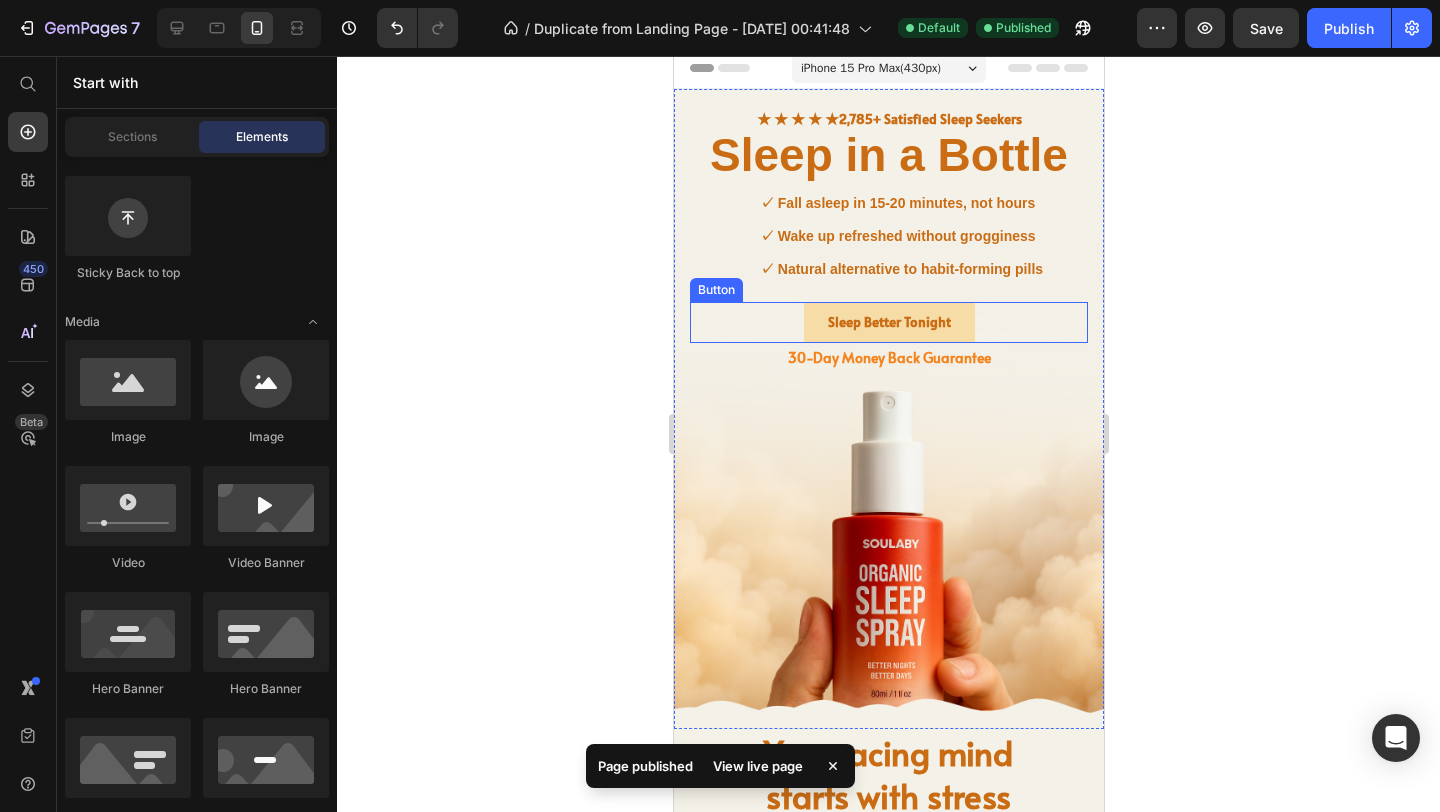scroll, scrollTop: 0, scrollLeft: 0, axis: both 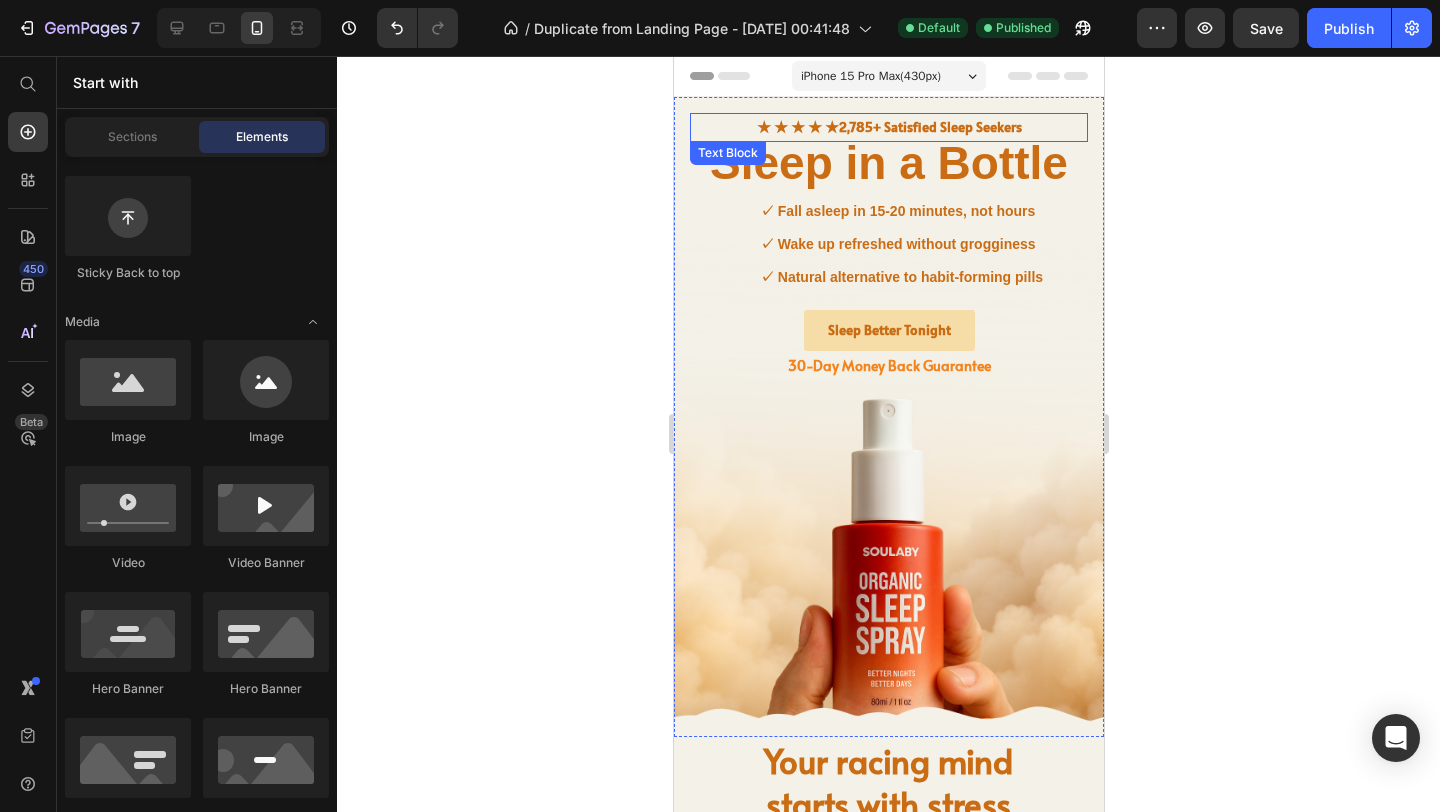 click on "★ ★ ★ ★ ★  2,785+ Satisfied Sleep Seekers" at bounding box center [888, 127] 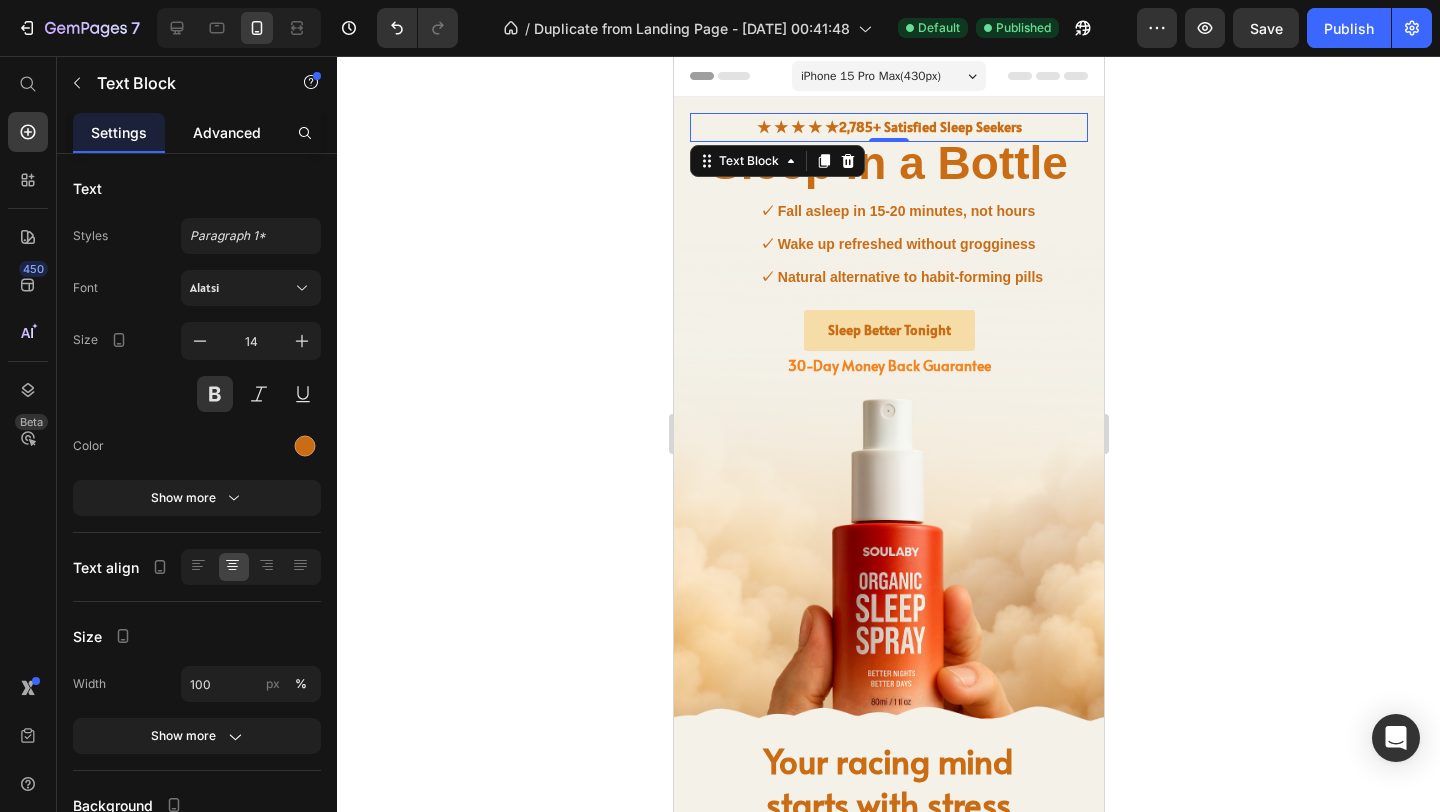 click on "Advanced" at bounding box center (227, 132) 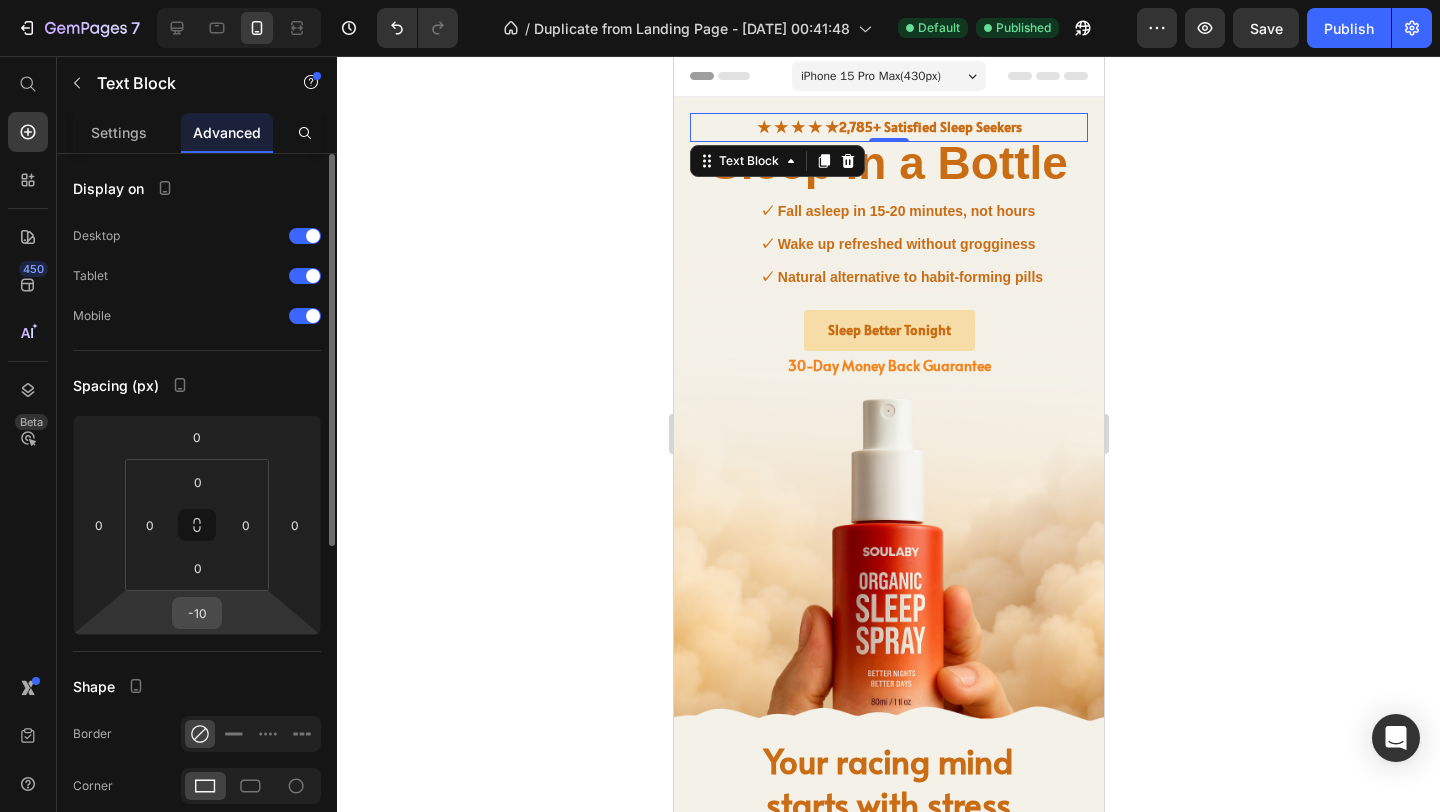 click on "-10" at bounding box center [197, 613] 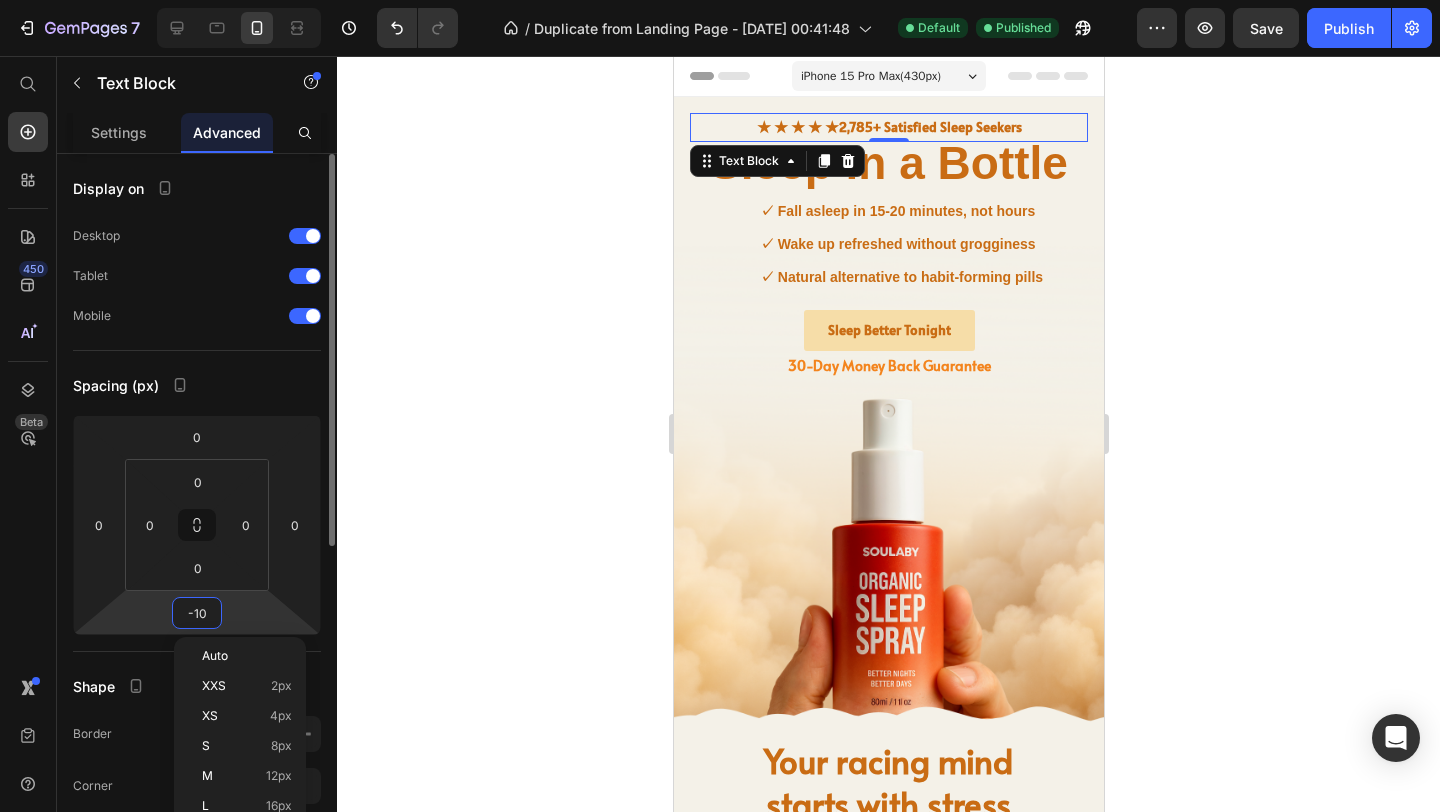 type on "0" 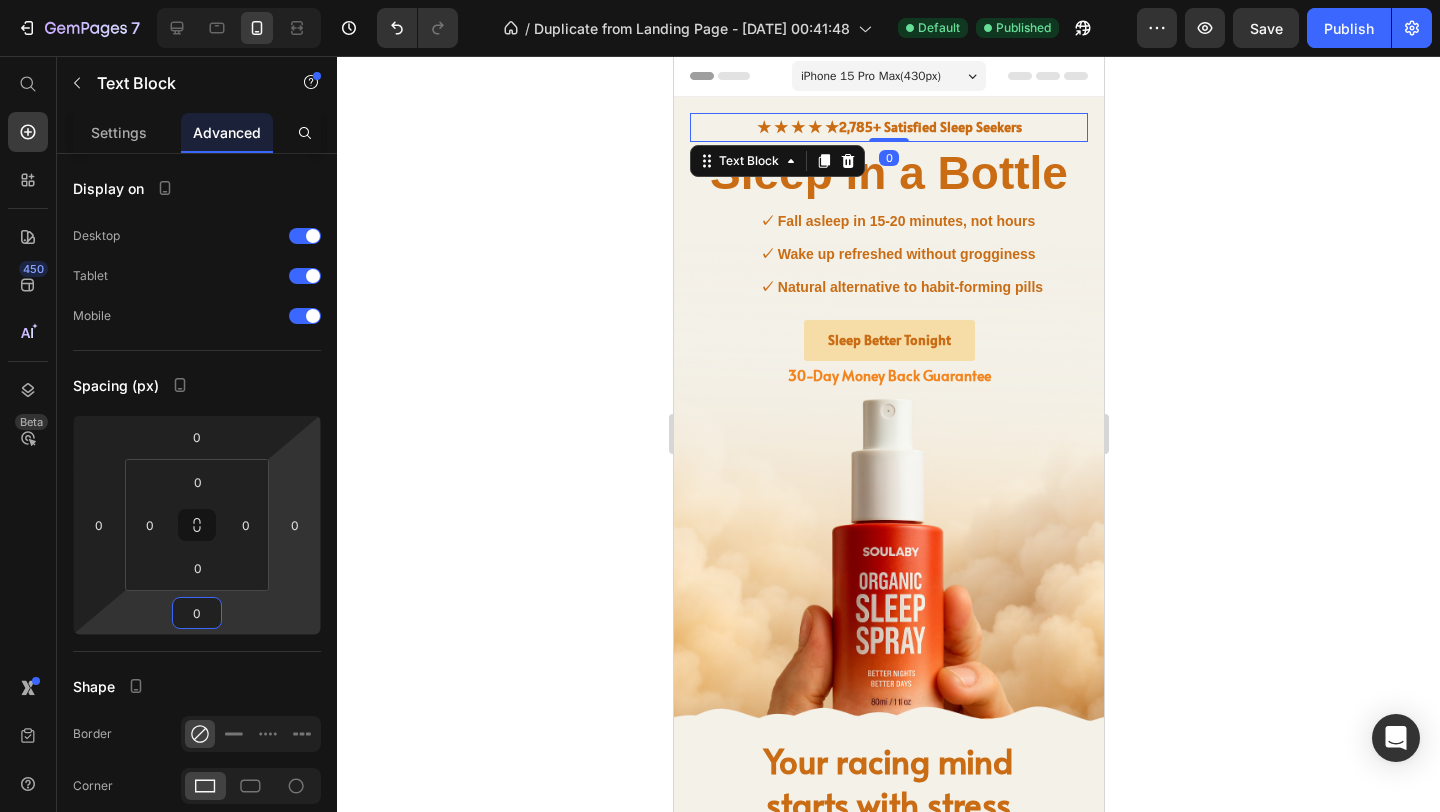 click 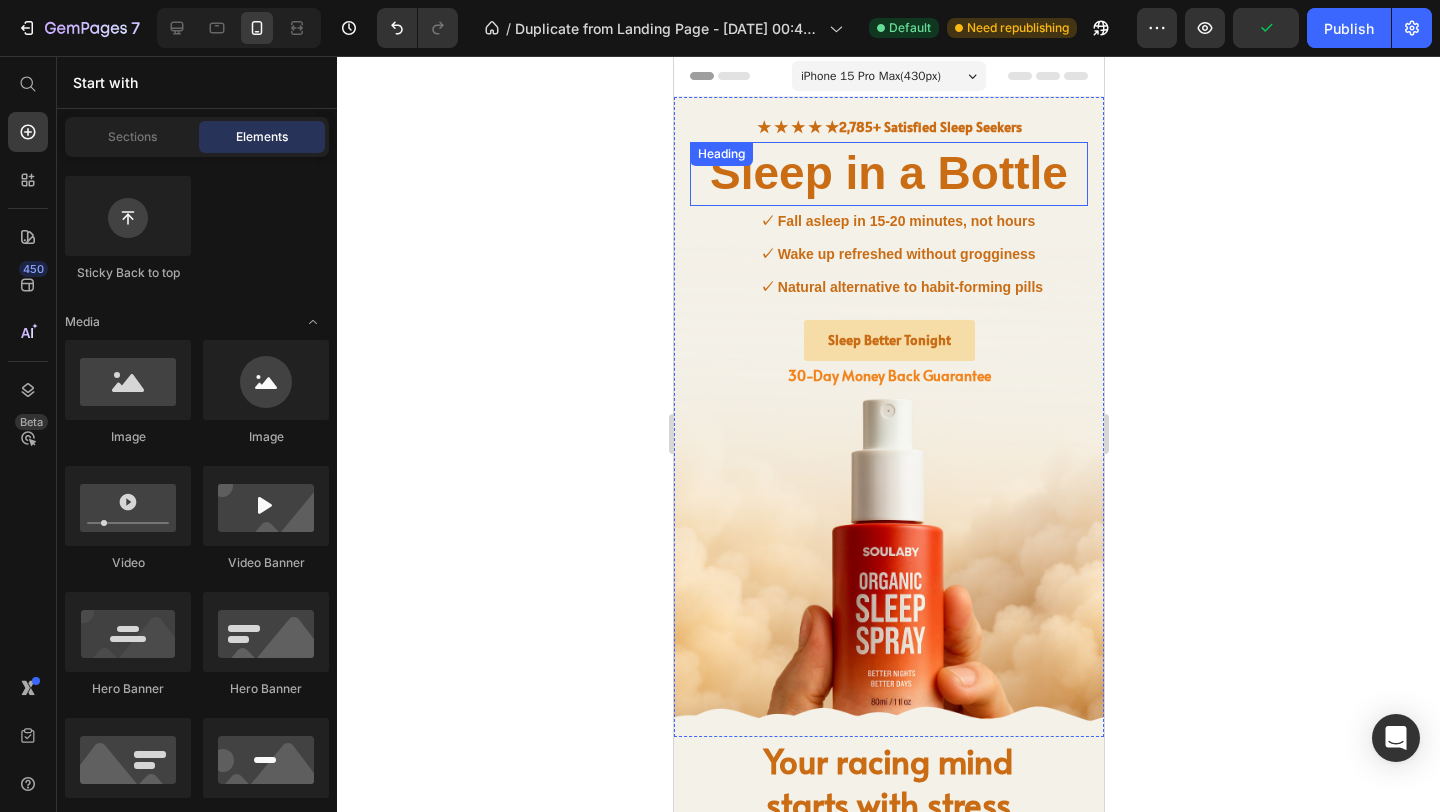 click on "⁠⁠⁠⁠⁠⁠⁠ Sleep in a Bottle" at bounding box center (888, 174) 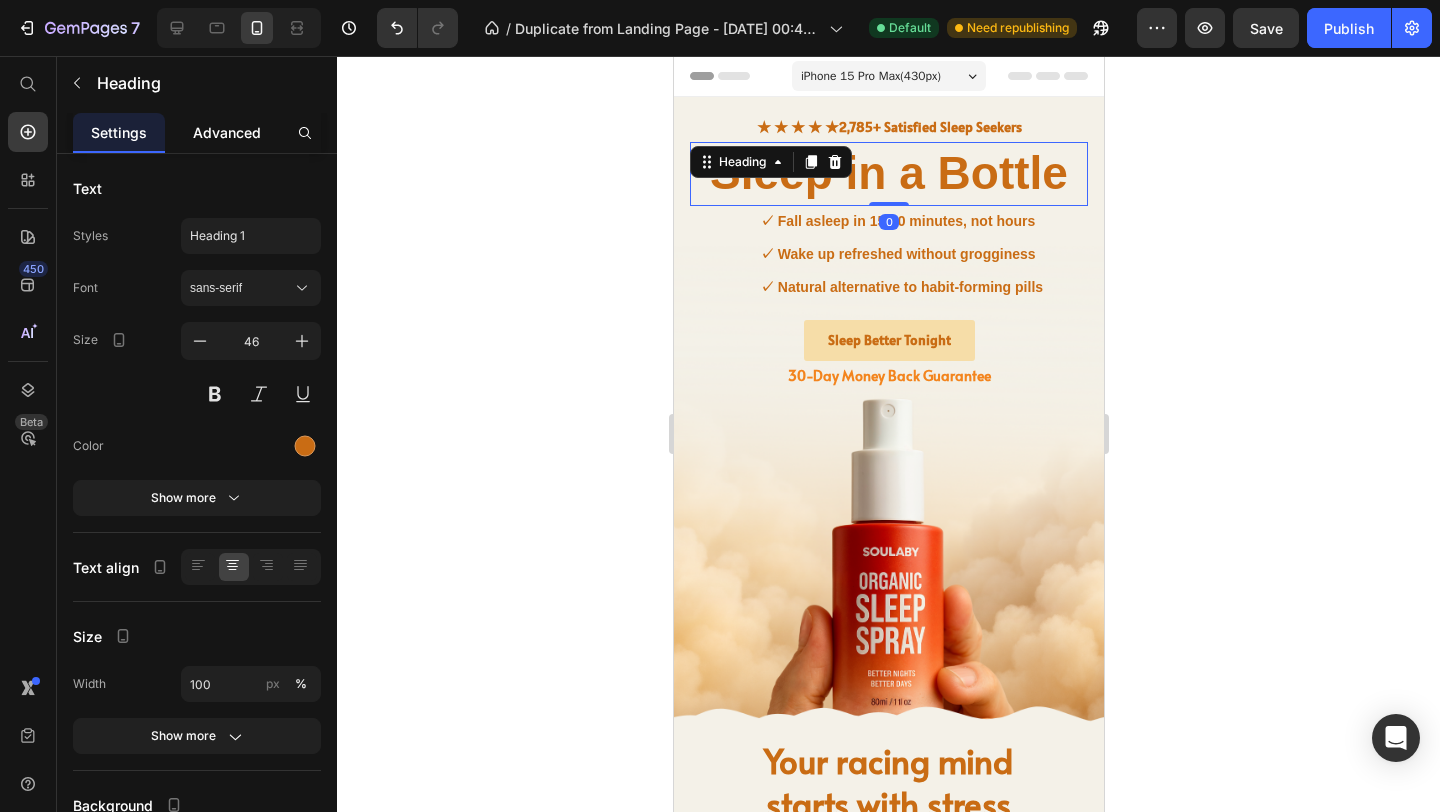 click on "Advanced" at bounding box center (227, 132) 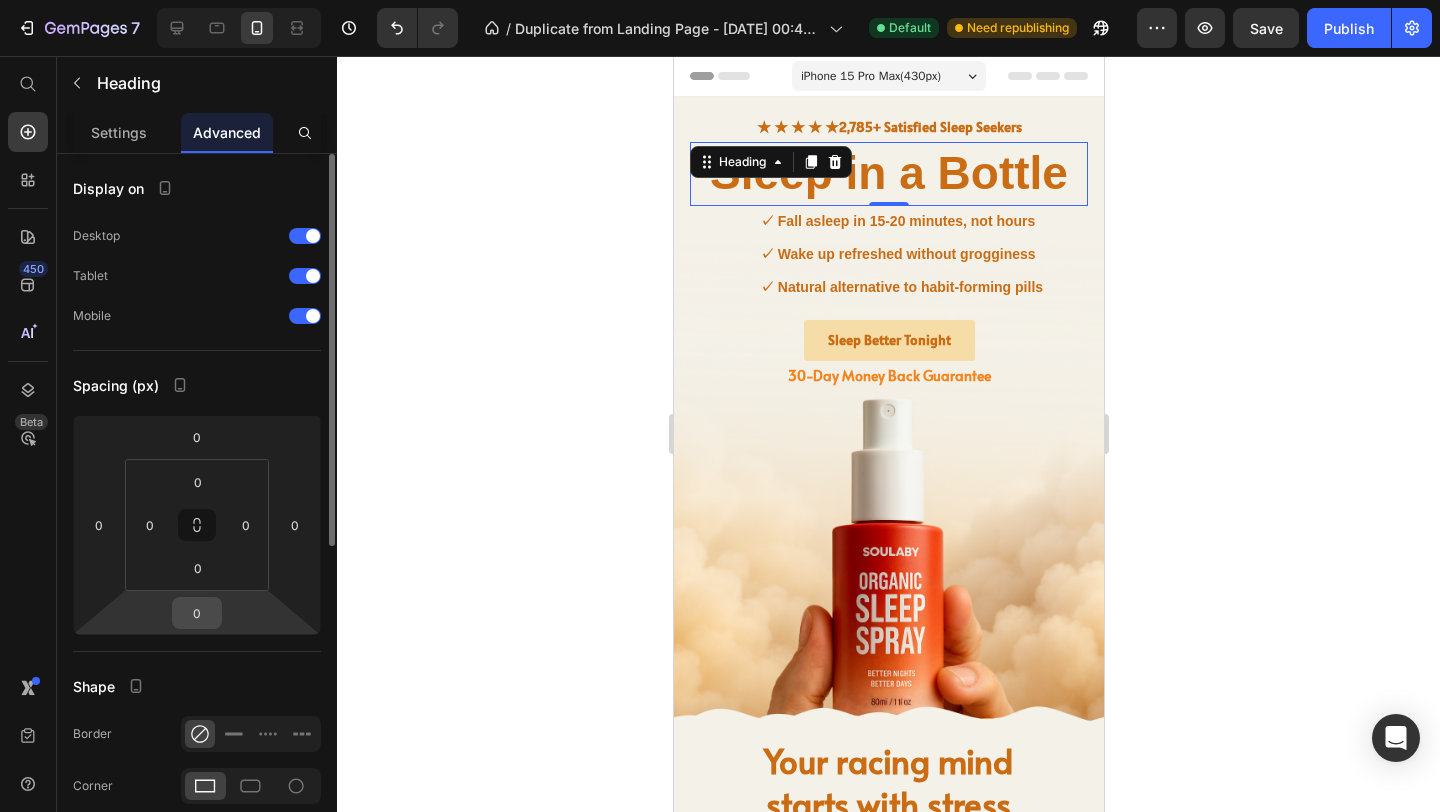click on "0" at bounding box center (197, 613) 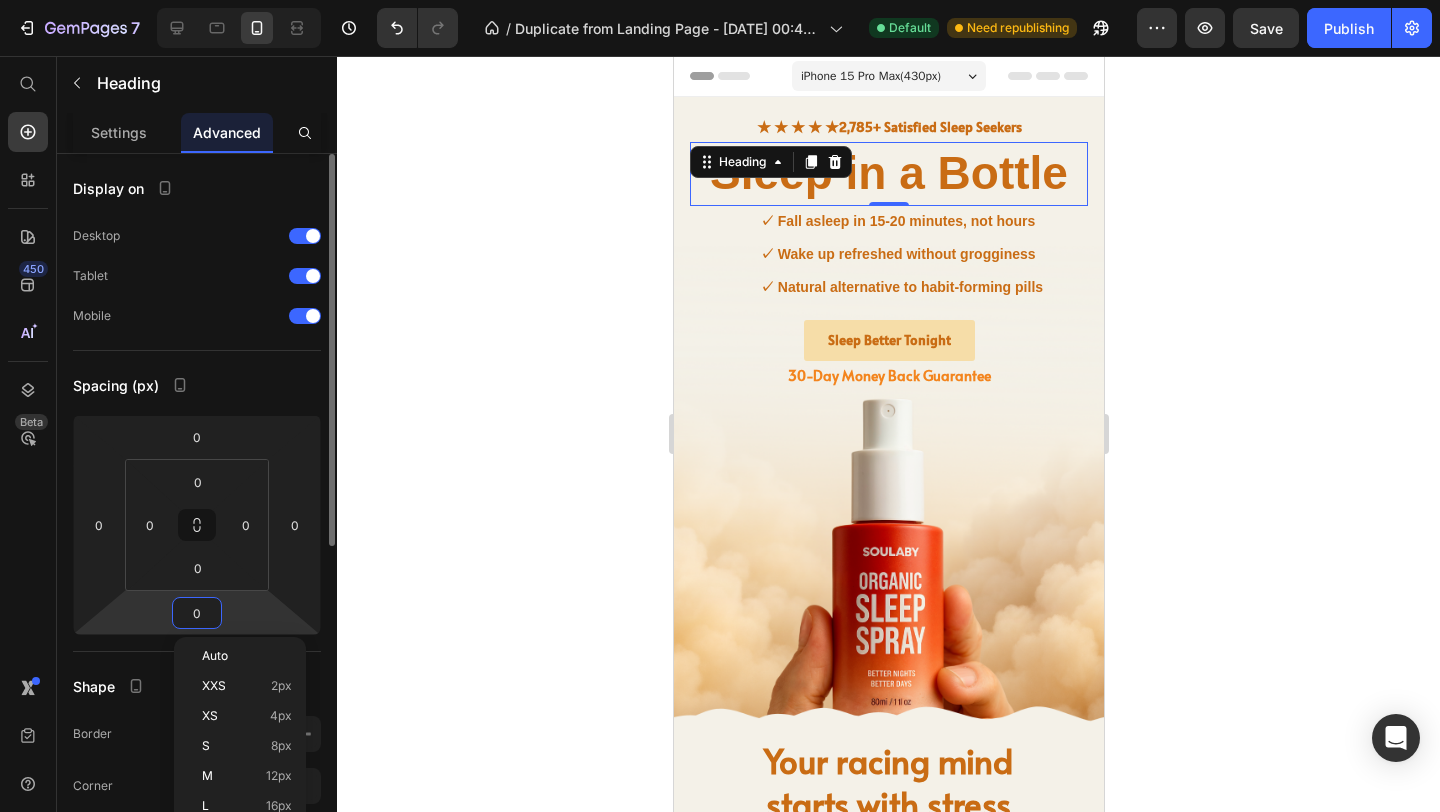 type on "8" 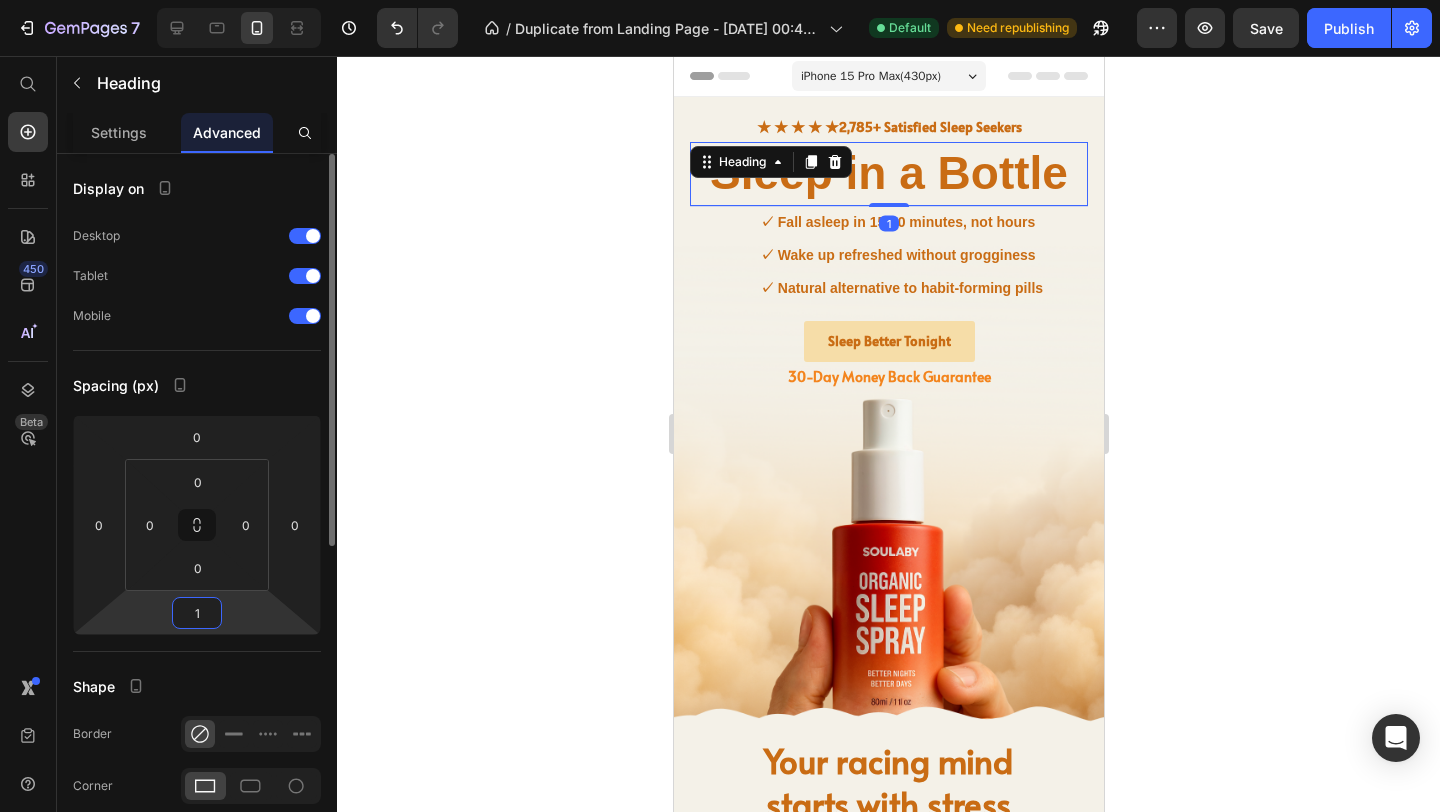 type on "10" 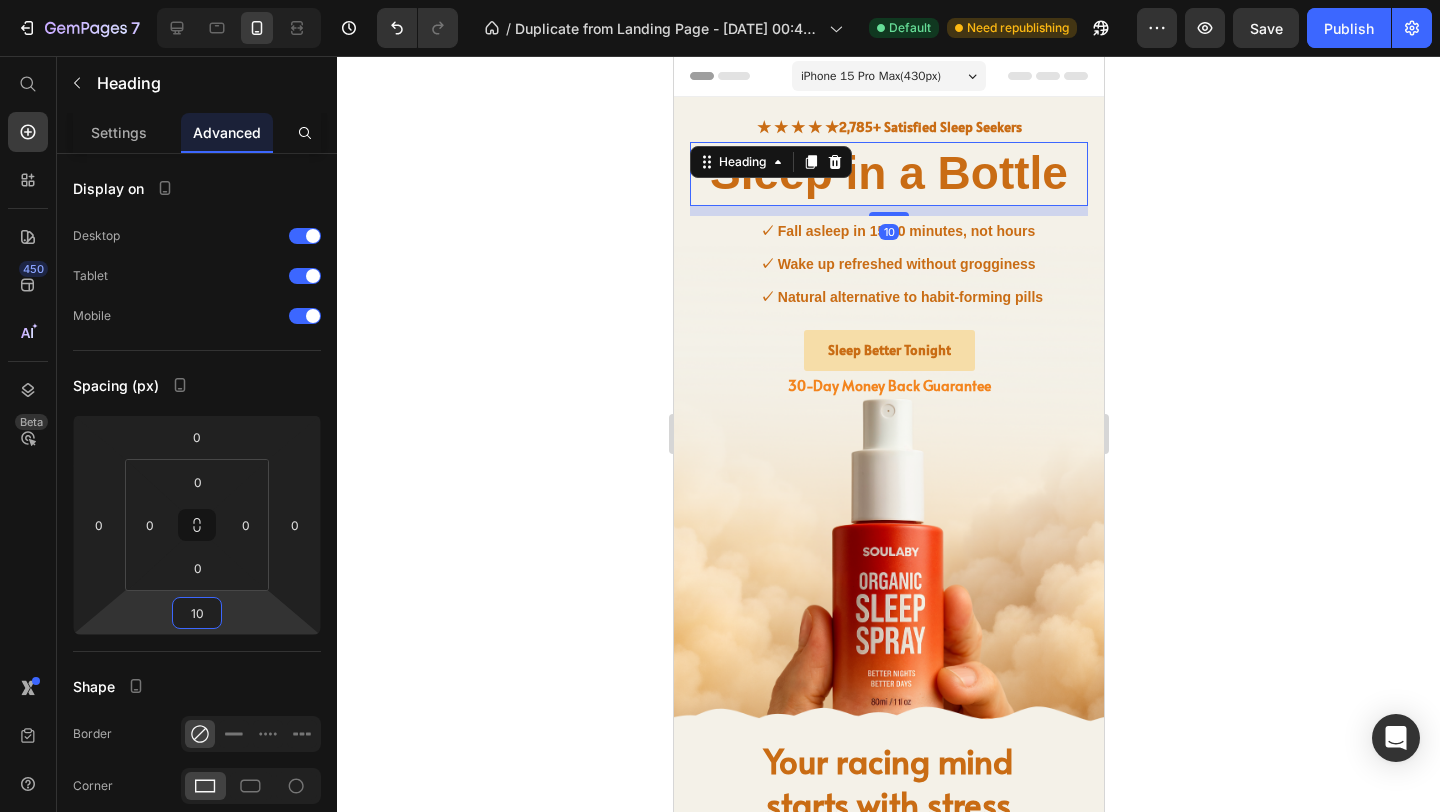 click 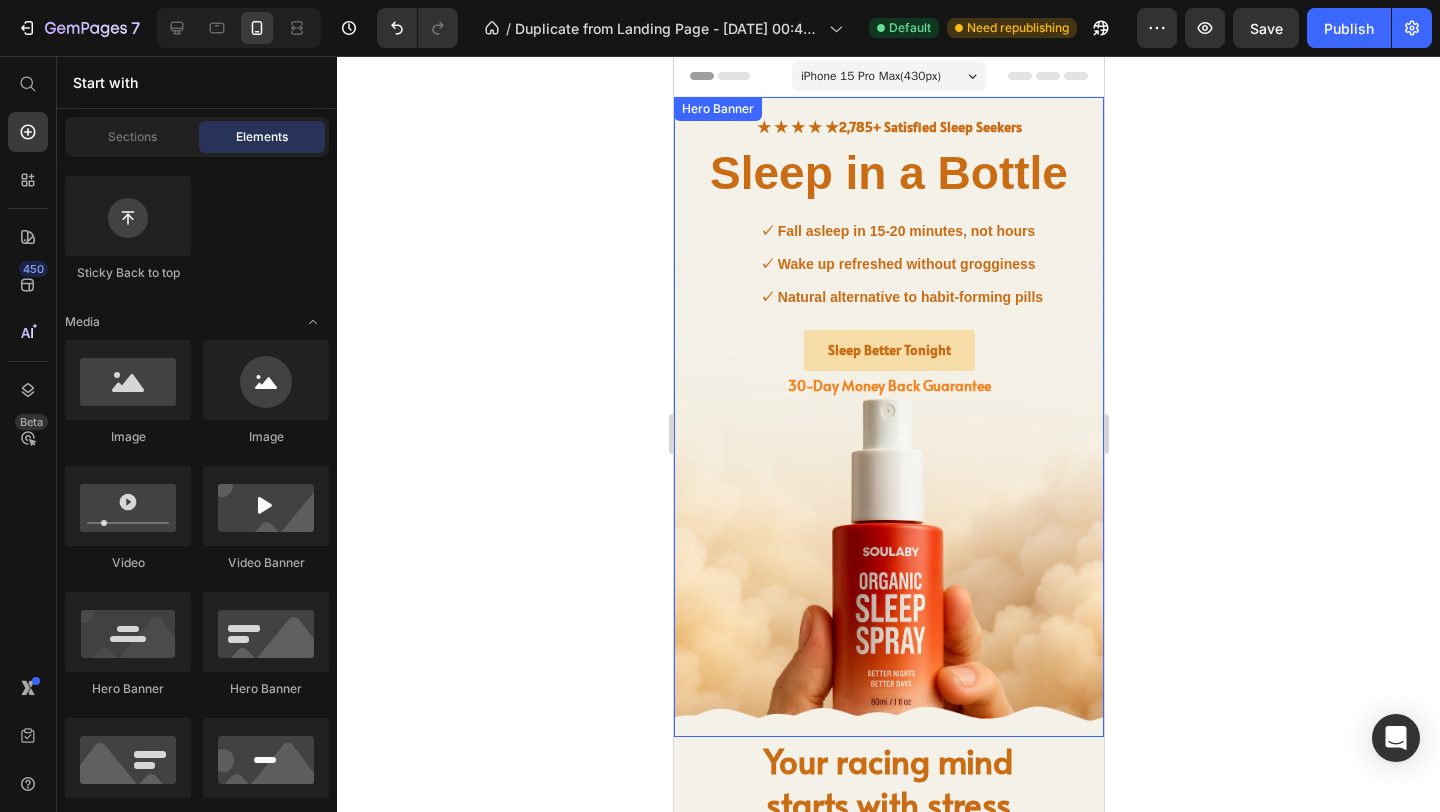 click 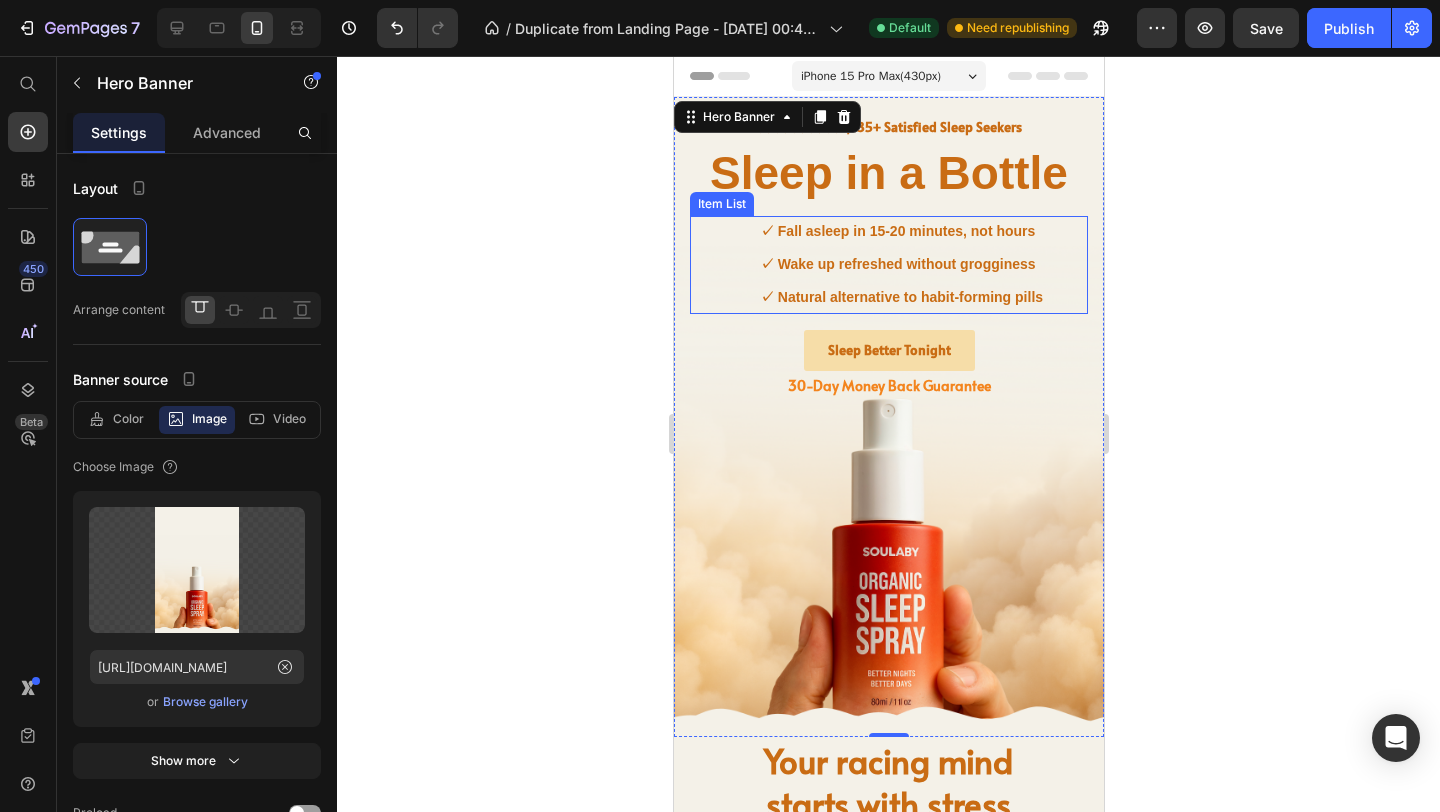 click on "✓ Wake up refreshed without grogginess" at bounding box center (888, 264) 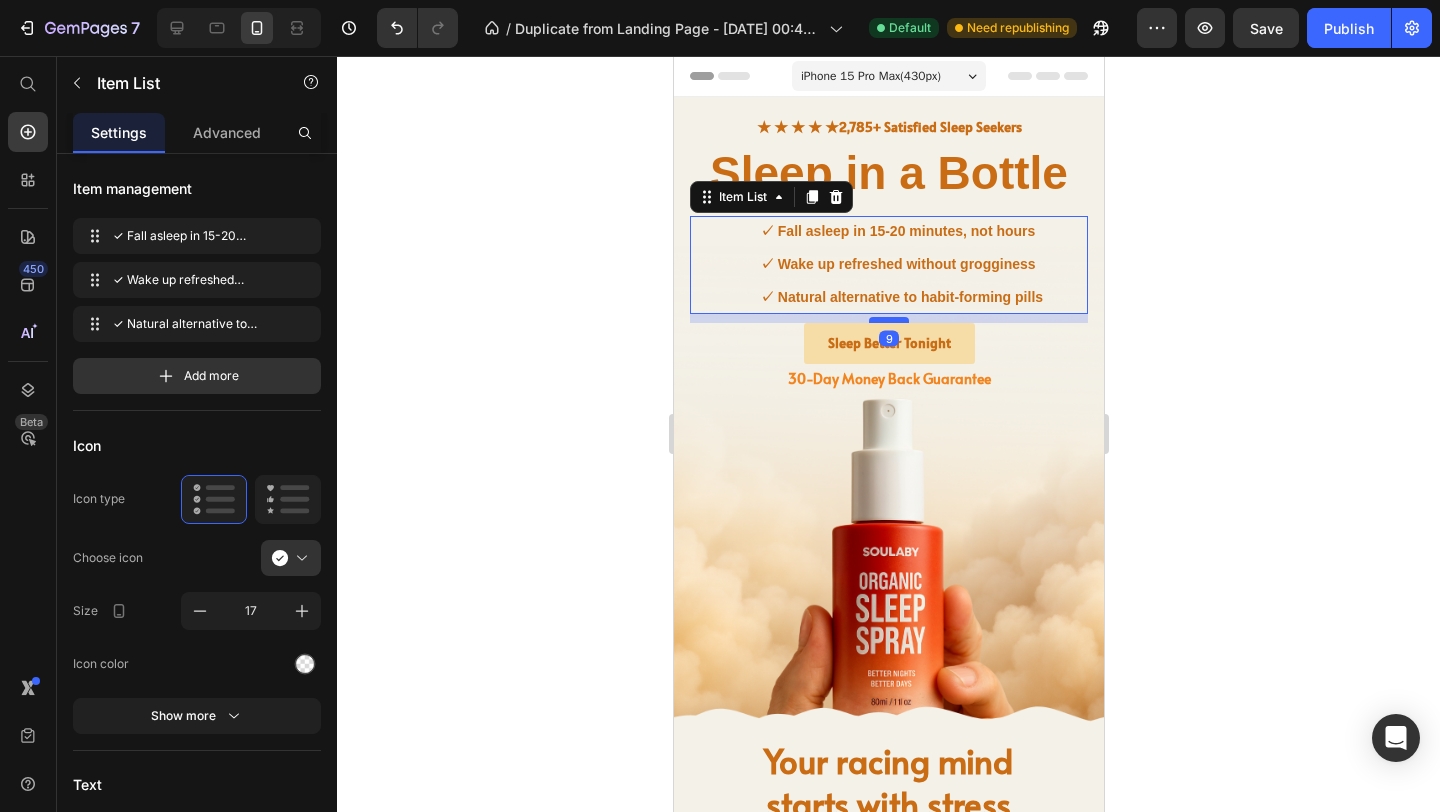 click at bounding box center (888, 320) 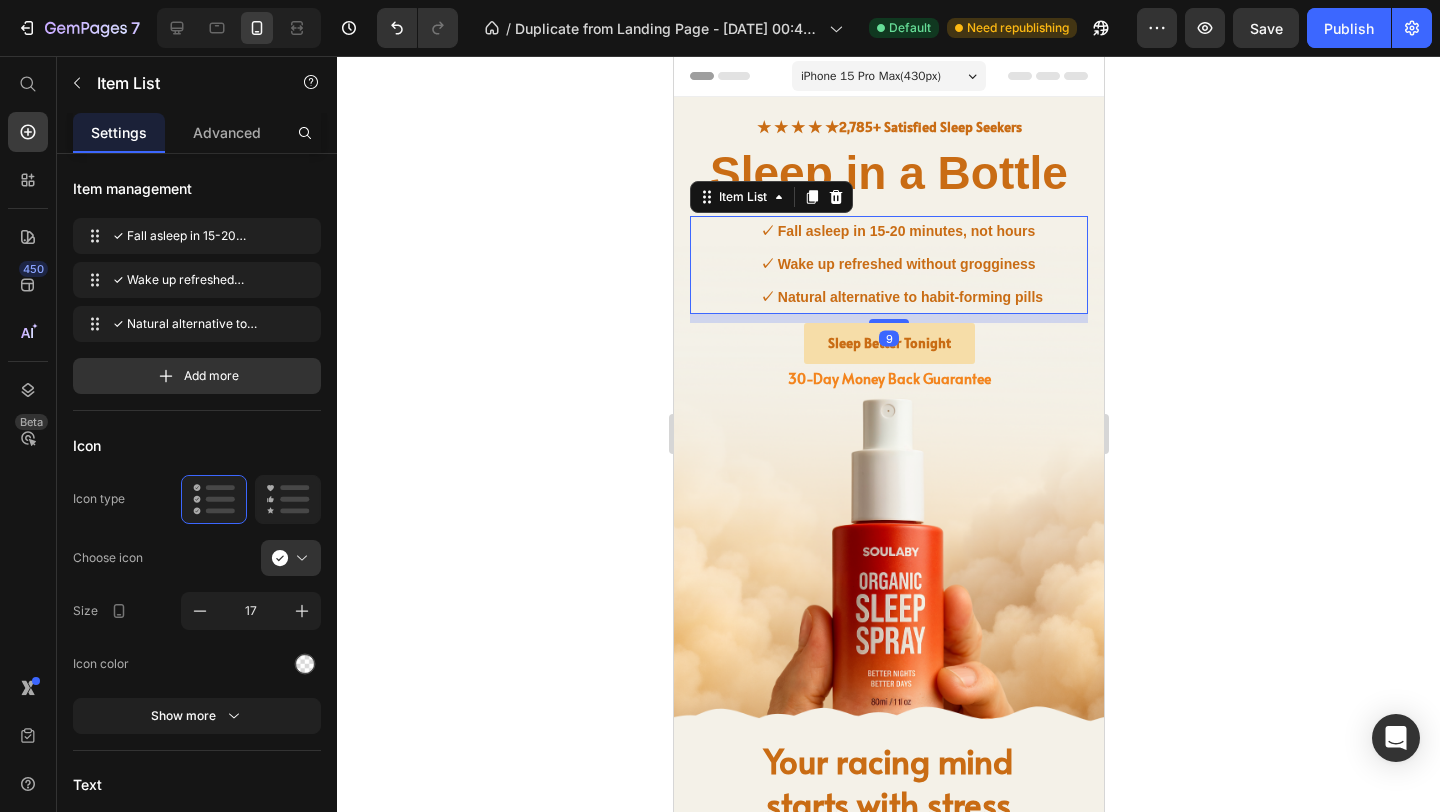 click 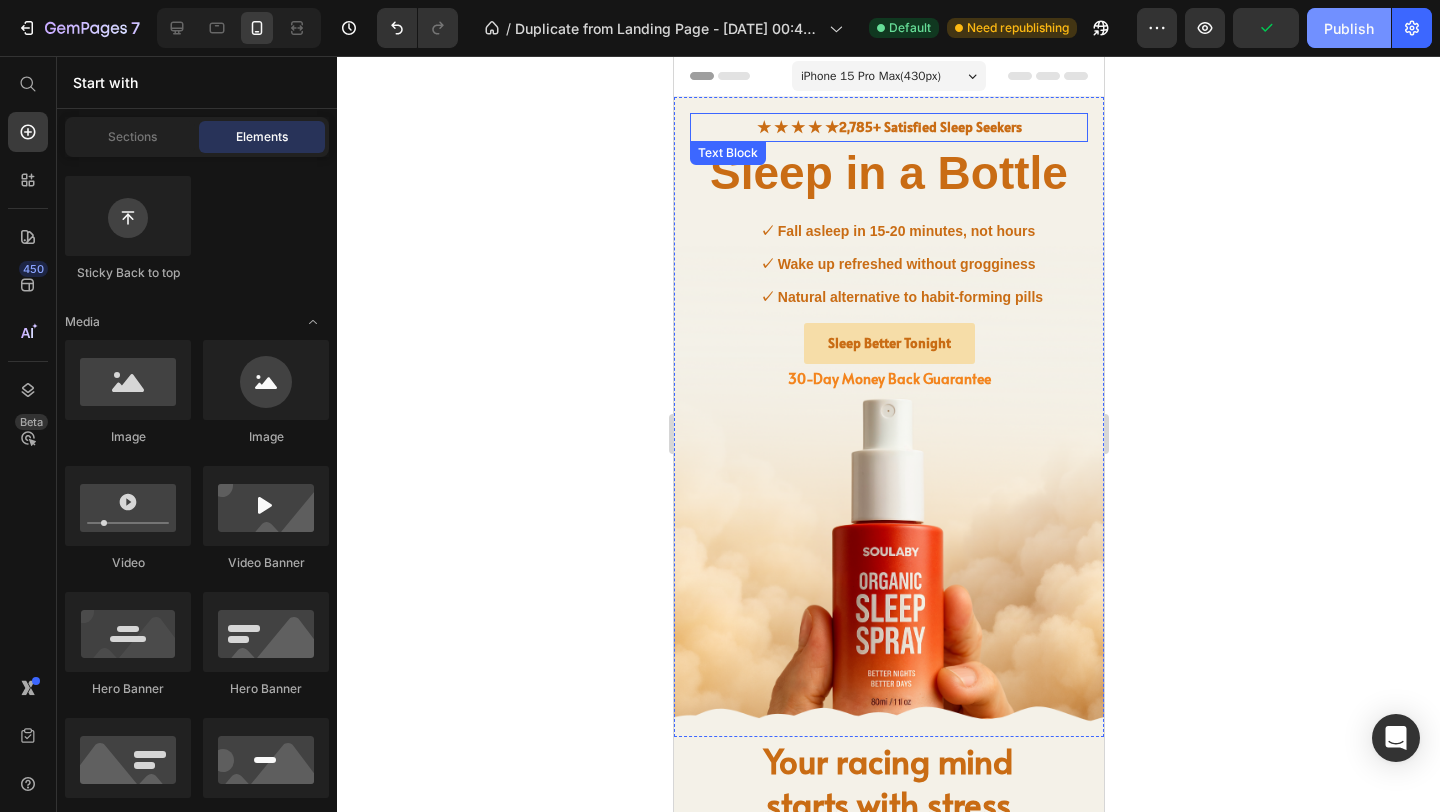 click on "Publish" 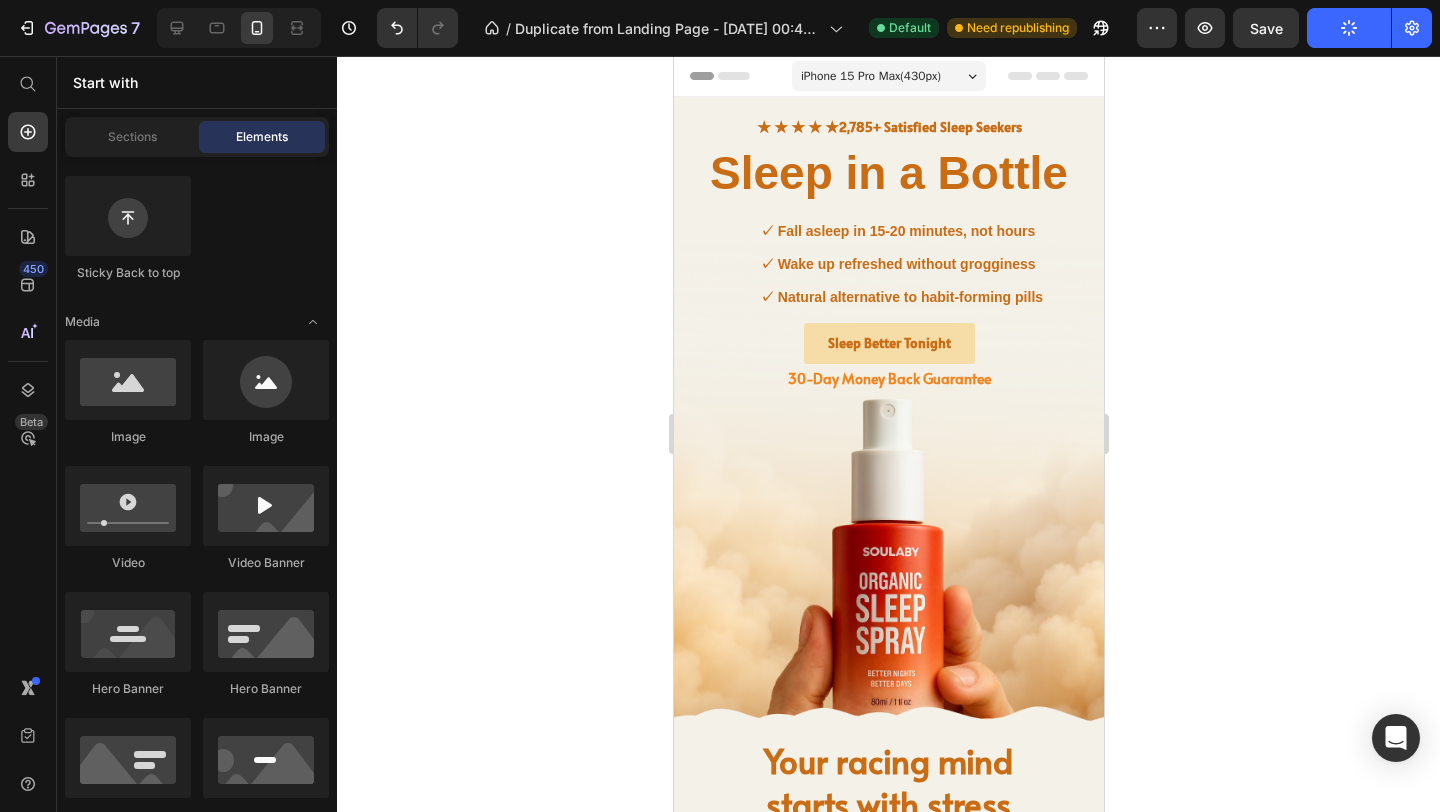 click on "iPhone 15 Pro Max  ( 430 px)" at bounding box center (870, 76) 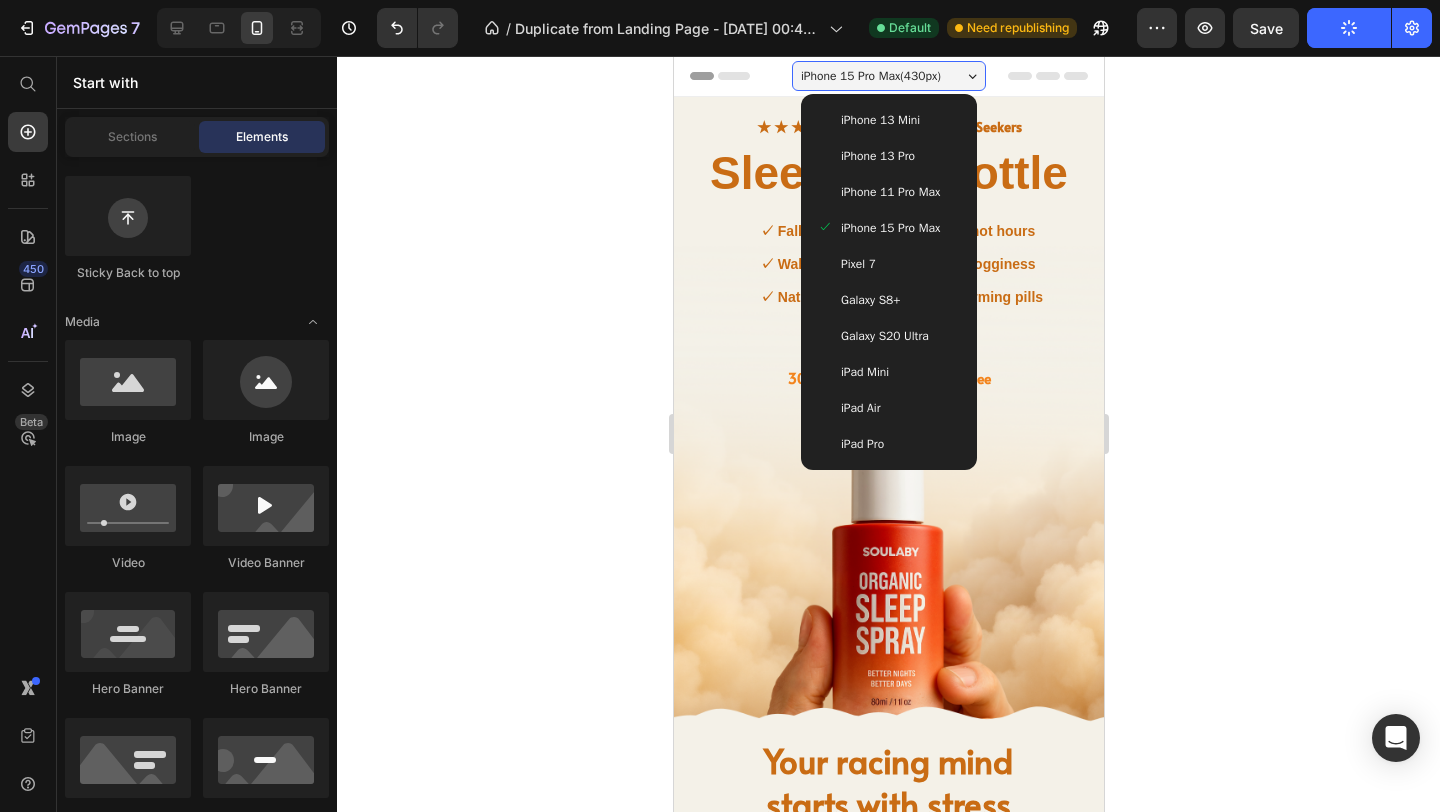 click on "iPhone 13 Mini" at bounding box center [888, 120] 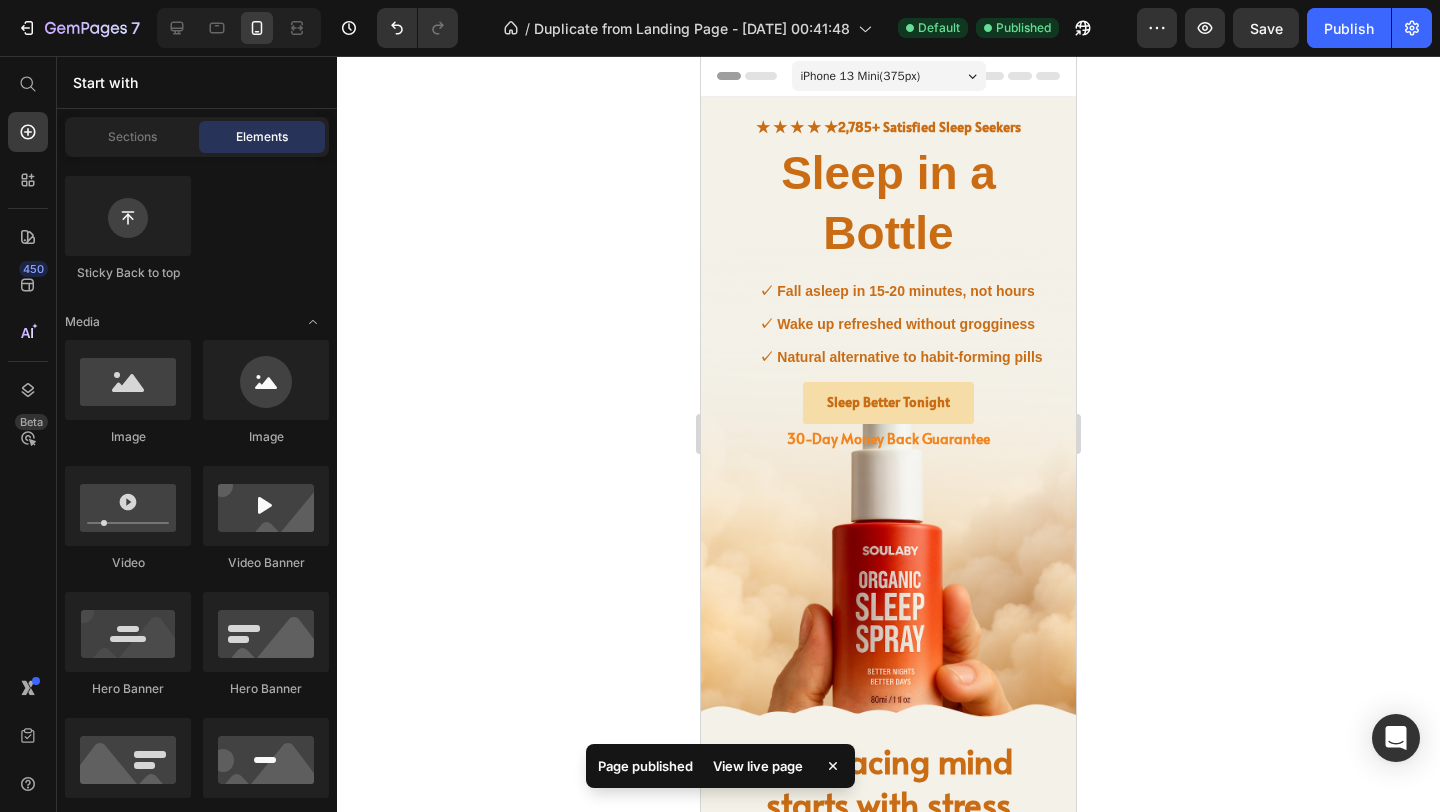 click on "iPhone 13 Mini  ( 375 px)" at bounding box center [861, 76] 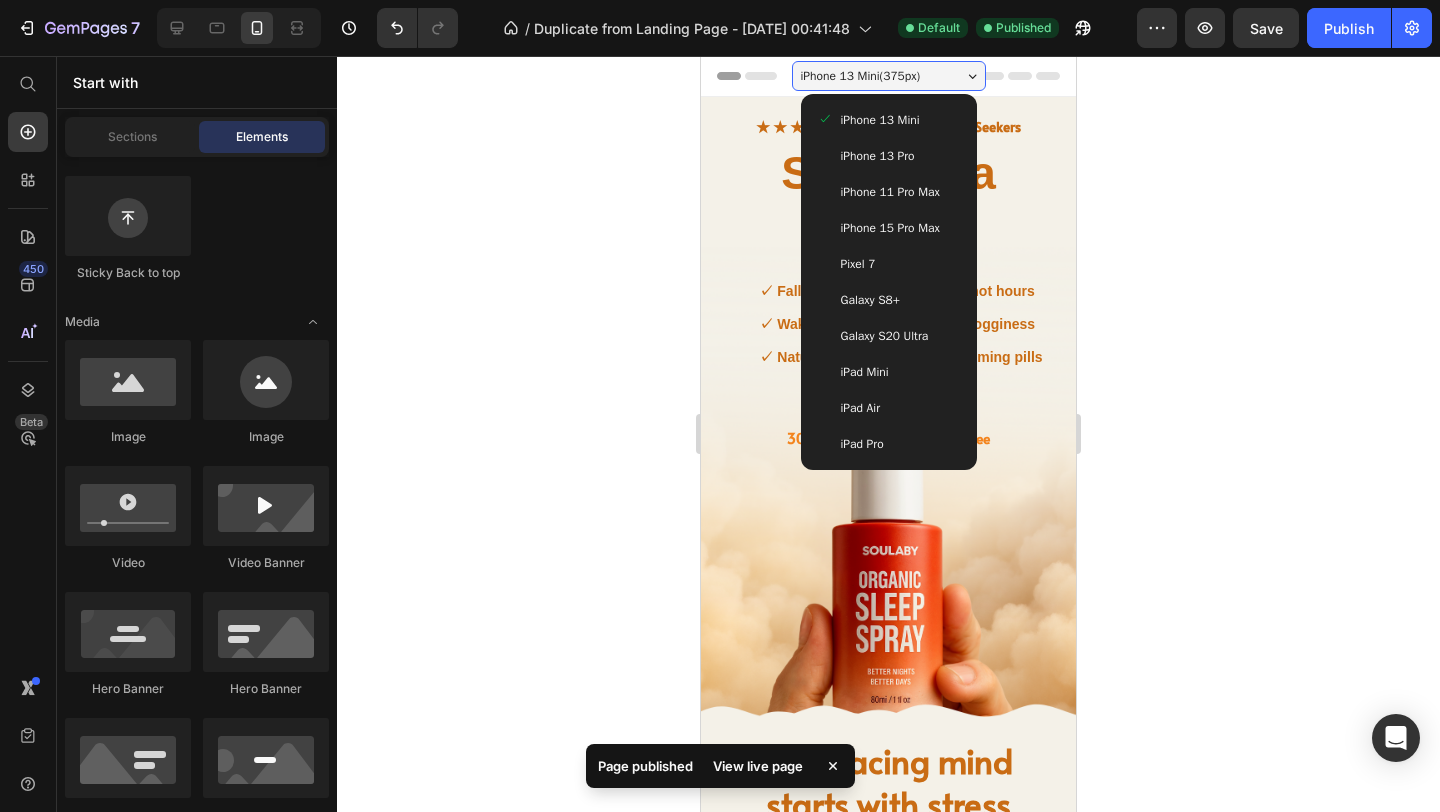 click on "iPhone 13 Pro" at bounding box center [878, 156] 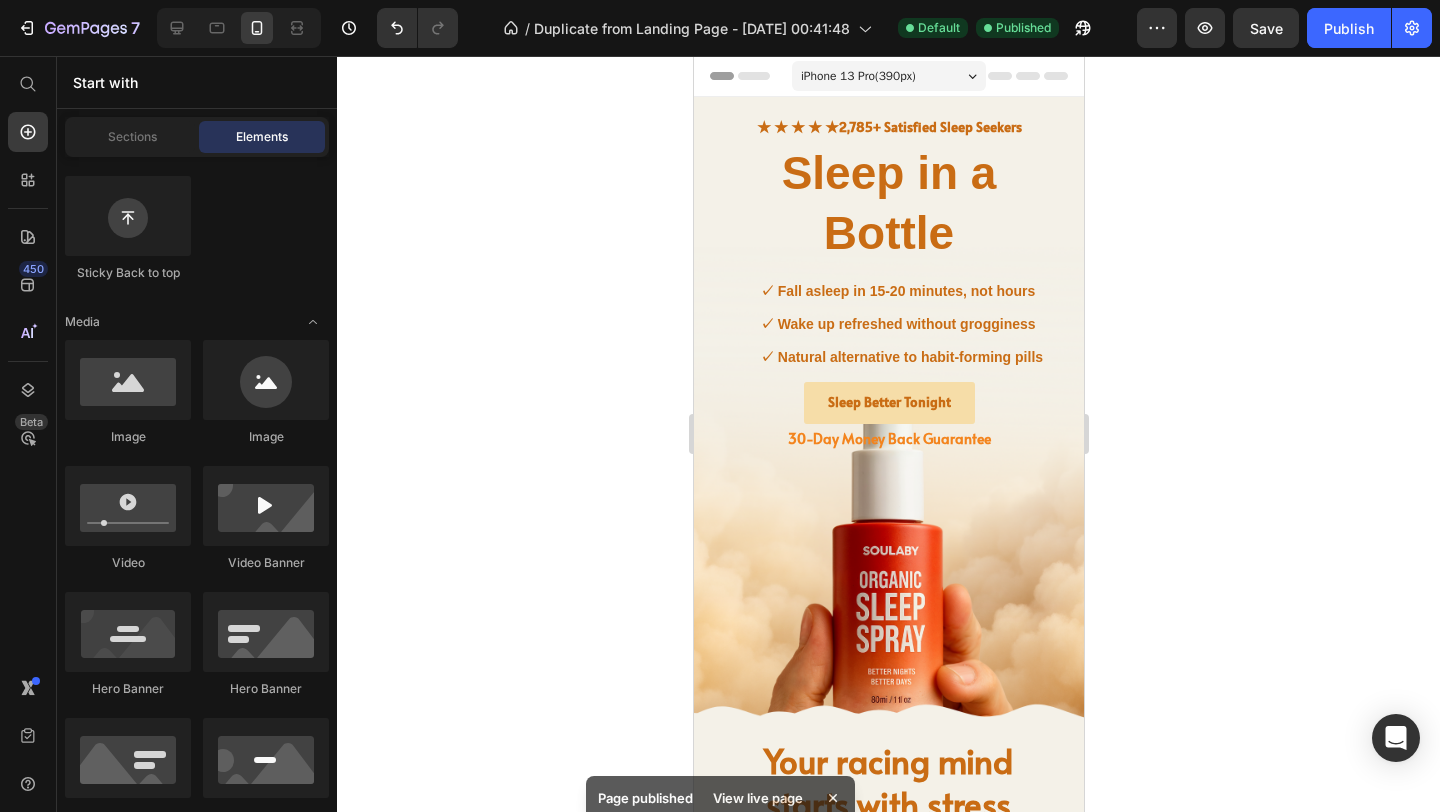 click on "iPhone 13 Pro  ( 390 px)" at bounding box center (857, 76) 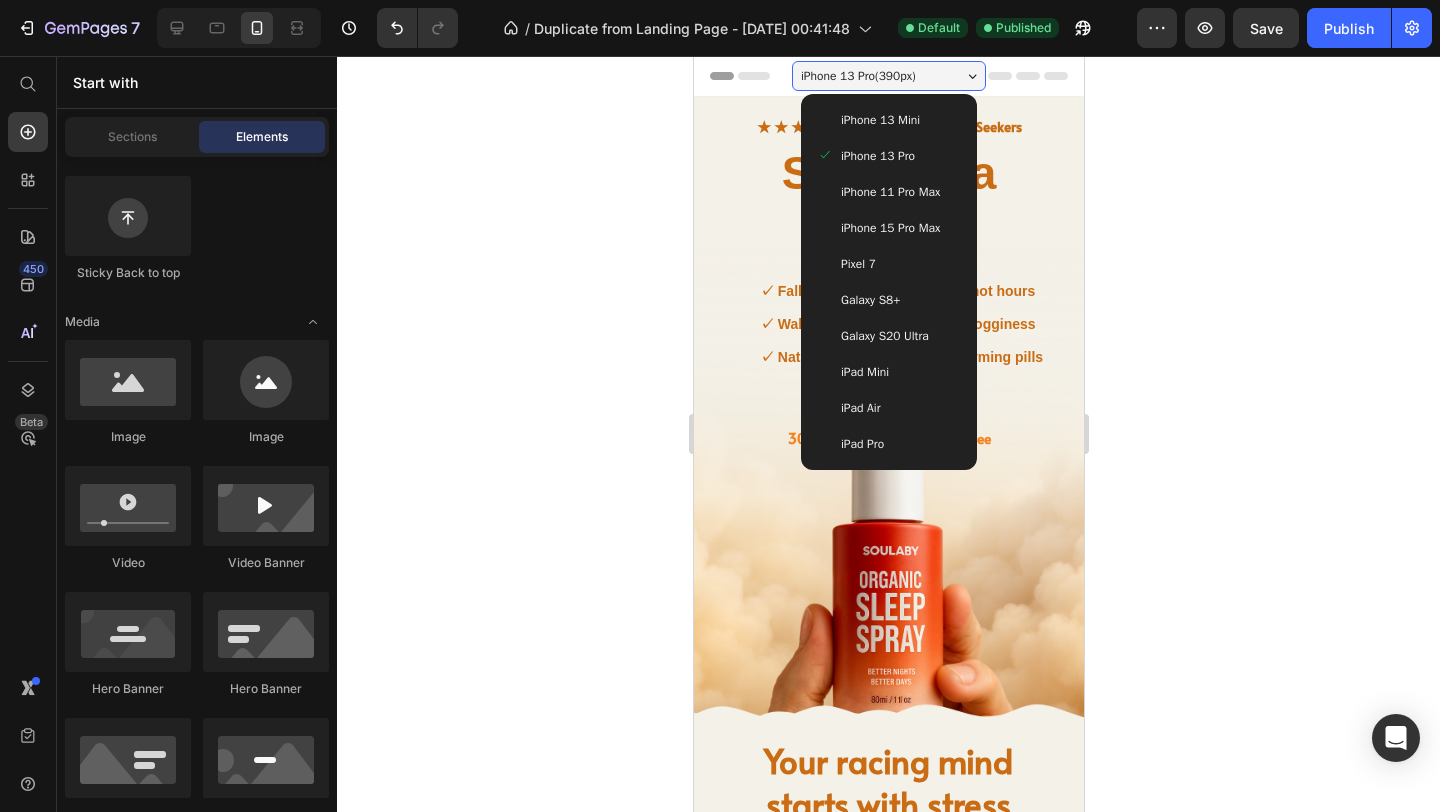 click on "iPhone 15 Pro Max" at bounding box center [889, 228] 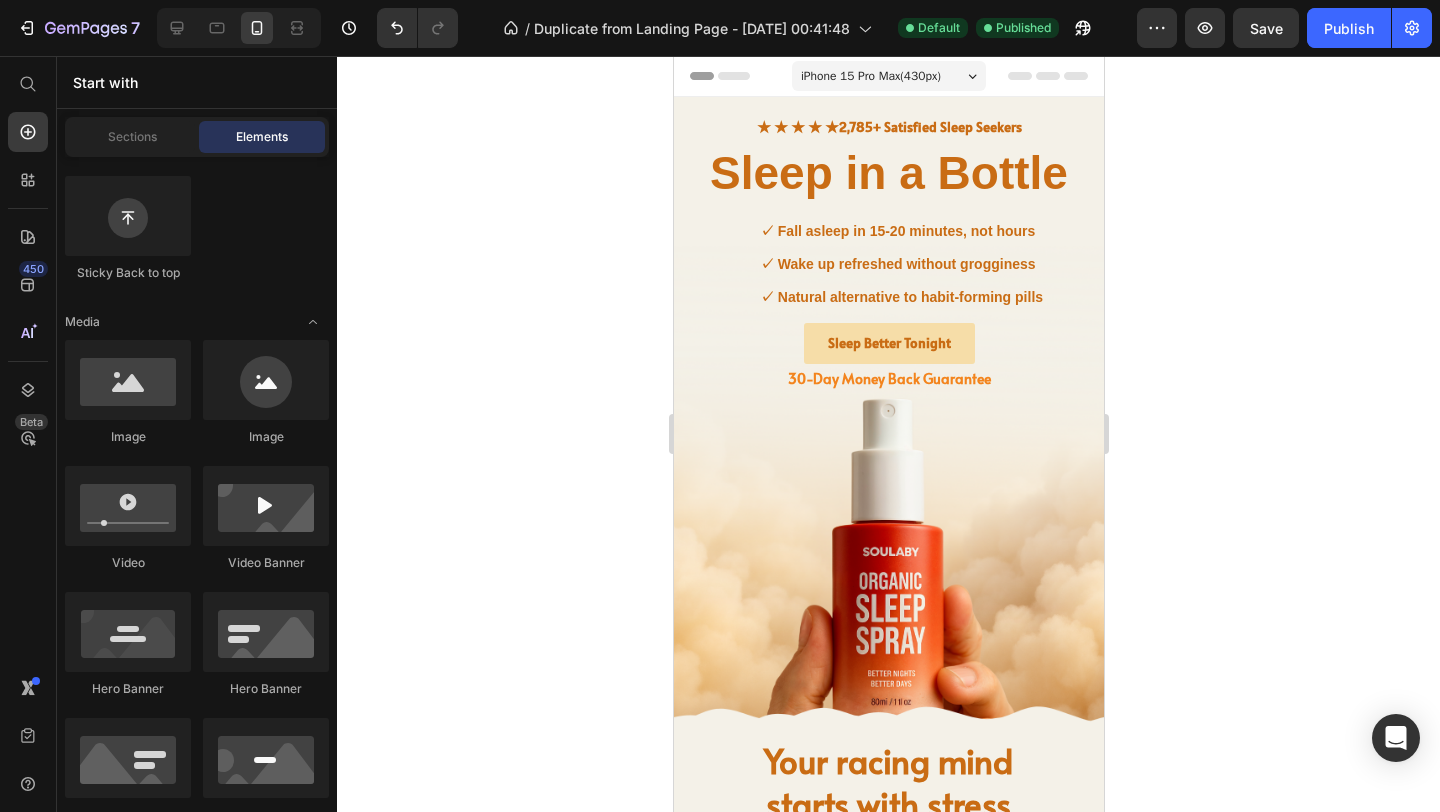click 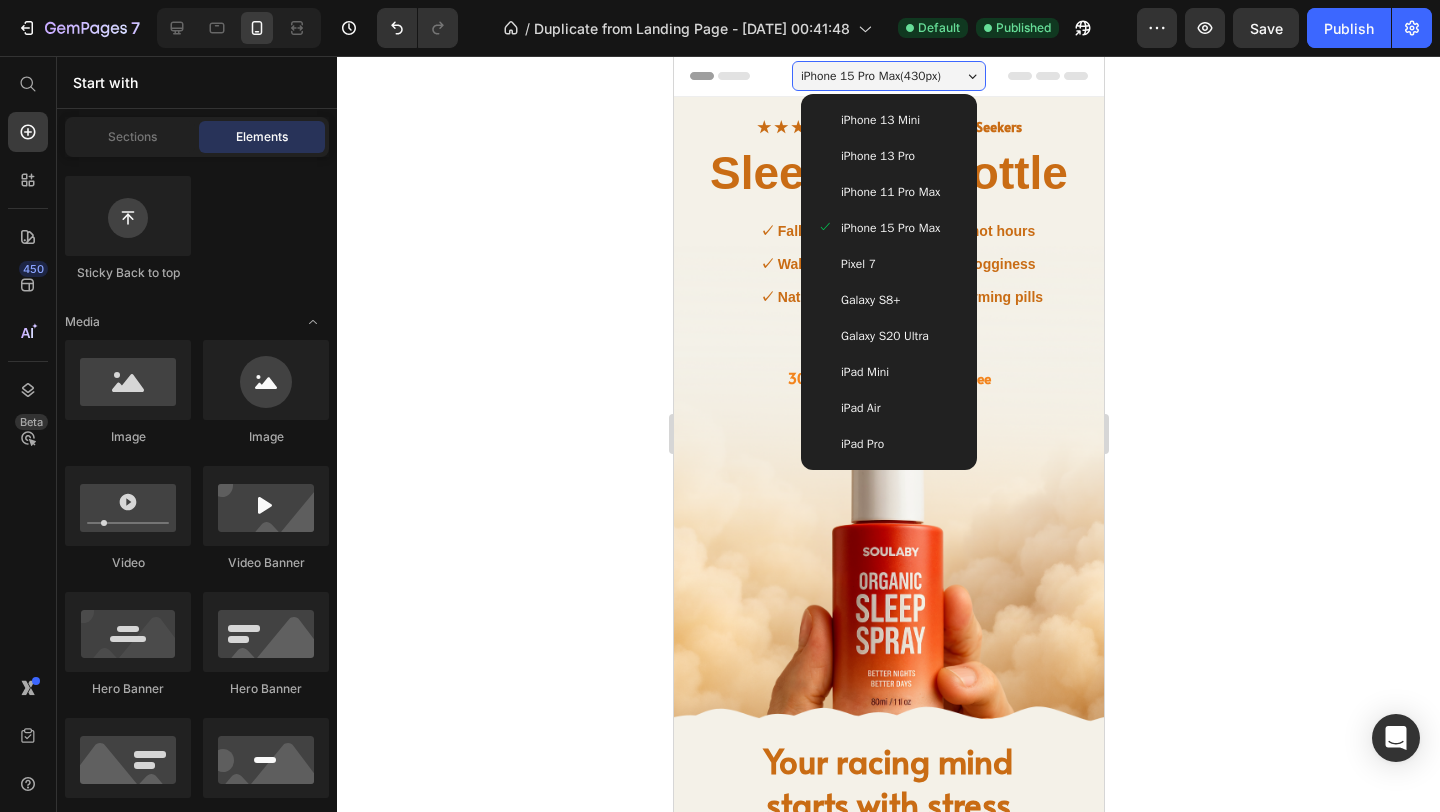 click on "iPhone 11 Pro Max" at bounding box center [889, 192] 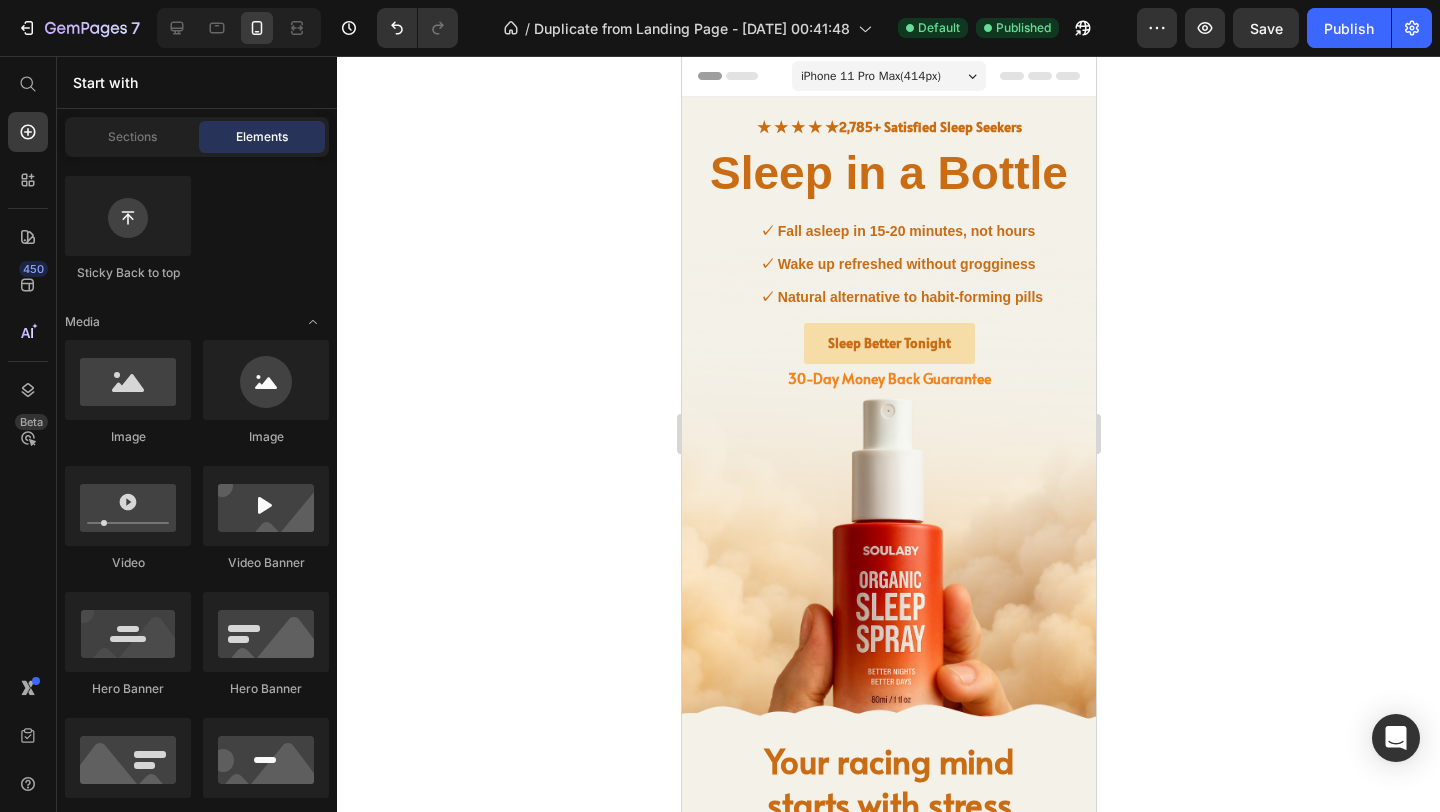 click on "iPhone 11 Pro Max  ( 414 px)" at bounding box center (870, 76) 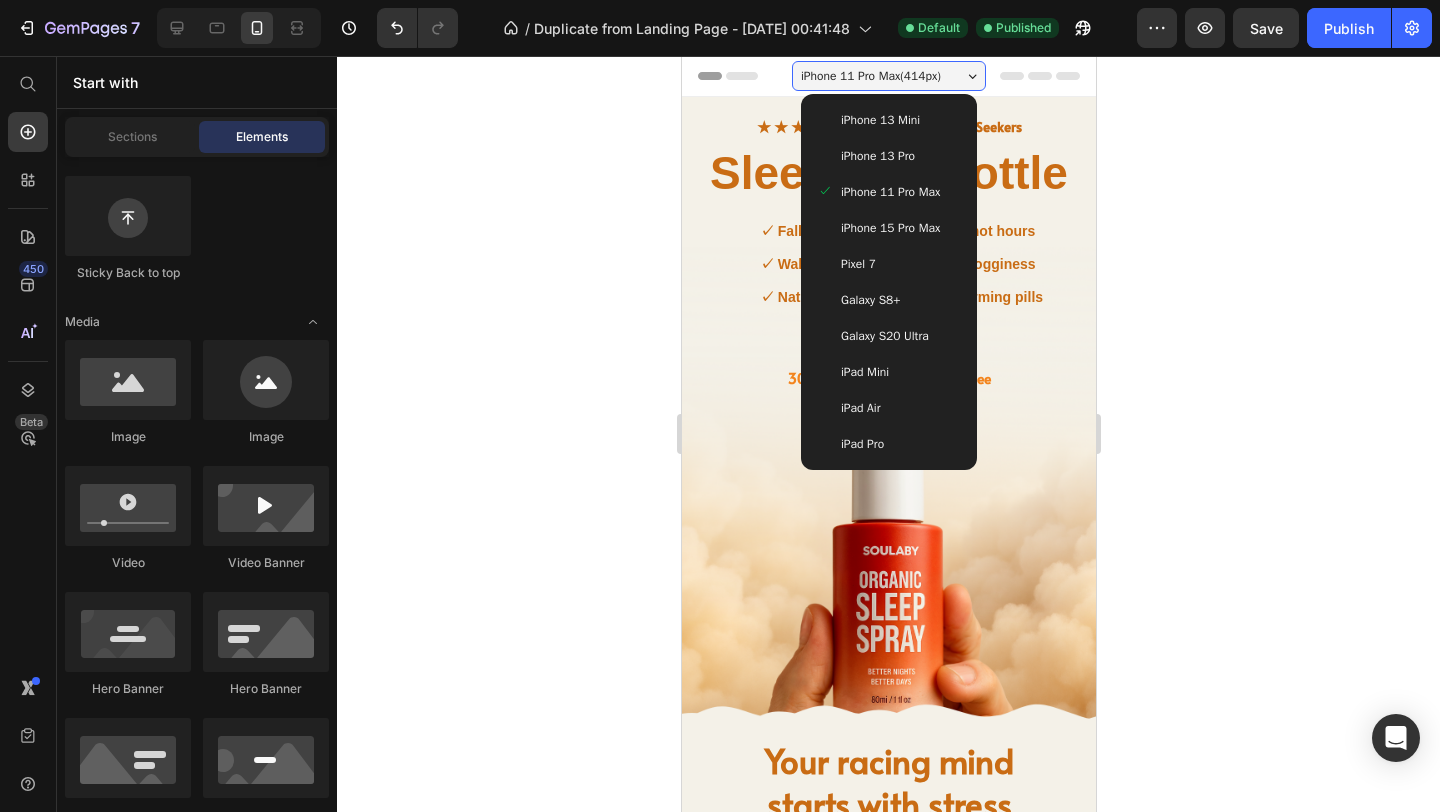click on "iPhone 13 Pro" at bounding box center [888, 156] 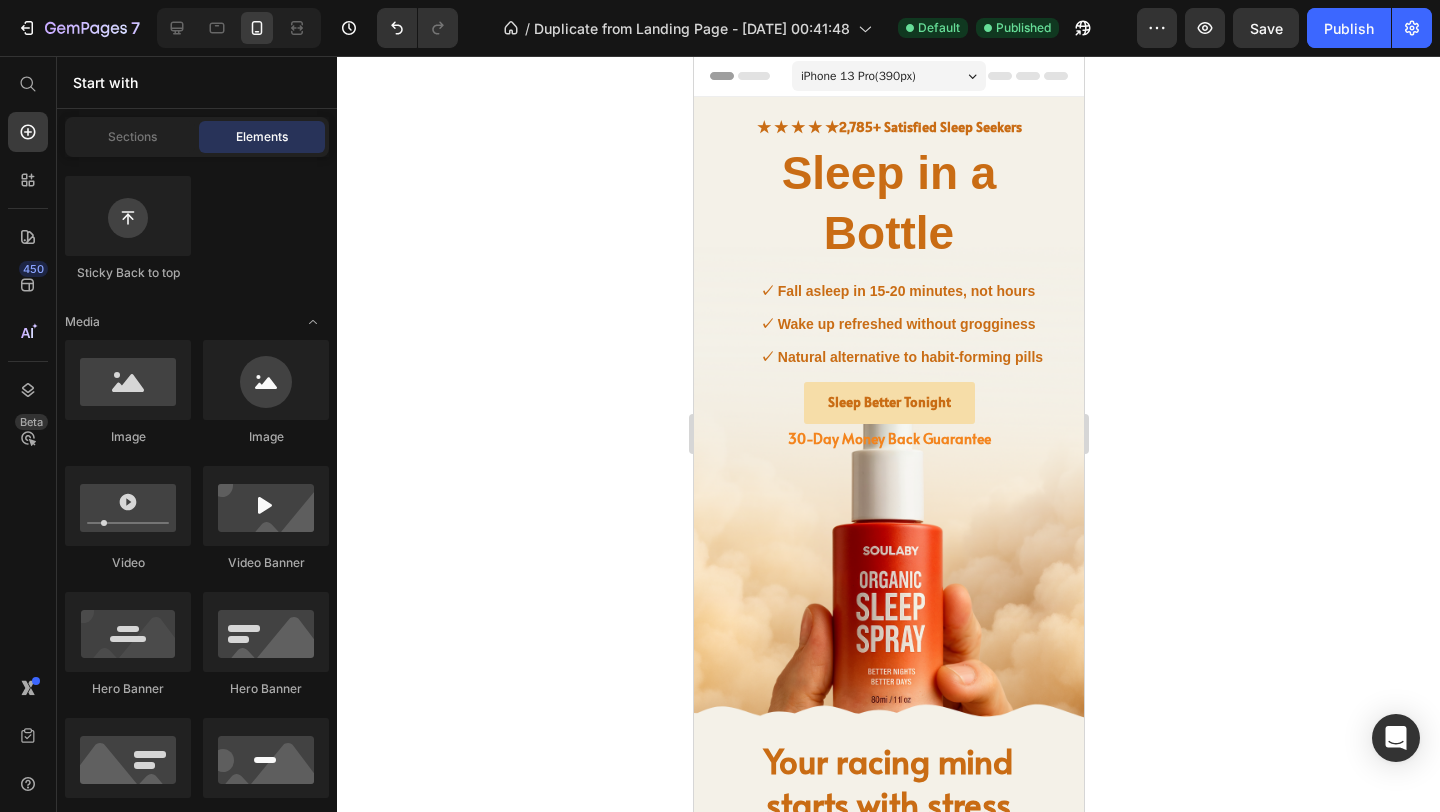click on "iPhone 13 Pro  ( 390 px)" at bounding box center (888, 76) 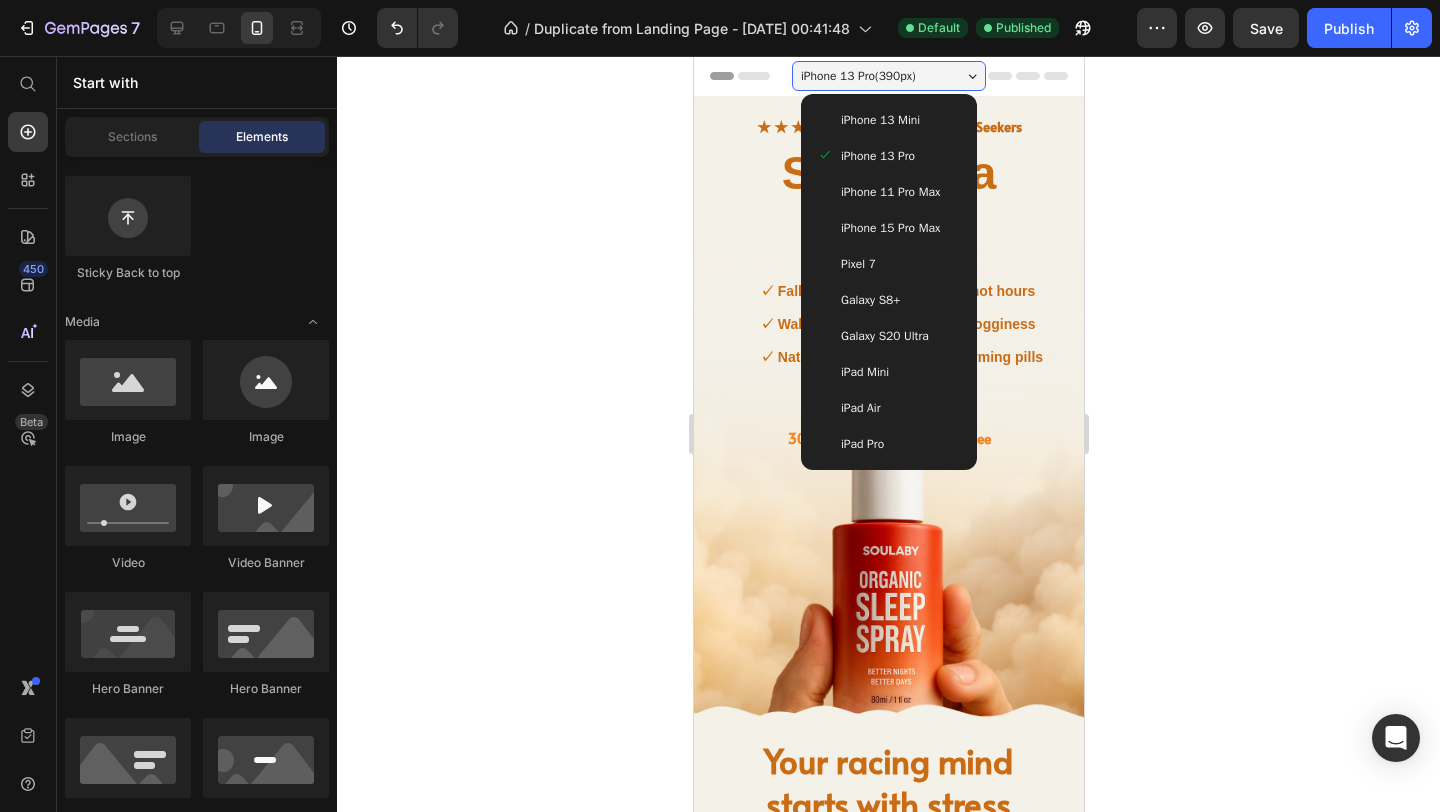click on "iPhone 11 Pro Max" at bounding box center [889, 192] 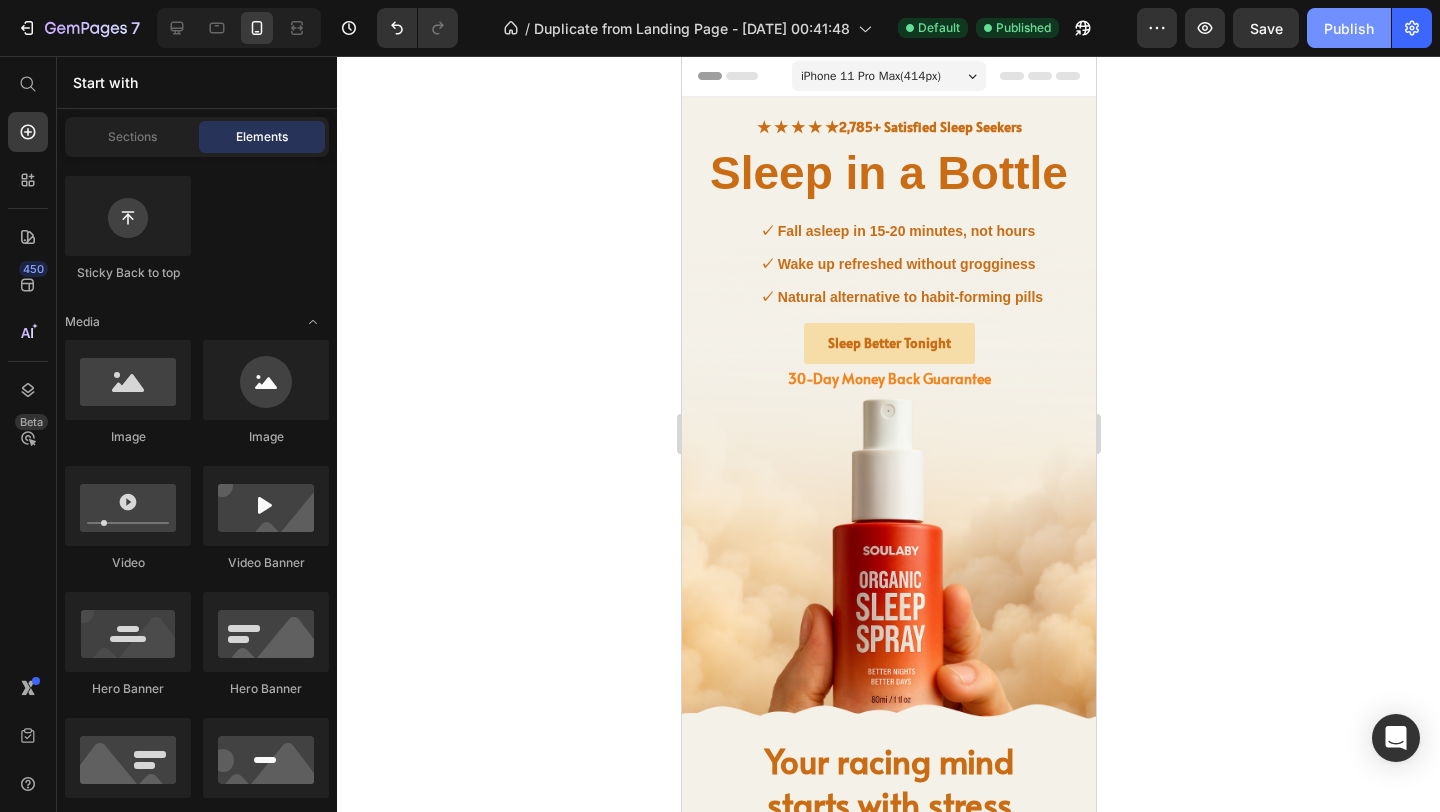 click on "Publish" 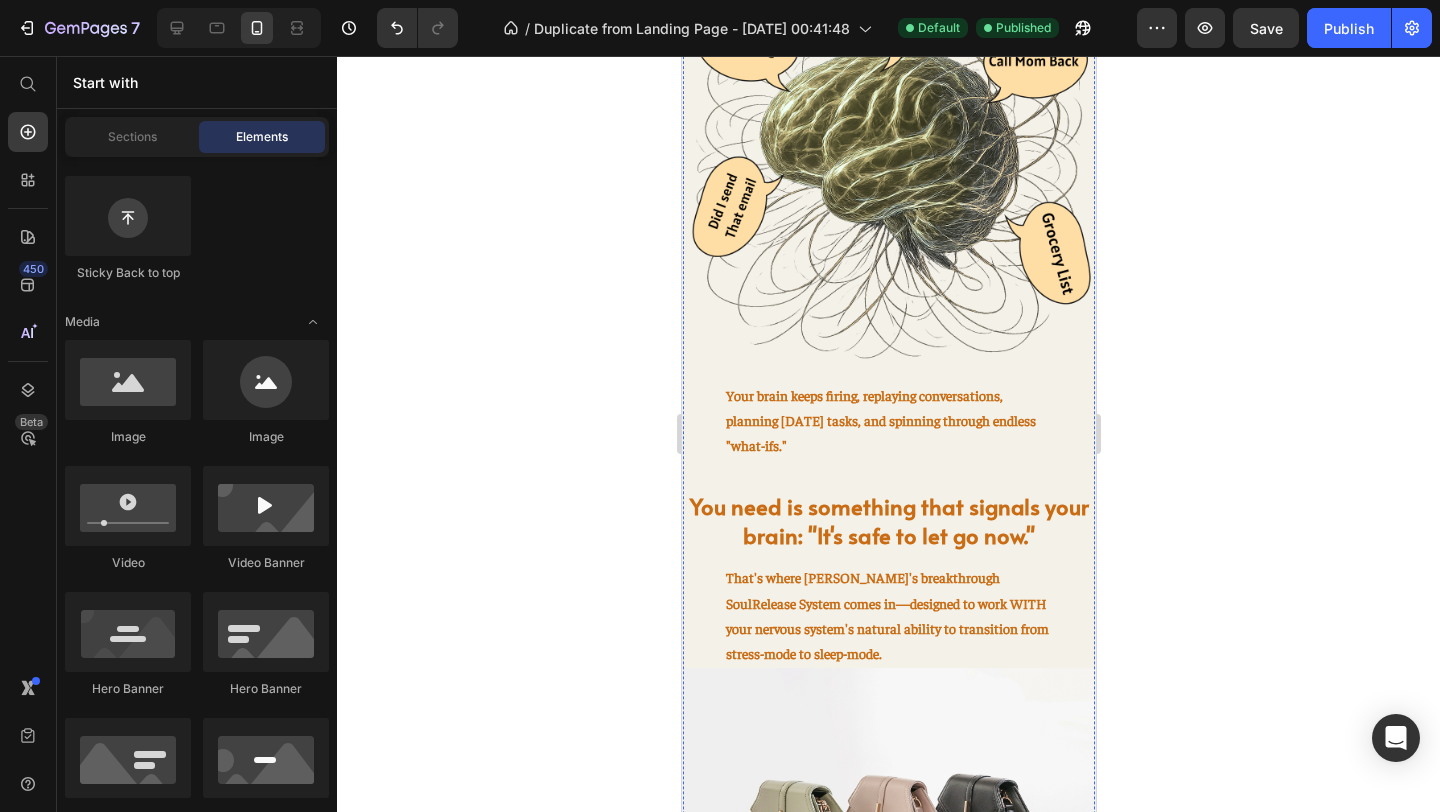 scroll, scrollTop: 1047, scrollLeft: 0, axis: vertical 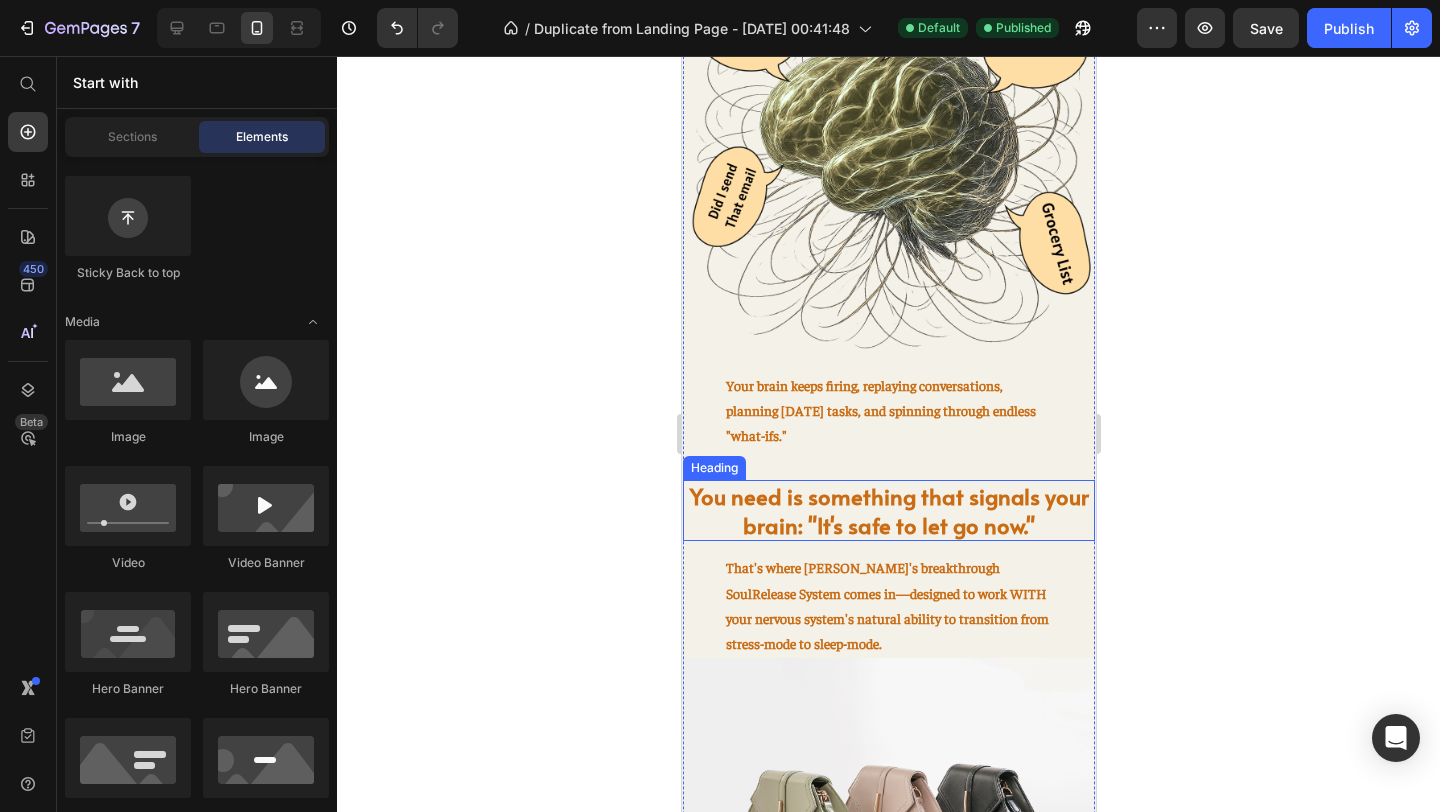 click on "You need is something that signals your brain: "It's safe to let go now."" at bounding box center [888, 510] 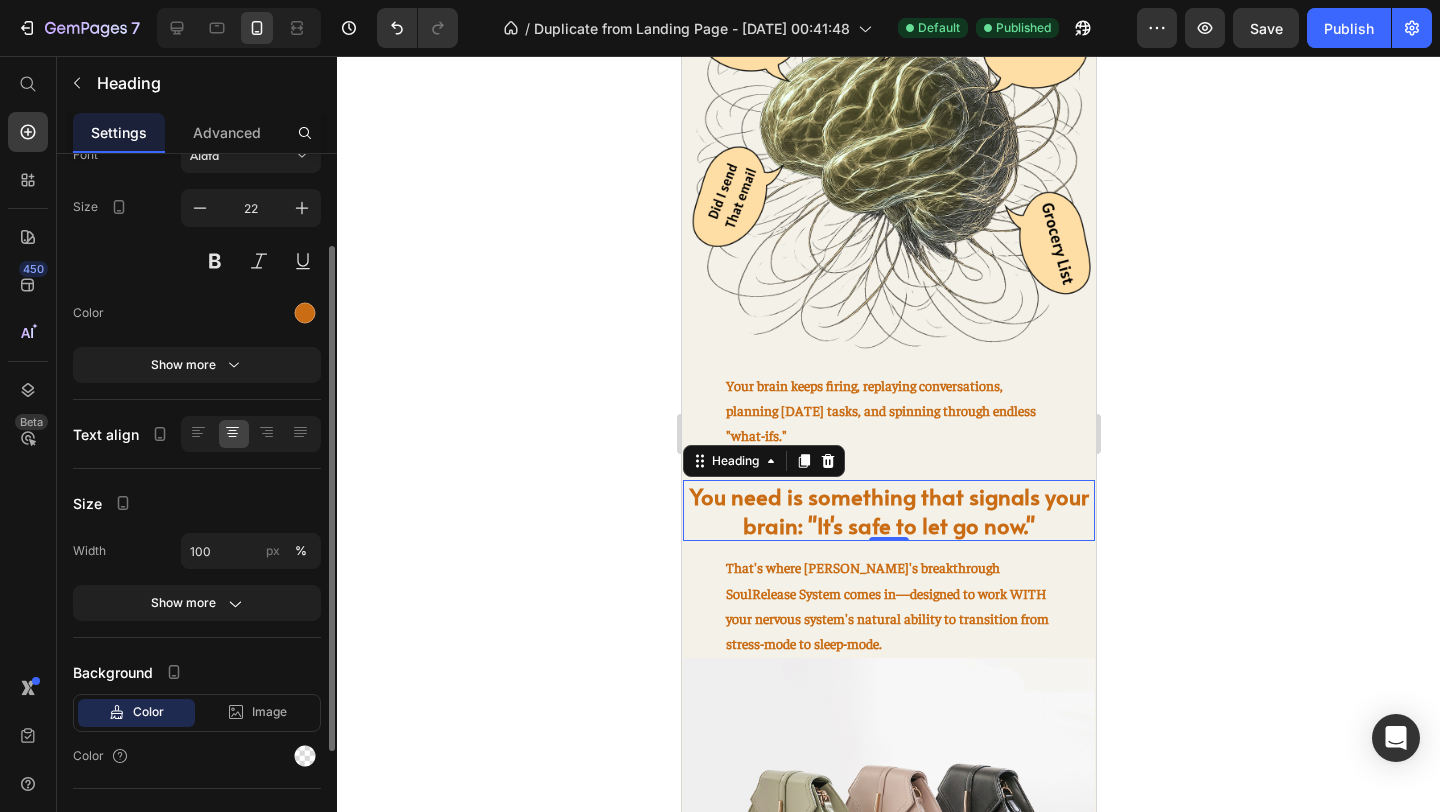 scroll, scrollTop: 134, scrollLeft: 0, axis: vertical 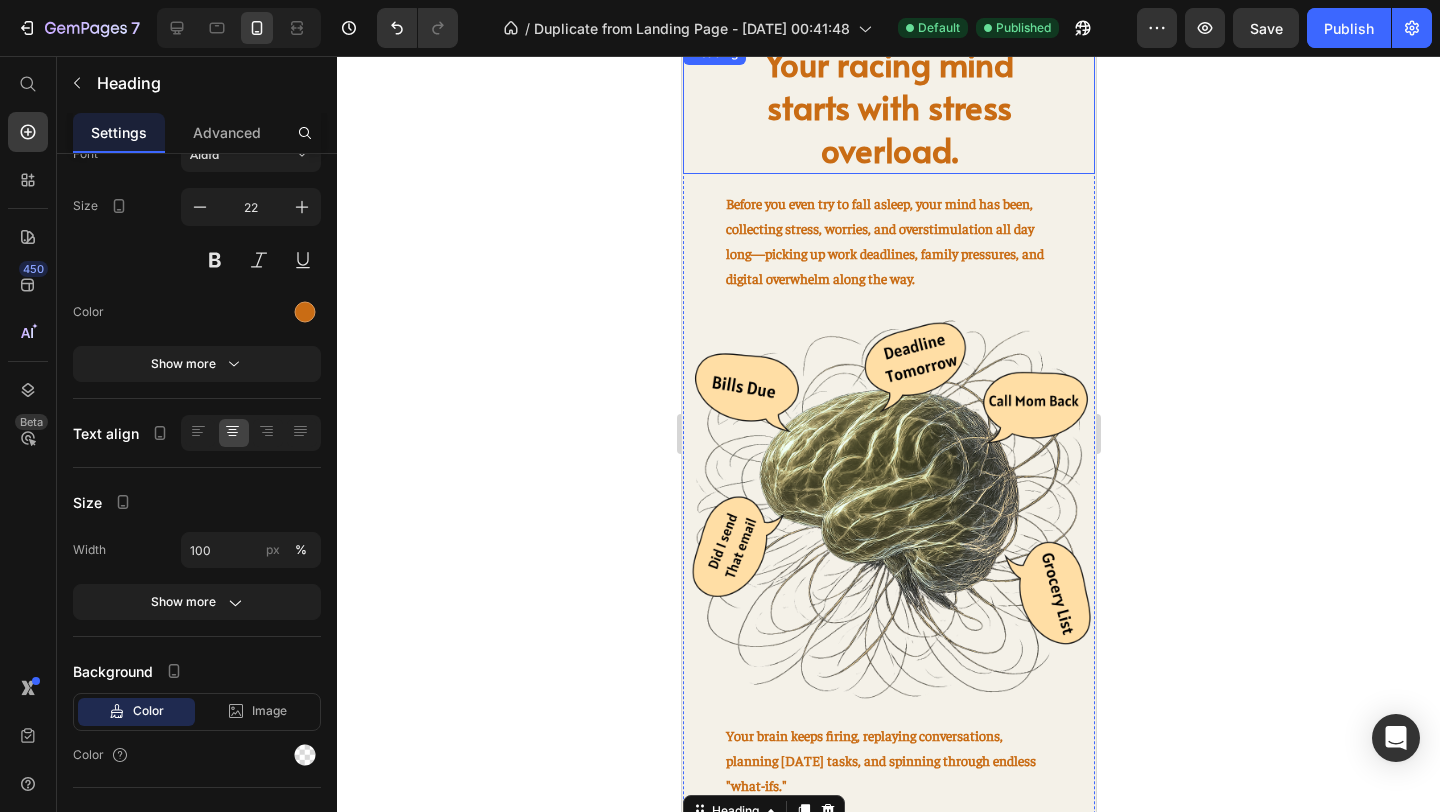 click on "⁠⁠⁠⁠⁠⁠⁠ Your racing mind starts with stress overload." at bounding box center [888, 107] 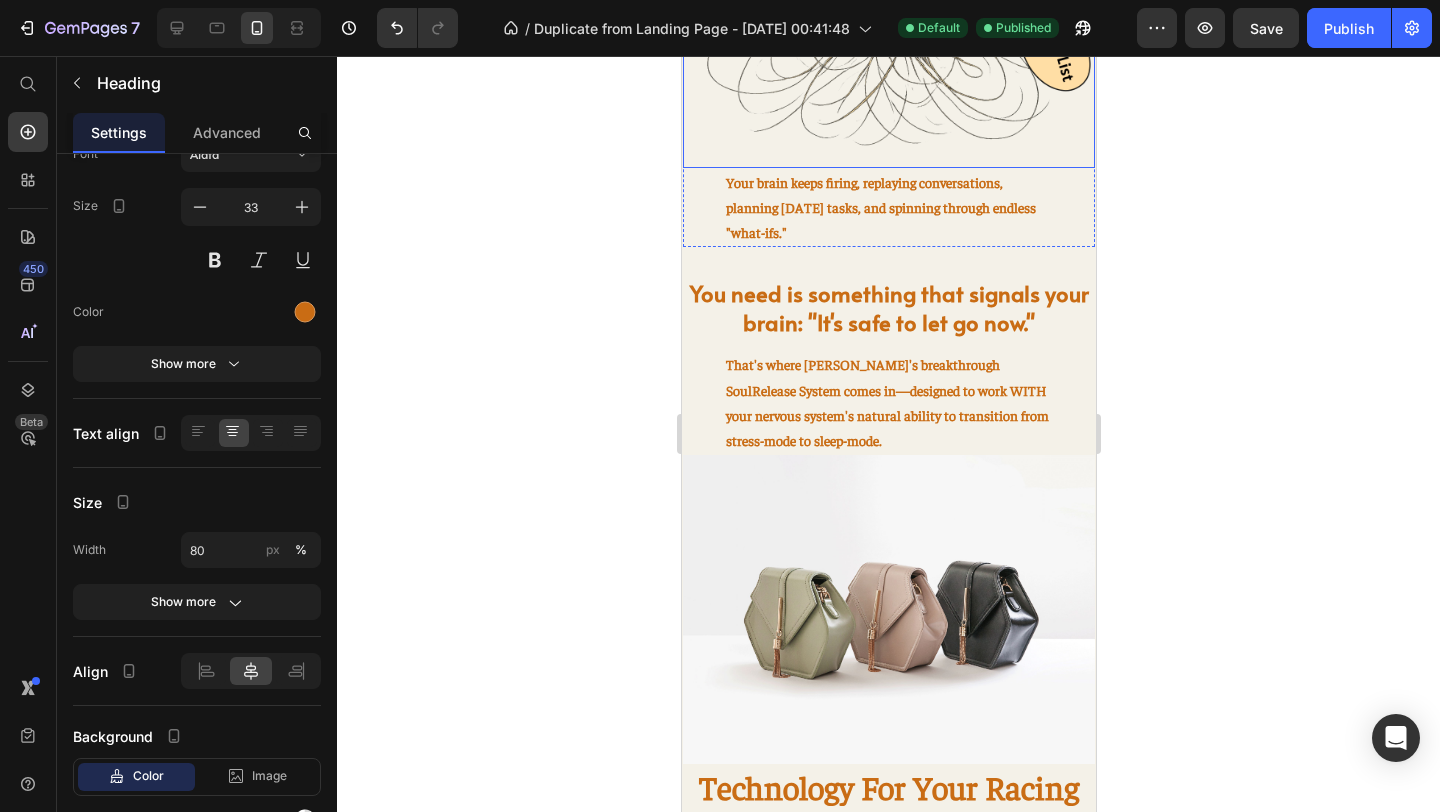 scroll, scrollTop: 1274, scrollLeft: 0, axis: vertical 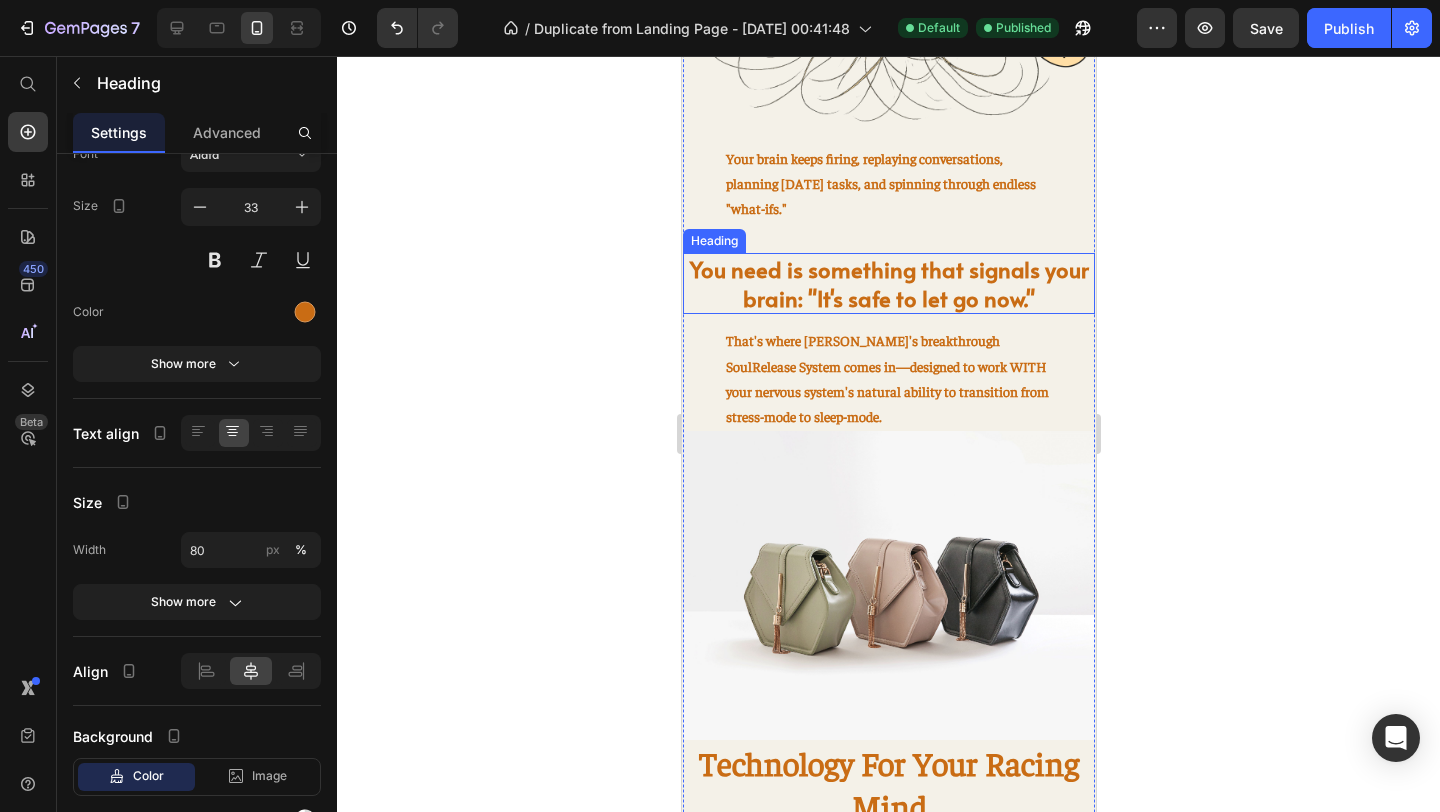 click on "You need is something that signals your brain: "It's safe to let go now."" at bounding box center [888, 283] 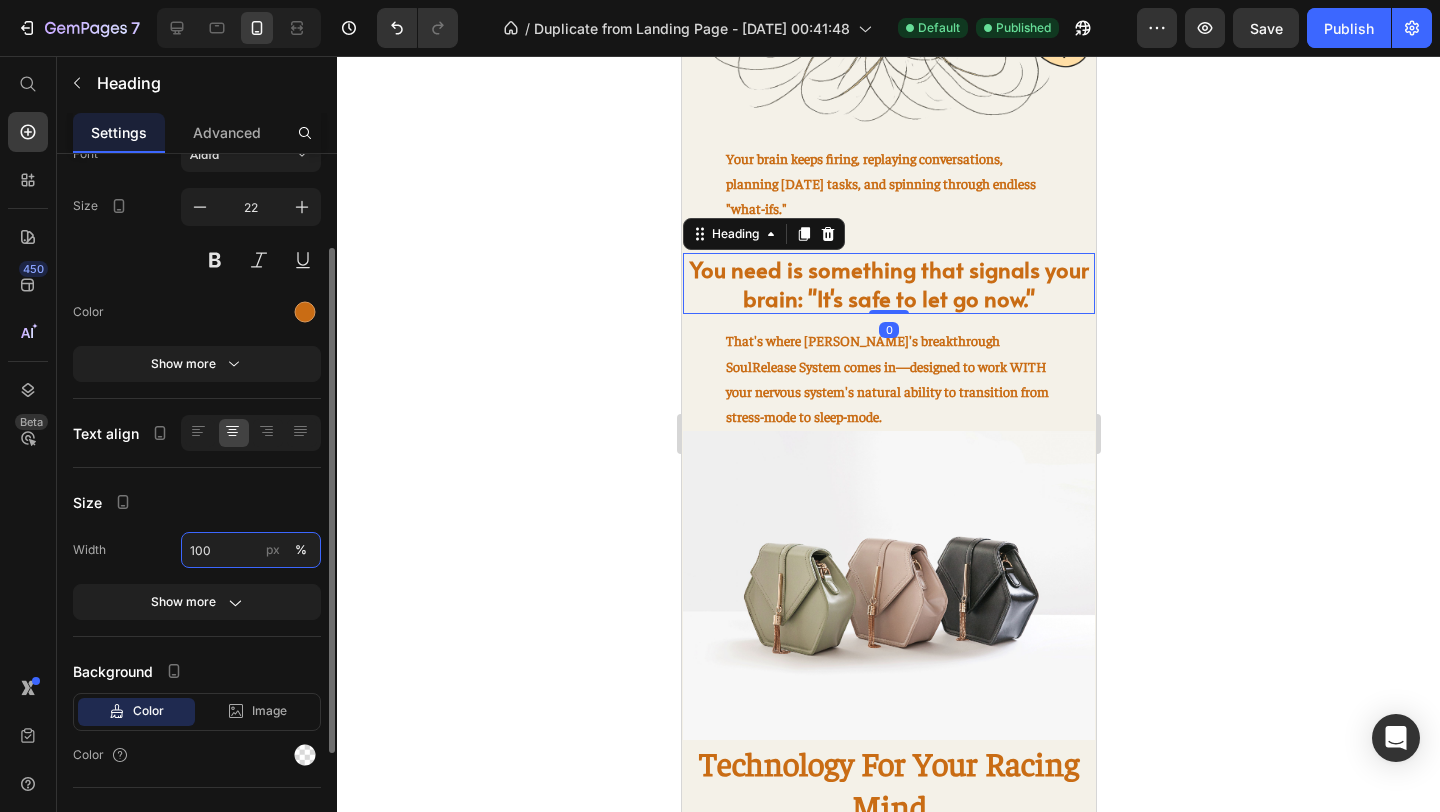 click on "100" at bounding box center (251, 550) 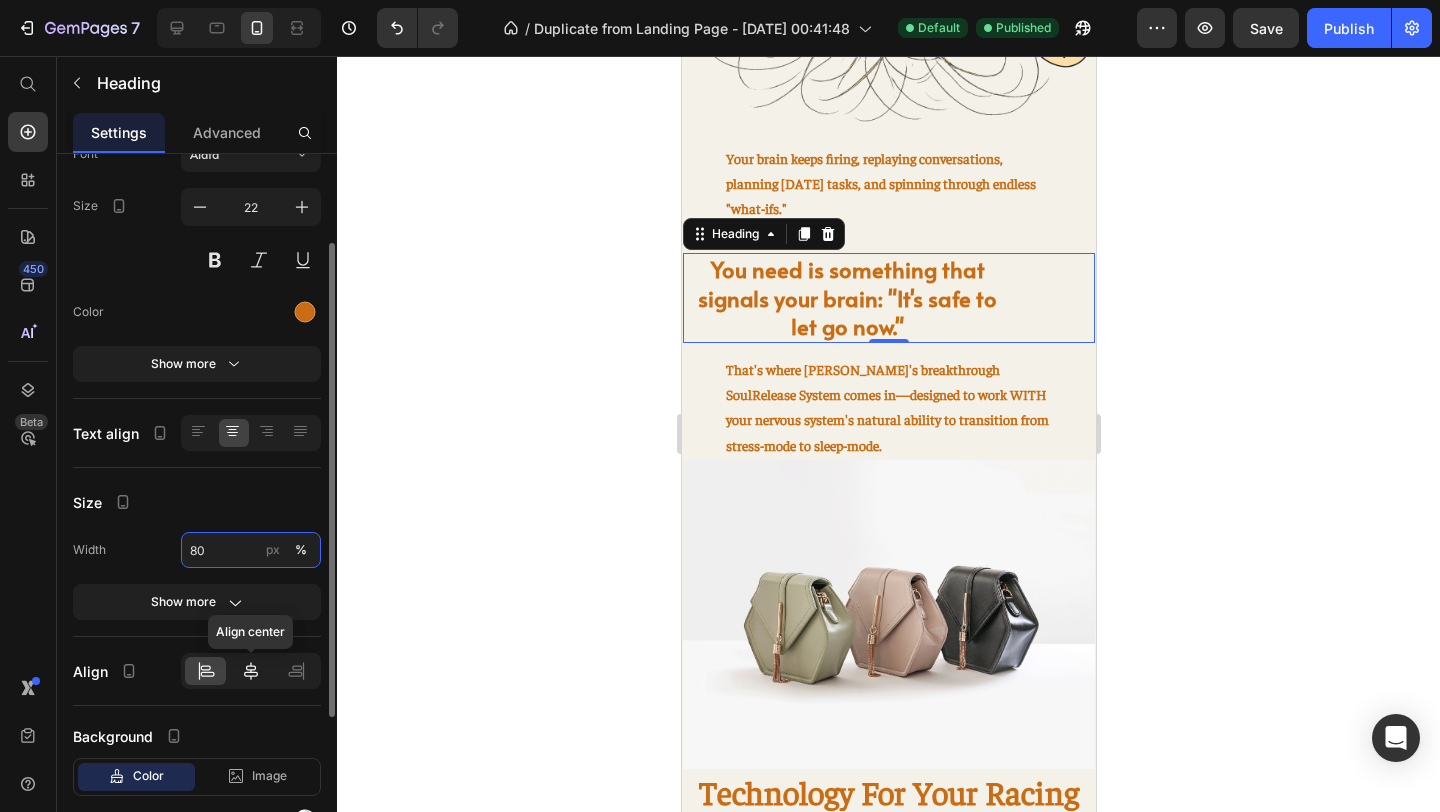type on "80" 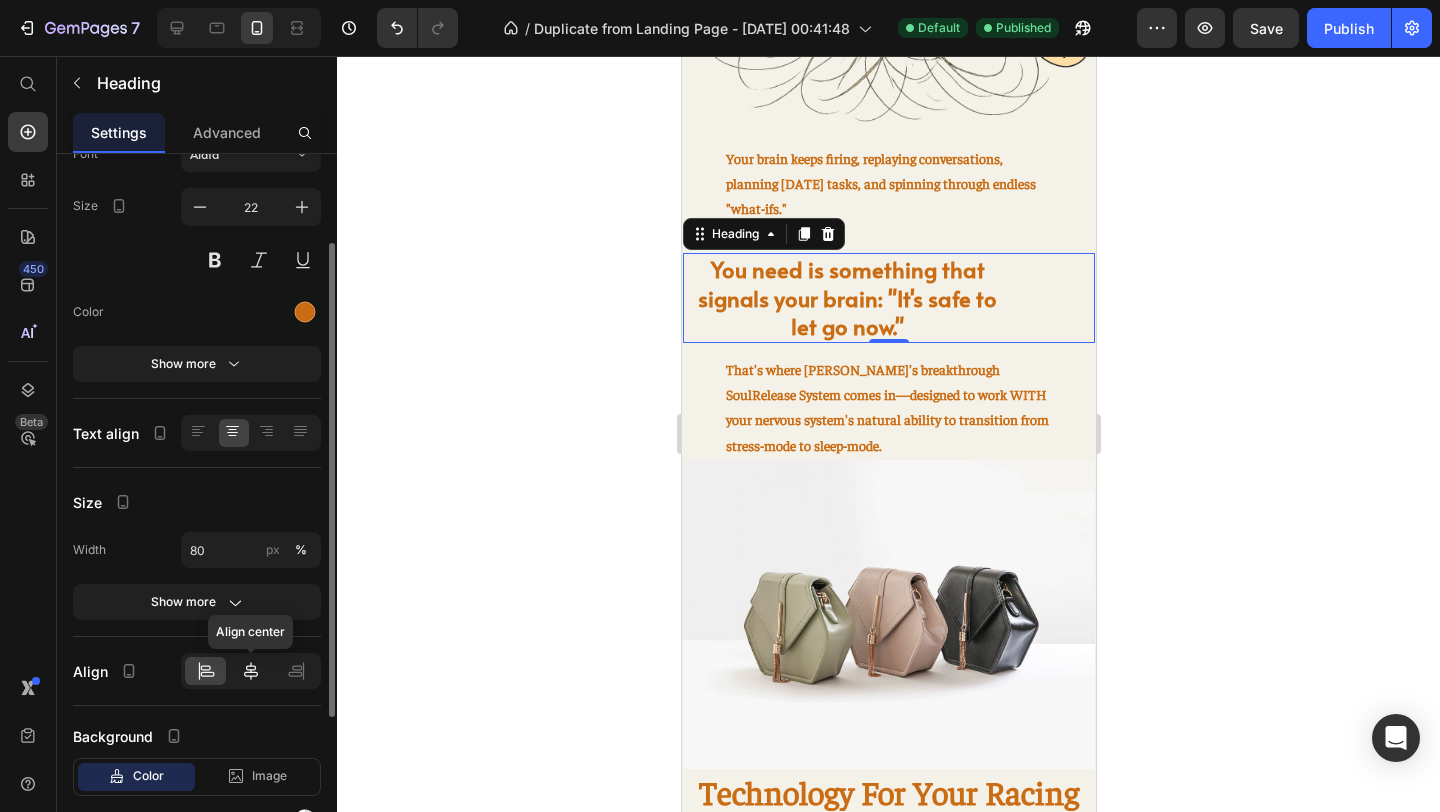 click 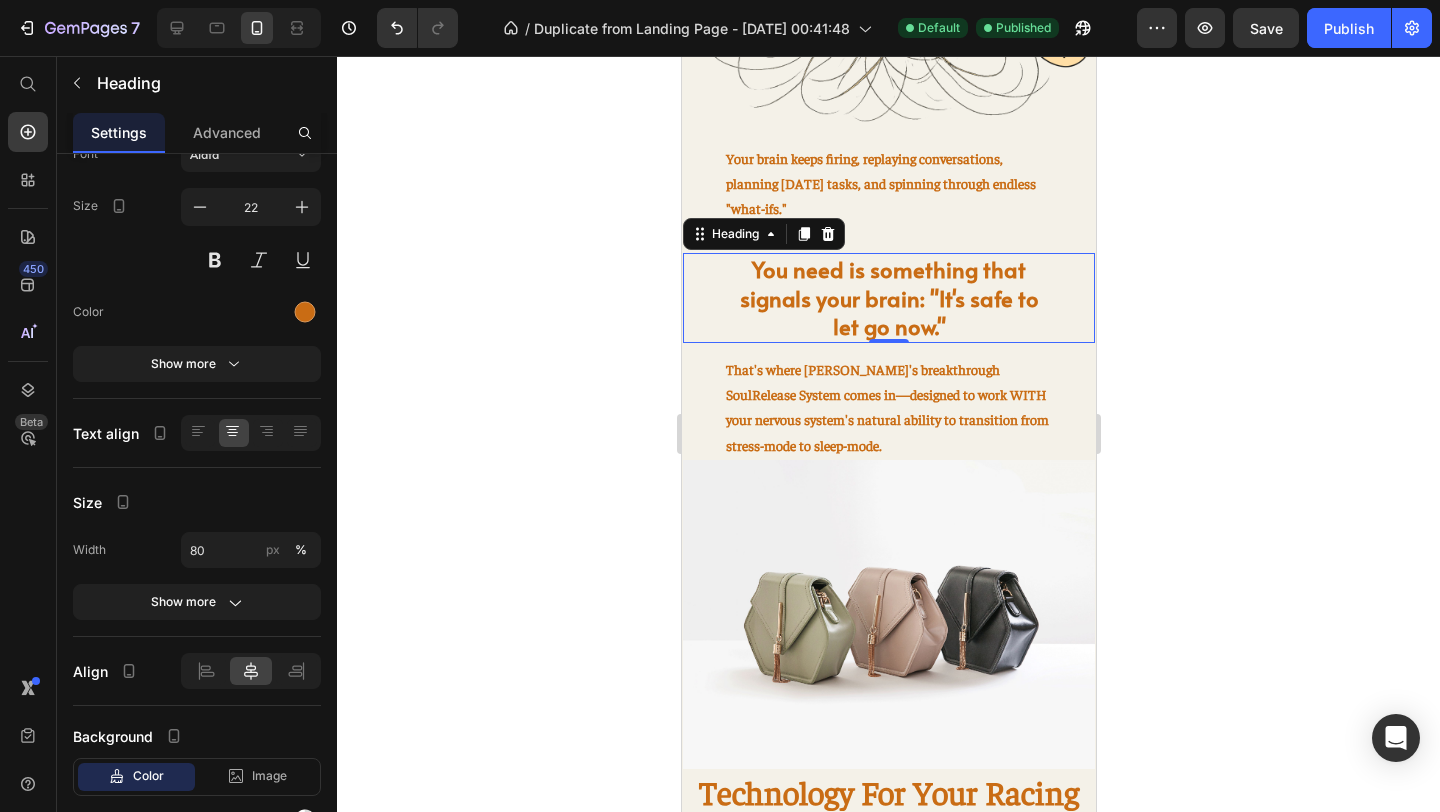 click 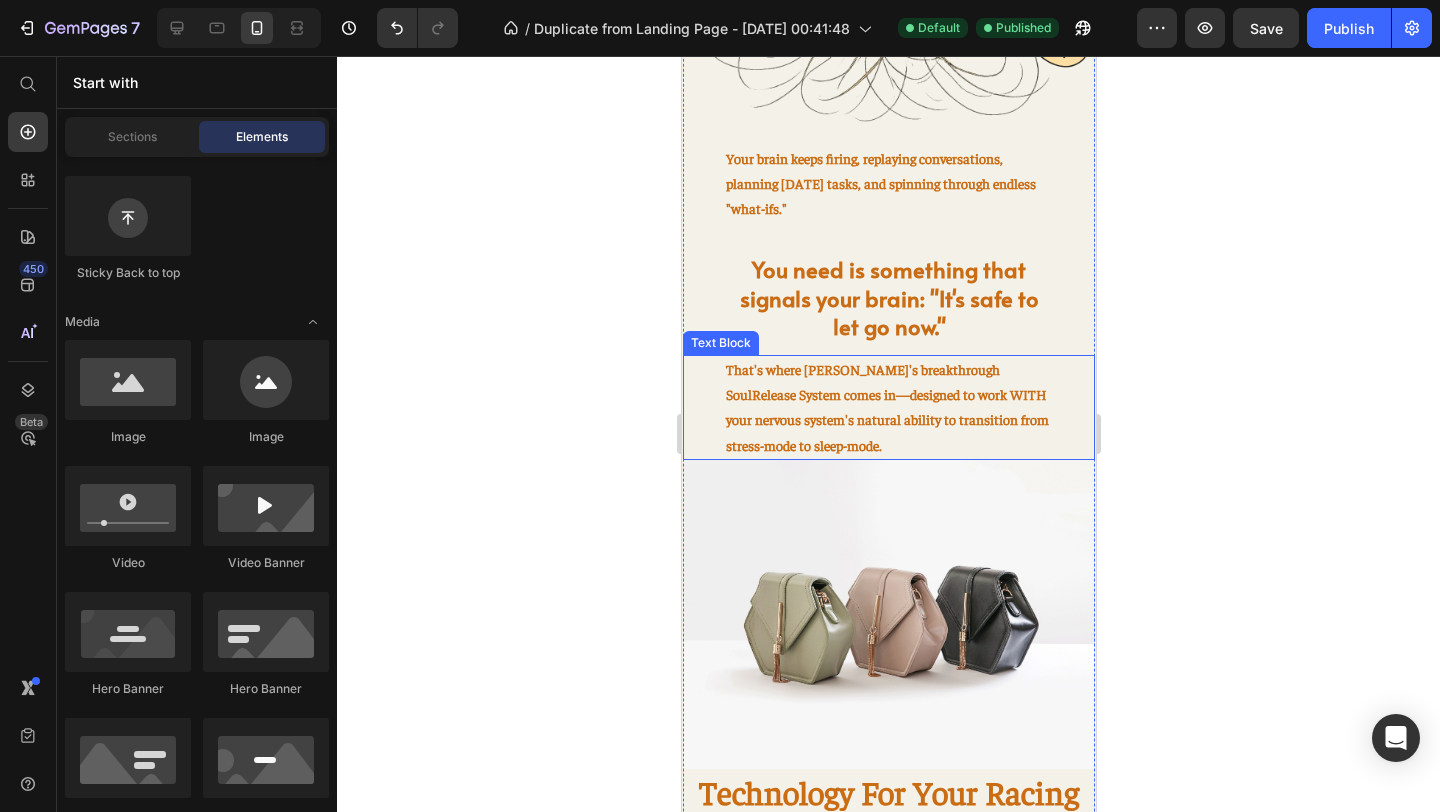 click on "That's where [PERSON_NAME]'s breakthrough SoulRelease System comes in—designed to work WITH your nervous system's natural ability to transition from stress-mode to sleep-mode." at bounding box center [888, 407] 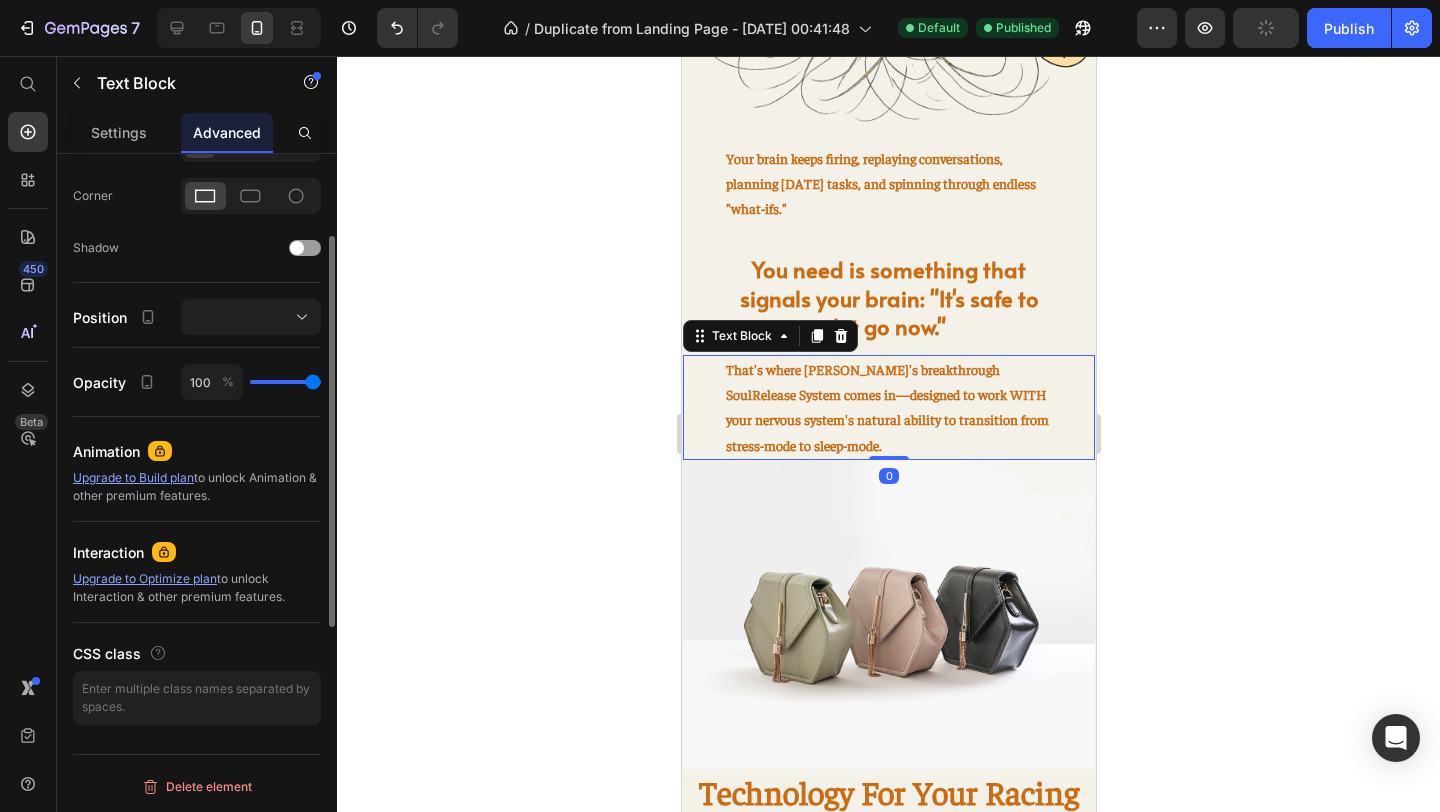 scroll, scrollTop: 0, scrollLeft: 0, axis: both 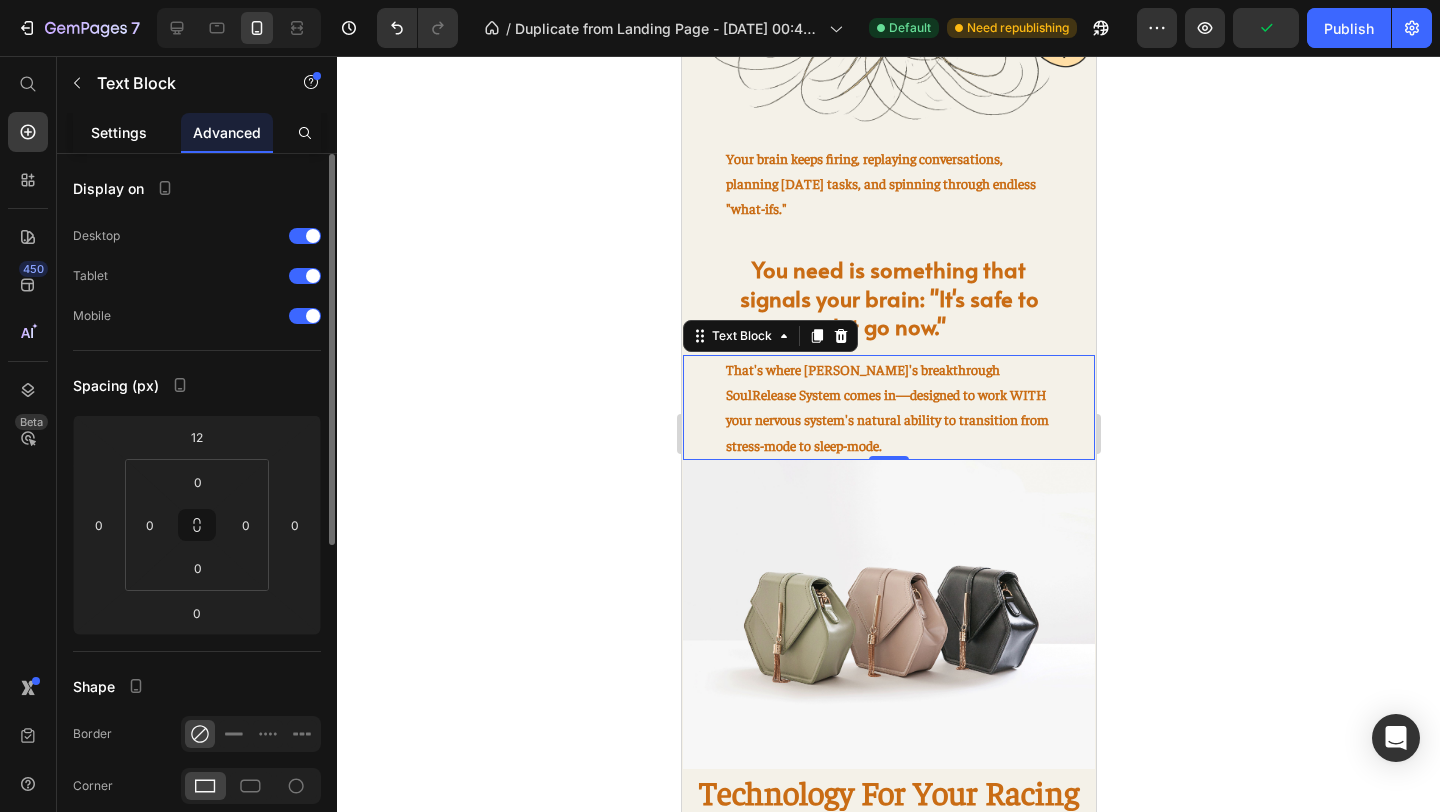 click on "Settings" at bounding box center (119, 132) 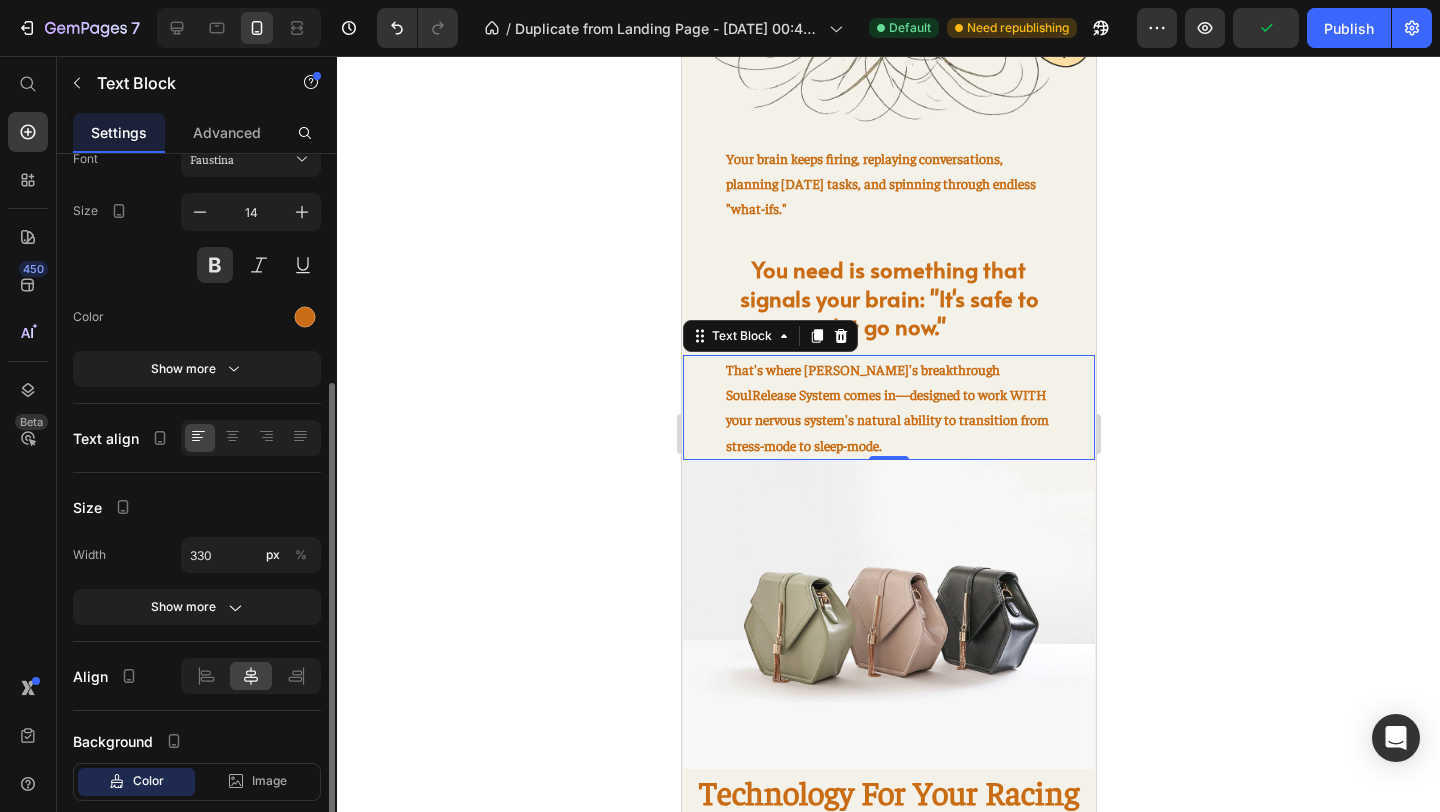 scroll, scrollTop: 245, scrollLeft: 0, axis: vertical 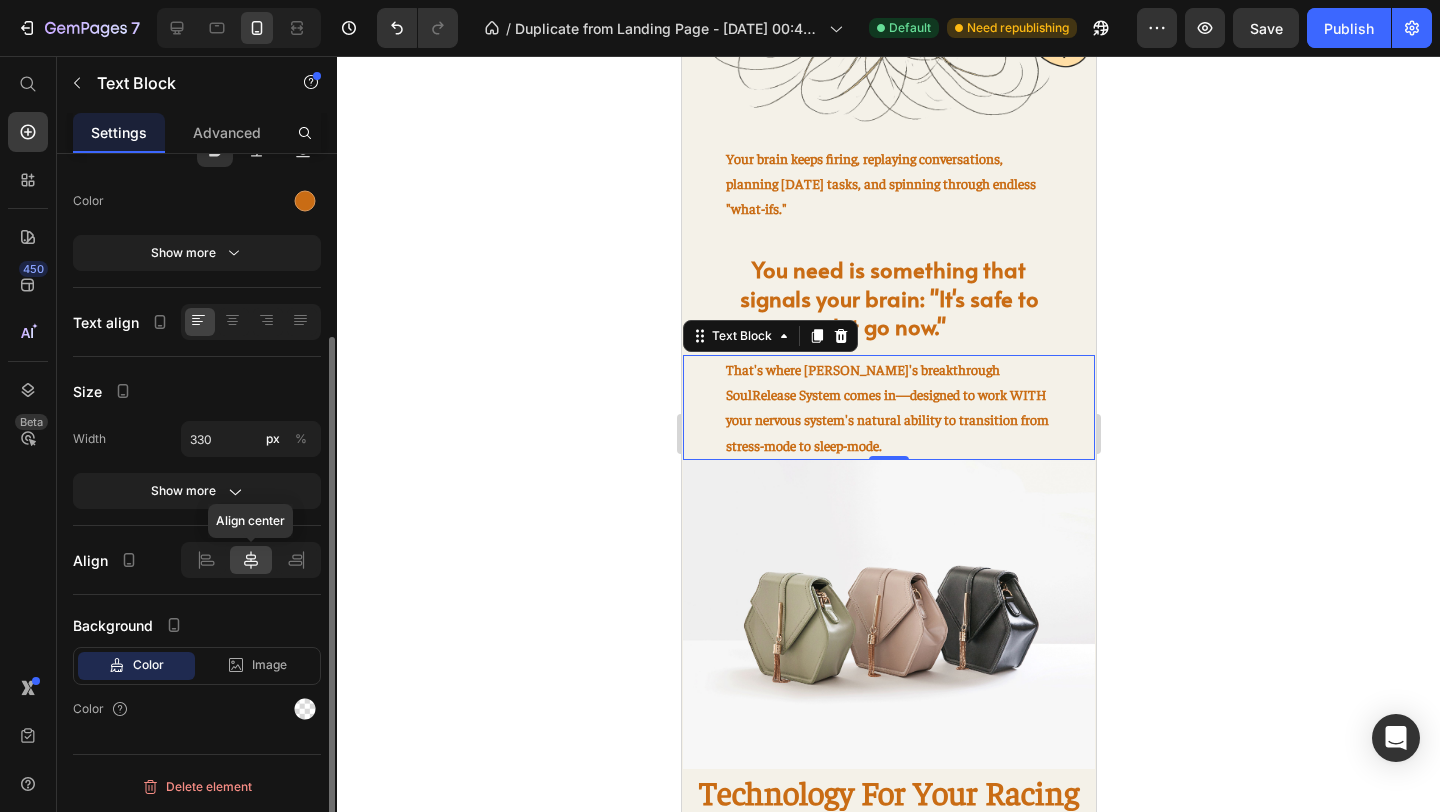 click 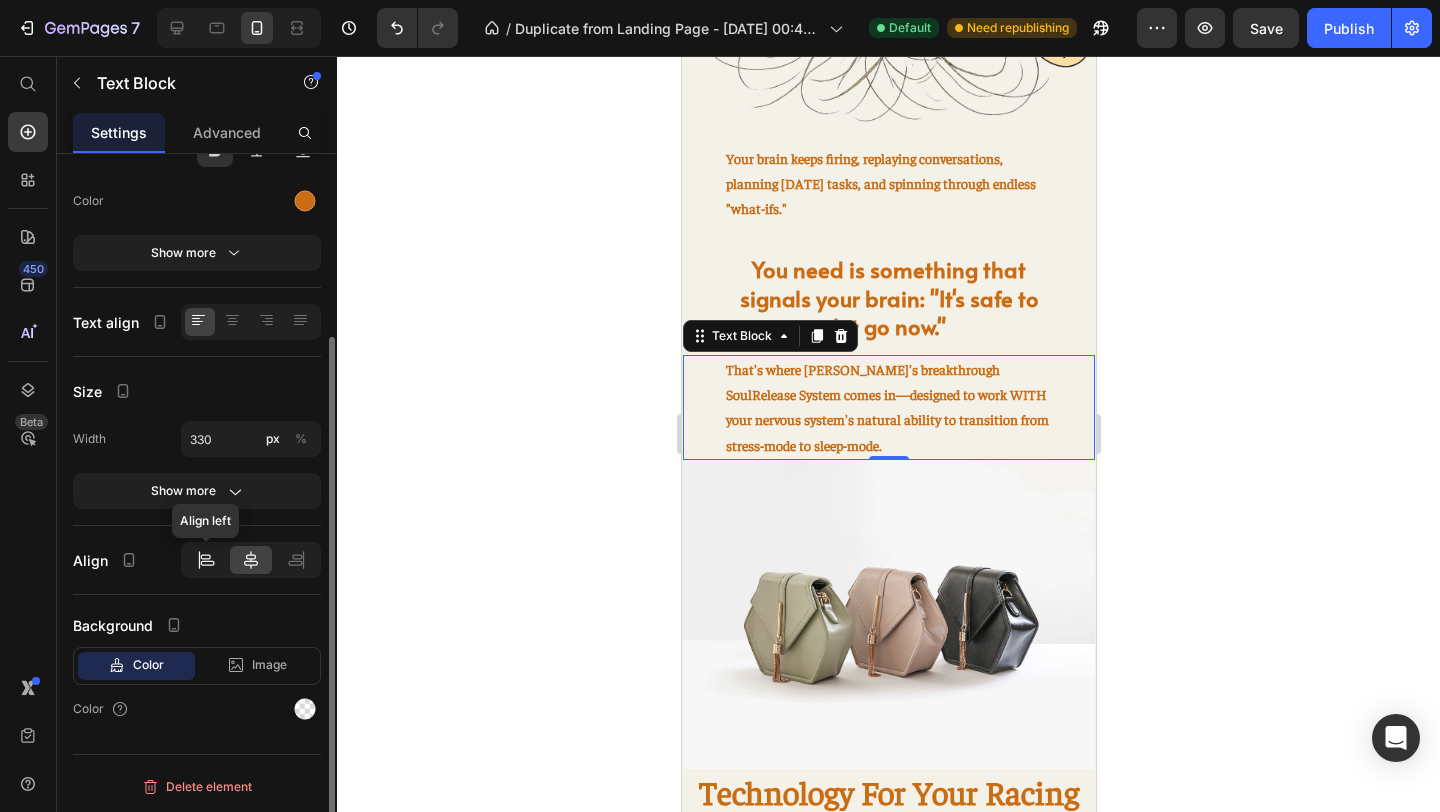 click 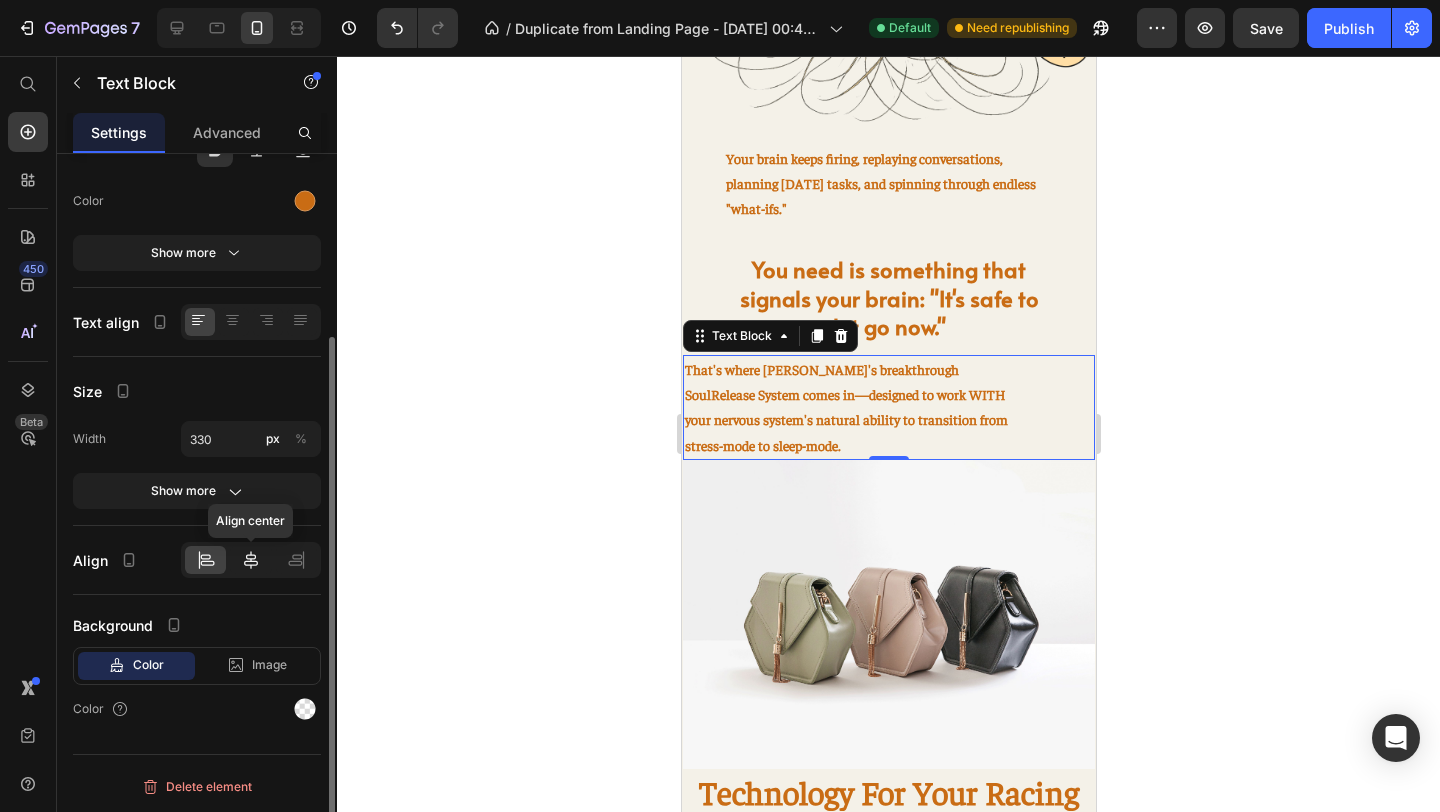 click 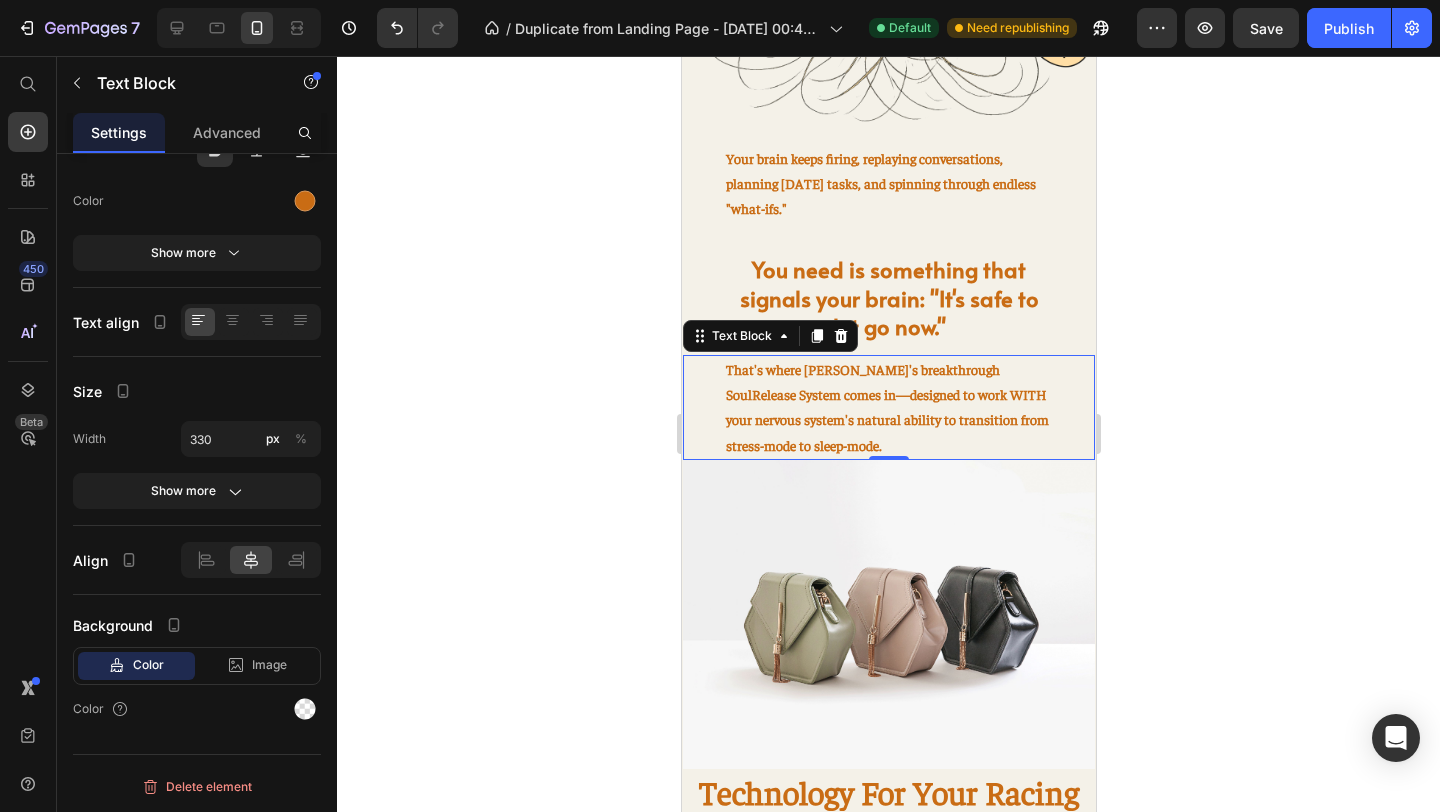 click 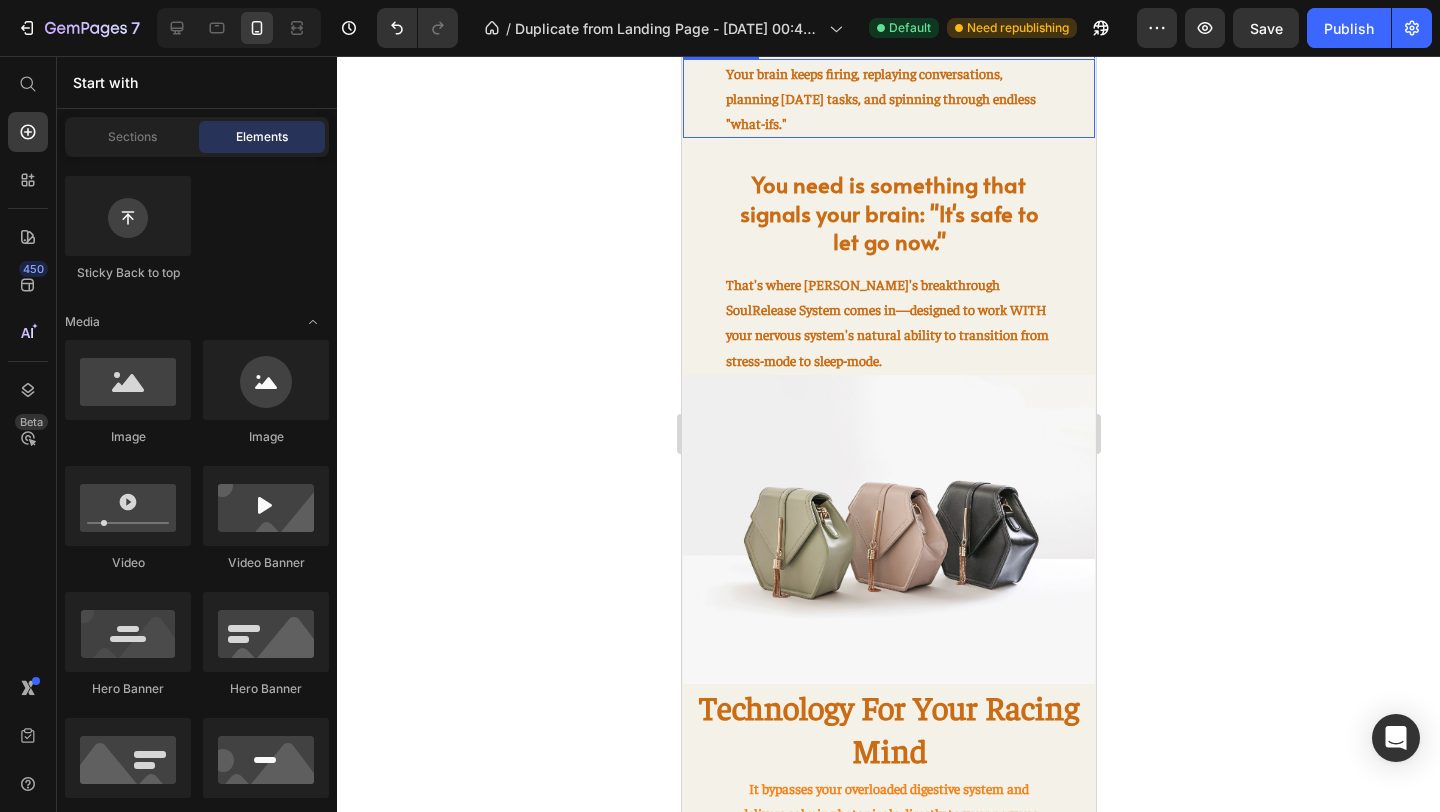 scroll, scrollTop: 1389, scrollLeft: 0, axis: vertical 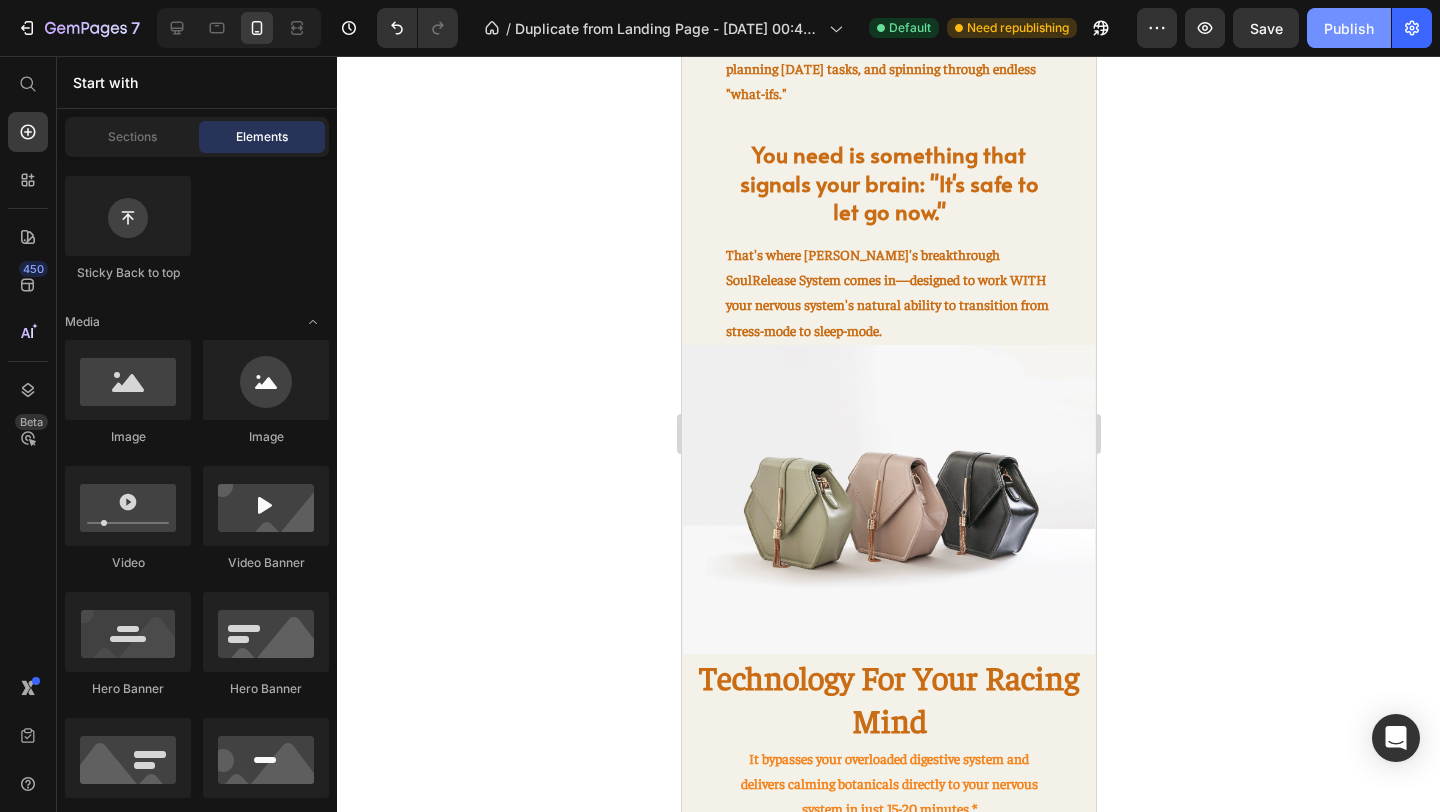 click on "Publish" at bounding box center (1349, 28) 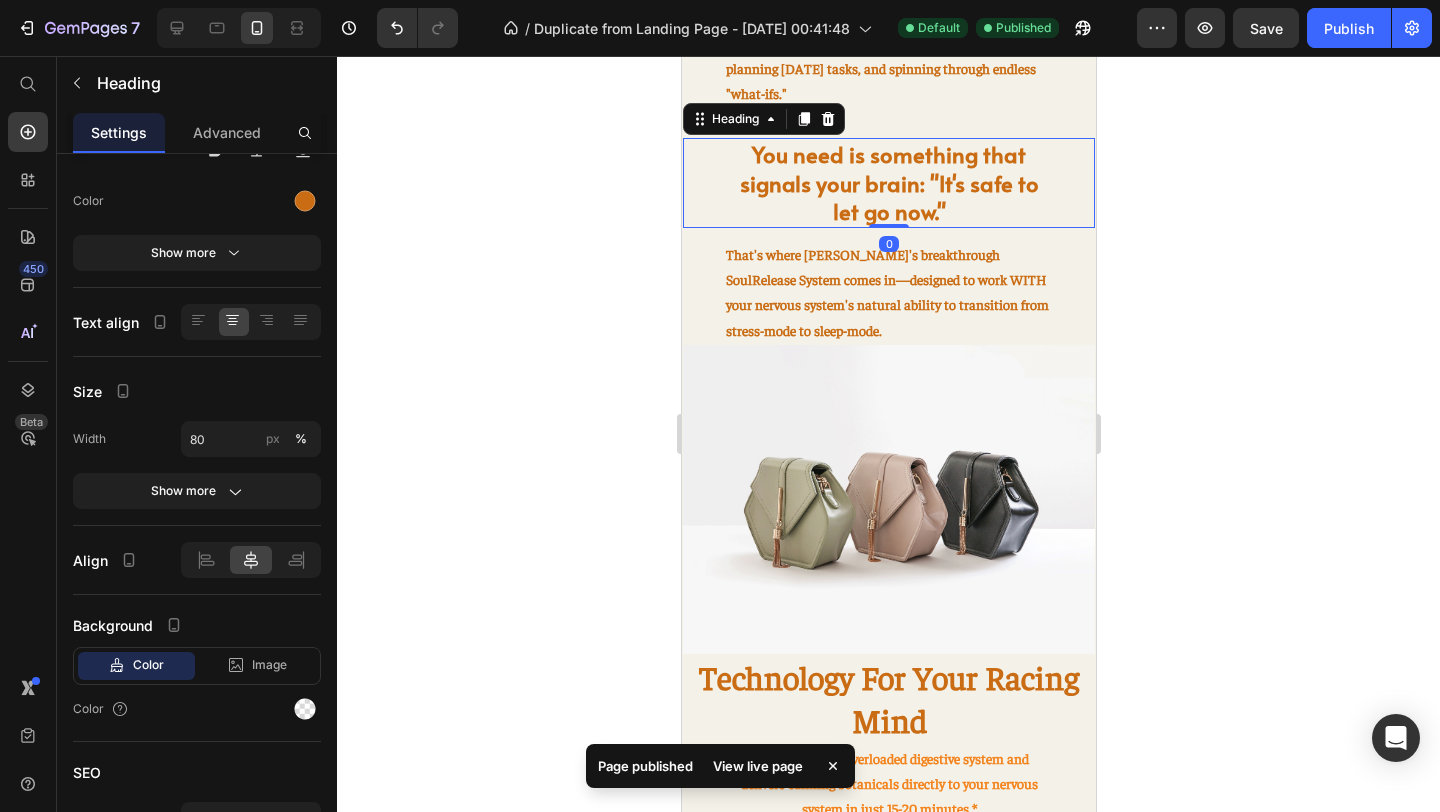 scroll, scrollTop: 0, scrollLeft: 0, axis: both 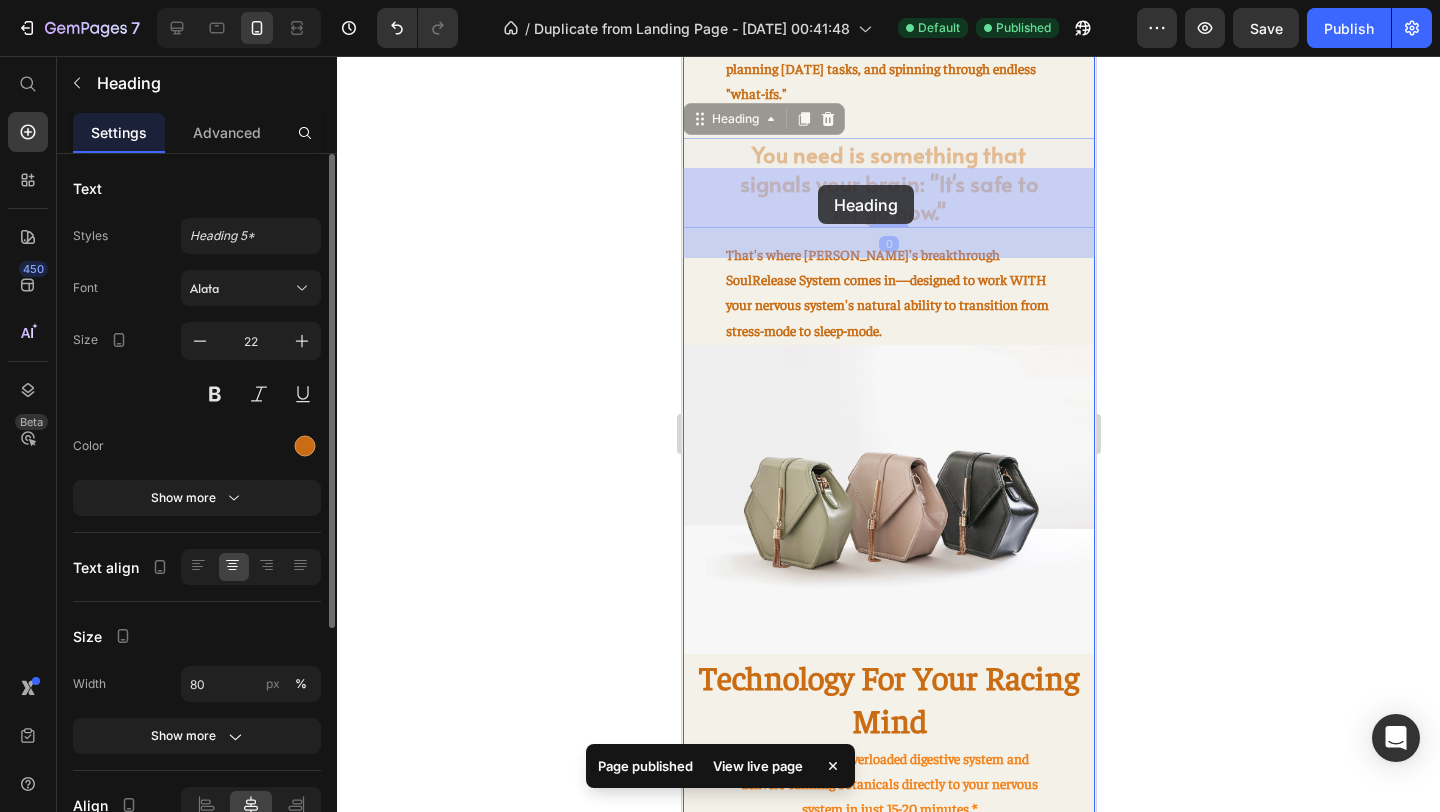 drag, startPoint x: 761, startPoint y: 145, endPoint x: 787, endPoint y: 169, distance: 35.383614 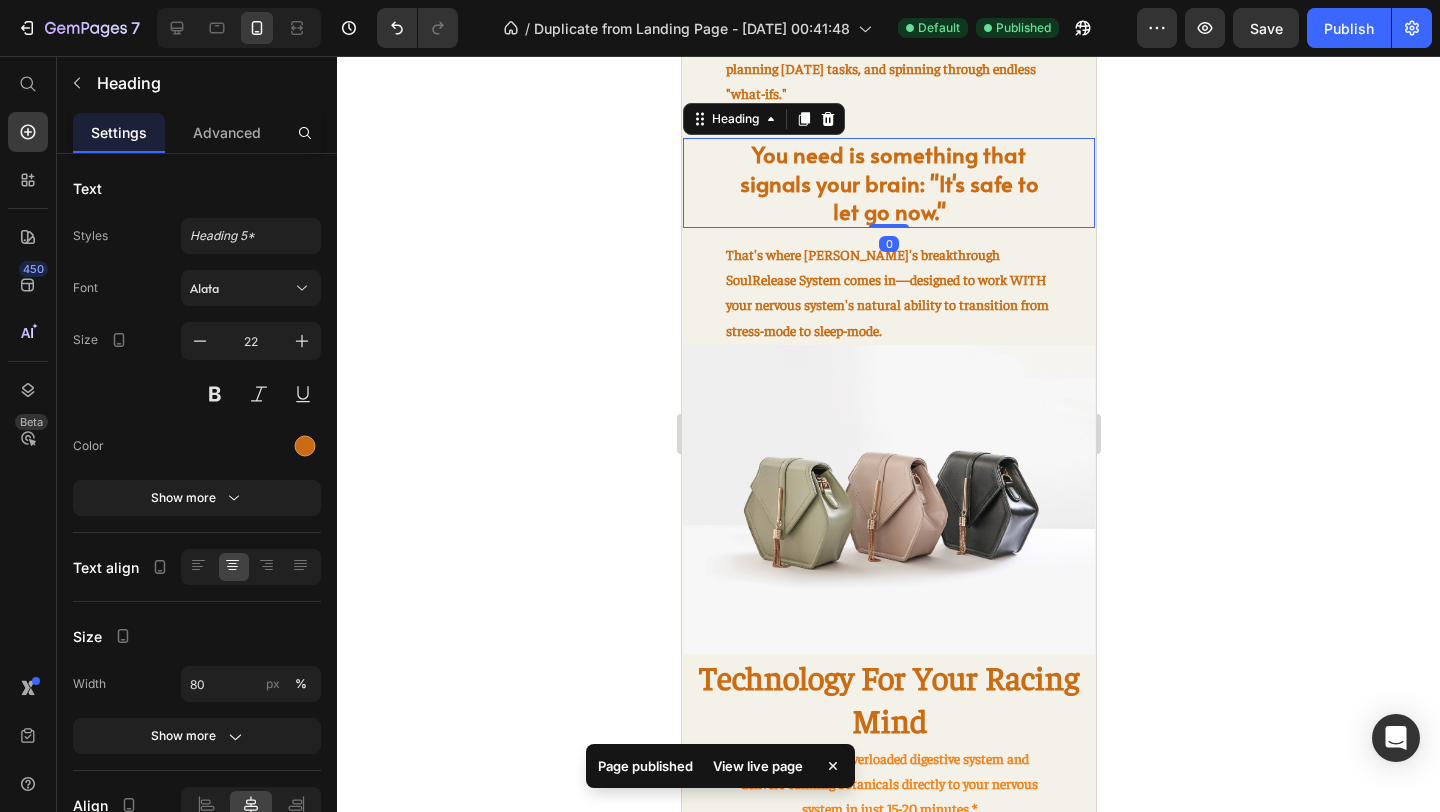 click on "You need is something that signals your brain: "It's safe to let go now."" at bounding box center [888, 182] 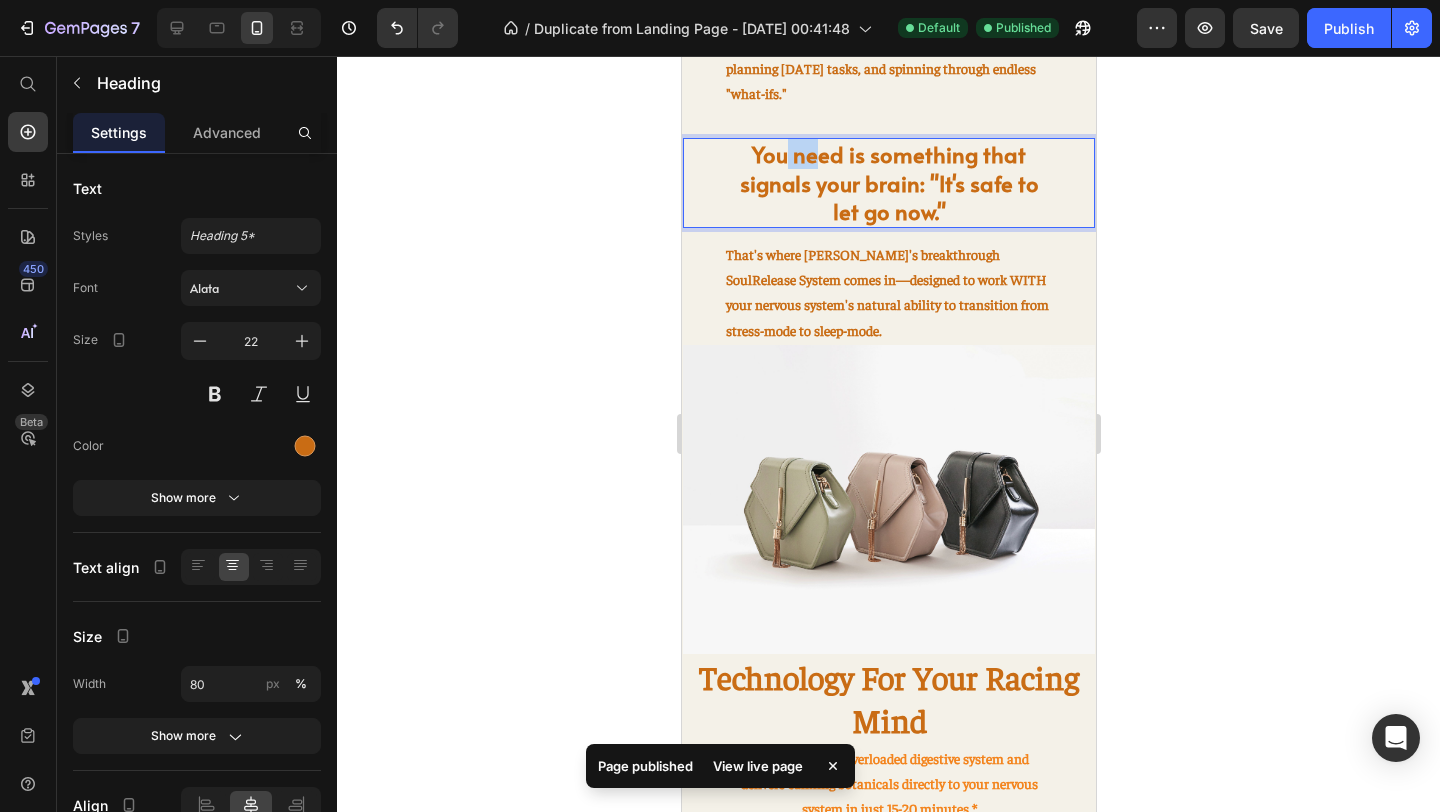 click on "You need is something that signals your brain: "It's safe to let go now."" at bounding box center (888, 182) 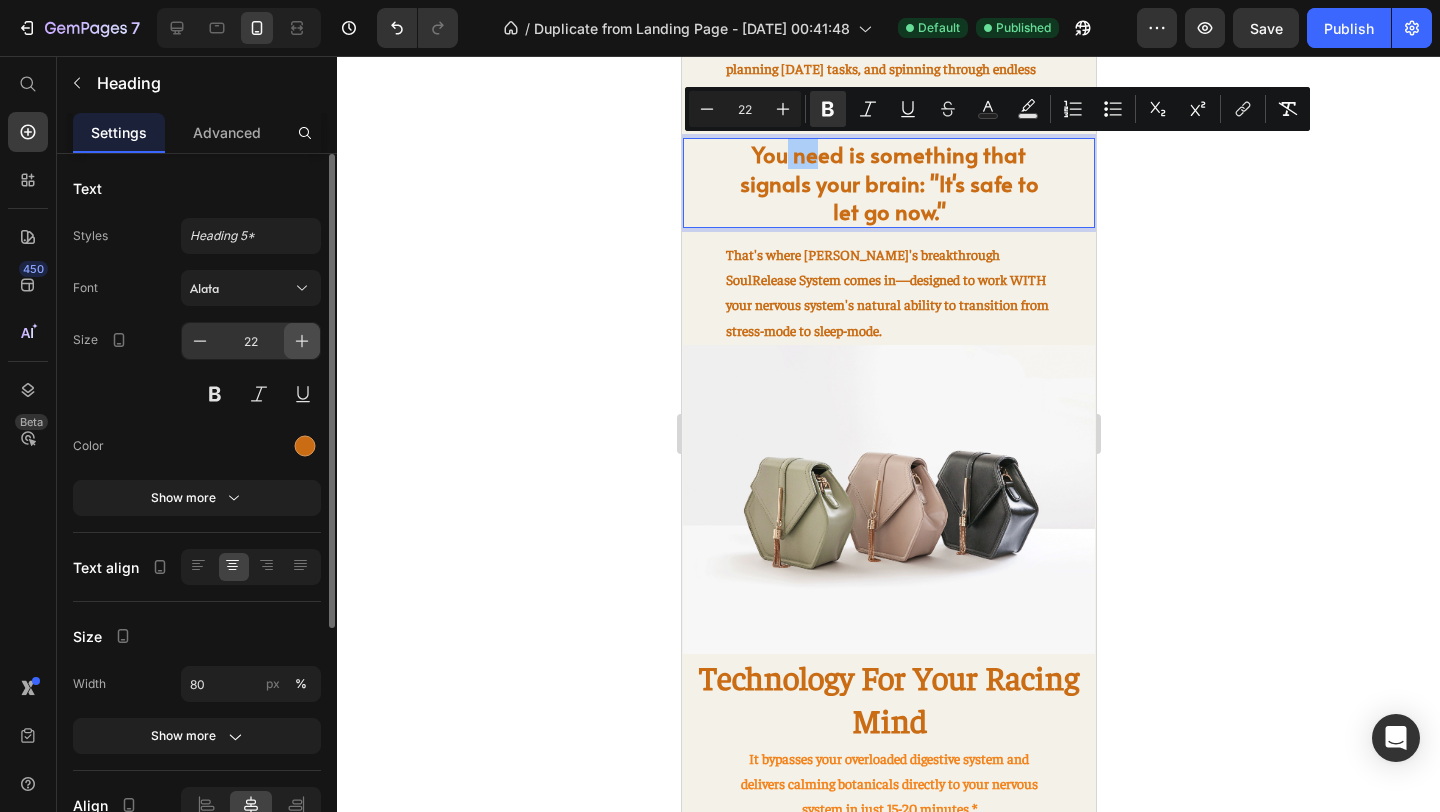 click at bounding box center (302, 341) 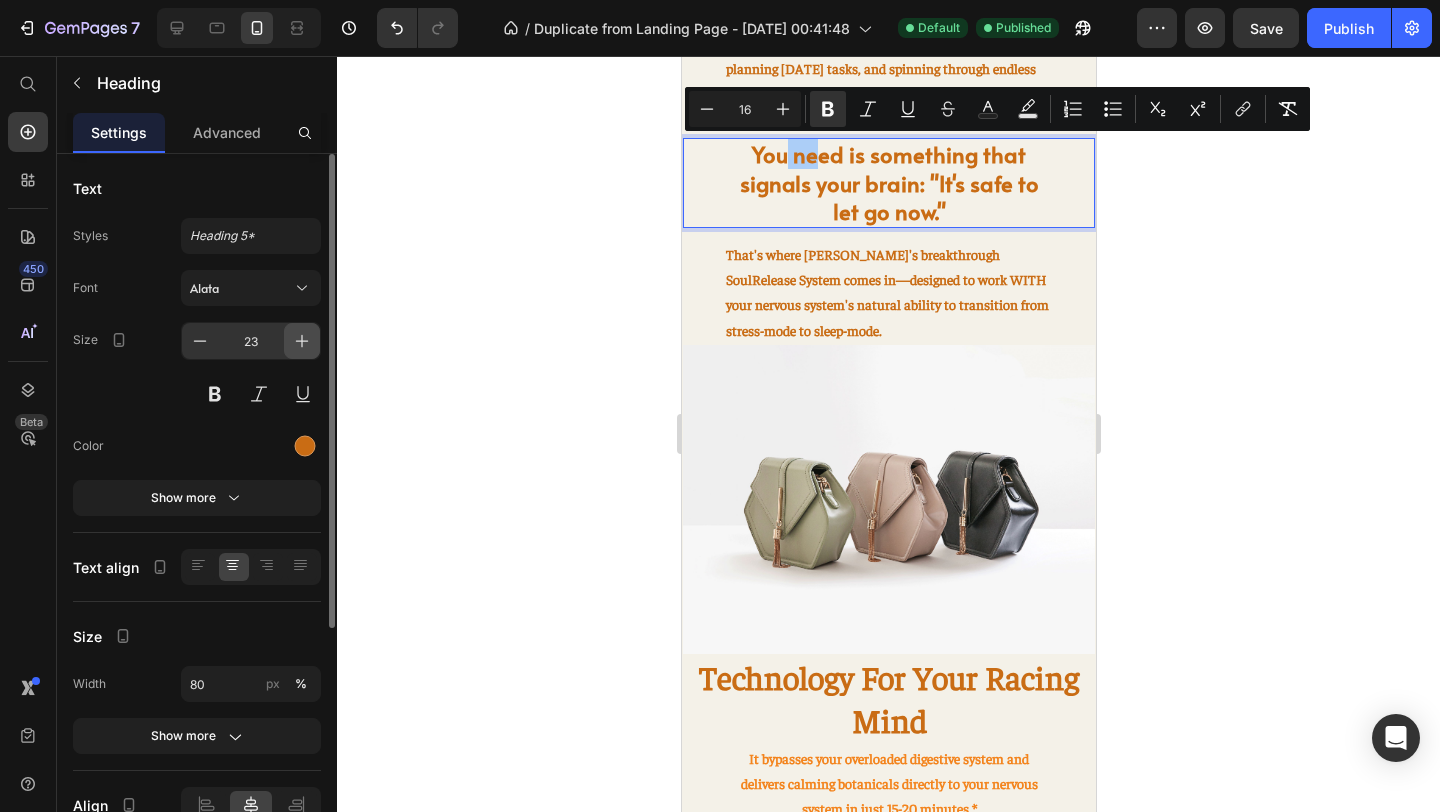 click at bounding box center (302, 341) 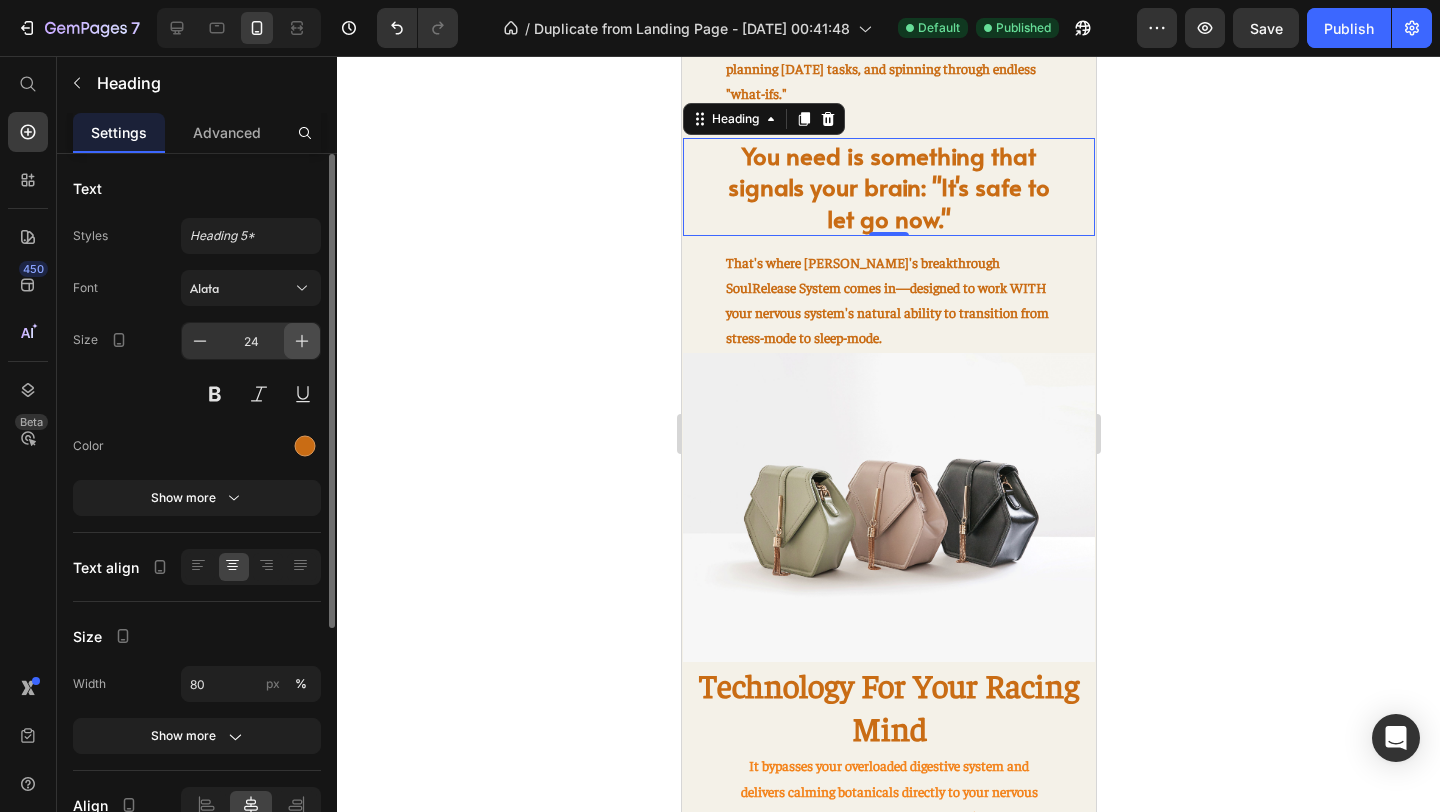 click at bounding box center (302, 341) 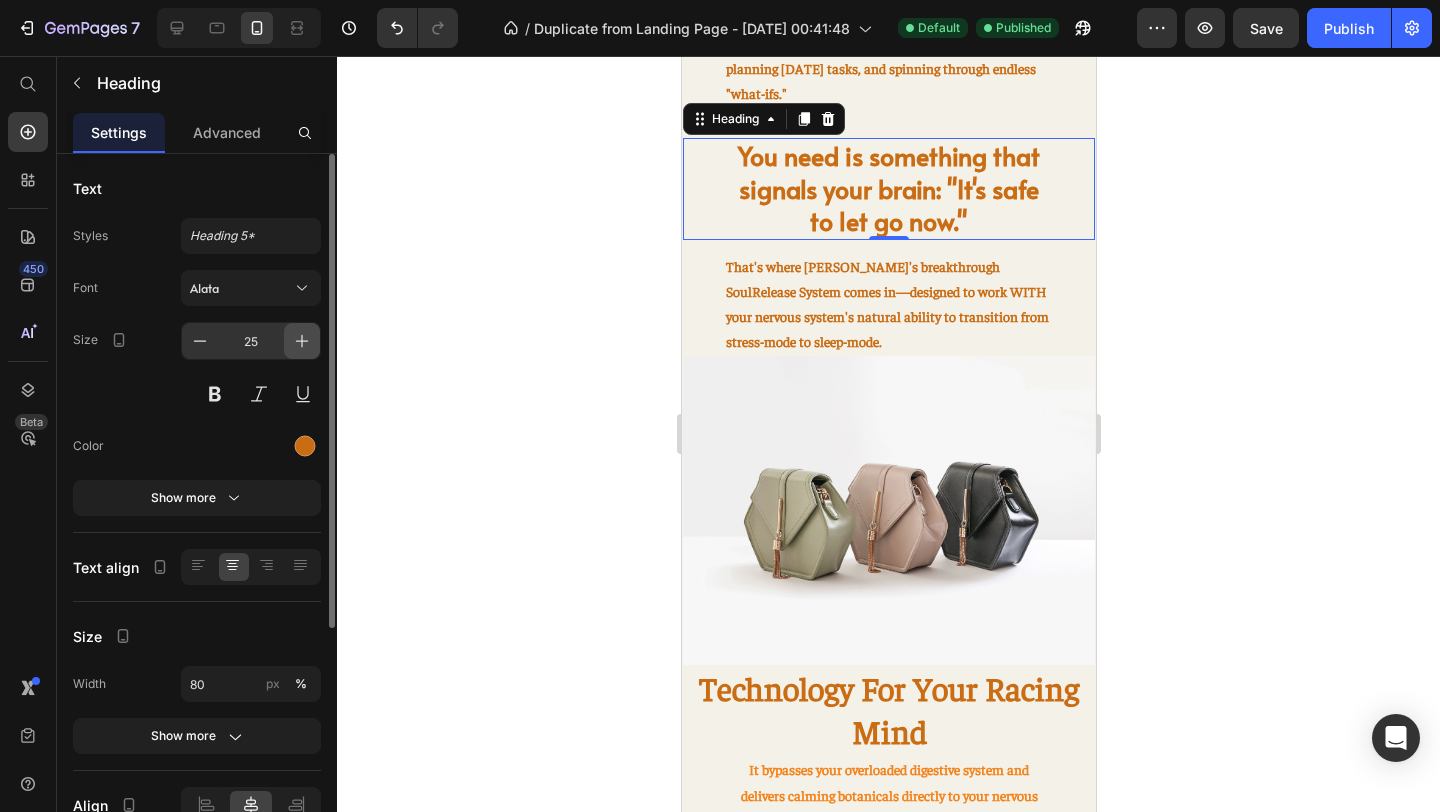 click at bounding box center (302, 341) 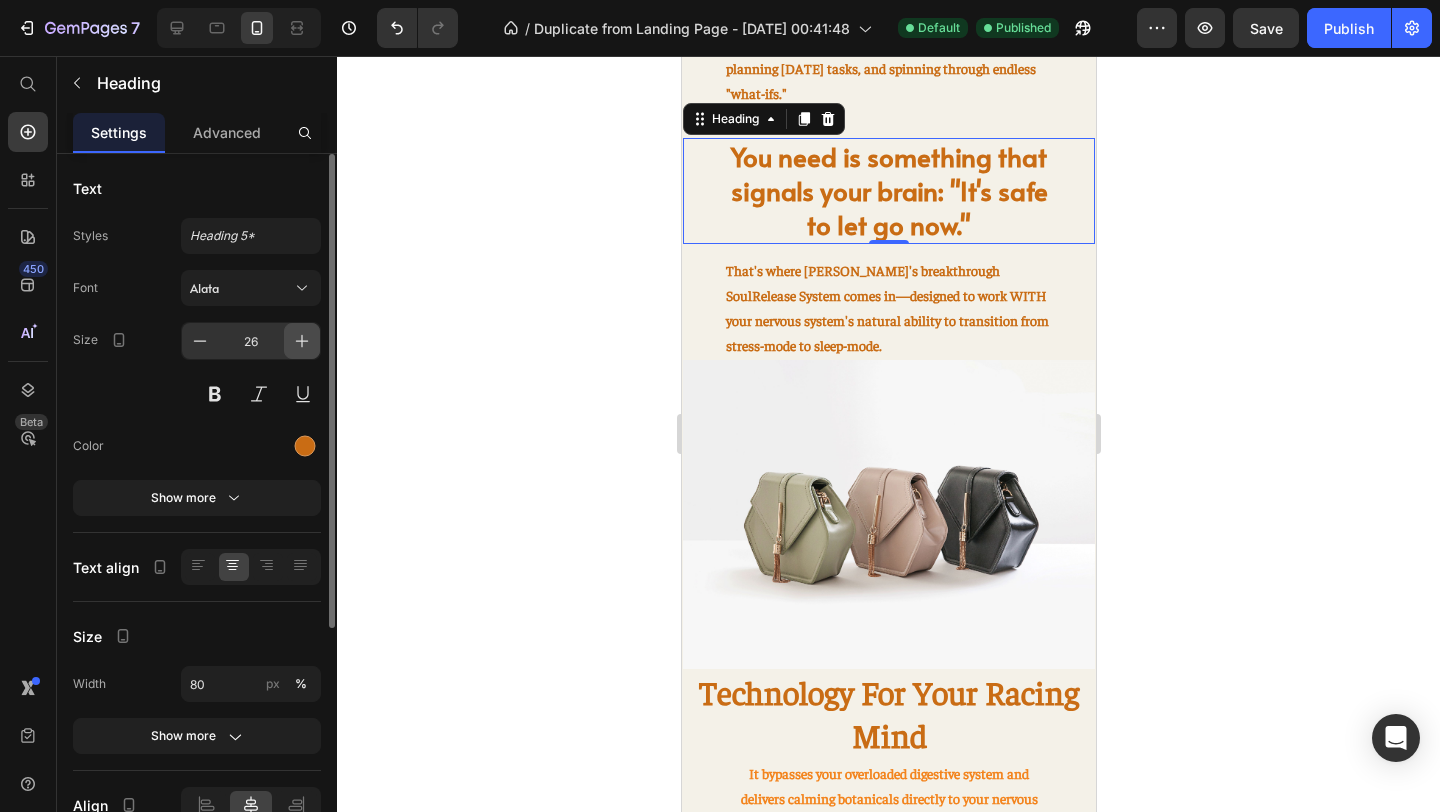 click at bounding box center [302, 341] 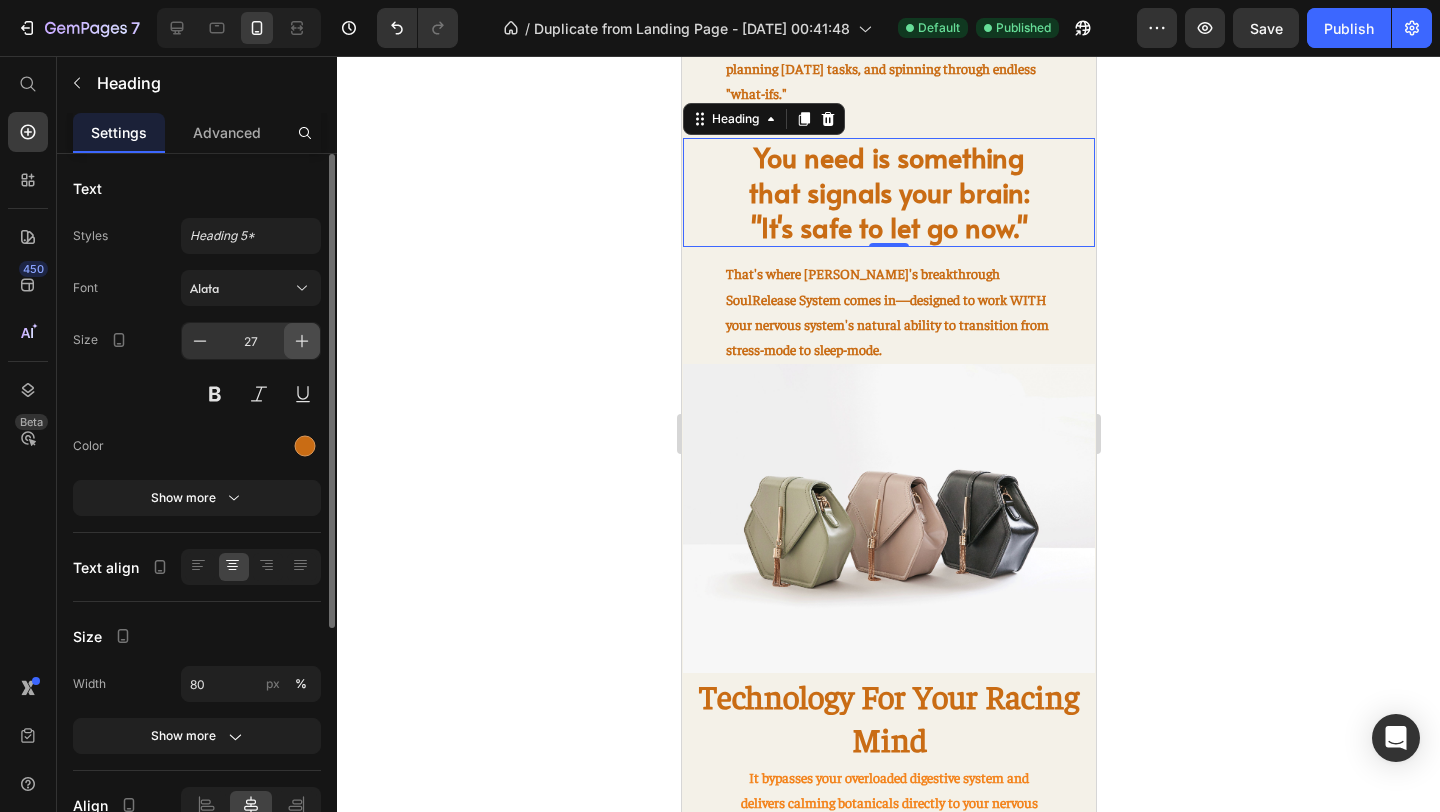 click at bounding box center (302, 341) 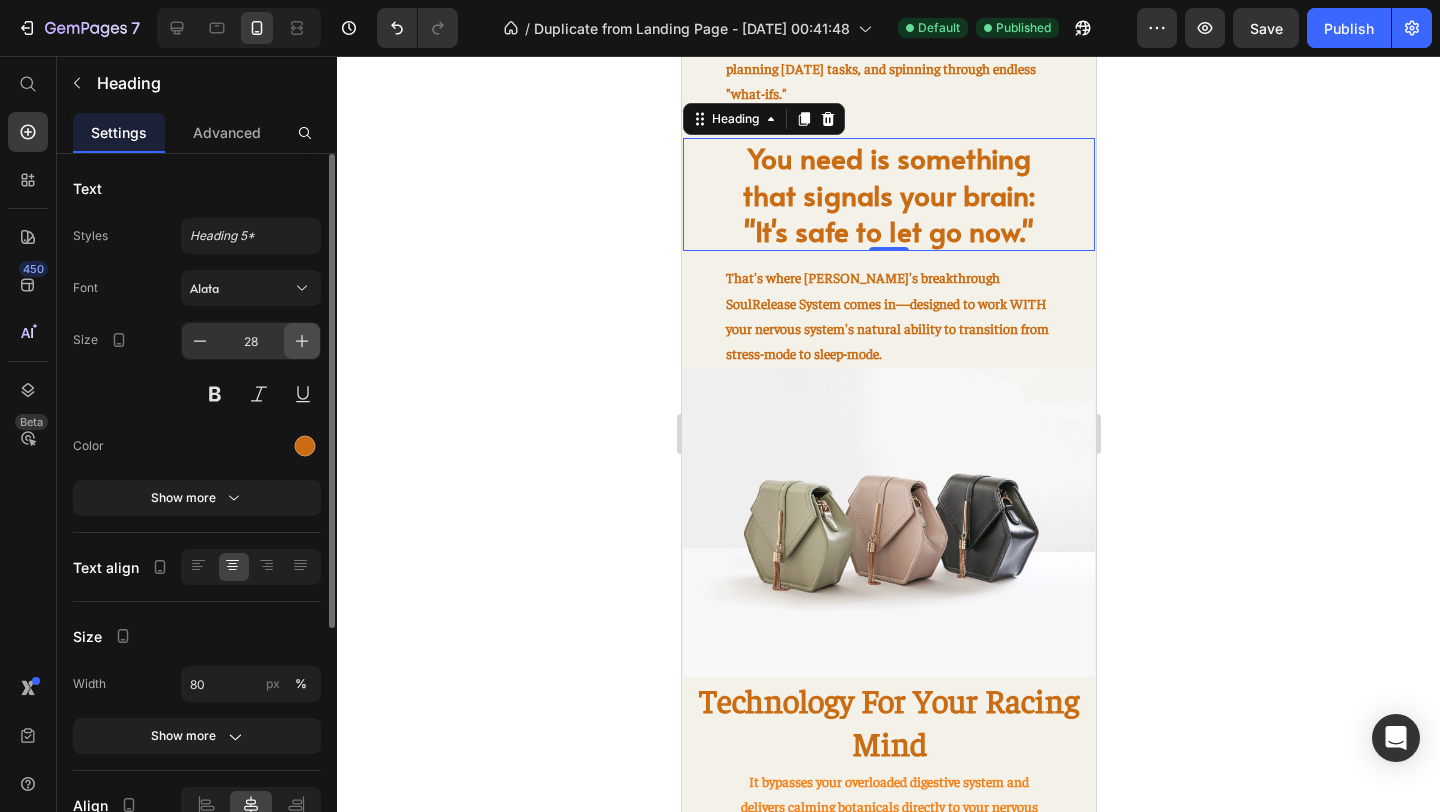 click at bounding box center (302, 341) 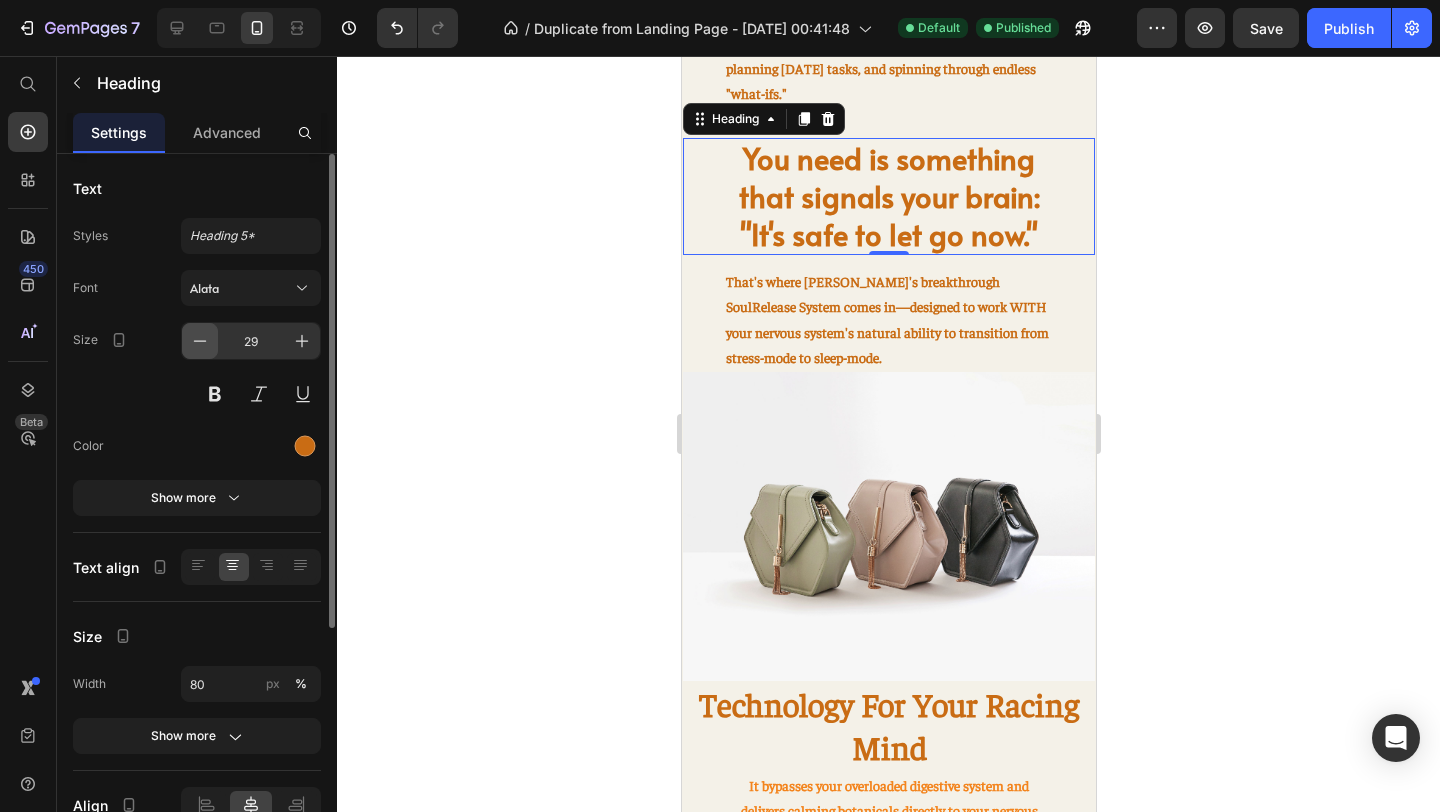click 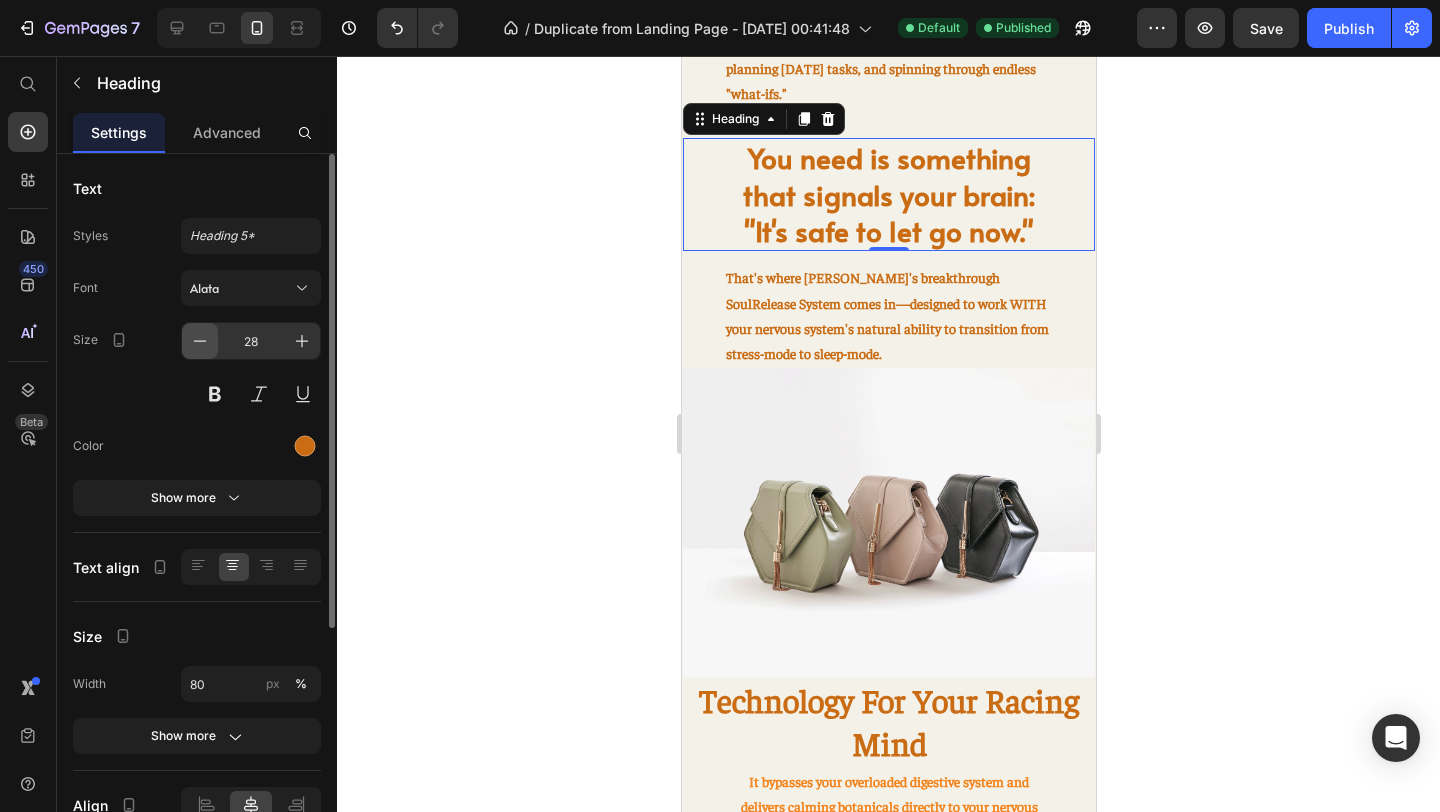 click 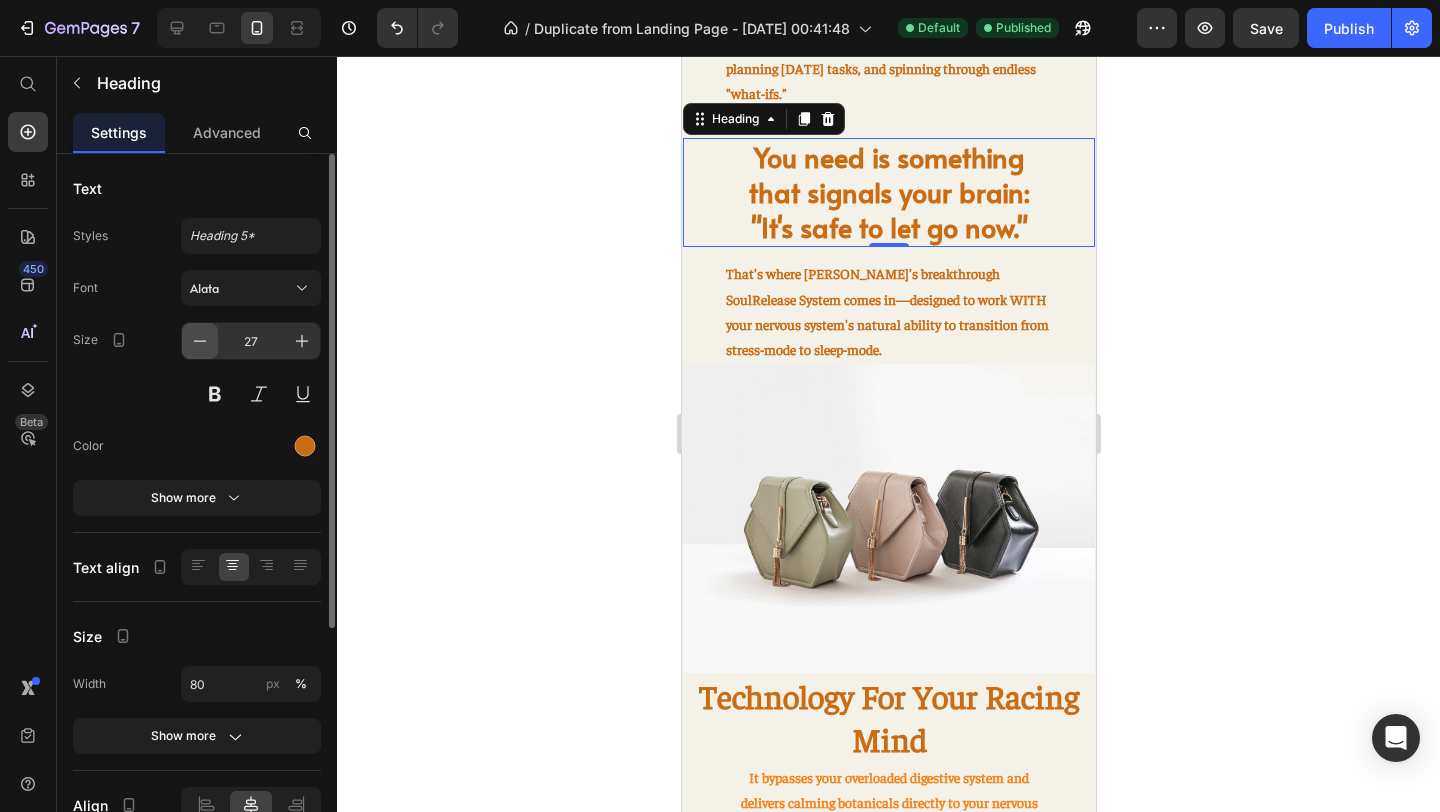 click 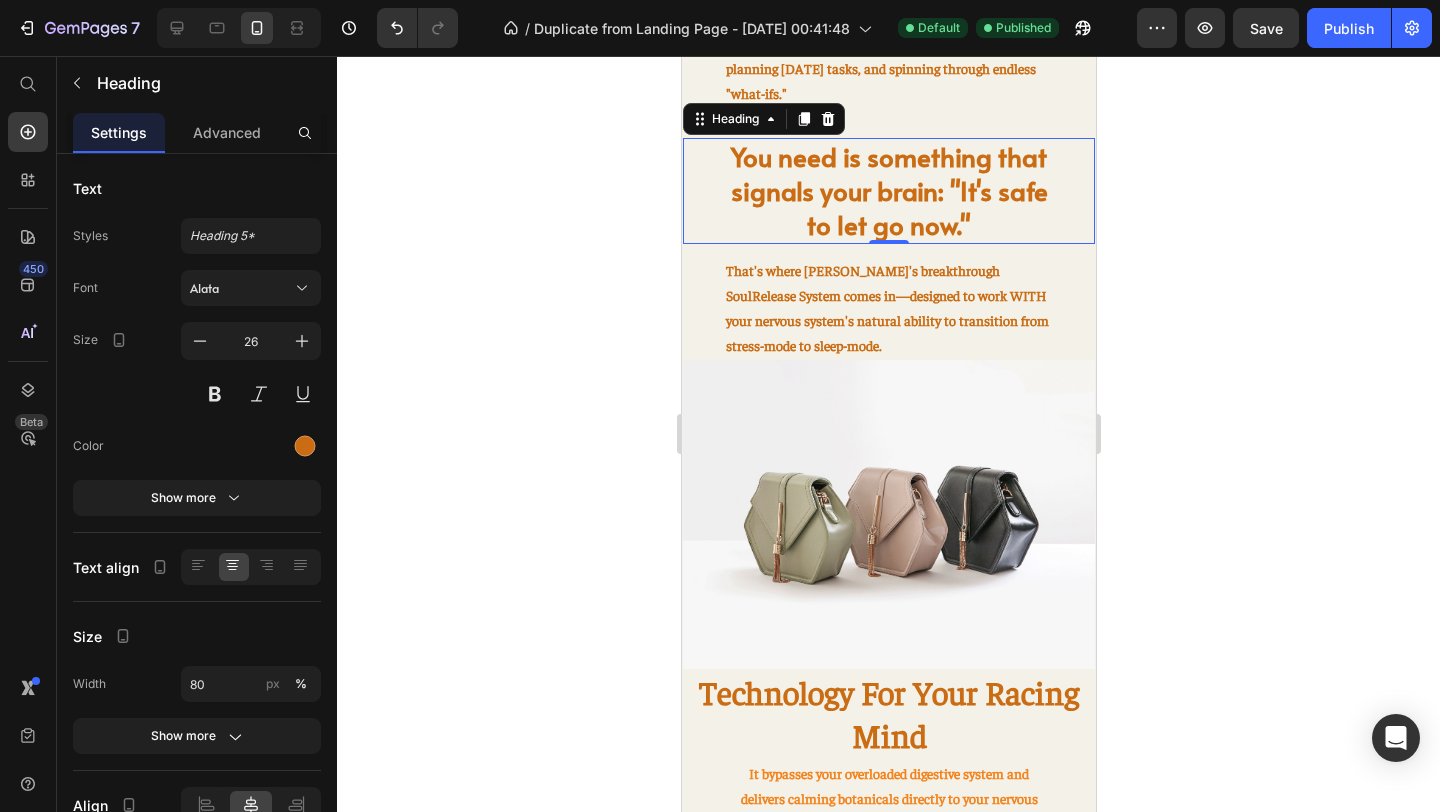 click 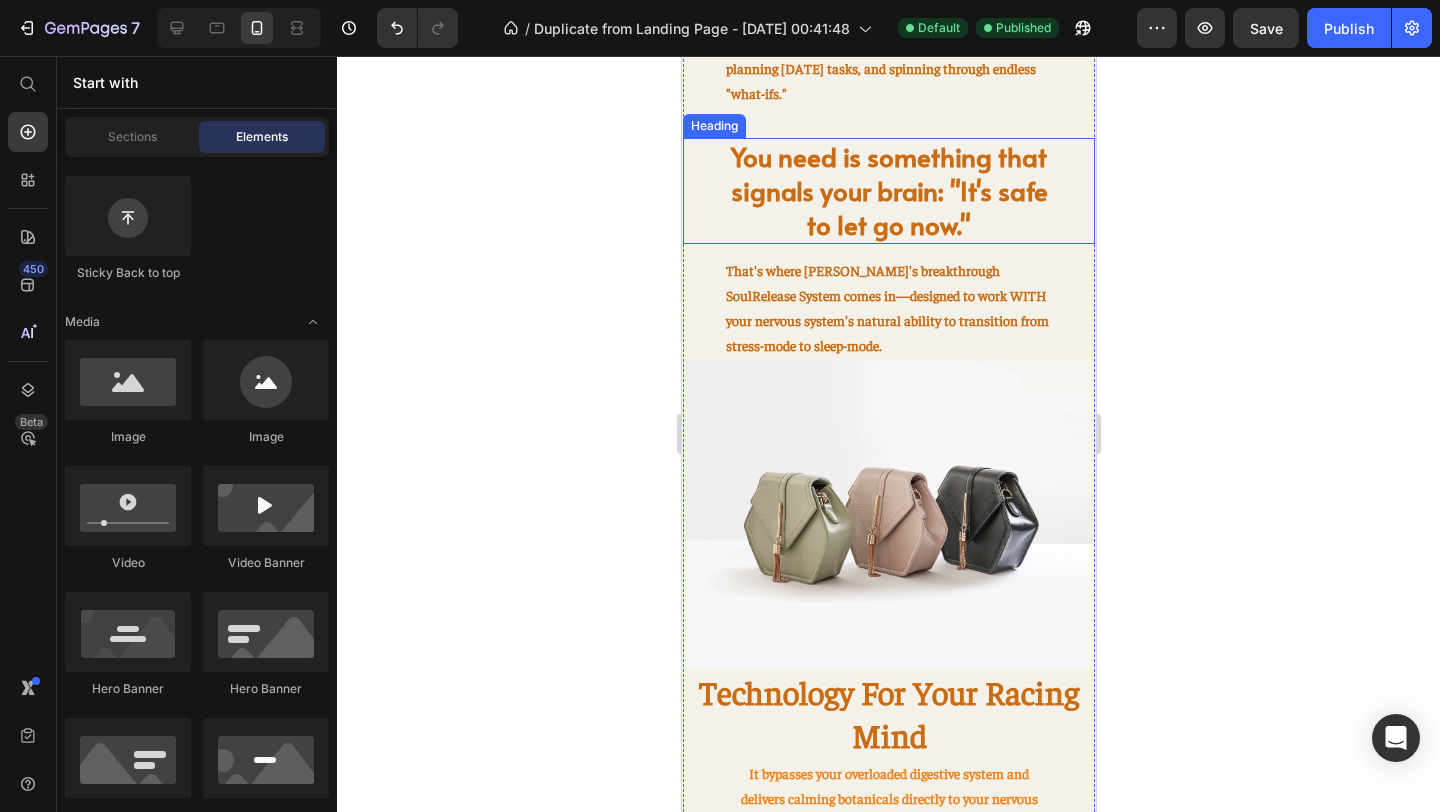 click on "You need is something that signals your brain: "It's safe to let go now."" at bounding box center [888, 190] 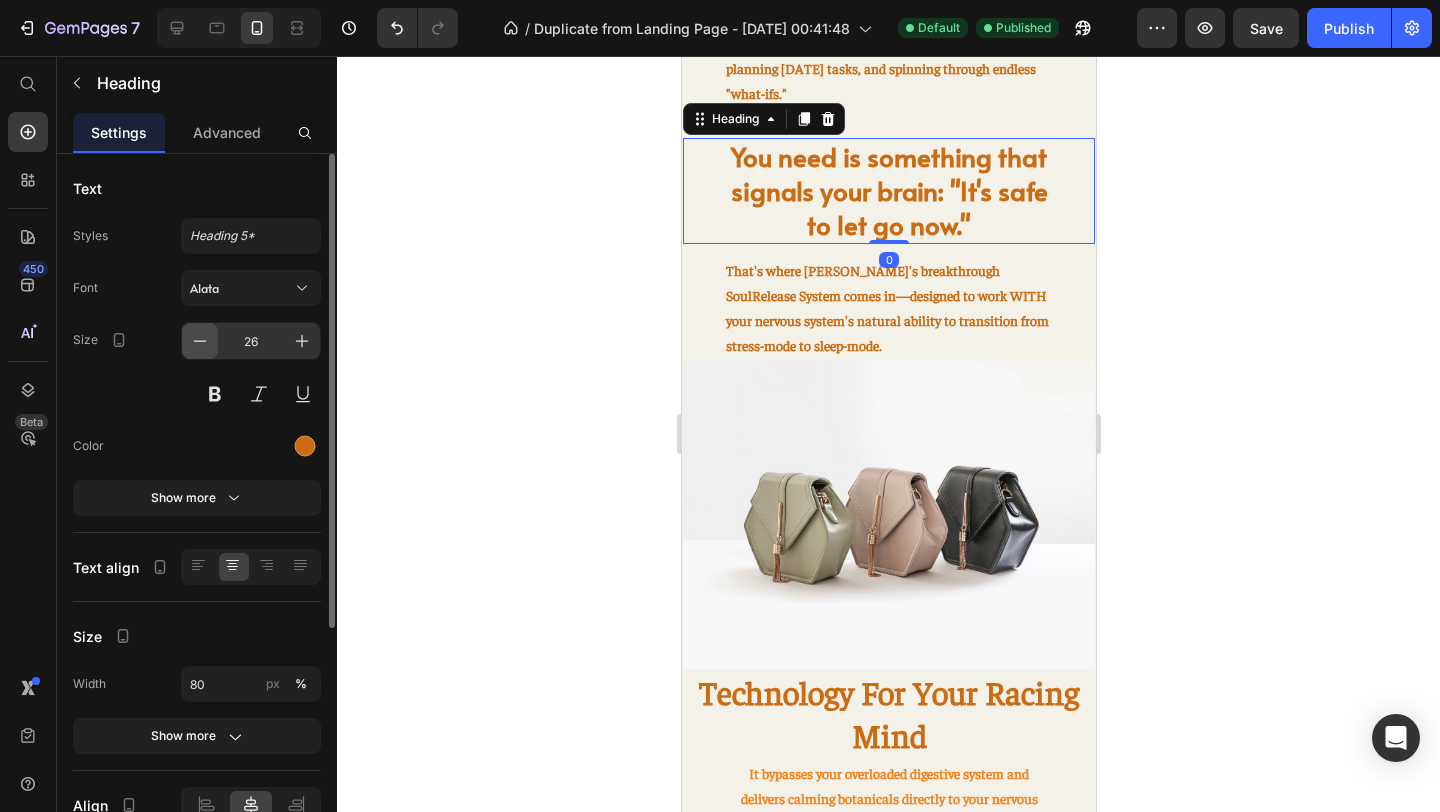 click 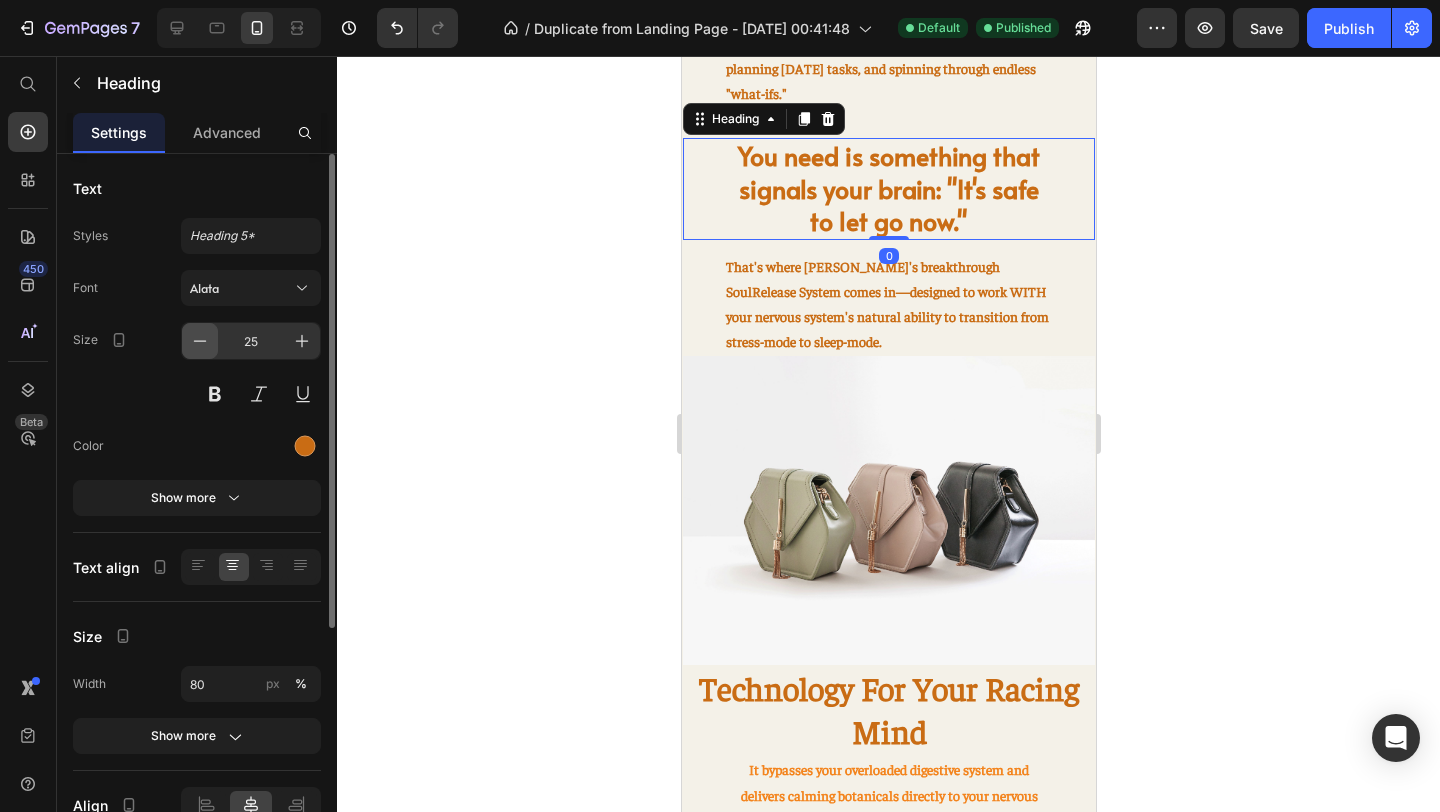 click 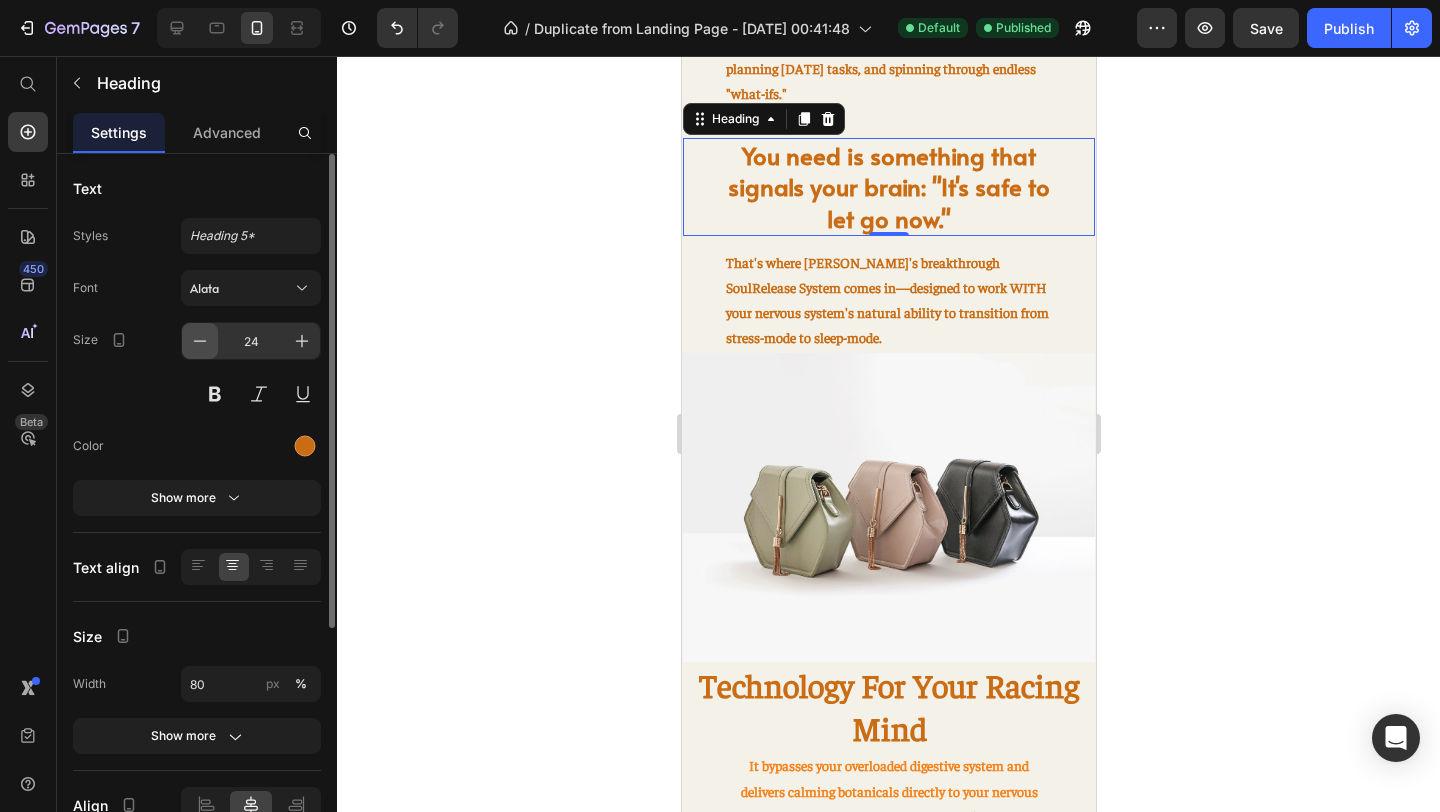 click 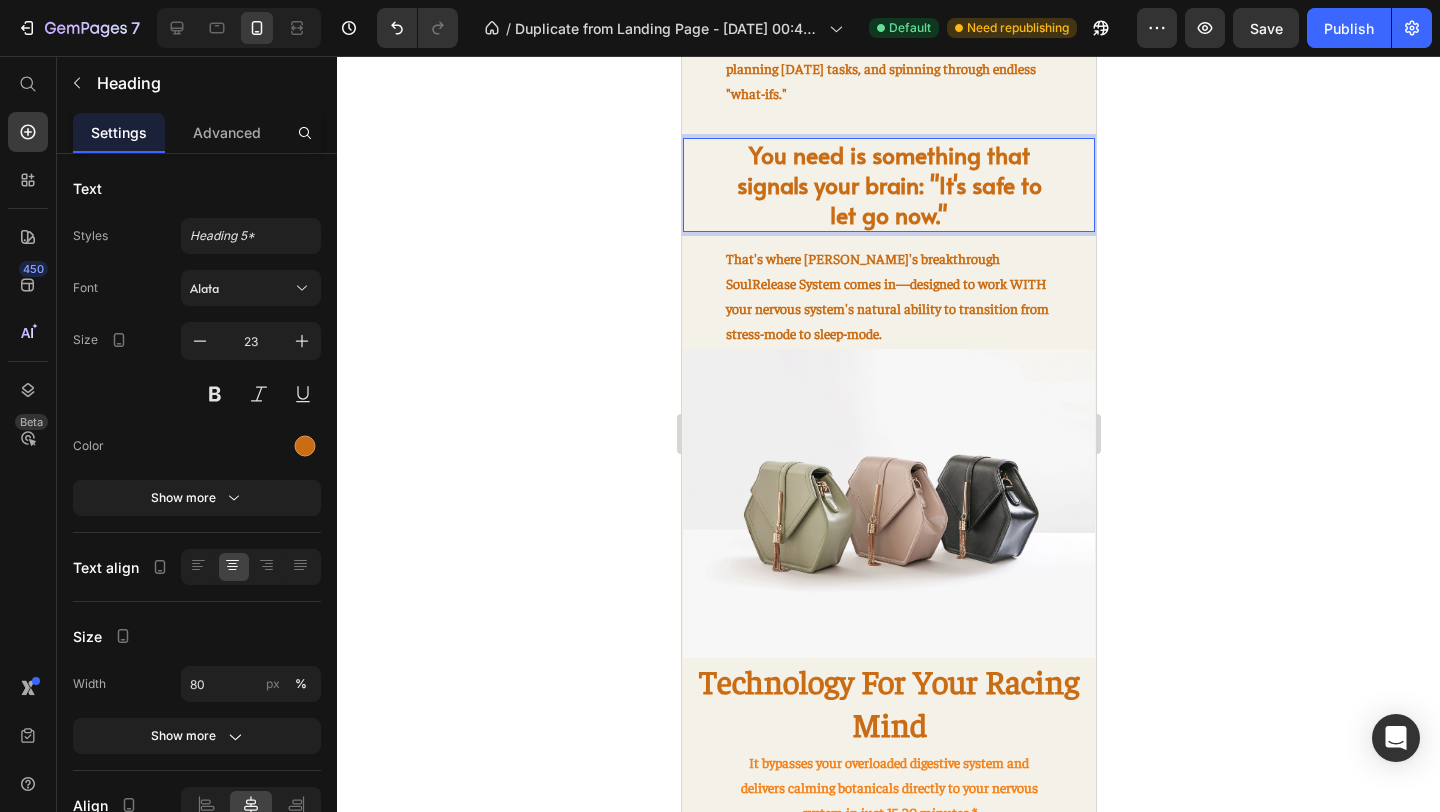 click on "You need is something that signals your brain: "It's safe to let go now."" at bounding box center [888, 184] 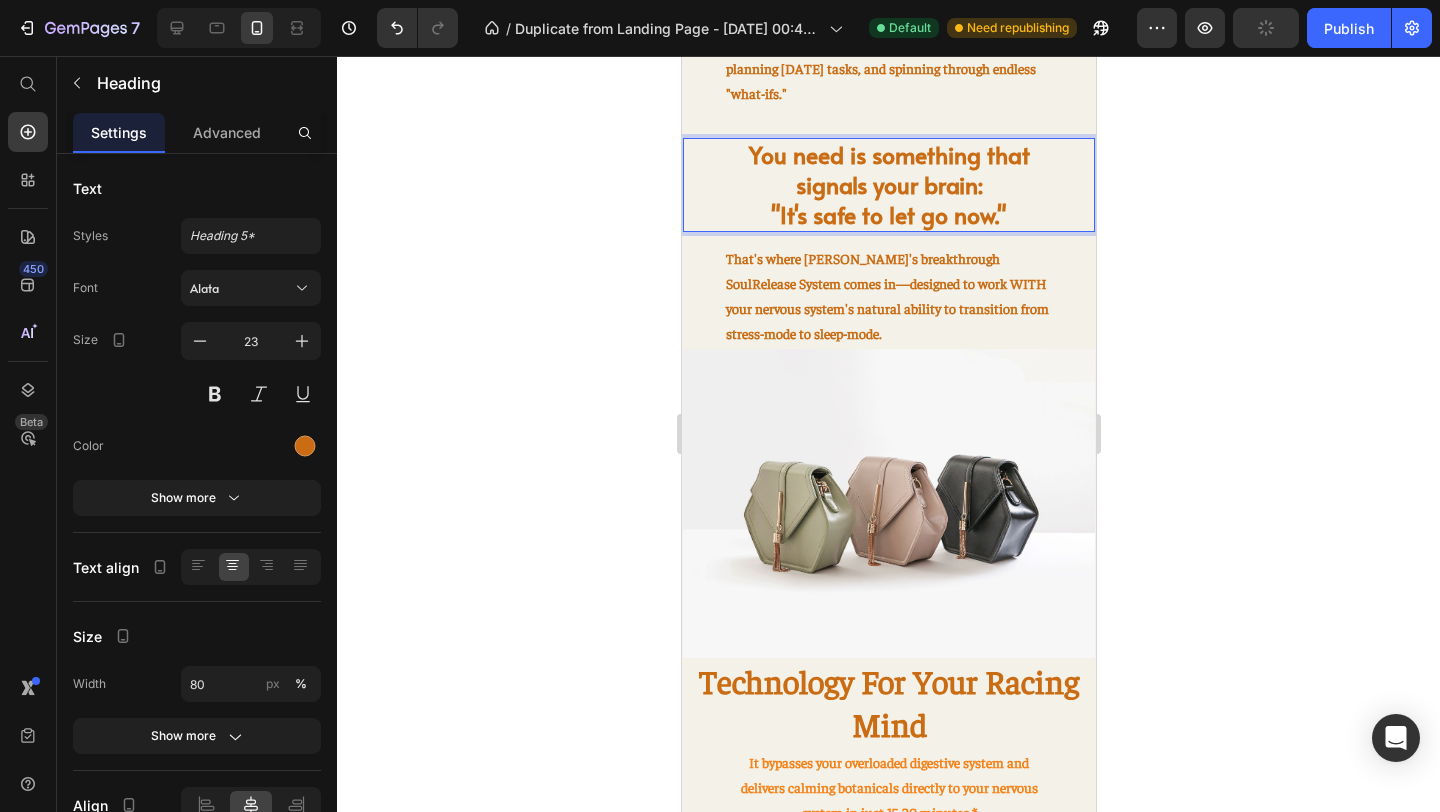 click 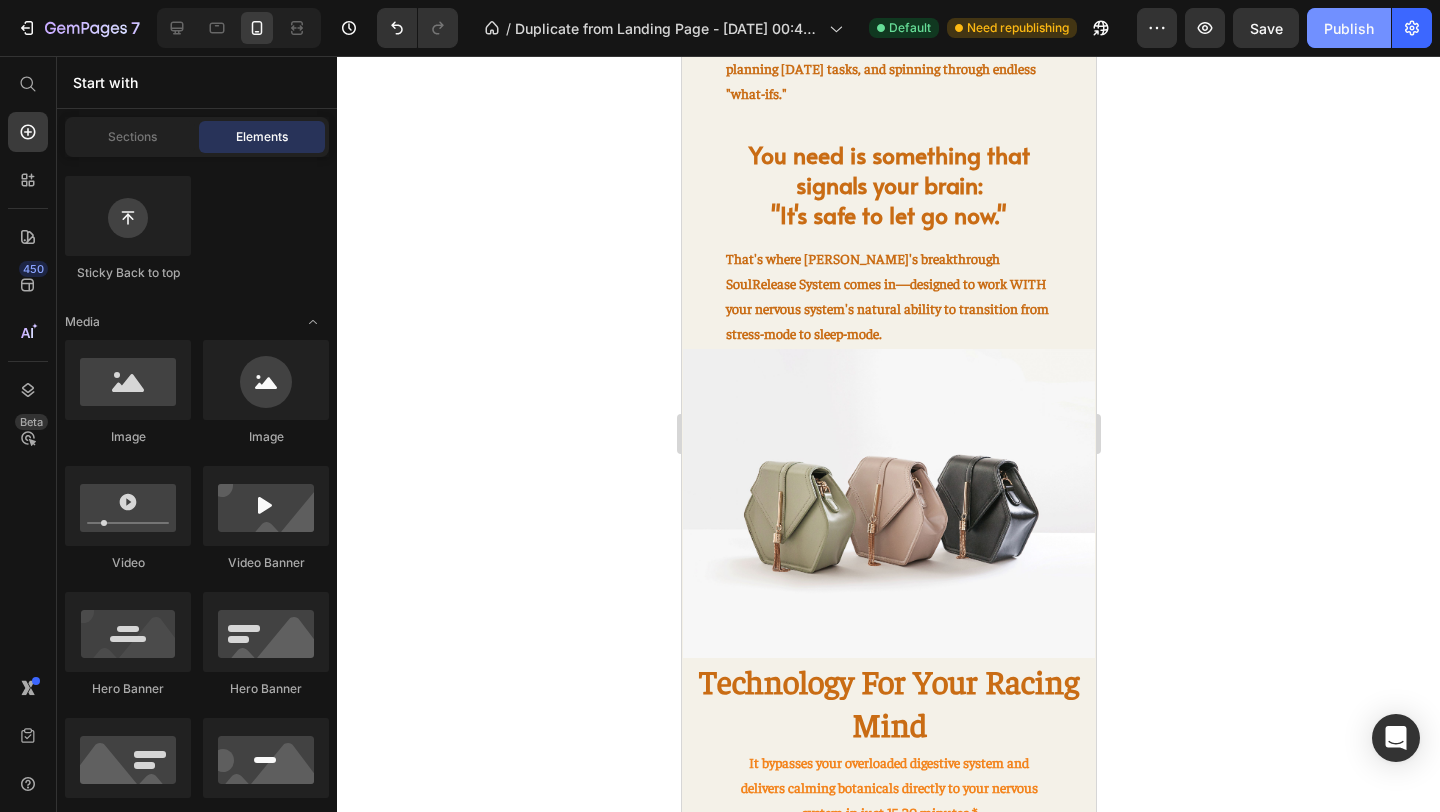 click on "Publish" at bounding box center (1349, 28) 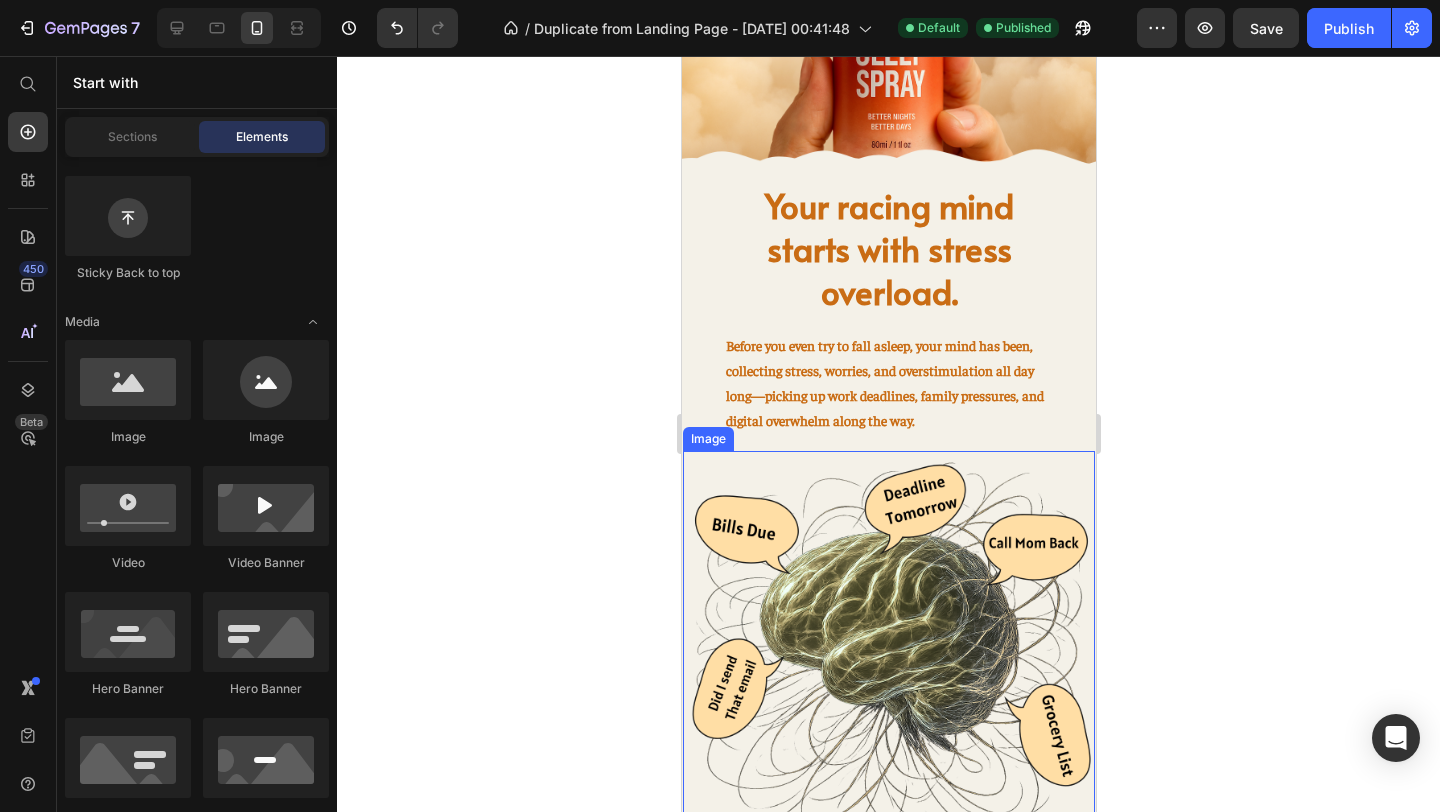 scroll, scrollTop: 451, scrollLeft: 0, axis: vertical 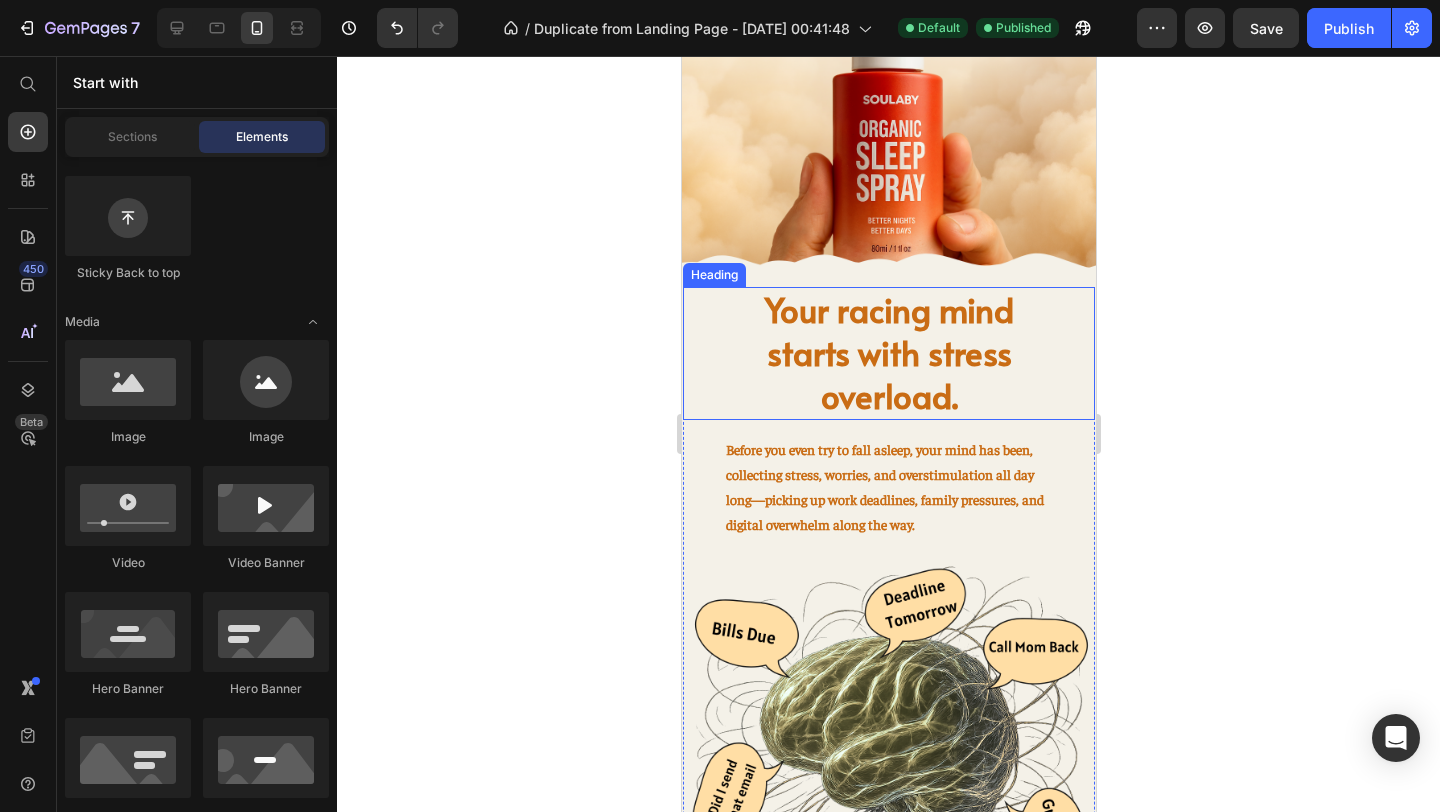 click on "Your racing mind starts with stress overload." at bounding box center (888, 352) 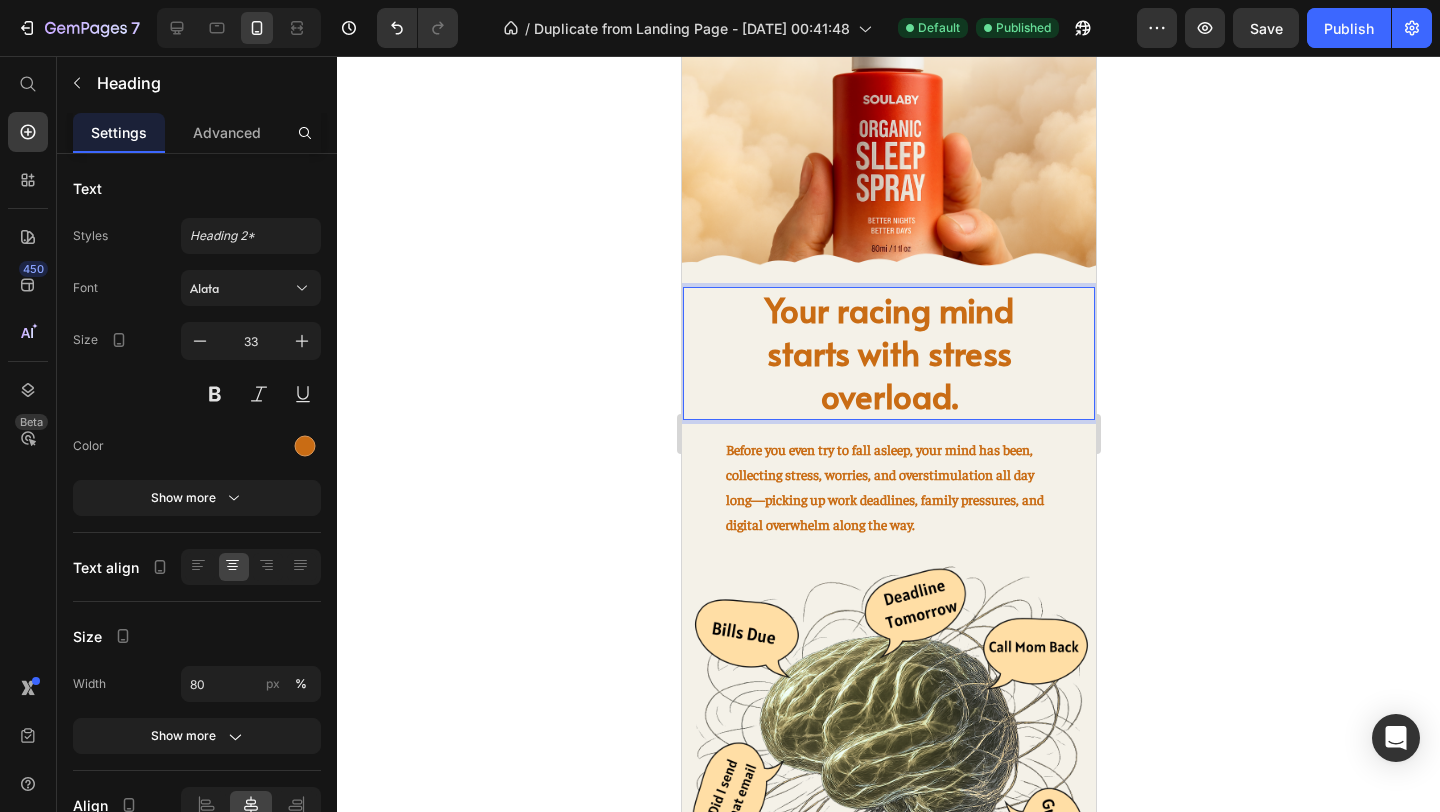 click on "Your racing mind starts with stress overload." at bounding box center (888, 352) 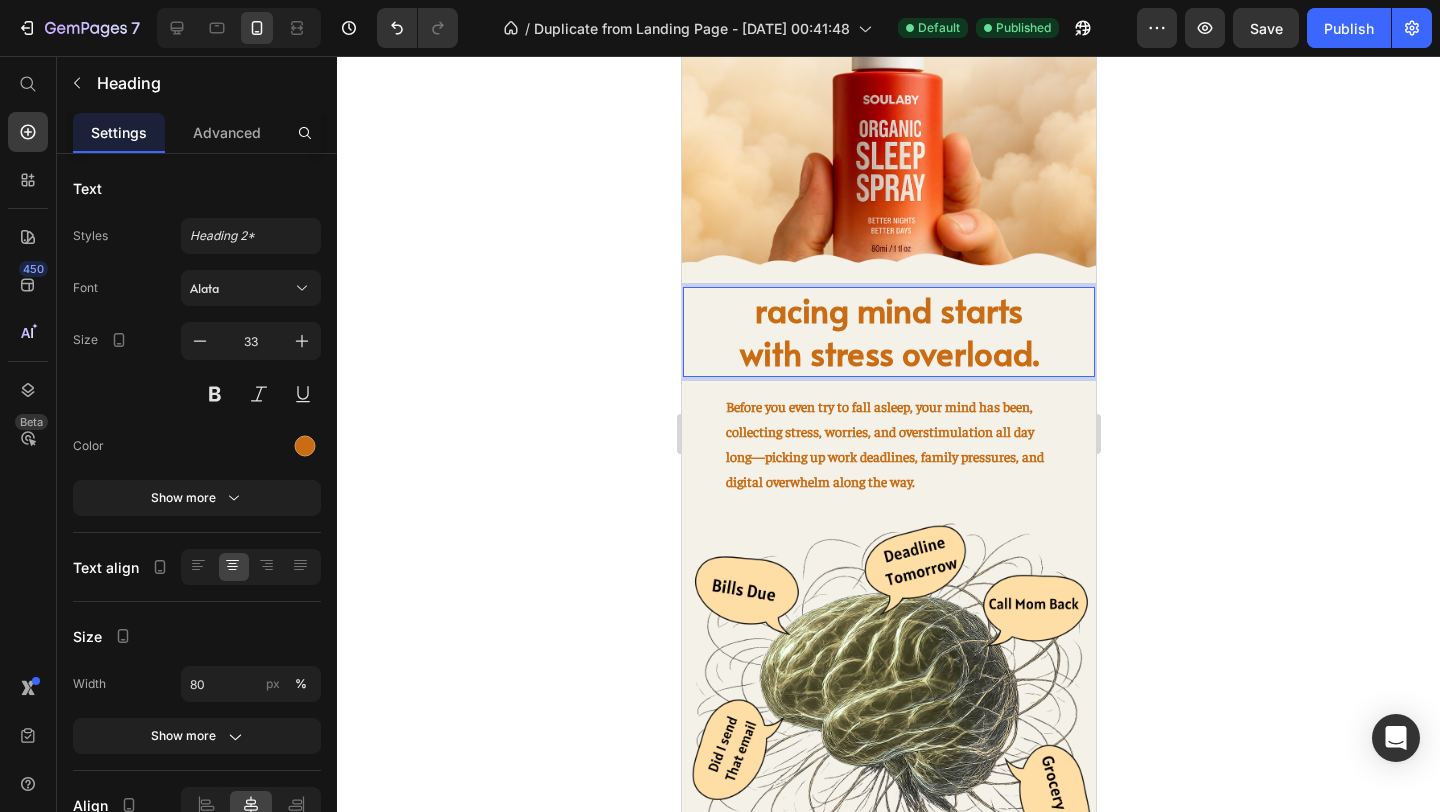 click on "racing mind starts with stress overload." at bounding box center (888, 331) 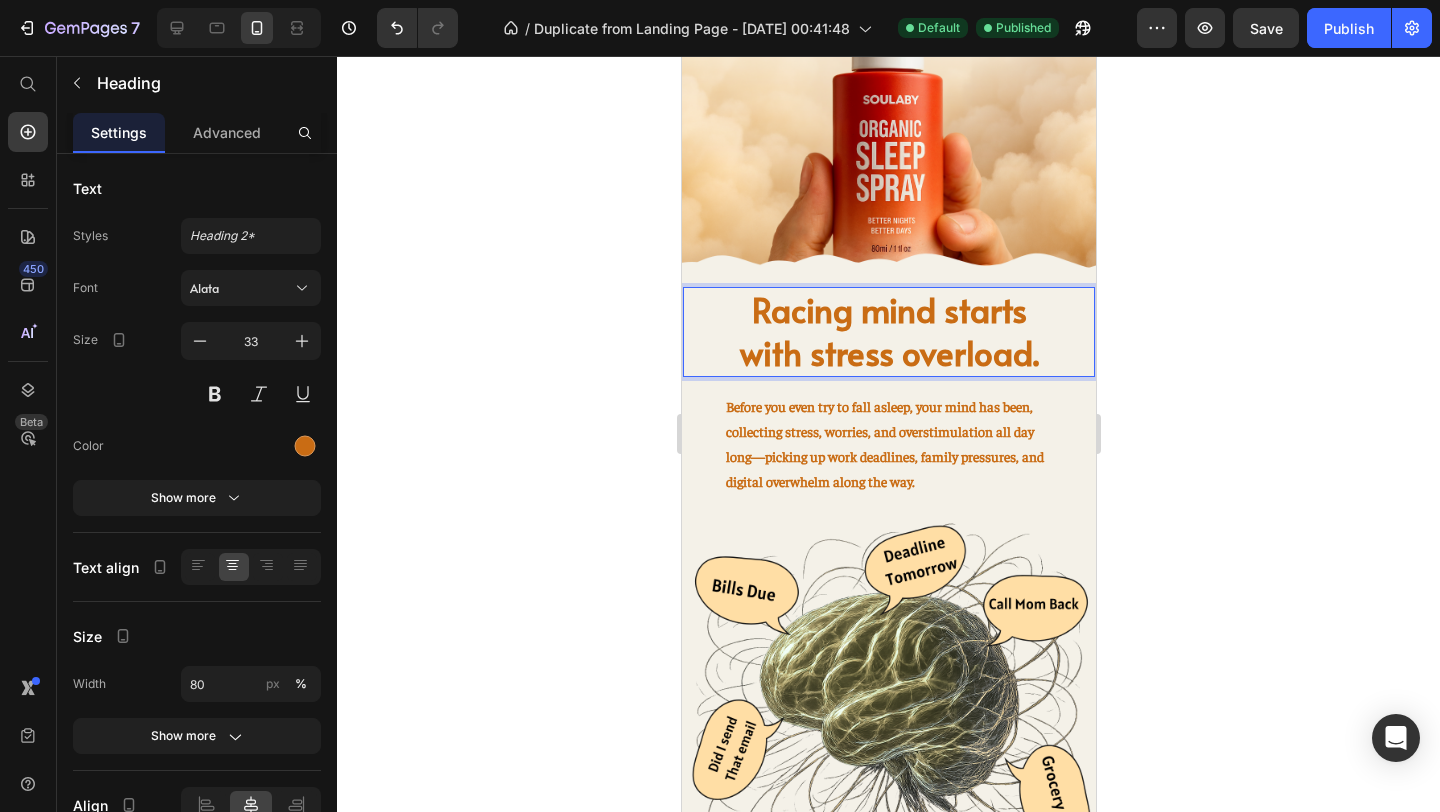 click on "Racing mind starts with stress overload." at bounding box center (888, 331) 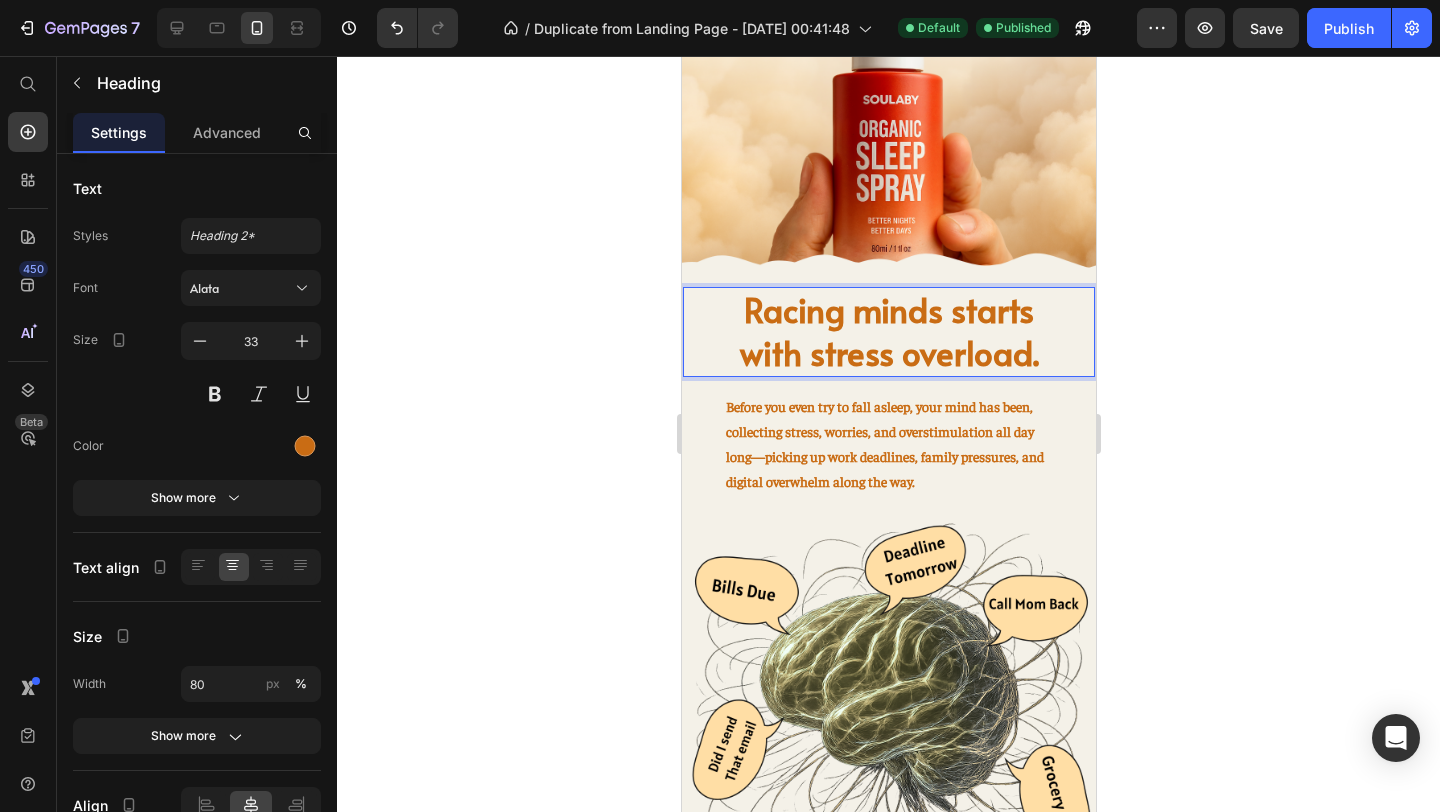 click 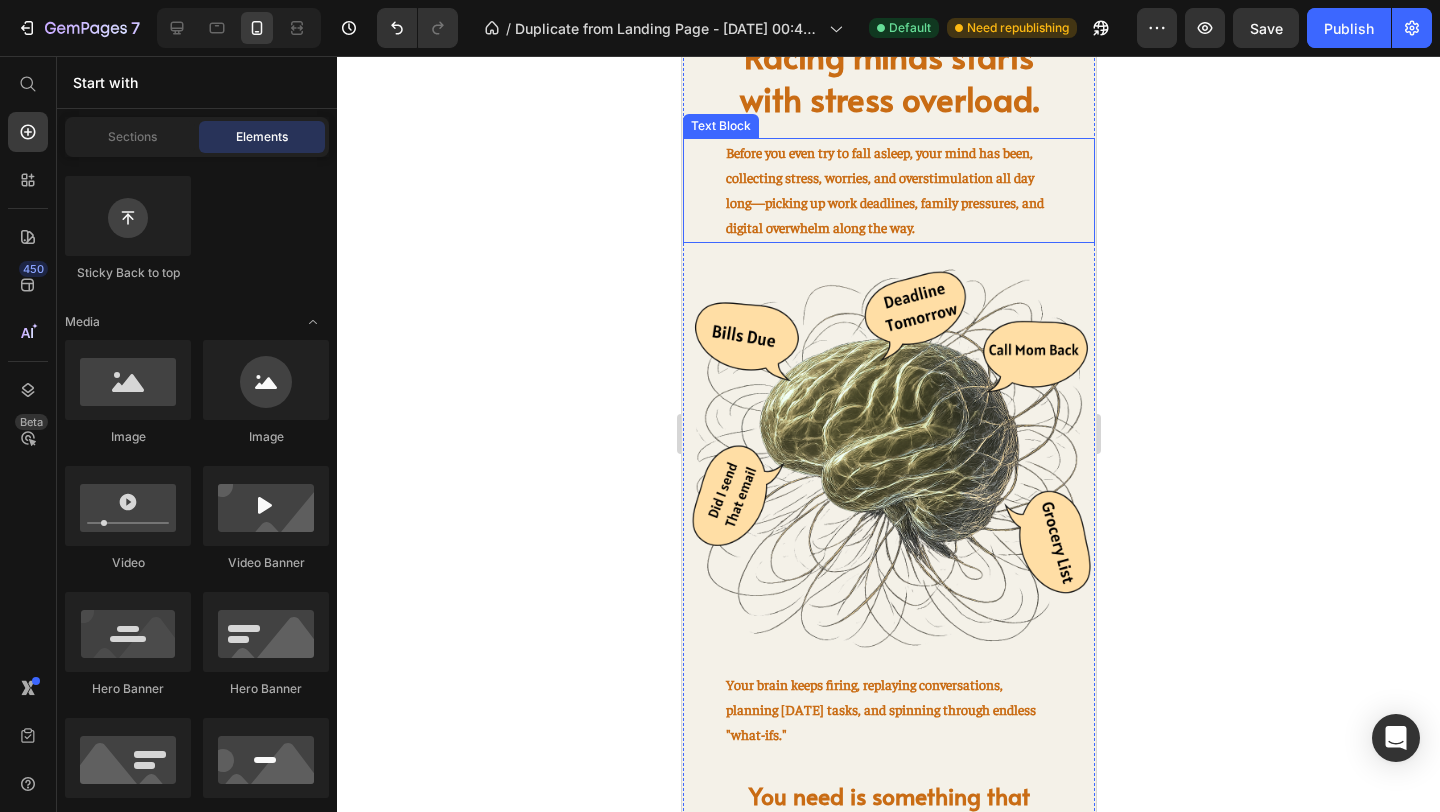 scroll, scrollTop: 702, scrollLeft: 0, axis: vertical 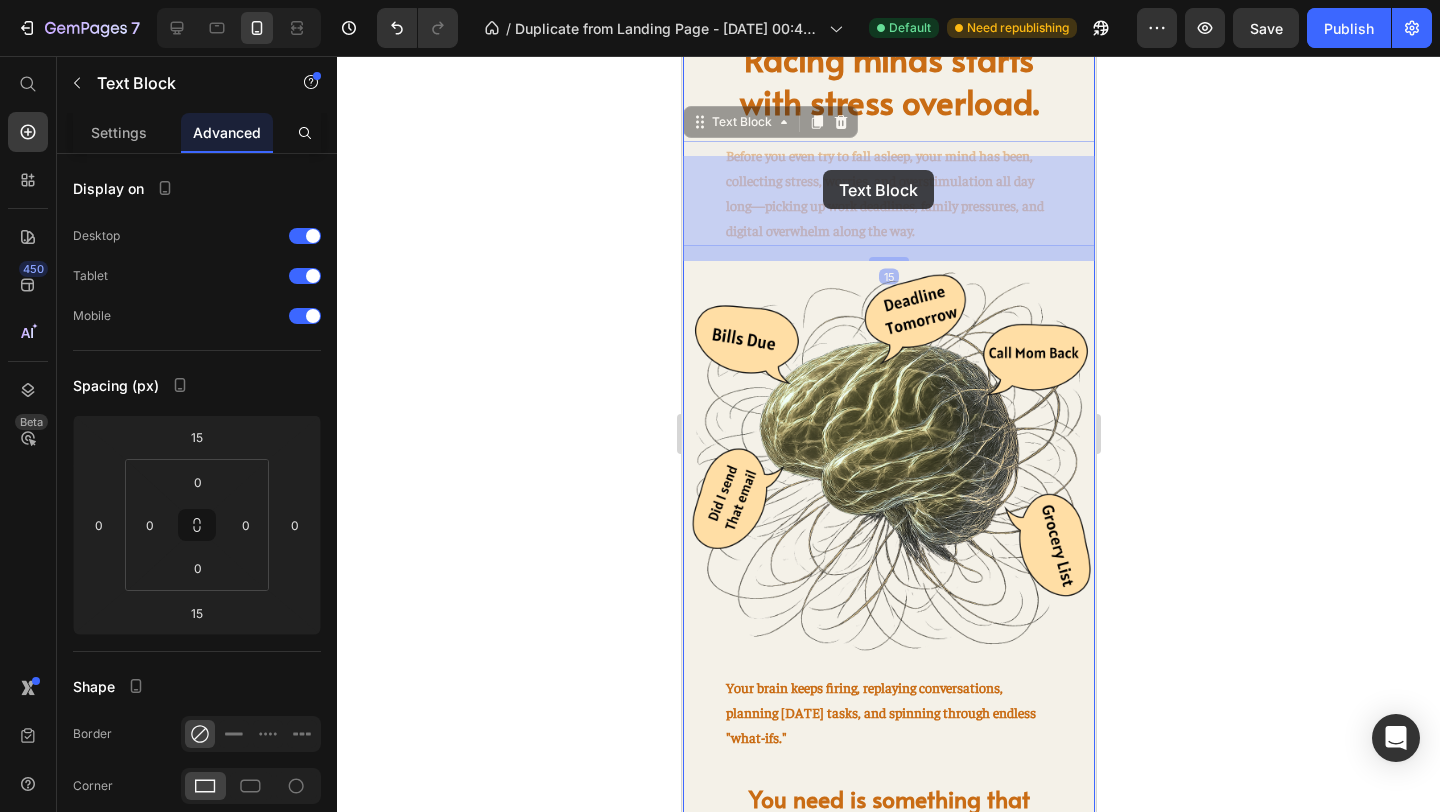drag, startPoint x: 923, startPoint y: 230, endPoint x: 827, endPoint y: 170, distance: 113.20777 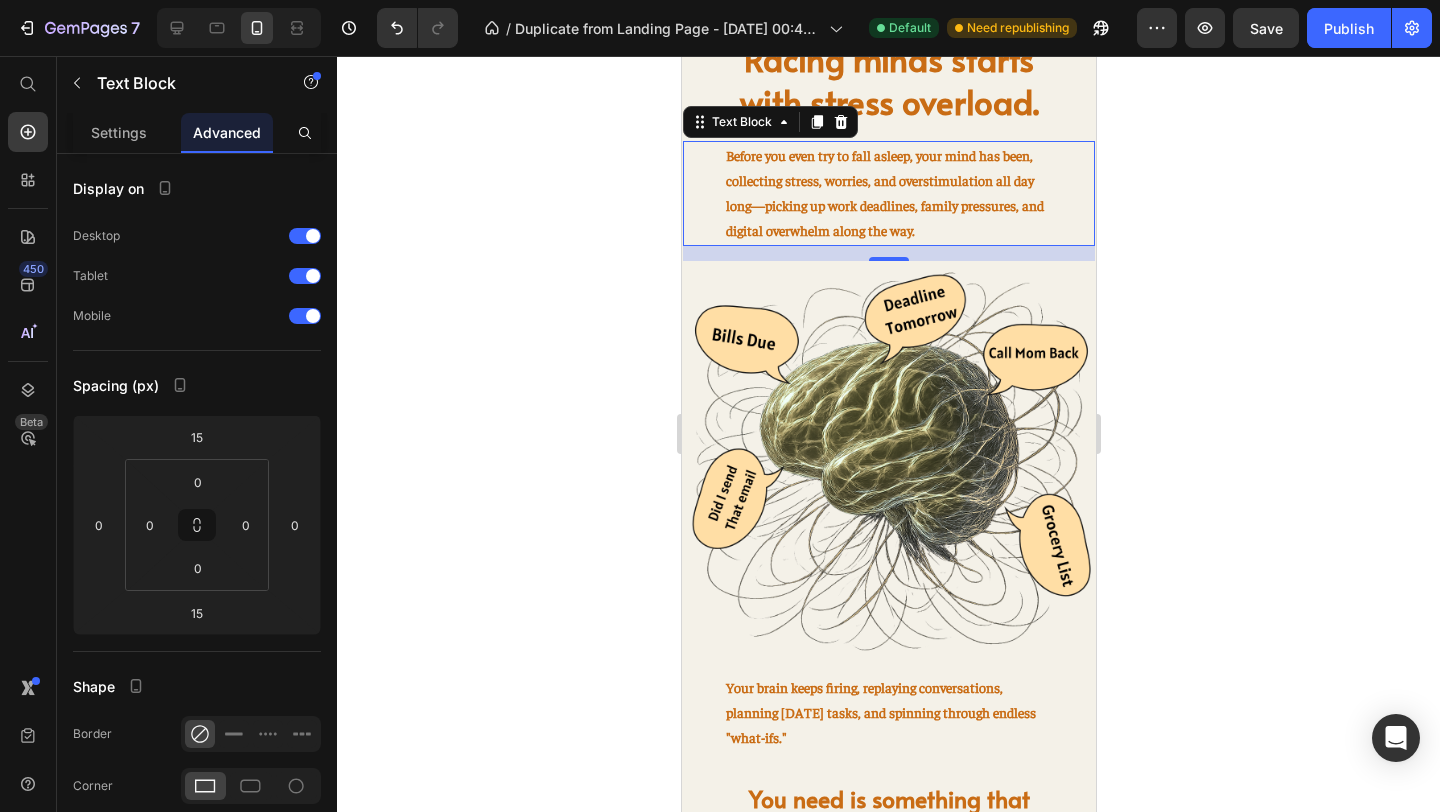 click 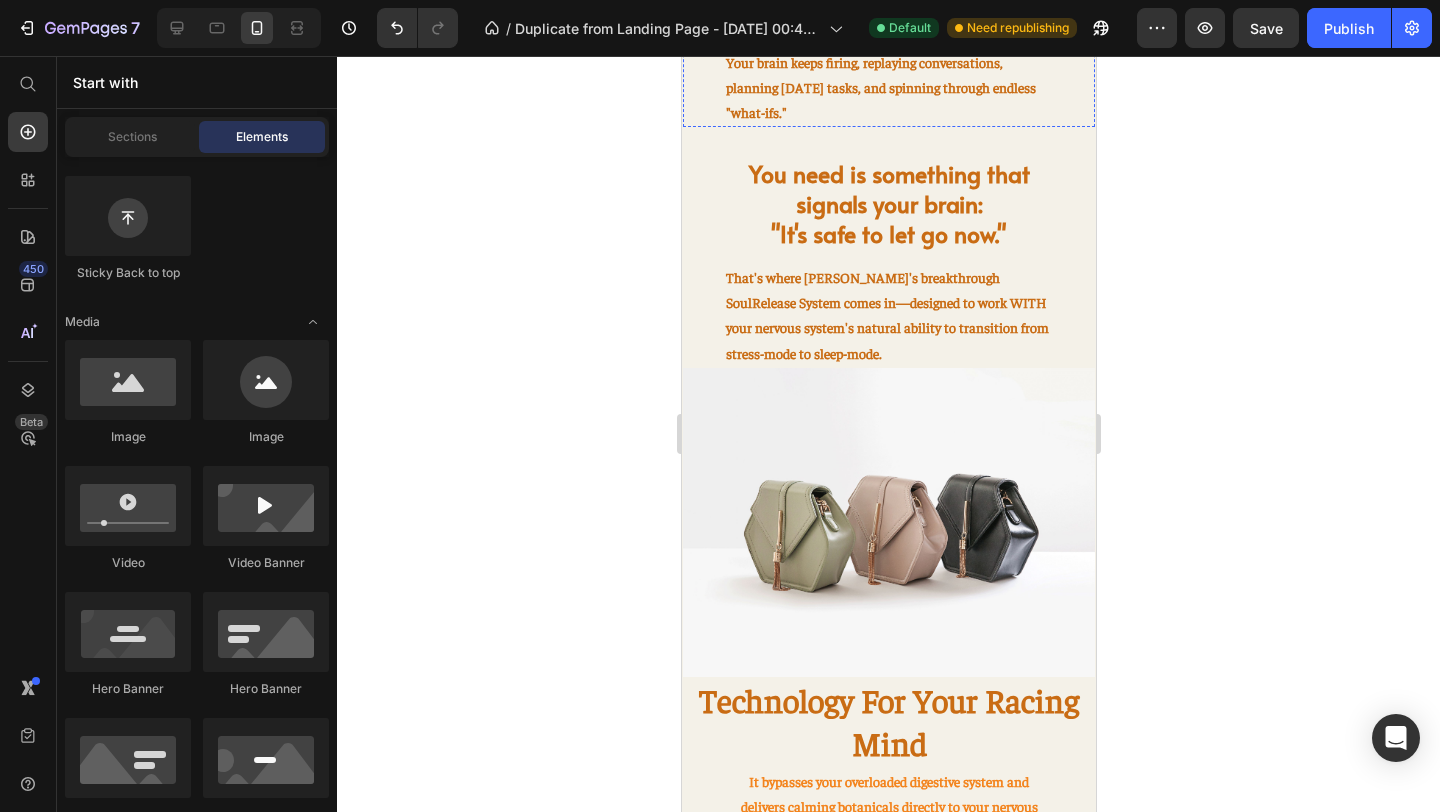 scroll, scrollTop: 1365, scrollLeft: 0, axis: vertical 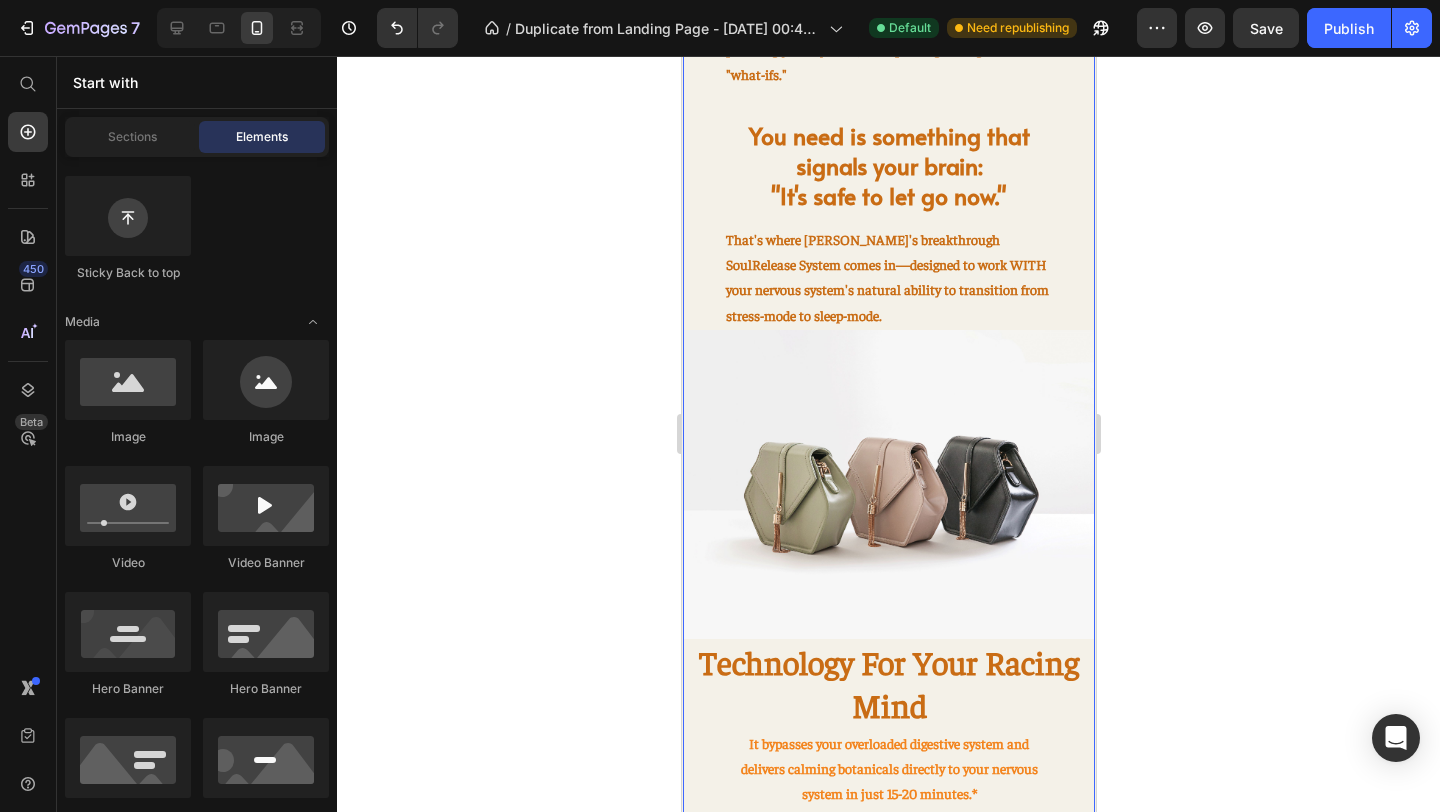 click on "⁠⁠⁠⁠⁠⁠⁠ Racing minds starts with stress overload. Heading Before you even try to fall asleep, your mind has been, collecting stress, worries, and overstimulation all day long—picking up work deadlines, family pressures, and digital overwhelm along the way. Text Block Image  Your brain keeps firing, replaying conversations, planning [DATE] tasks, and spinning through endless "what-ifs." Text Block Row ⁠⁠⁠⁠⁠⁠⁠    You need is something that signals your brain: "It's safe to let go now." Heading That's where [PERSON_NAME]'s breakthrough SoulRelease System comes in—designed to work WITH your nervous system's natural ability to transition from stress-mode to sleep-mode. Text Block Image Technology For Your Racing Mind Heading It bypasses your overloaded digestive system and delivers calming botanicals directly to your nervous system in just 15-20 minutes.* Text Block Image Row
Direct sublingual absorption" at bounding box center [888, 664] 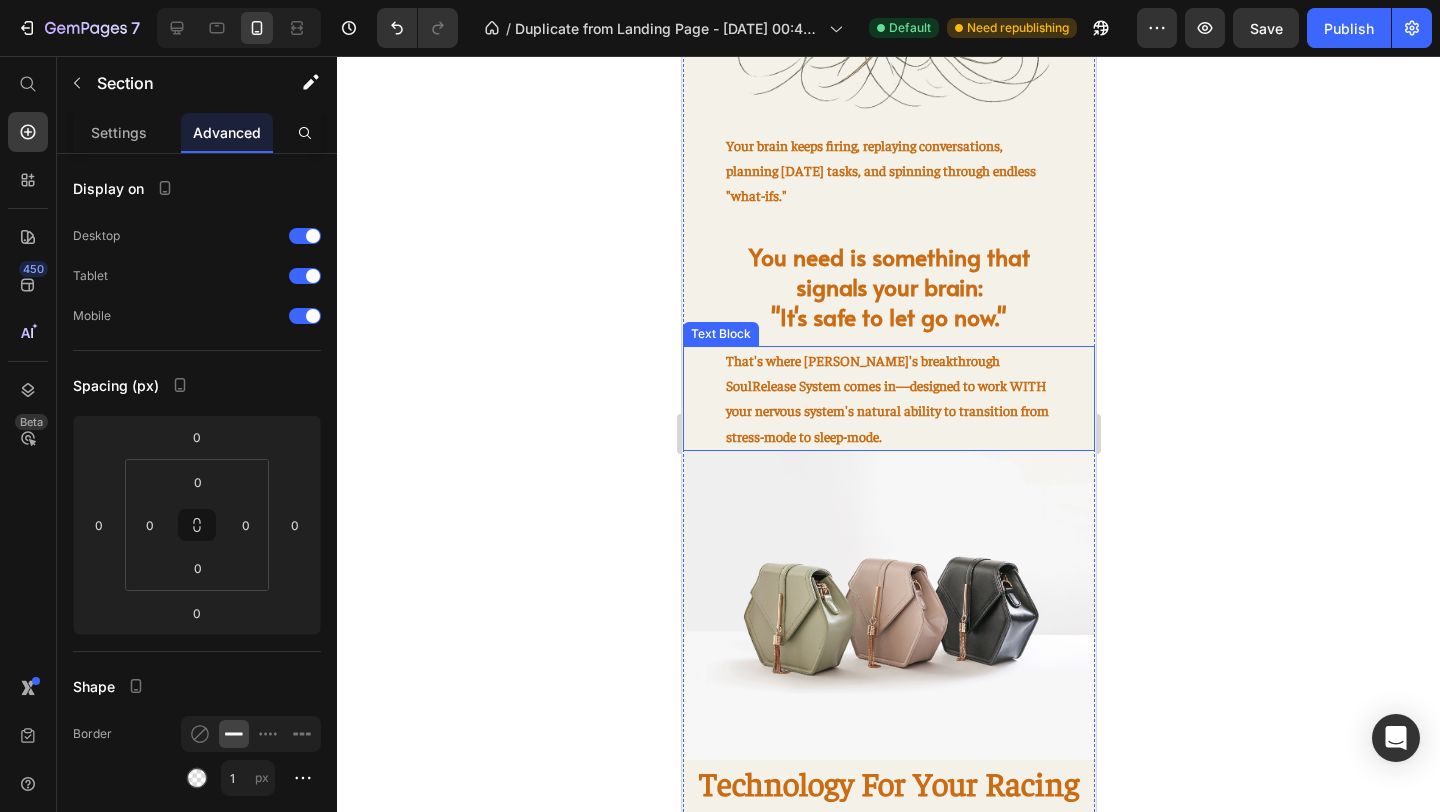 scroll, scrollTop: 1235, scrollLeft: 0, axis: vertical 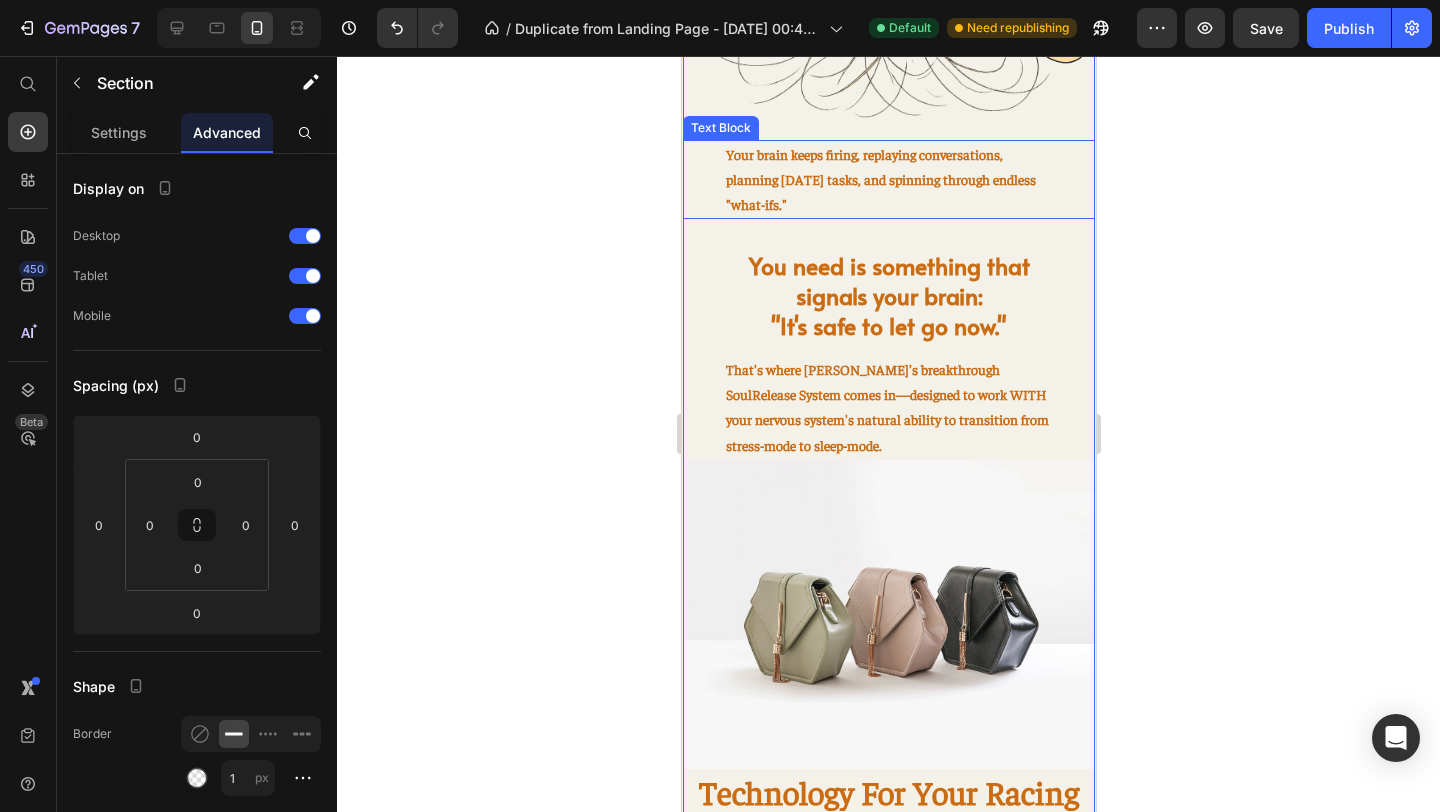 click on "Your brain keeps firing, replaying conversations, planning [DATE] tasks, and spinning through endless "what-ifs."" at bounding box center (888, 180) 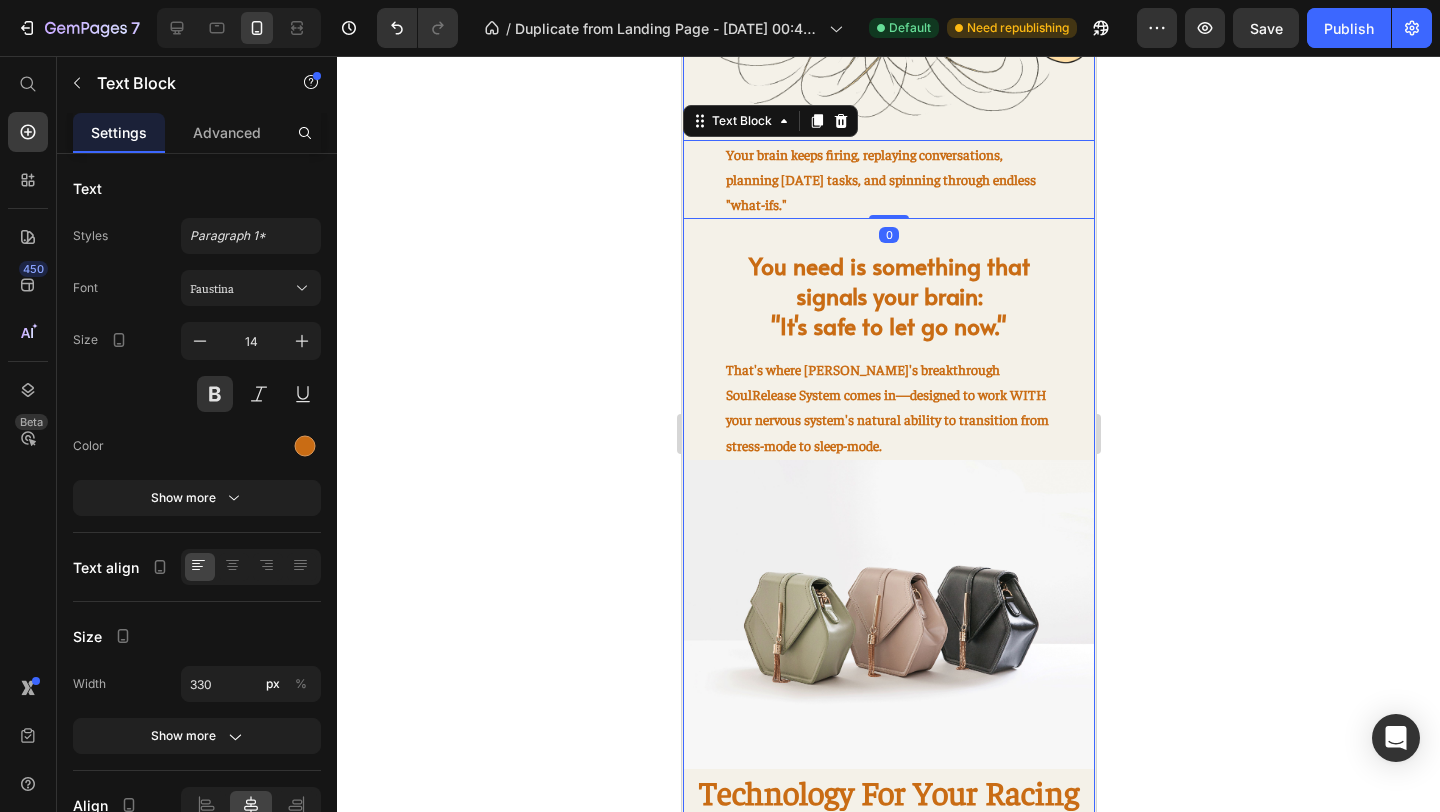 click on "⁠⁠⁠⁠⁠⁠⁠ Racing minds starts with stress overload. Heading Before you even try to fall asleep, your mind has been, collecting stress, worries, and overstimulation all day long—picking up work deadlines, family pressures, and digital overwhelm along the way. Text Block Image  Your brain keeps firing, replaying conversations, planning [DATE] tasks, and spinning through endless "what-ifs." Text Block   0 Row ⁠⁠⁠⁠⁠⁠⁠    You need is something that signals your brain: "It's safe to let go now." Heading That's where [PERSON_NAME]'s breakthrough SoulRelease System comes in—designed to work WITH your nervous system's natural ability to transition from stress-mode to sleep-mode. Text Block Image Technology For Your Racing Mind Heading It bypasses your overloaded digestive system and delivers calming botanicals directly to your nervous system in just 15-20 minutes.* Text Block Image Row
Direct sublingual absorption" at bounding box center (888, 794) 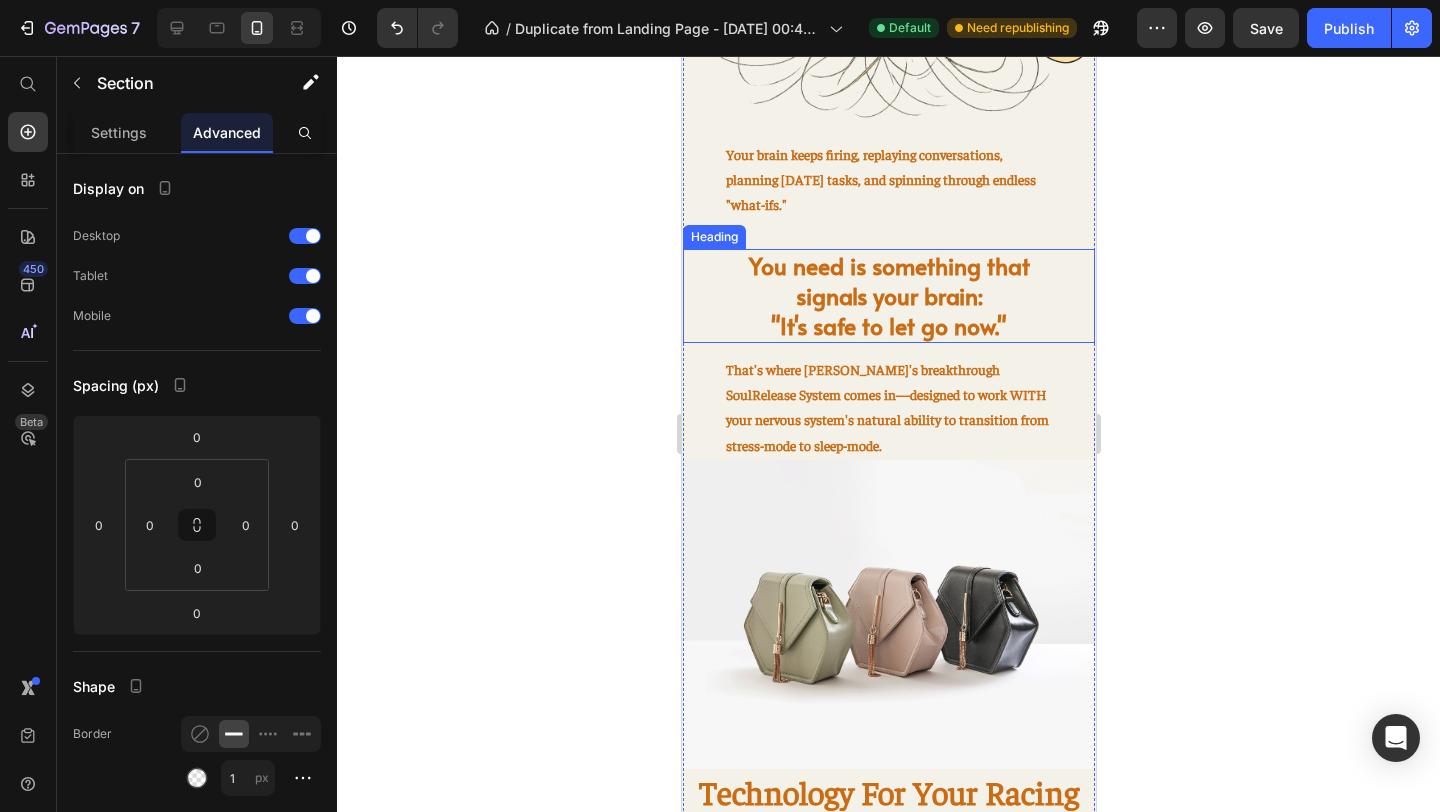 click on "You need is something that signals your brain:" at bounding box center (888, 280) 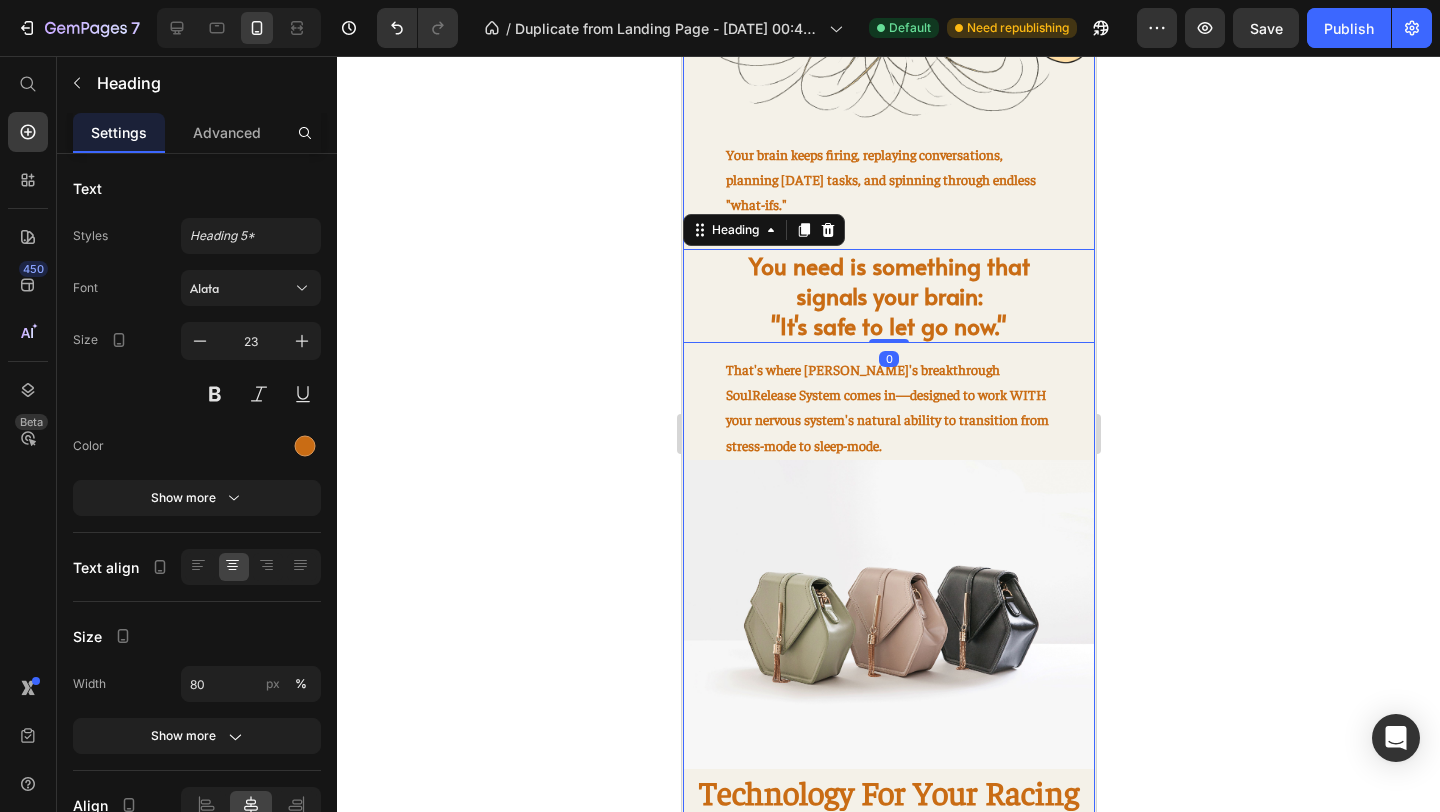 click on "⁠⁠⁠⁠⁠⁠⁠ Racing minds starts with stress overload. Heading Before you even try to fall asleep, your mind has been, collecting stress, worries, and overstimulation all day long—picking up work deadlines, family pressures, and digital overwhelm along the way. Text Block Image  Your brain keeps firing, replaying conversations, planning [DATE] tasks, and spinning through endless "what-ifs." Text Block Row ⁠⁠⁠⁠⁠⁠⁠    You need is something that signals your brain: "It's safe to let go now." Heading   0 That's where [PERSON_NAME]'s breakthrough SoulRelease System comes in—designed to work WITH your nervous system's natural ability to transition from stress-mode to sleep-mode. Text Block Image Technology For Your Racing Mind Heading It bypasses your overloaded digestive system and delivers calming botanicals directly to your nervous system in just 15-20 minutes.* Text Block Image Row
Direct sublingual absorption" at bounding box center [888, 794] 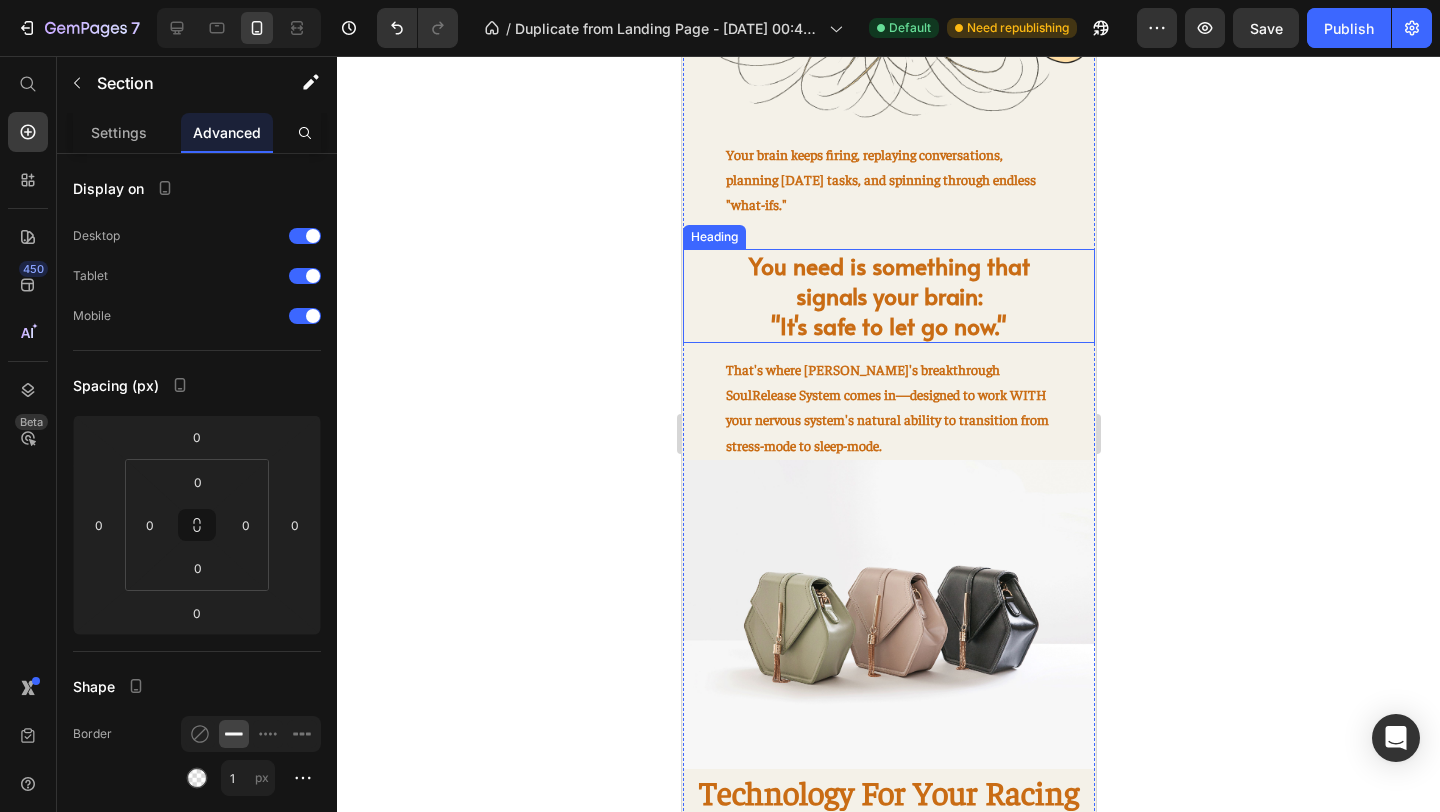 click on "⁠⁠⁠⁠⁠⁠⁠    You need is something that signals your brain: "It's safe to let go now."" at bounding box center (888, 296) 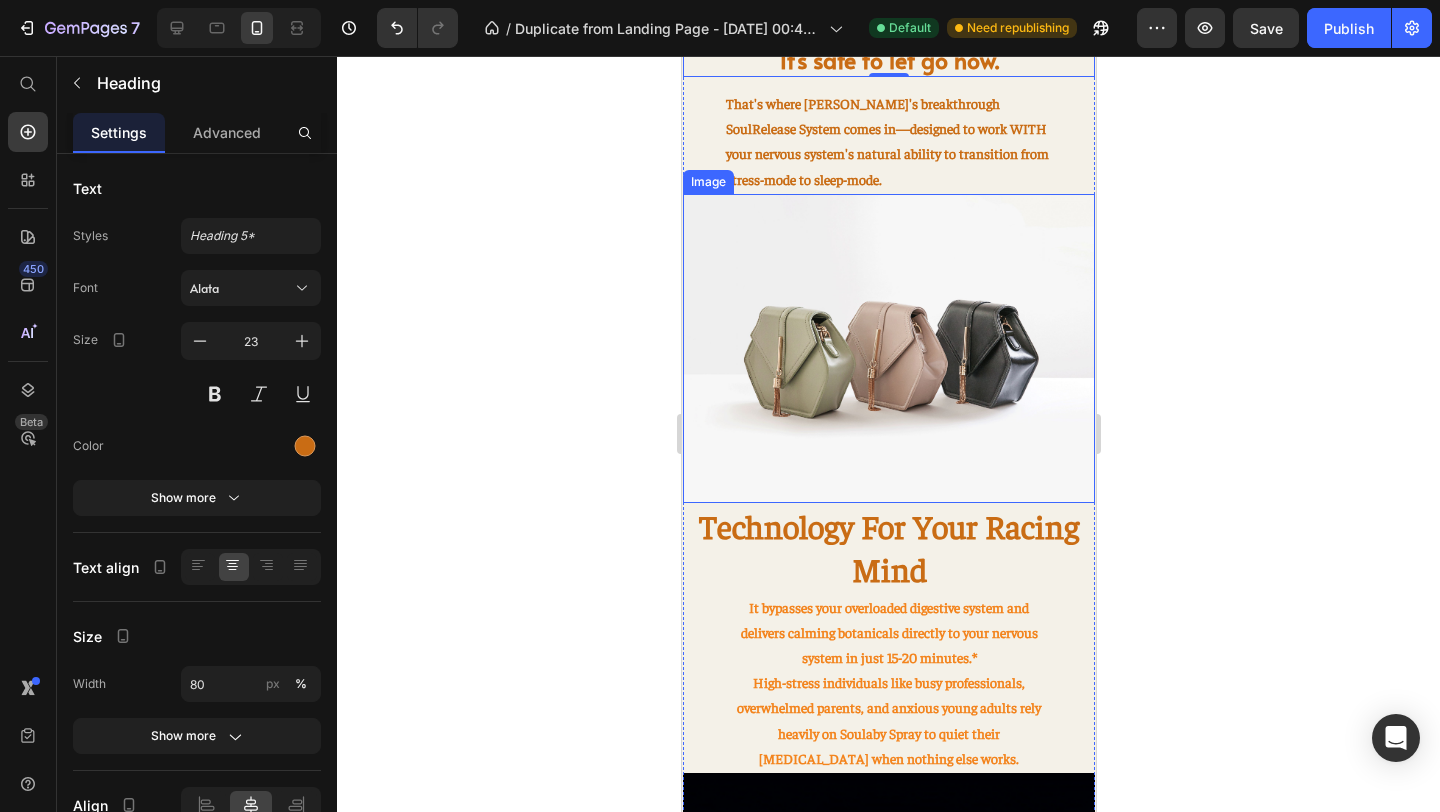 scroll, scrollTop: 1524, scrollLeft: 0, axis: vertical 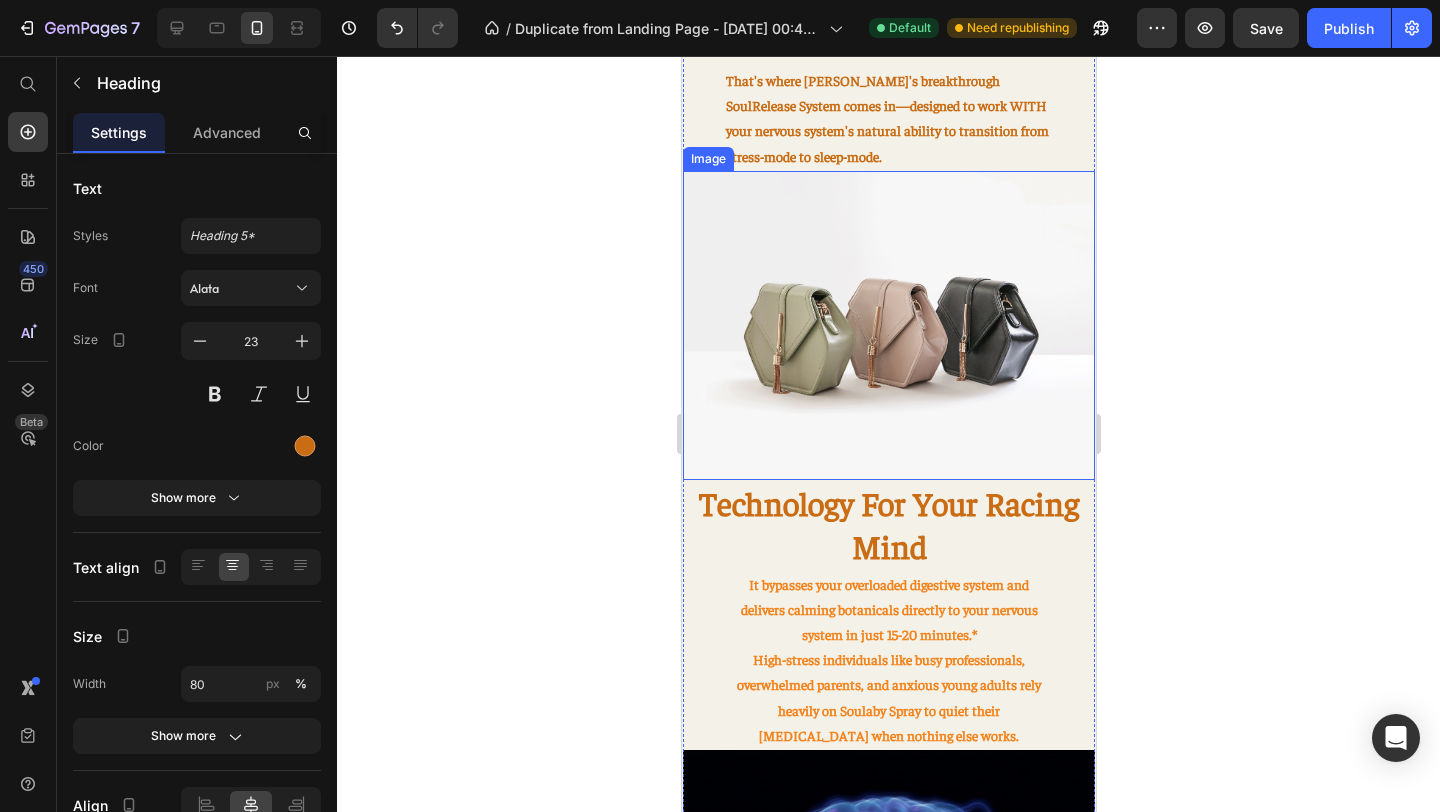 click at bounding box center [888, 325] 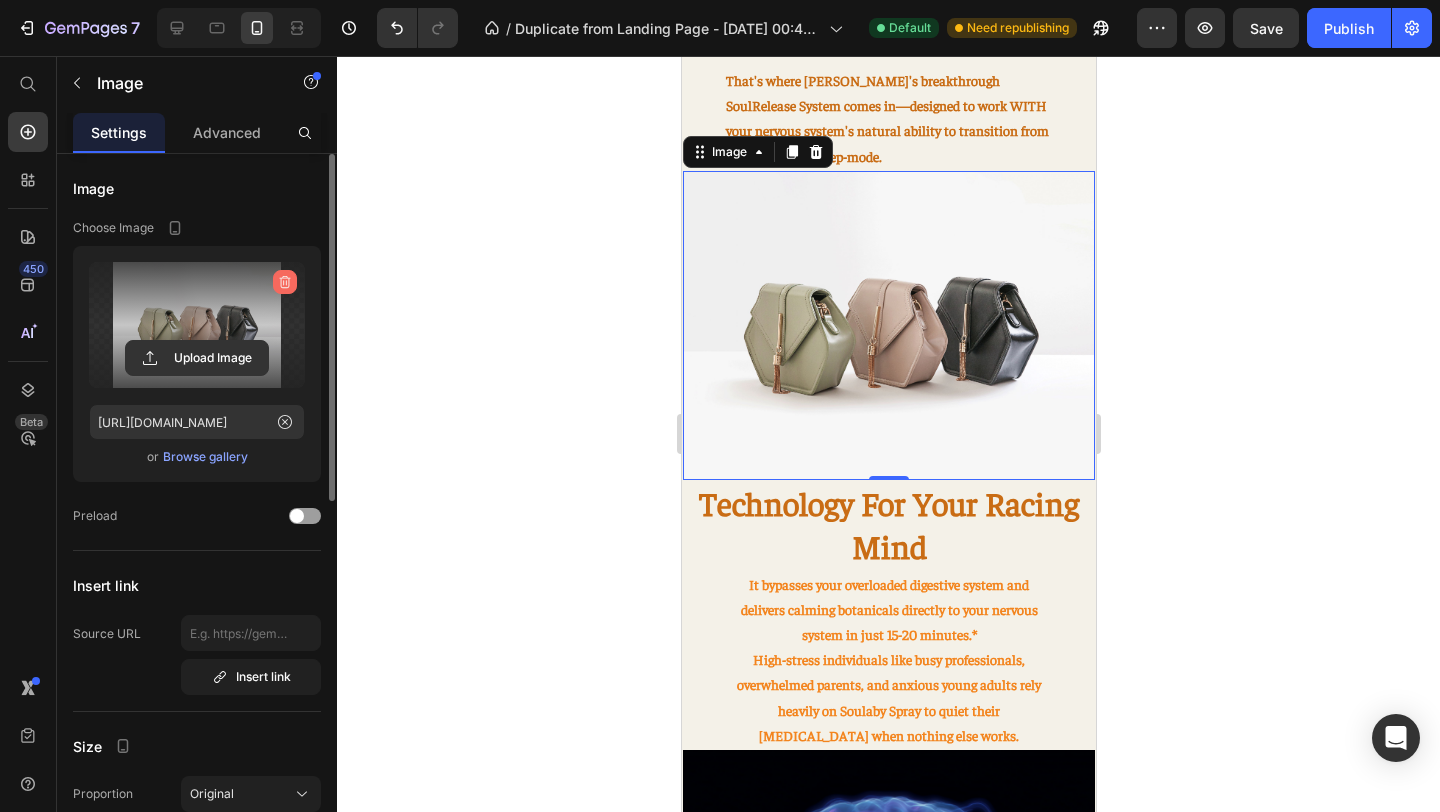 click 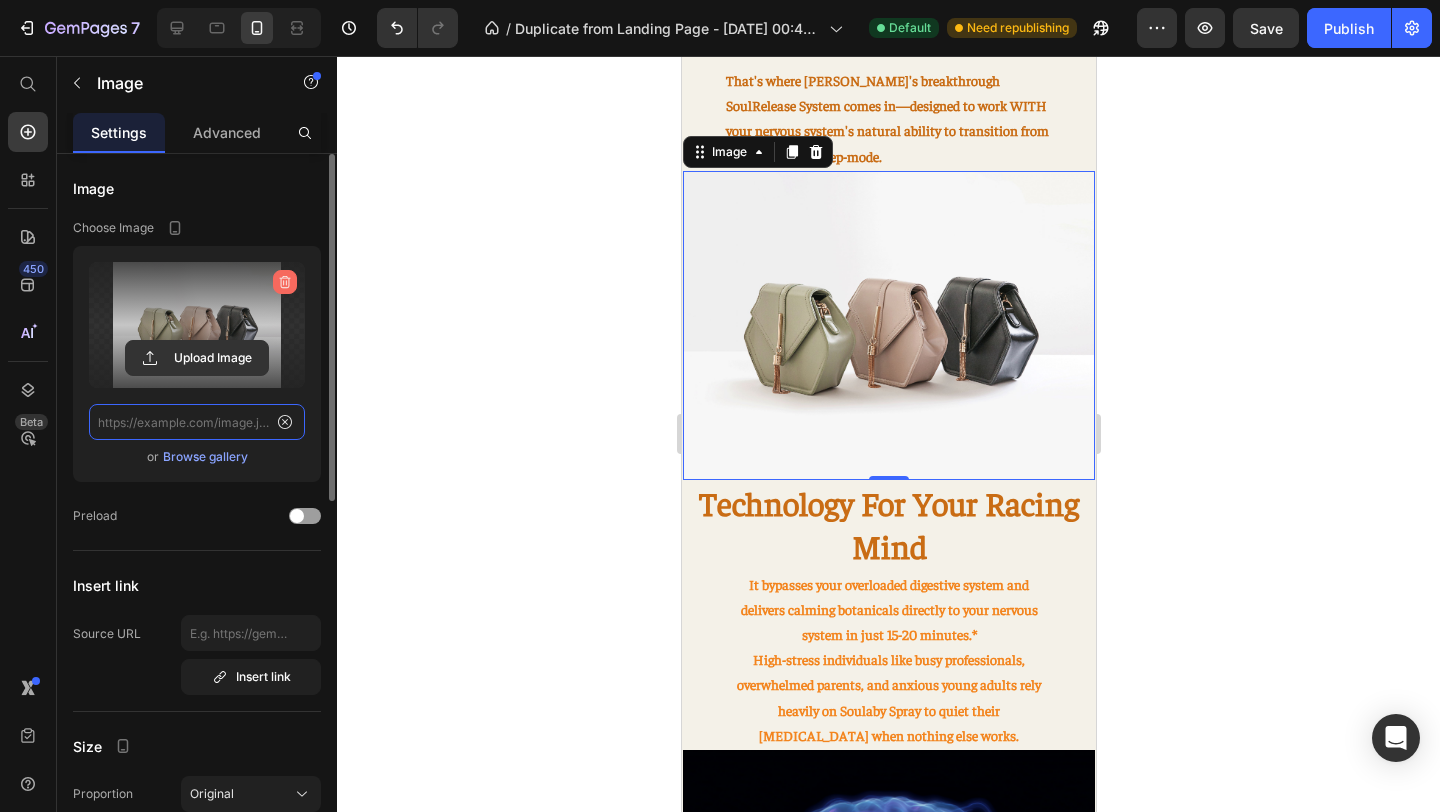 scroll, scrollTop: 0, scrollLeft: 0, axis: both 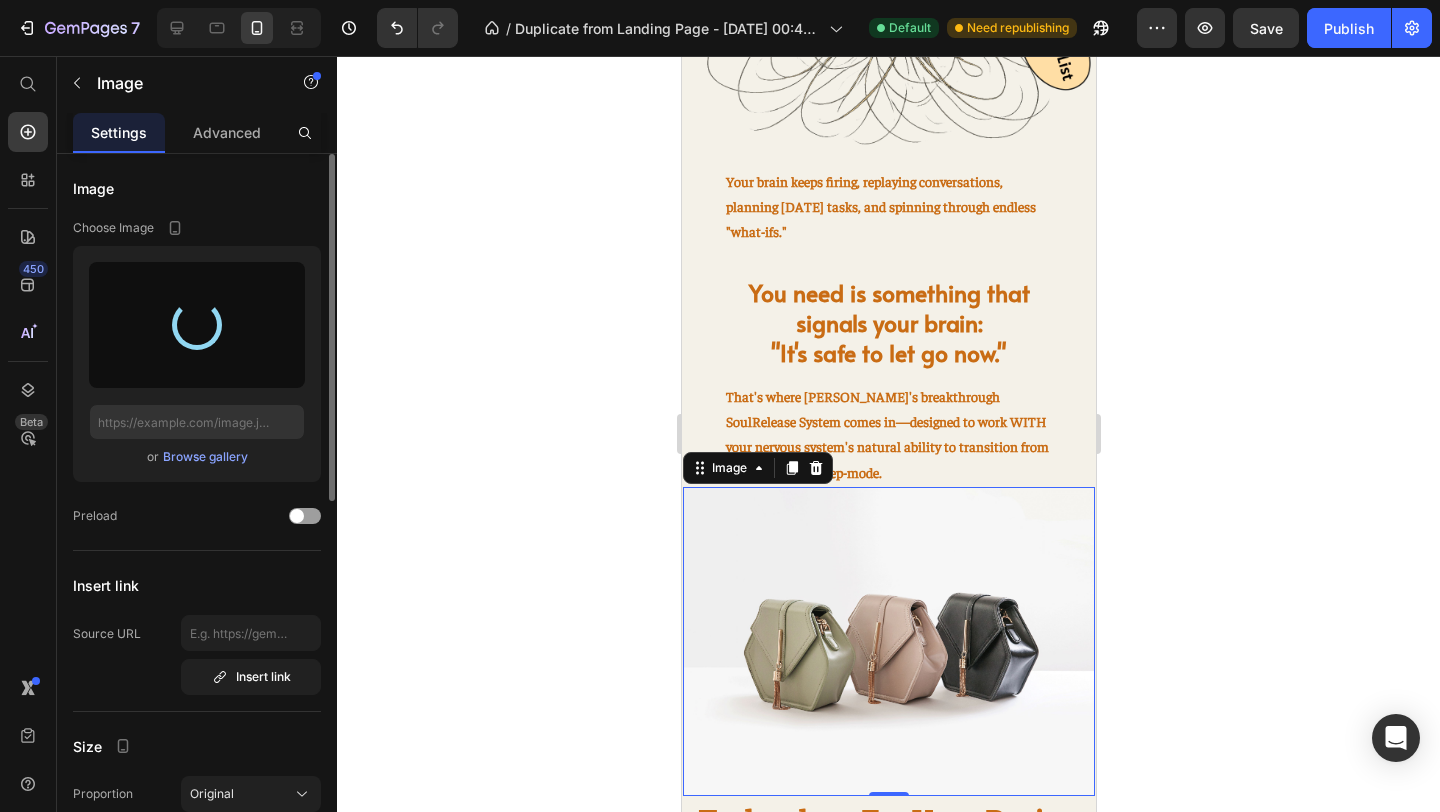 type on "[URL][DOMAIN_NAME]" 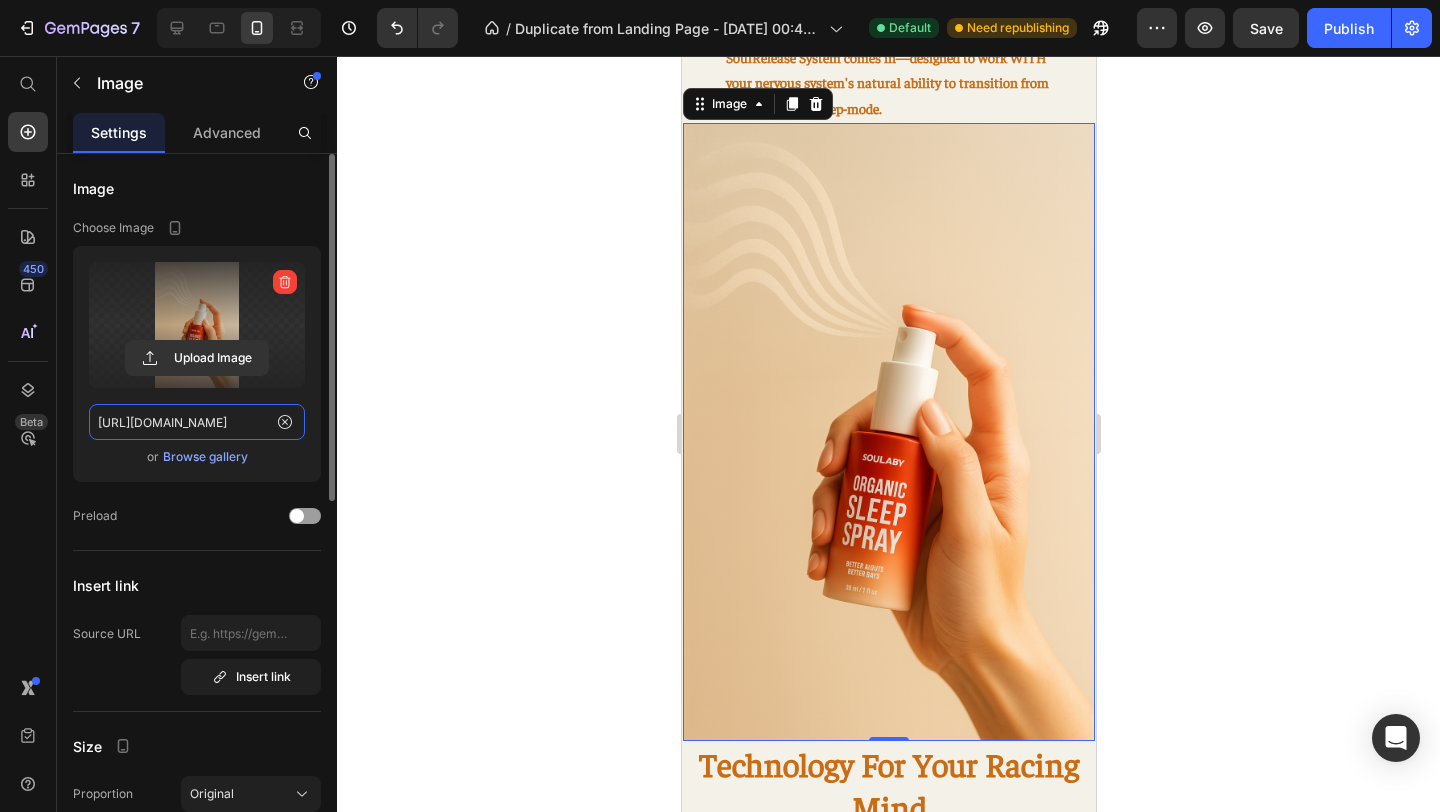 scroll, scrollTop: 1578, scrollLeft: 0, axis: vertical 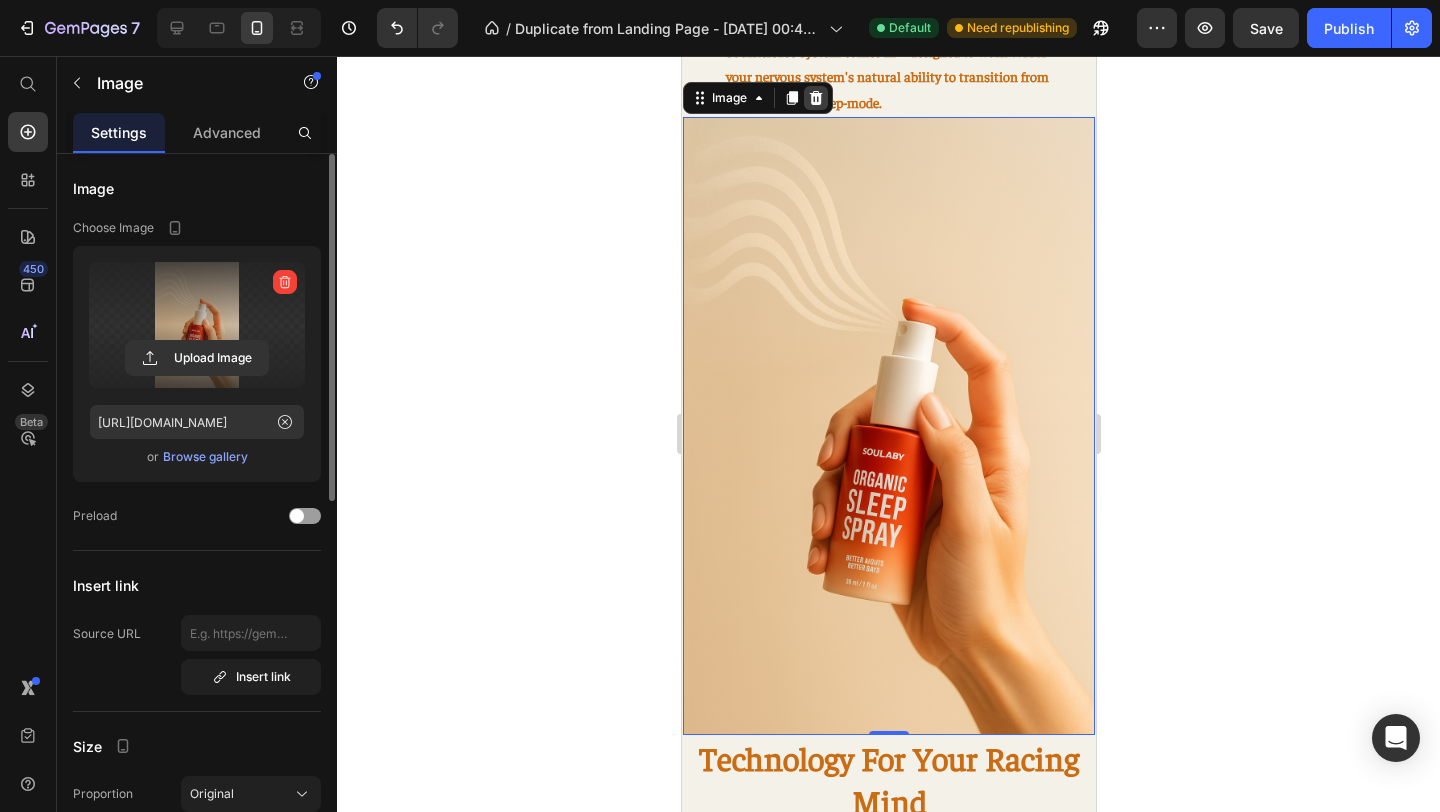 click 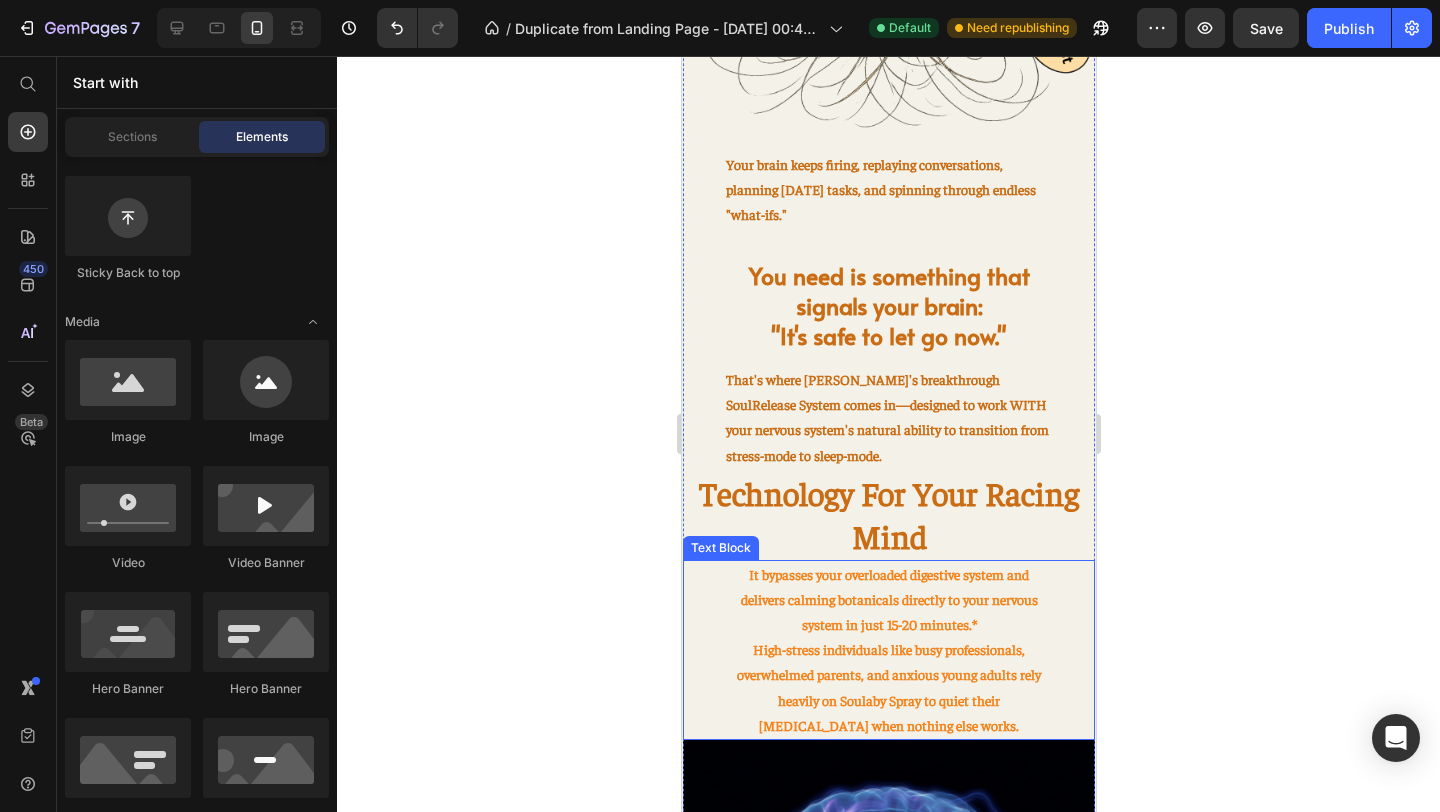 scroll, scrollTop: 1222, scrollLeft: 0, axis: vertical 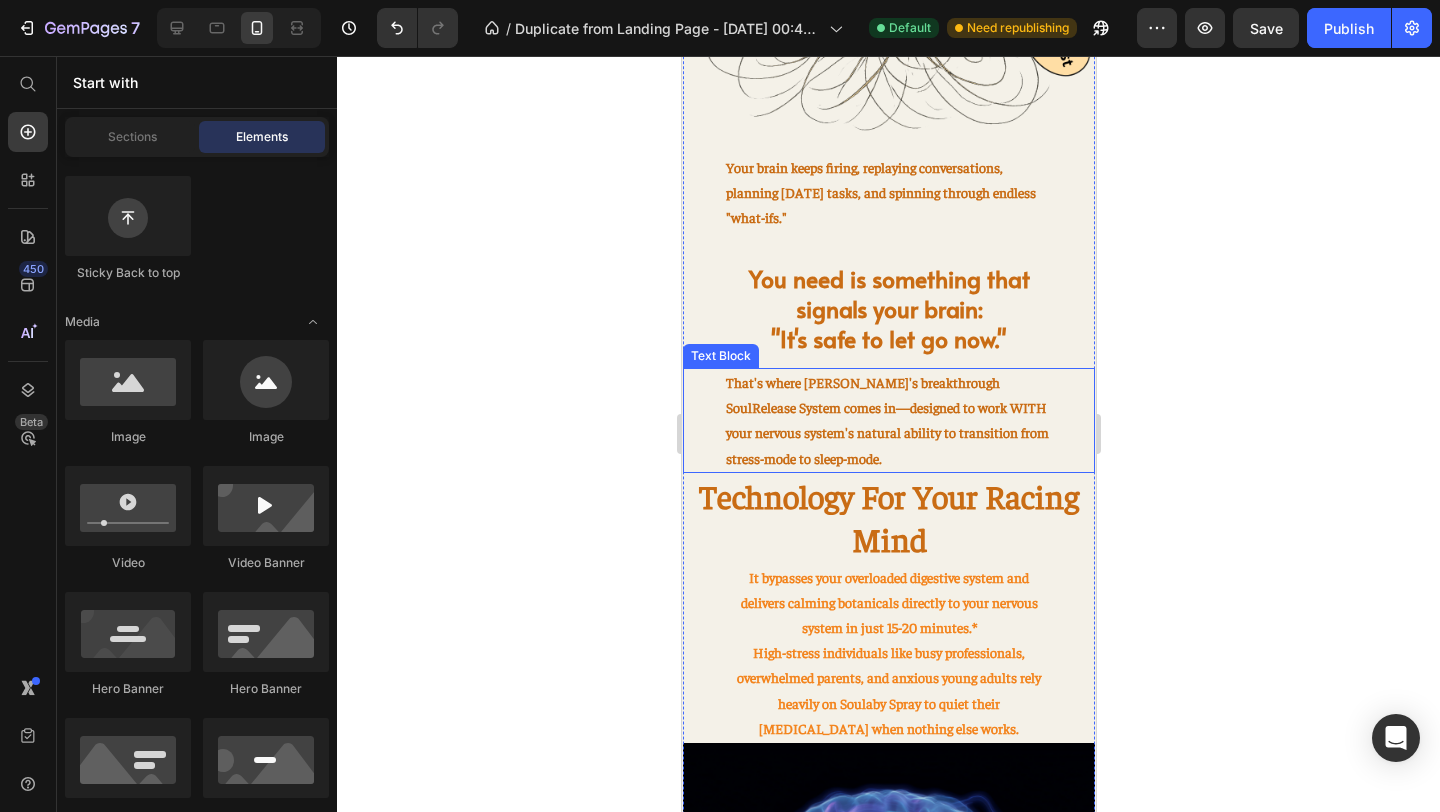 click on "That's where [PERSON_NAME]'s breakthrough SoulRelease System comes in—designed to work WITH your nervous system's natural ability to transition from stress-mode to sleep-mode." at bounding box center (888, 420) 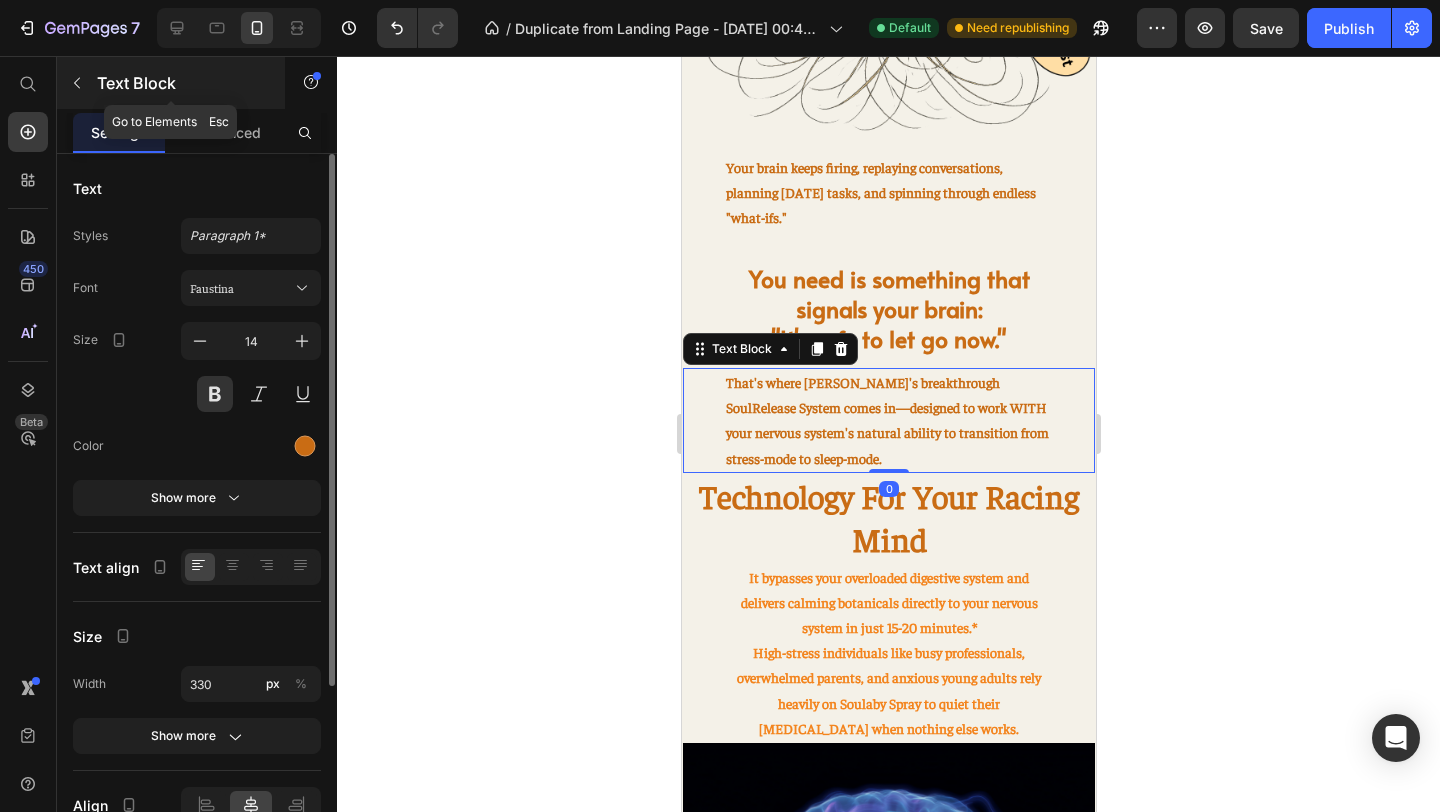click 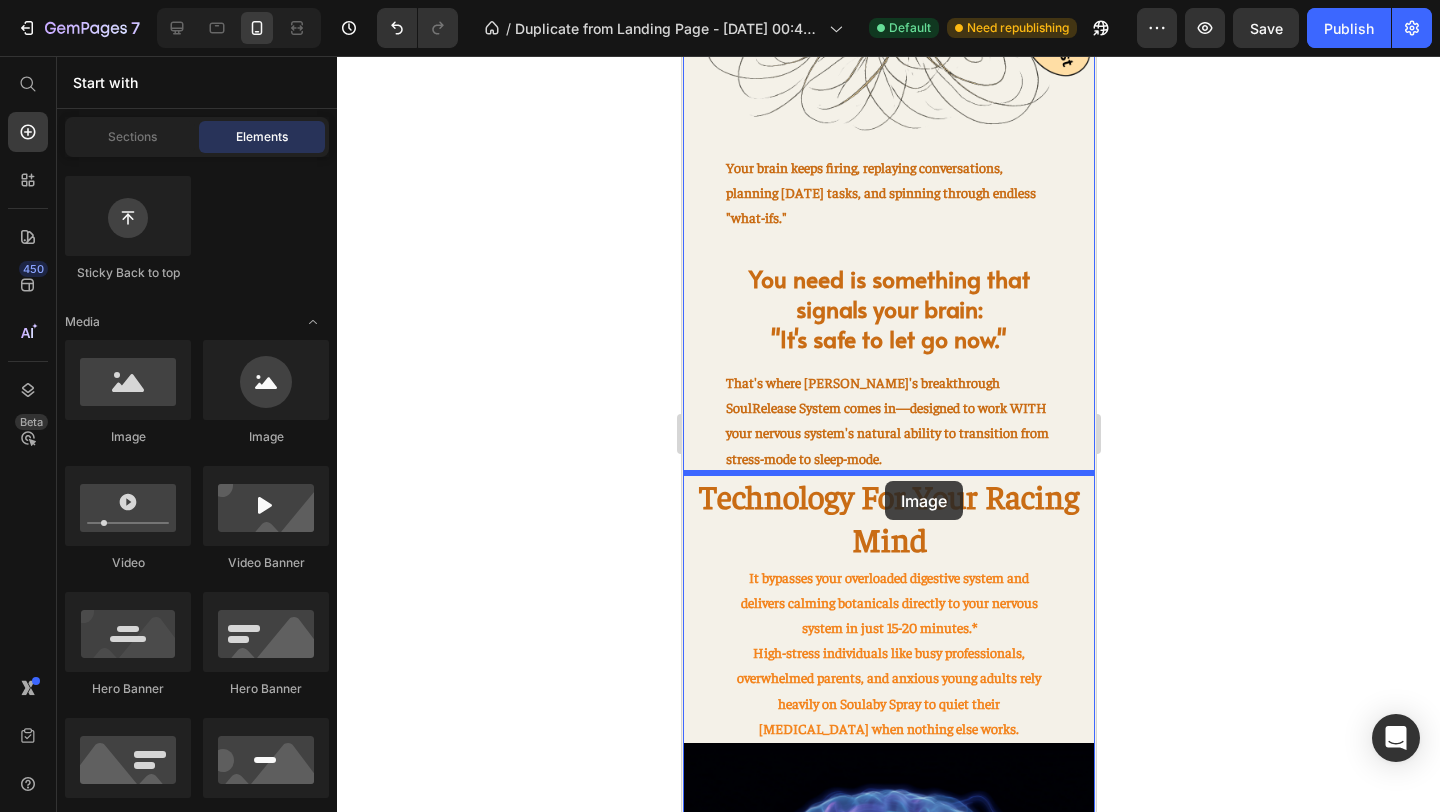 drag, startPoint x: 831, startPoint y: 434, endPoint x: 882, endPoint y: 480, distance: 68.68042 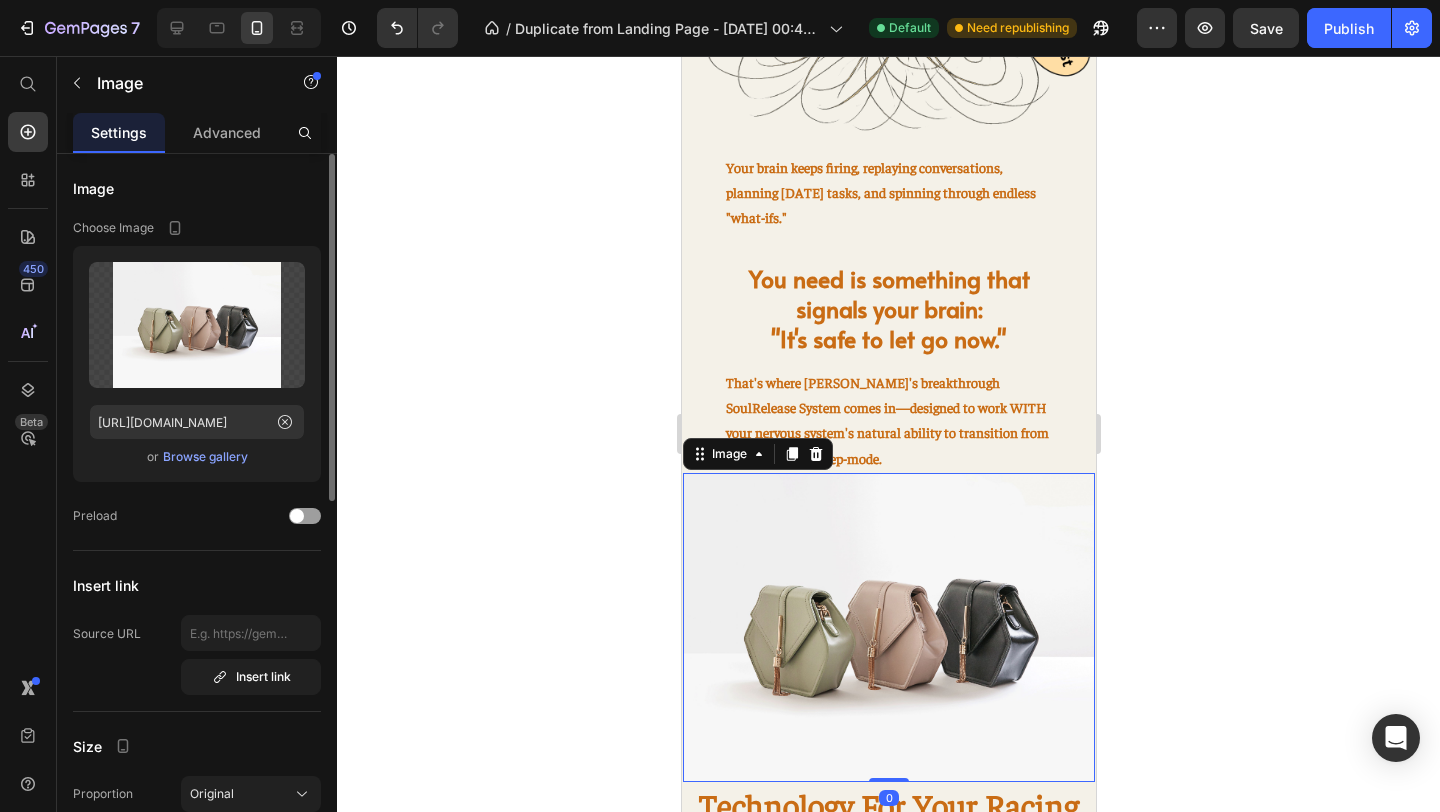 click at bounding box center [888, 627] 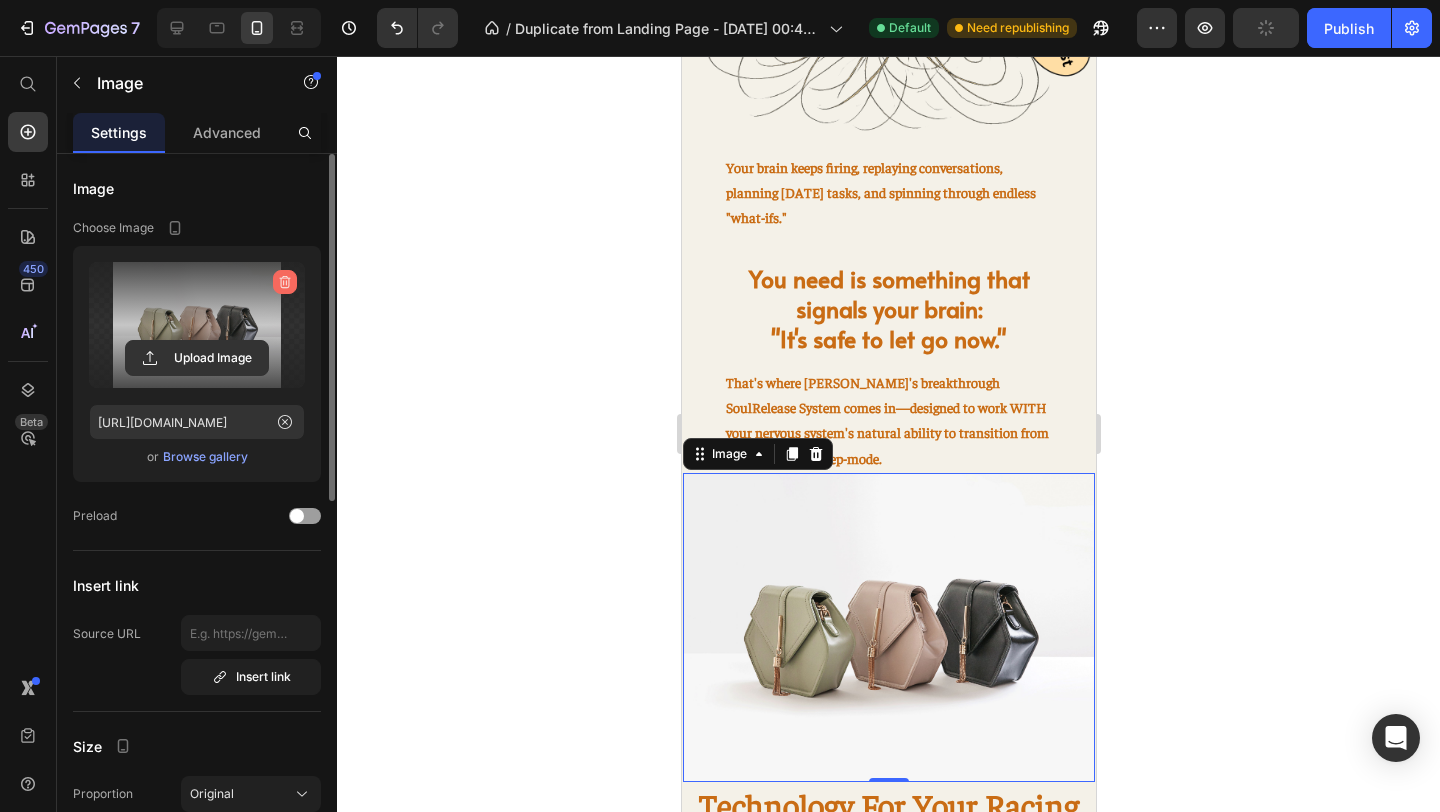 click 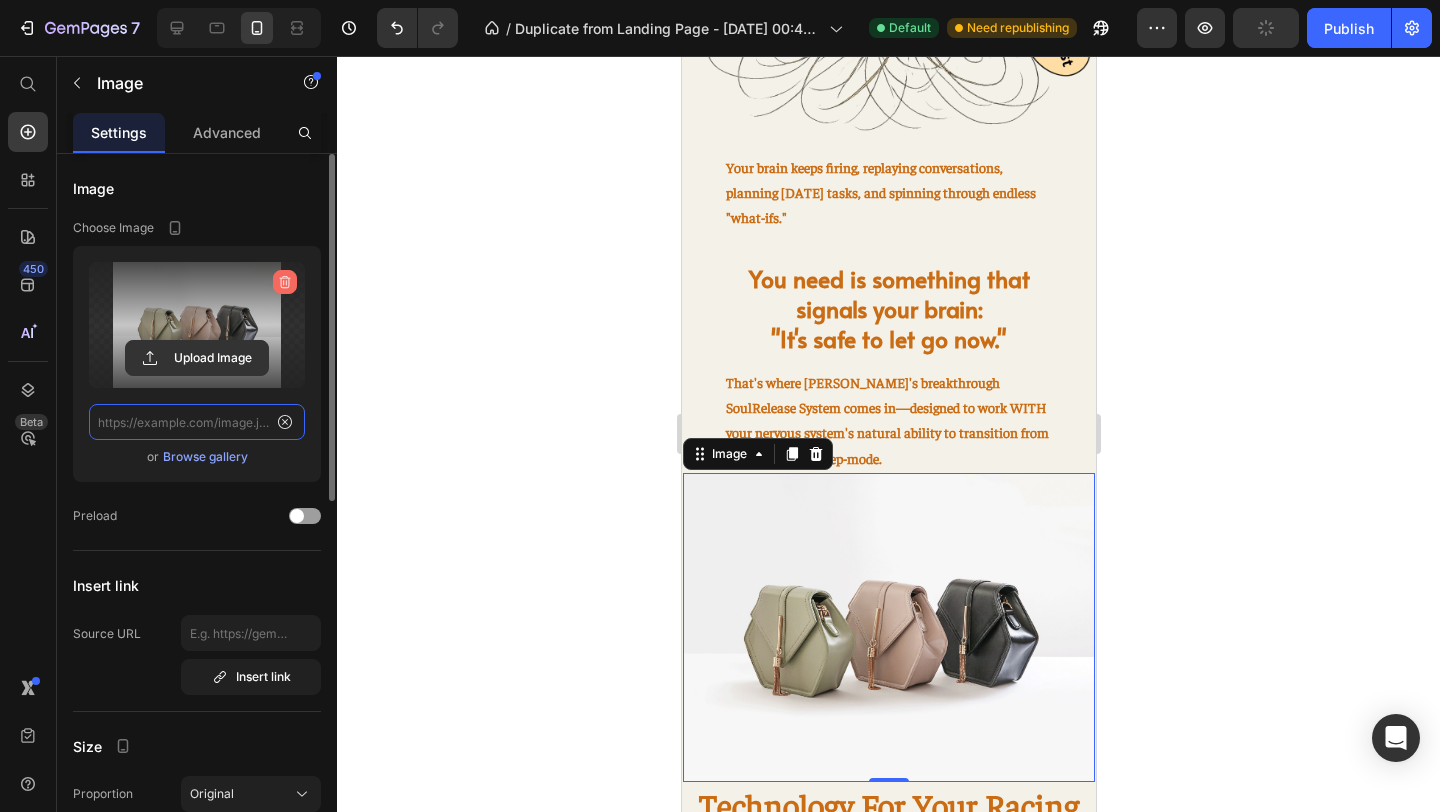 scroll, scrollTop: 0, scrollLeft: 0, axis: both 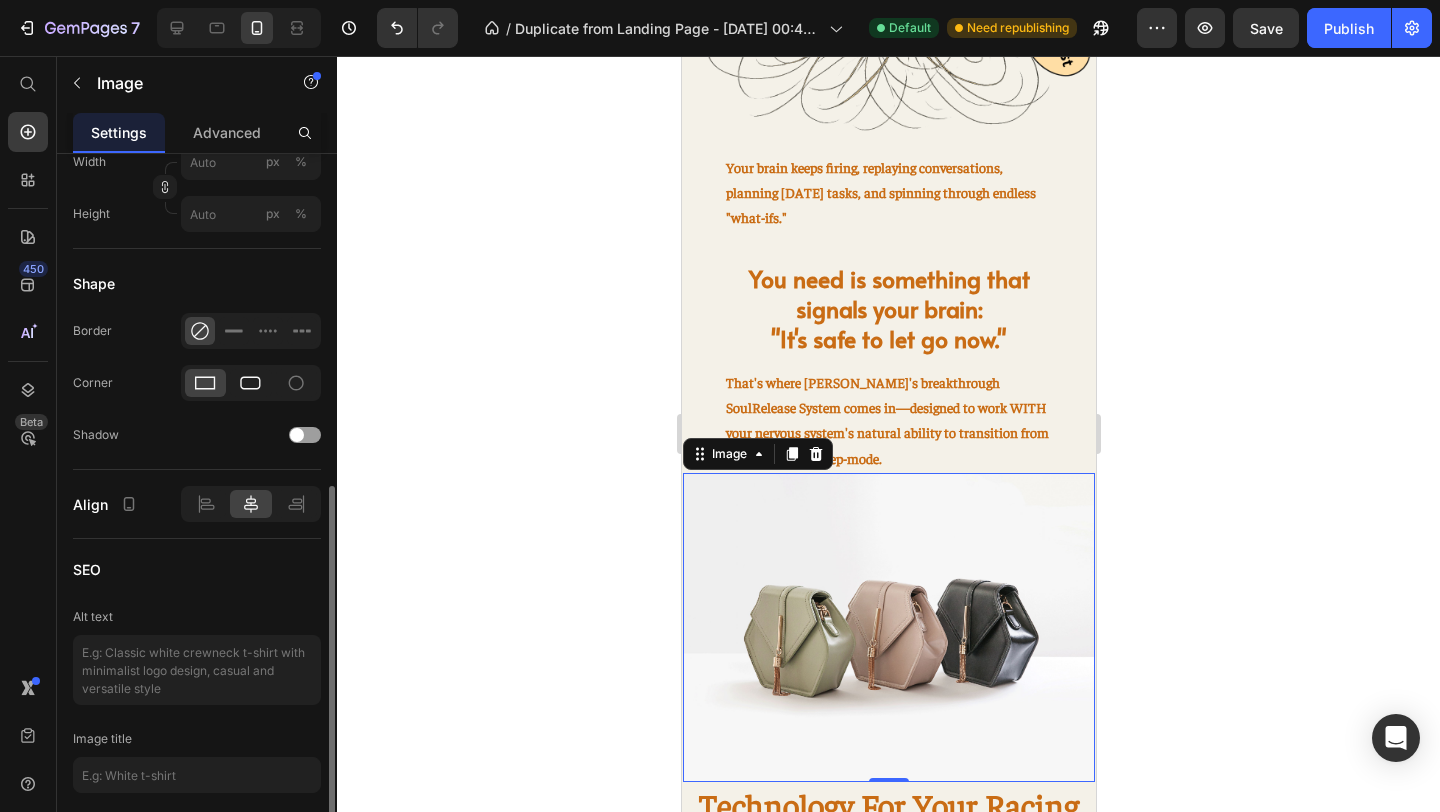click 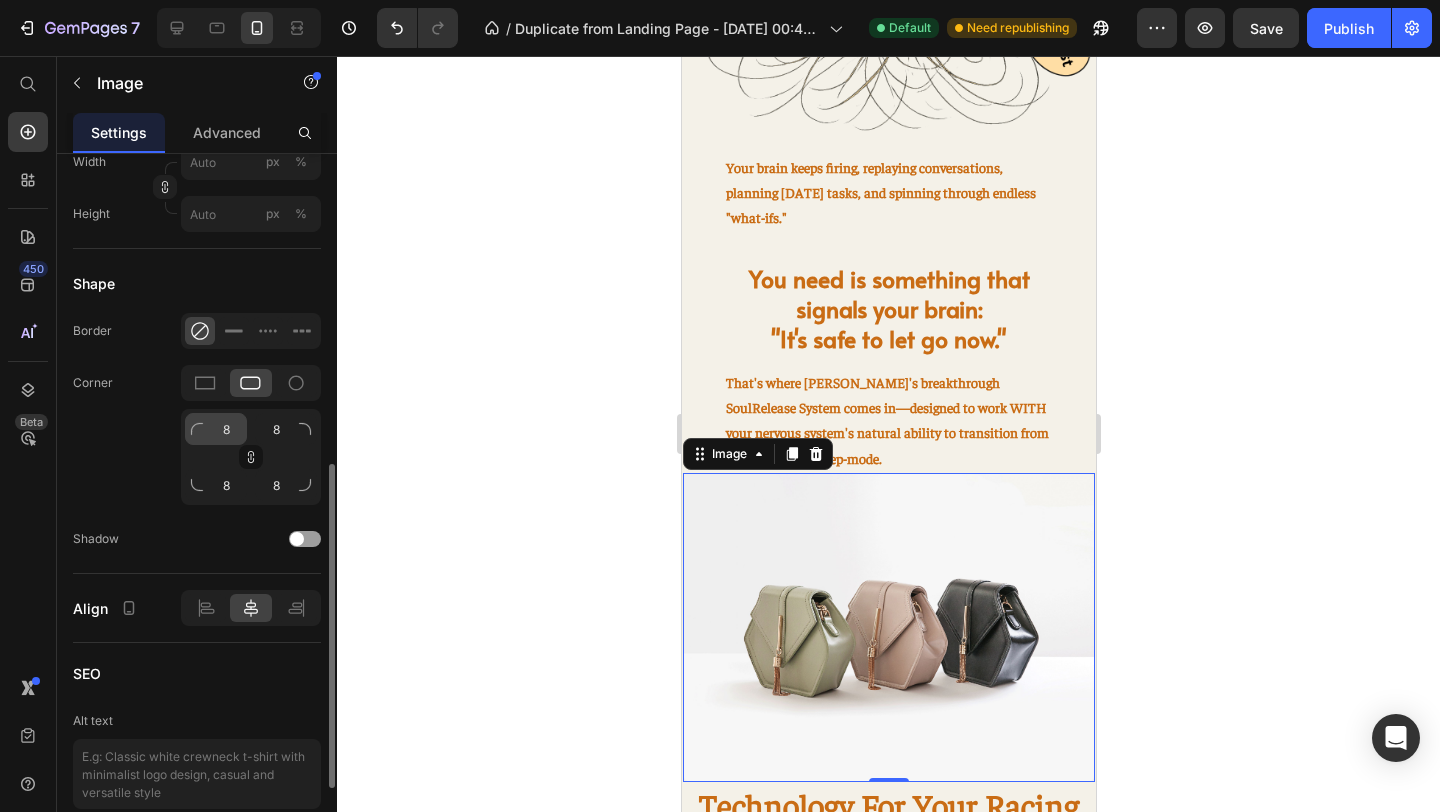 type on "[URL][DOMAIN_NAME]" 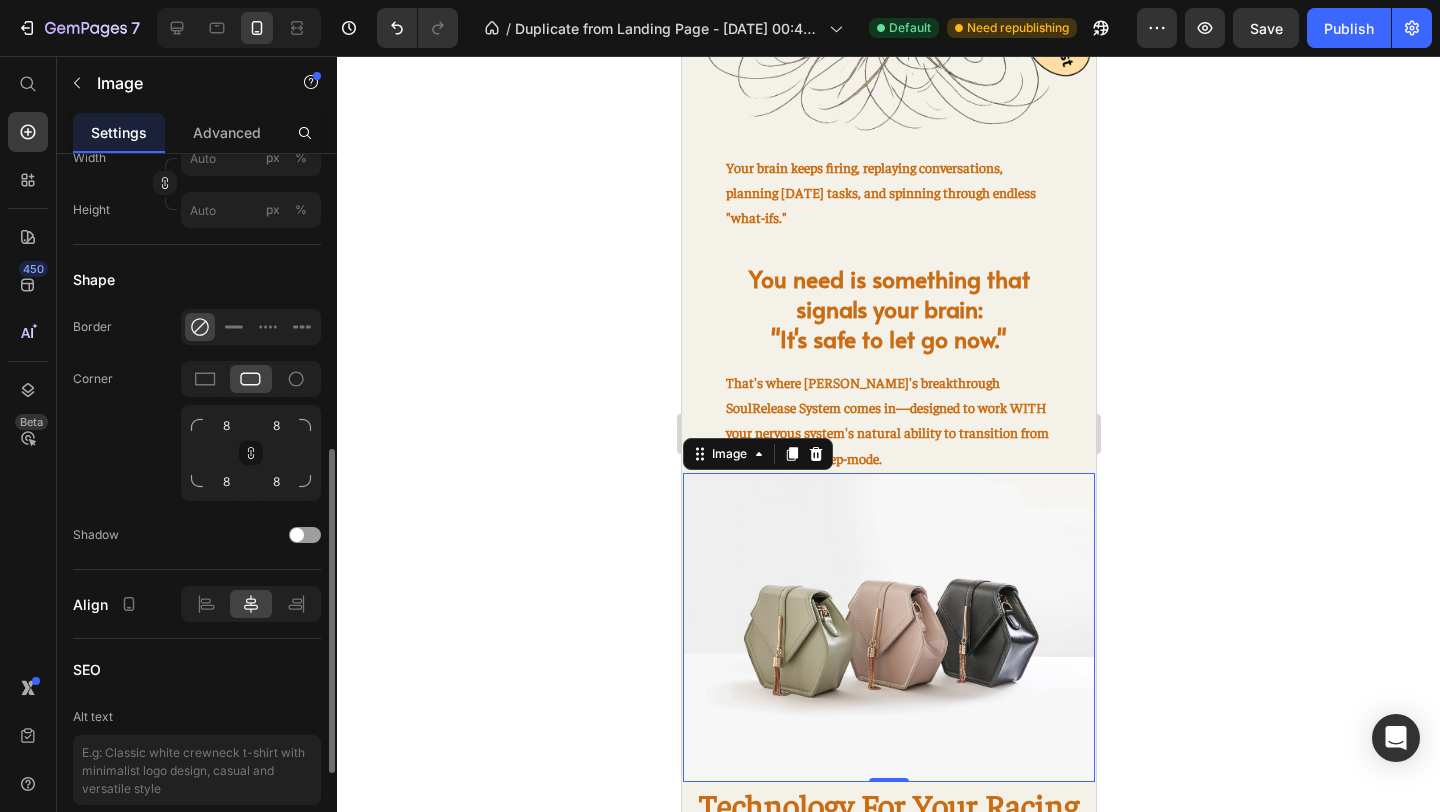 scroll, scrollTop: 701, scrollLeft: 0, axis: vertical 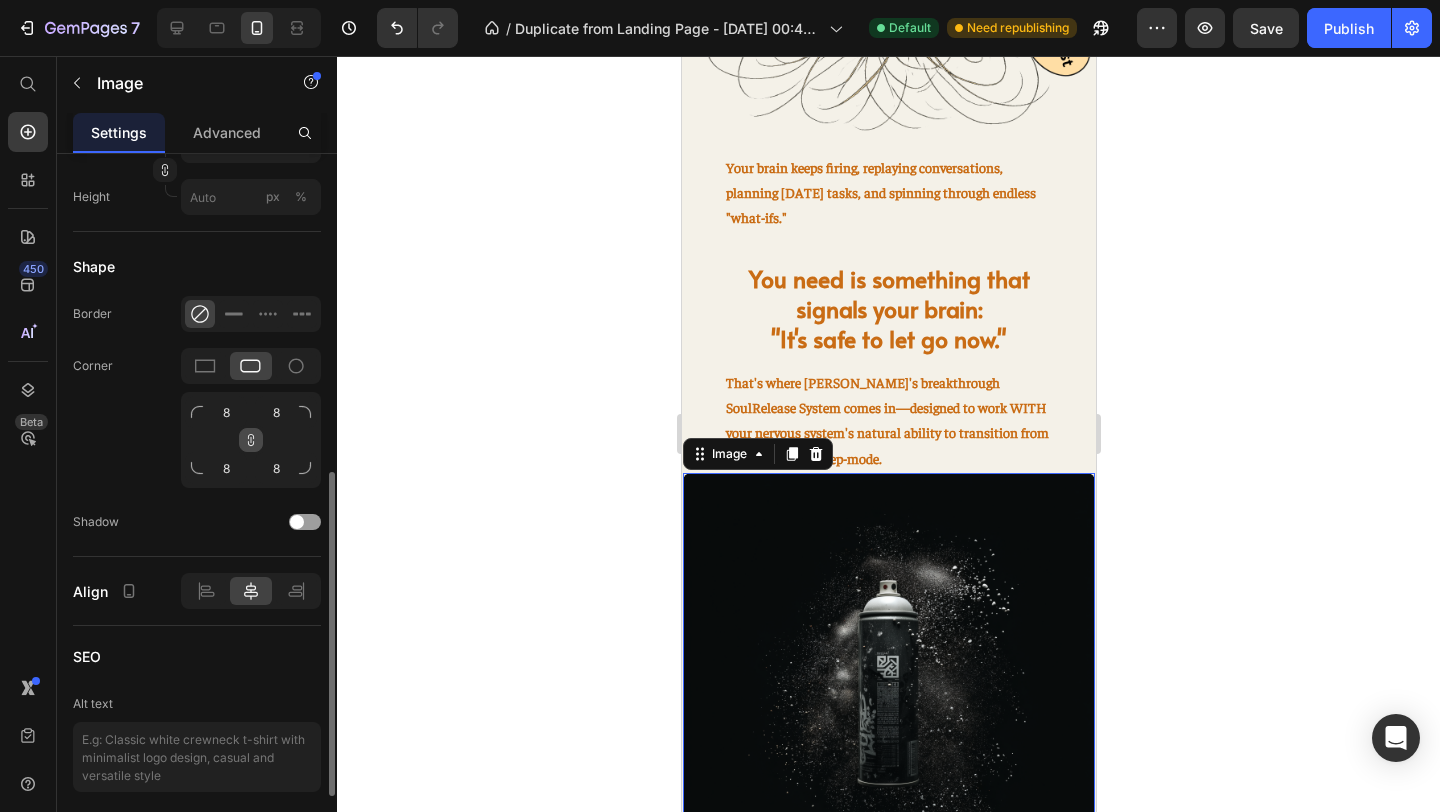 click 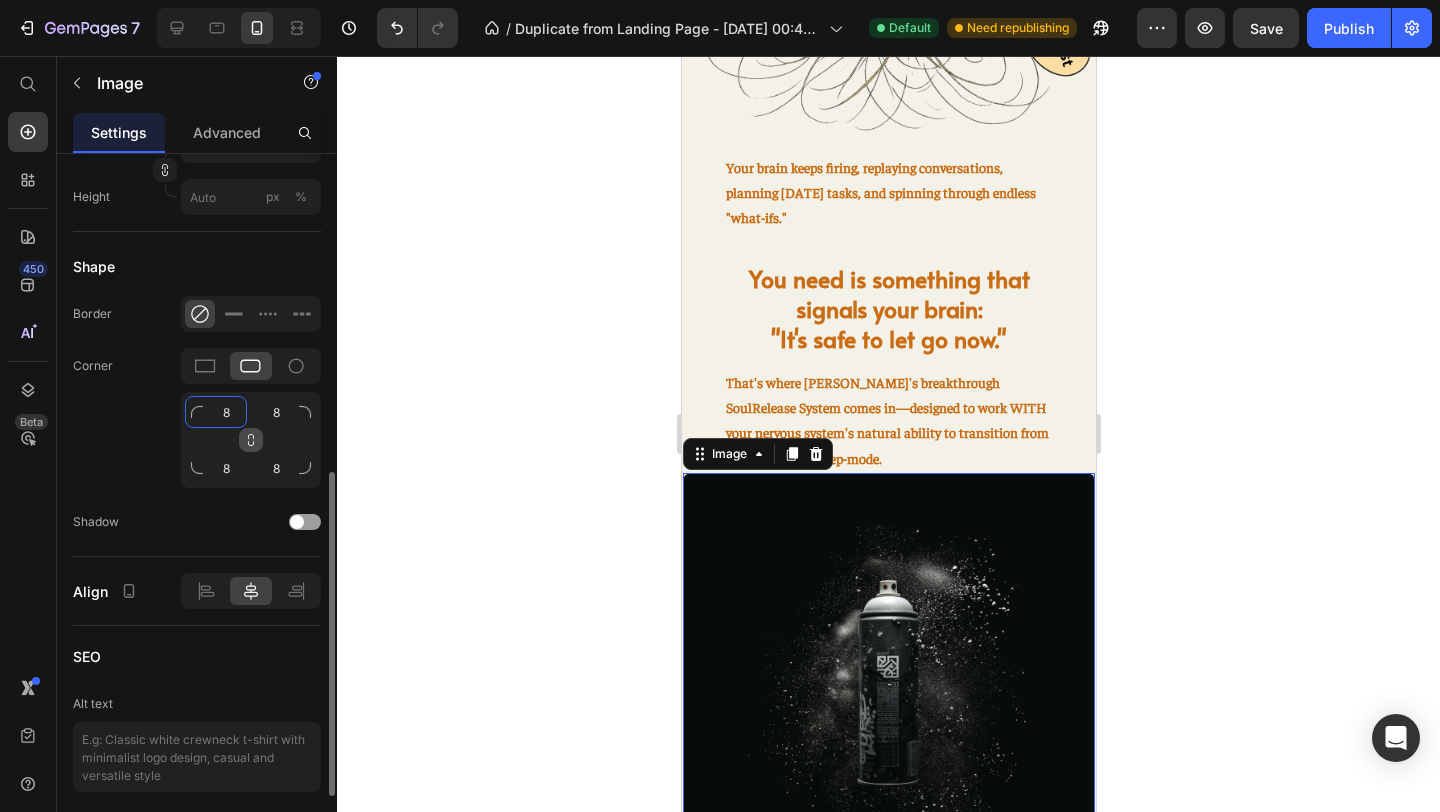 click on "8" 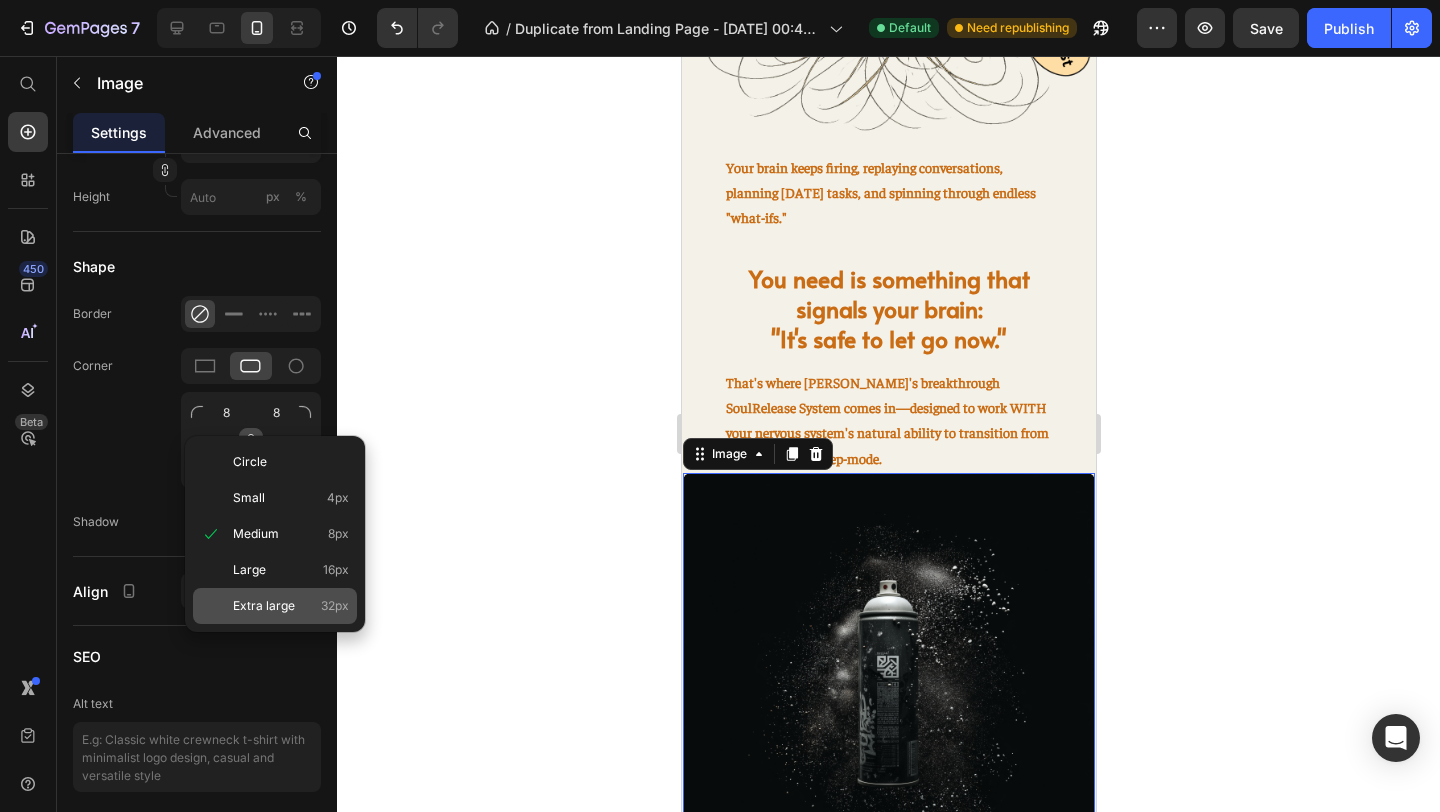 click on "Extra large" at bounding box center [264, 606] 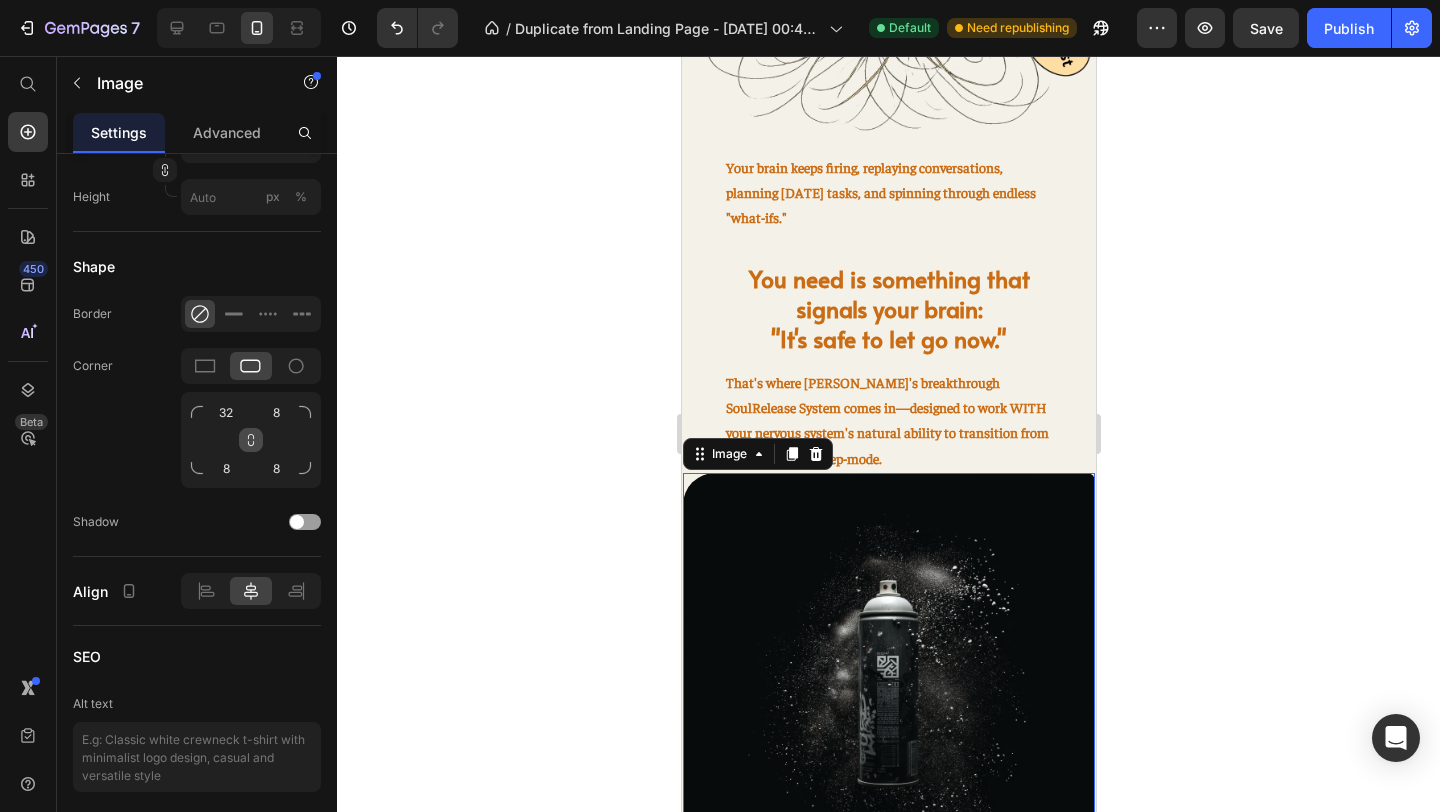 click on "Extra large" at bounding box center (264, 606) 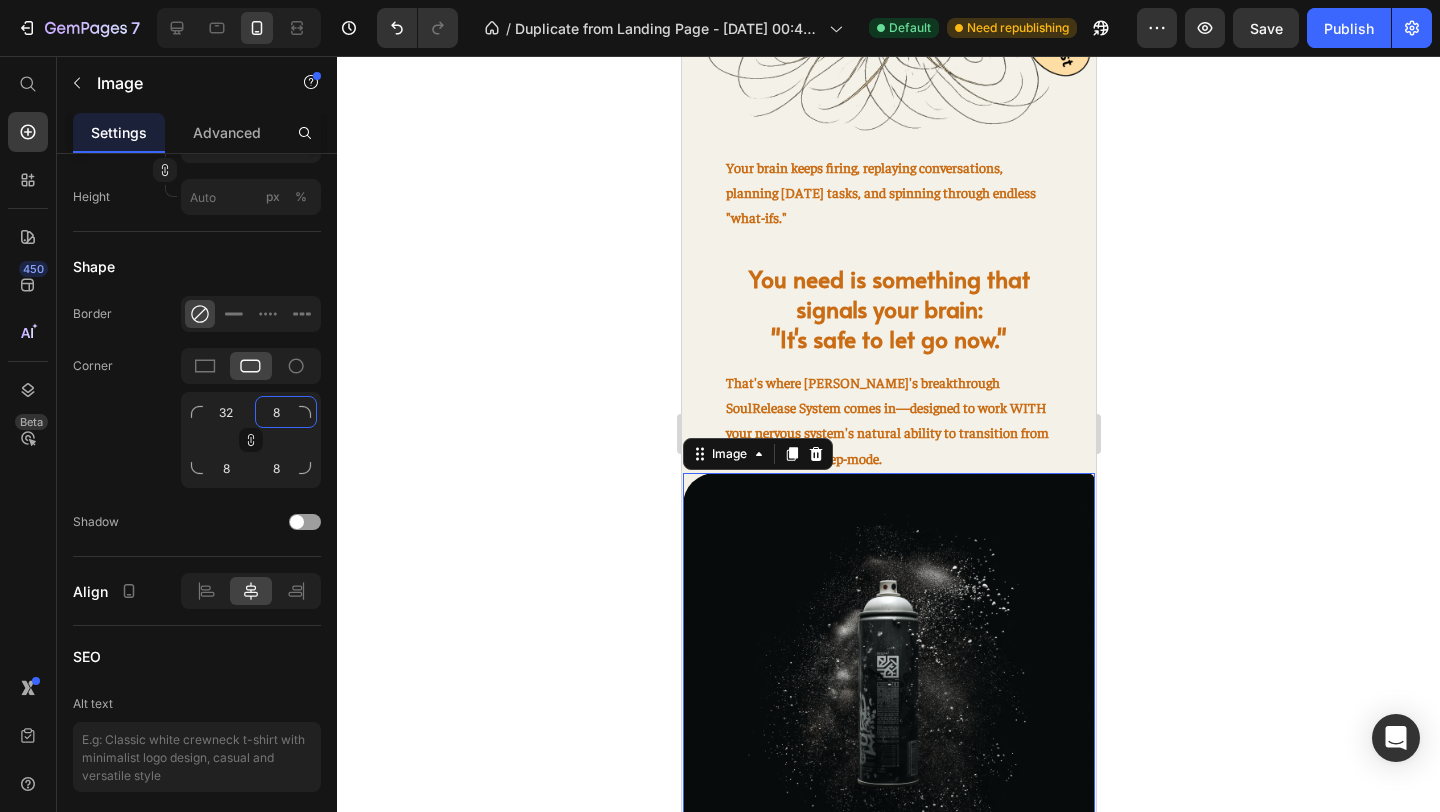click on "8" 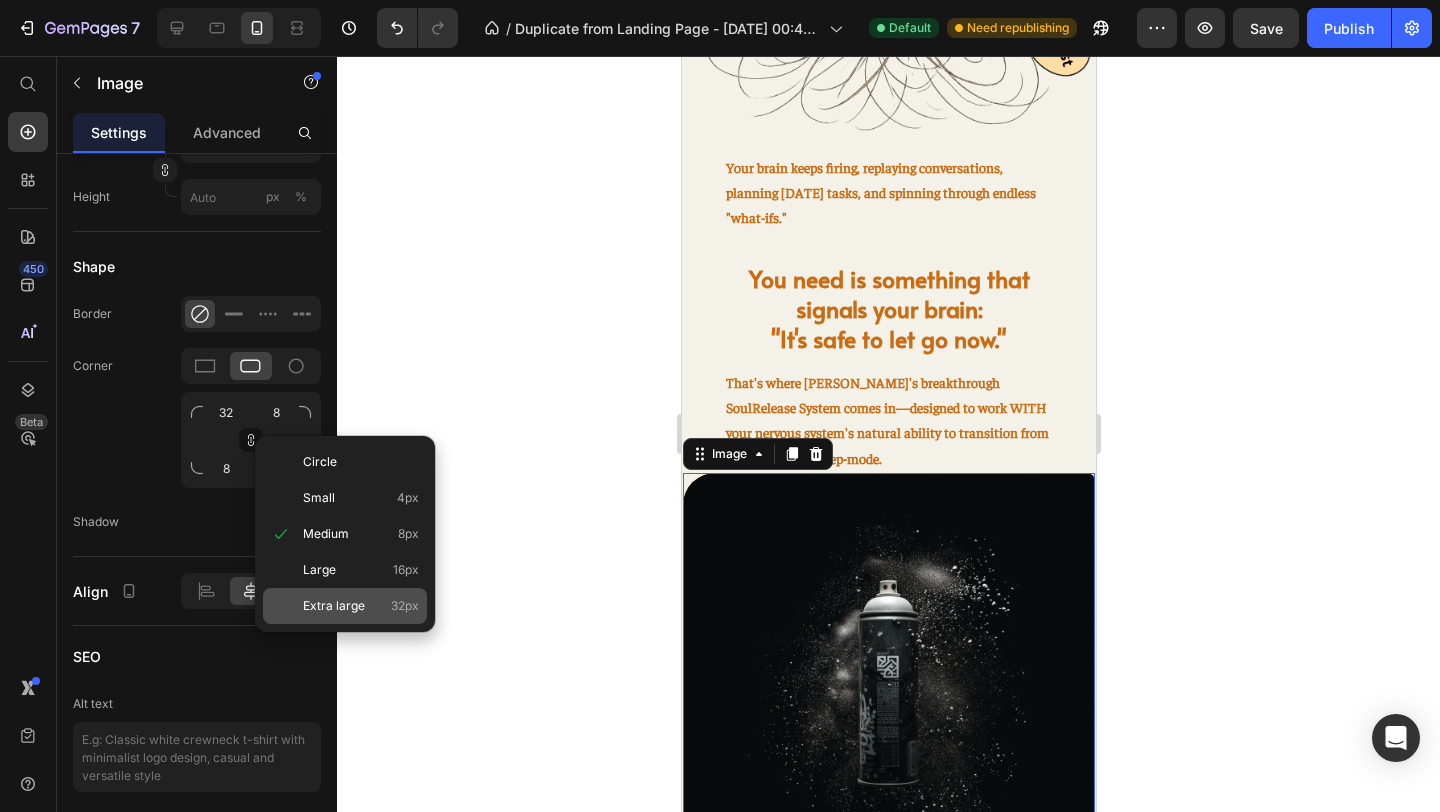 click on "Extra large" at bounding box center [334, 606] 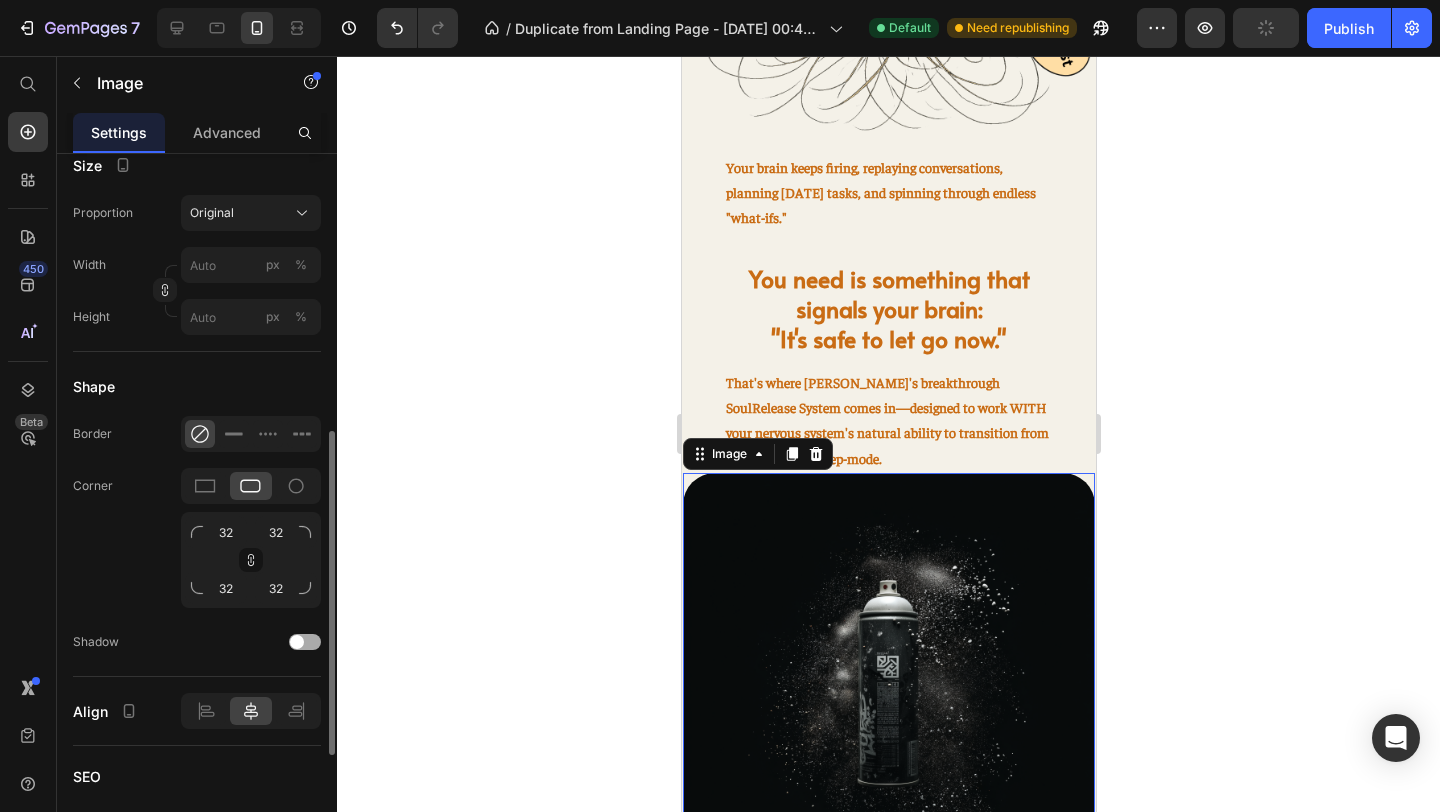 scroll, scrollTop: 519, scrollLeft: 0, axis: vertical 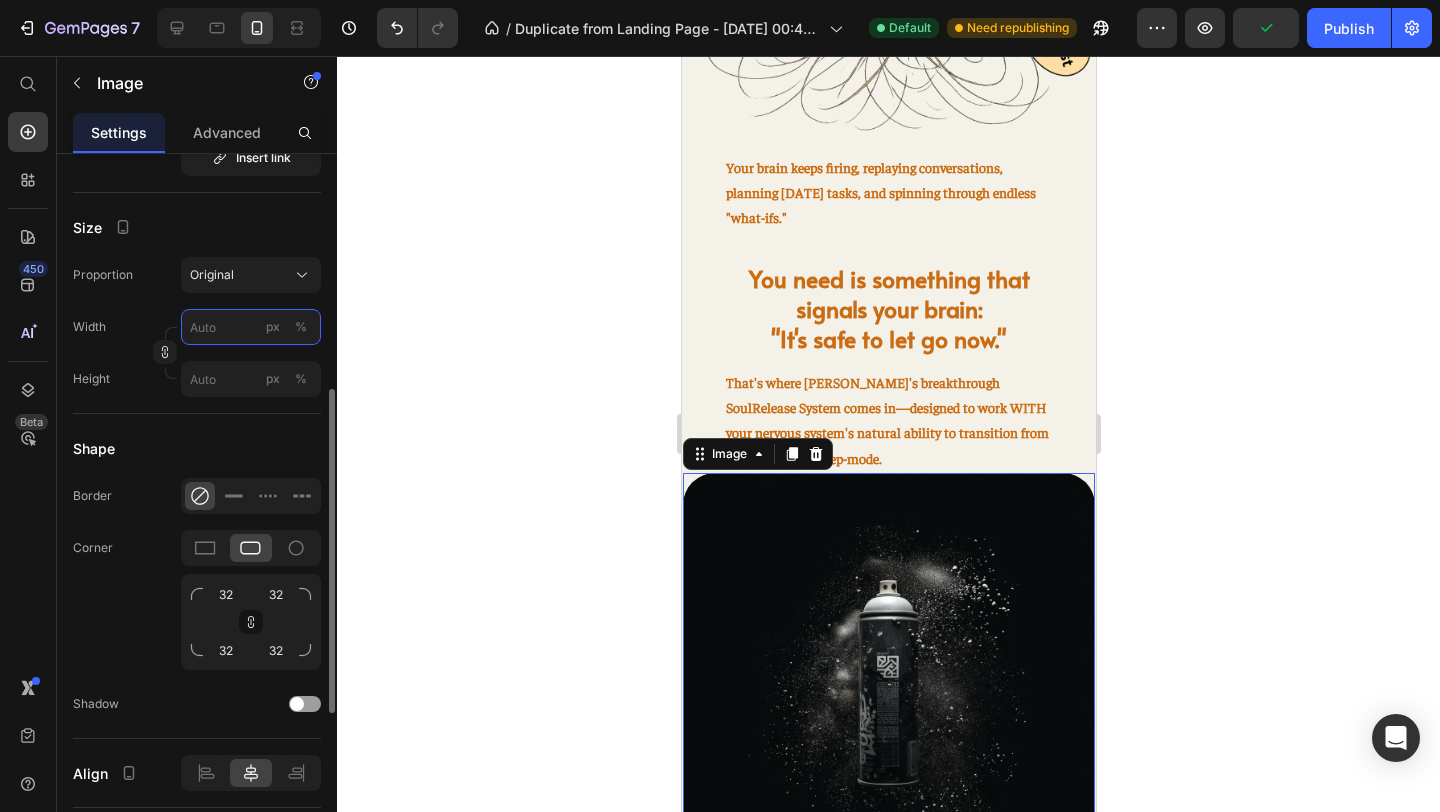 click on "px %" at bounding box center [251, 327] 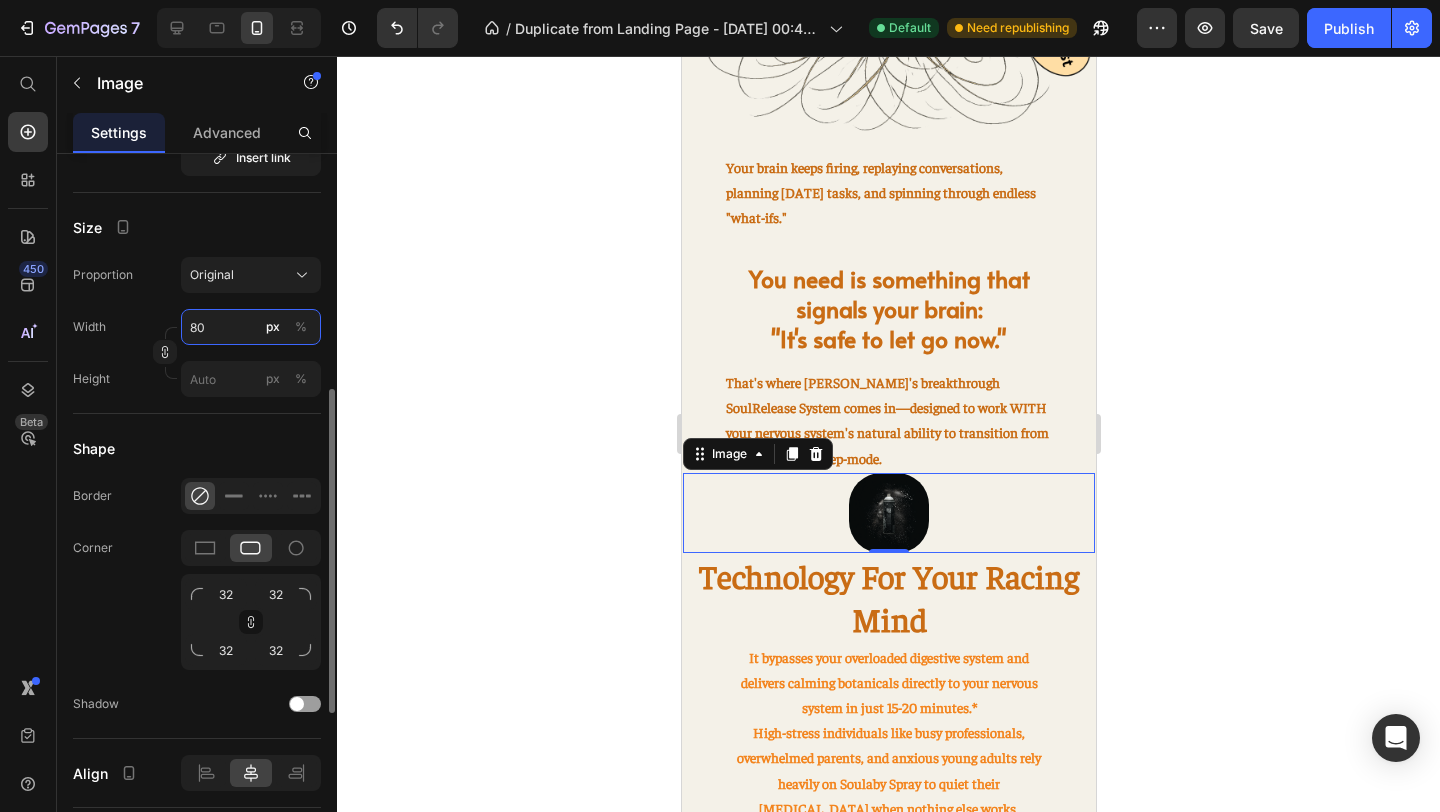 type on "8" 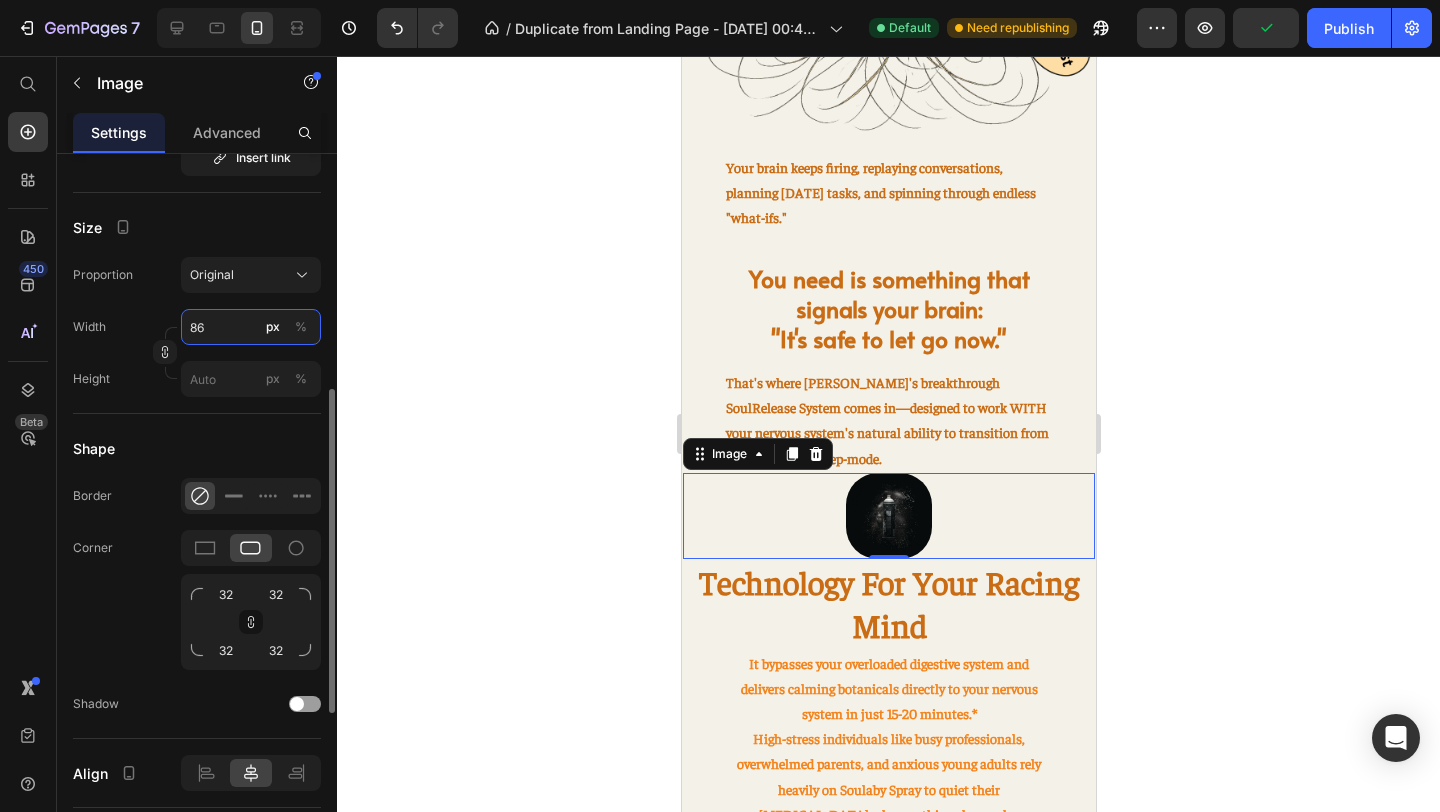 type on "8" 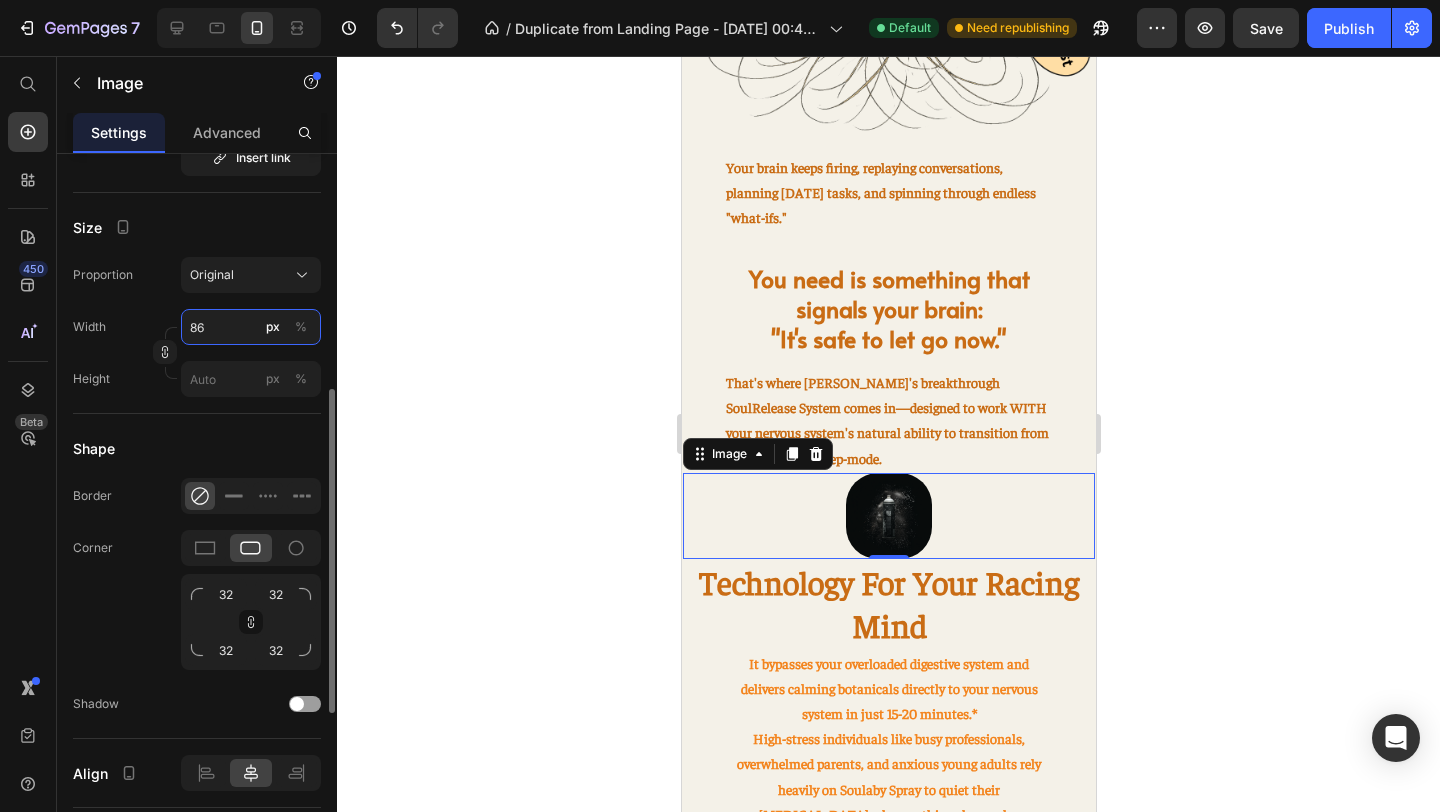 type on "8" 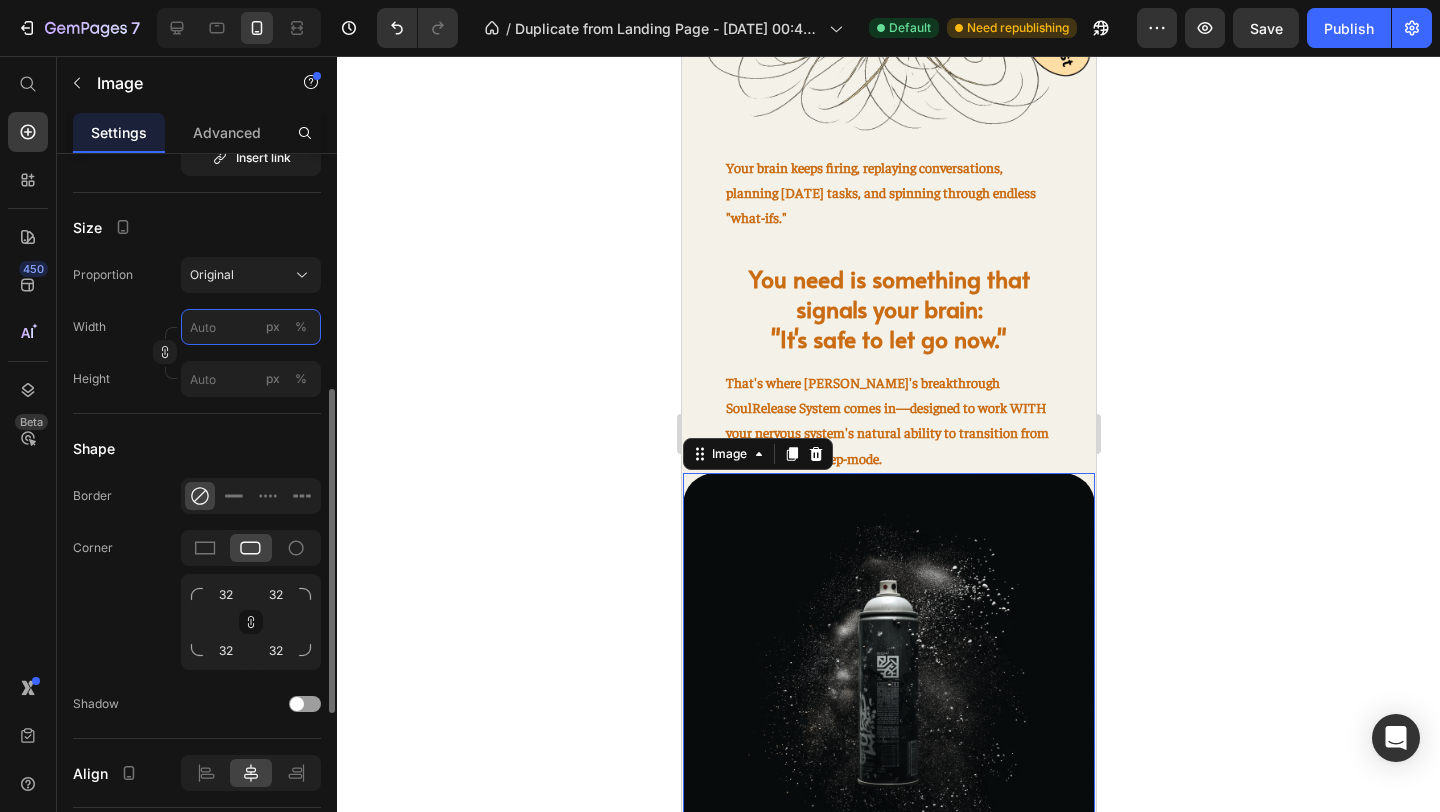 type on "8" 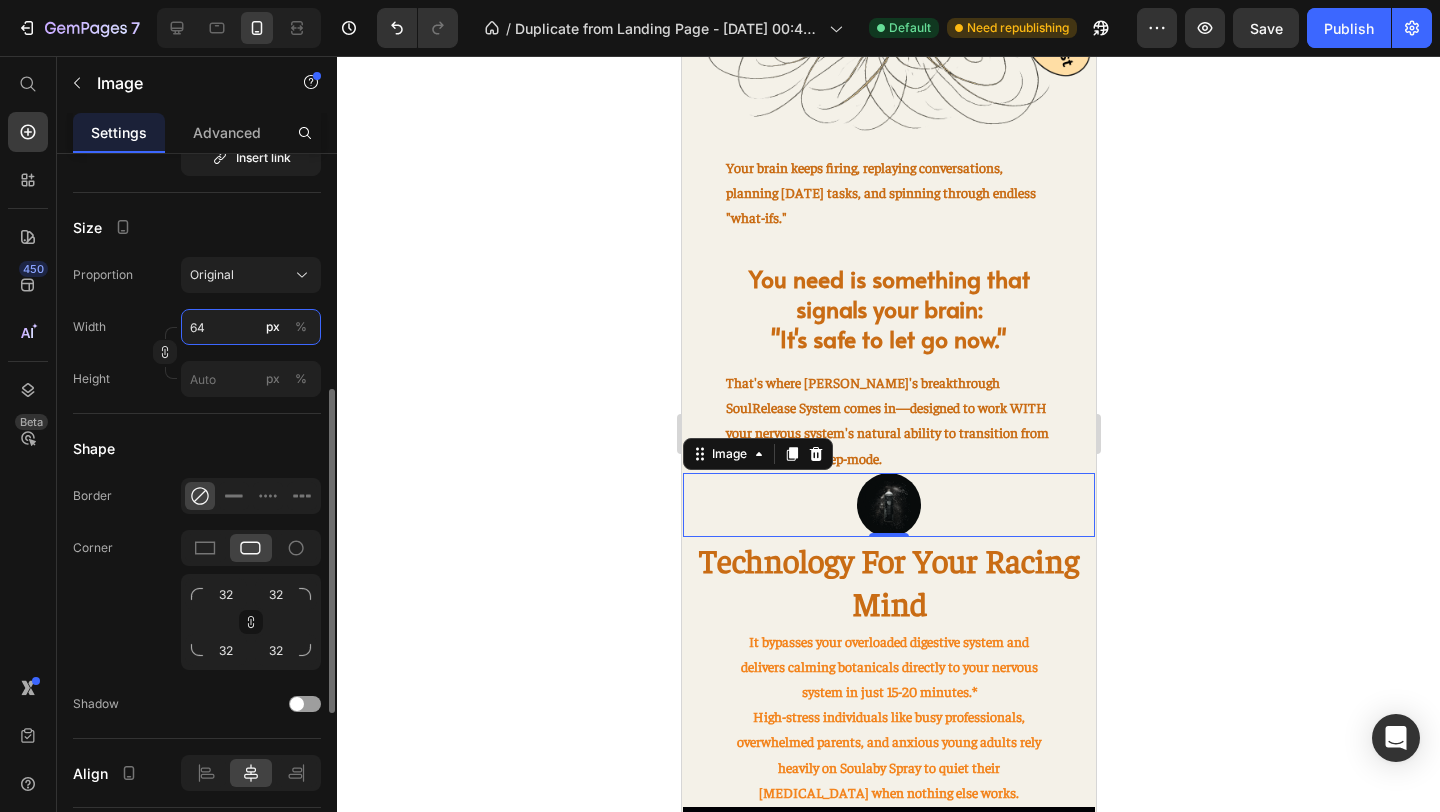 type on "6" 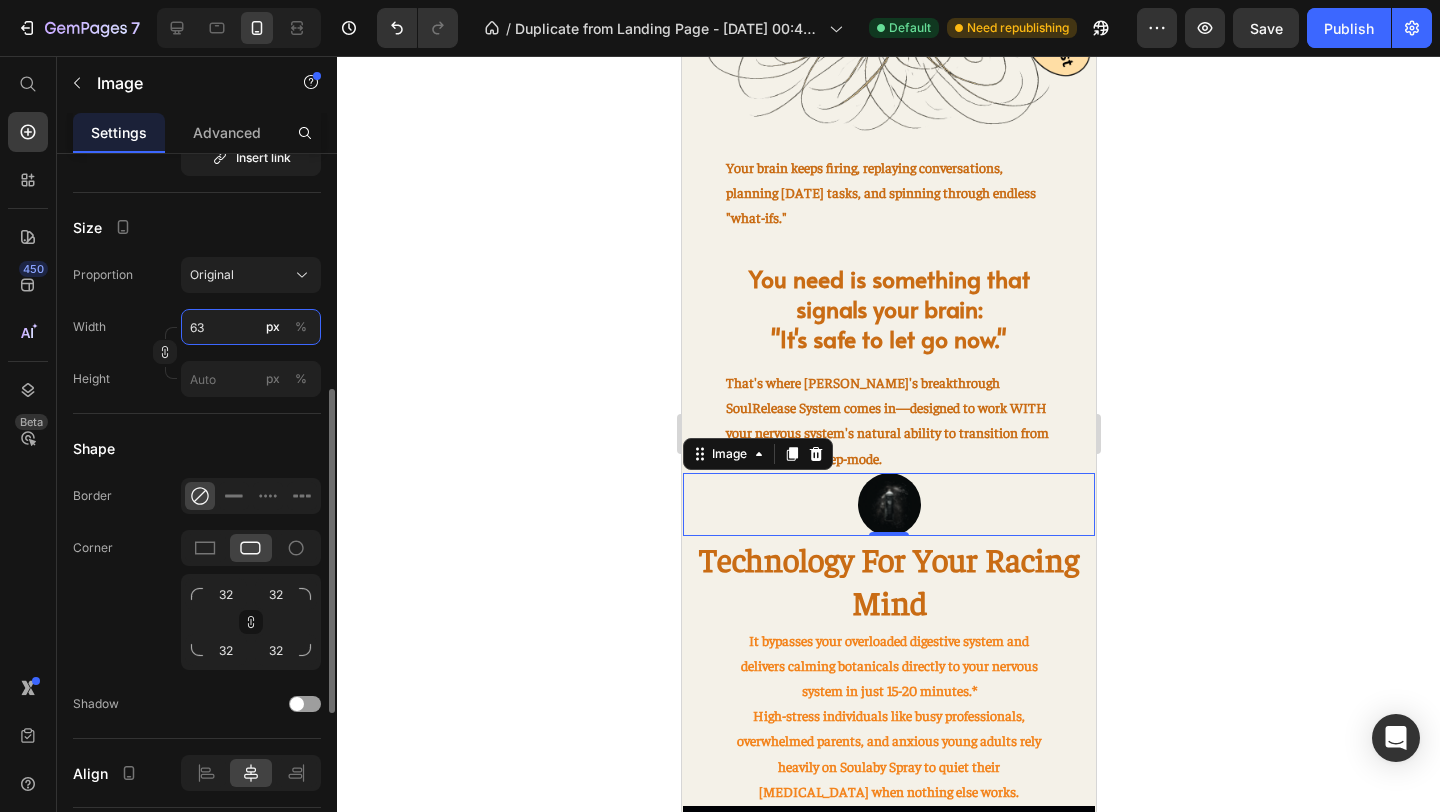 type on "6" 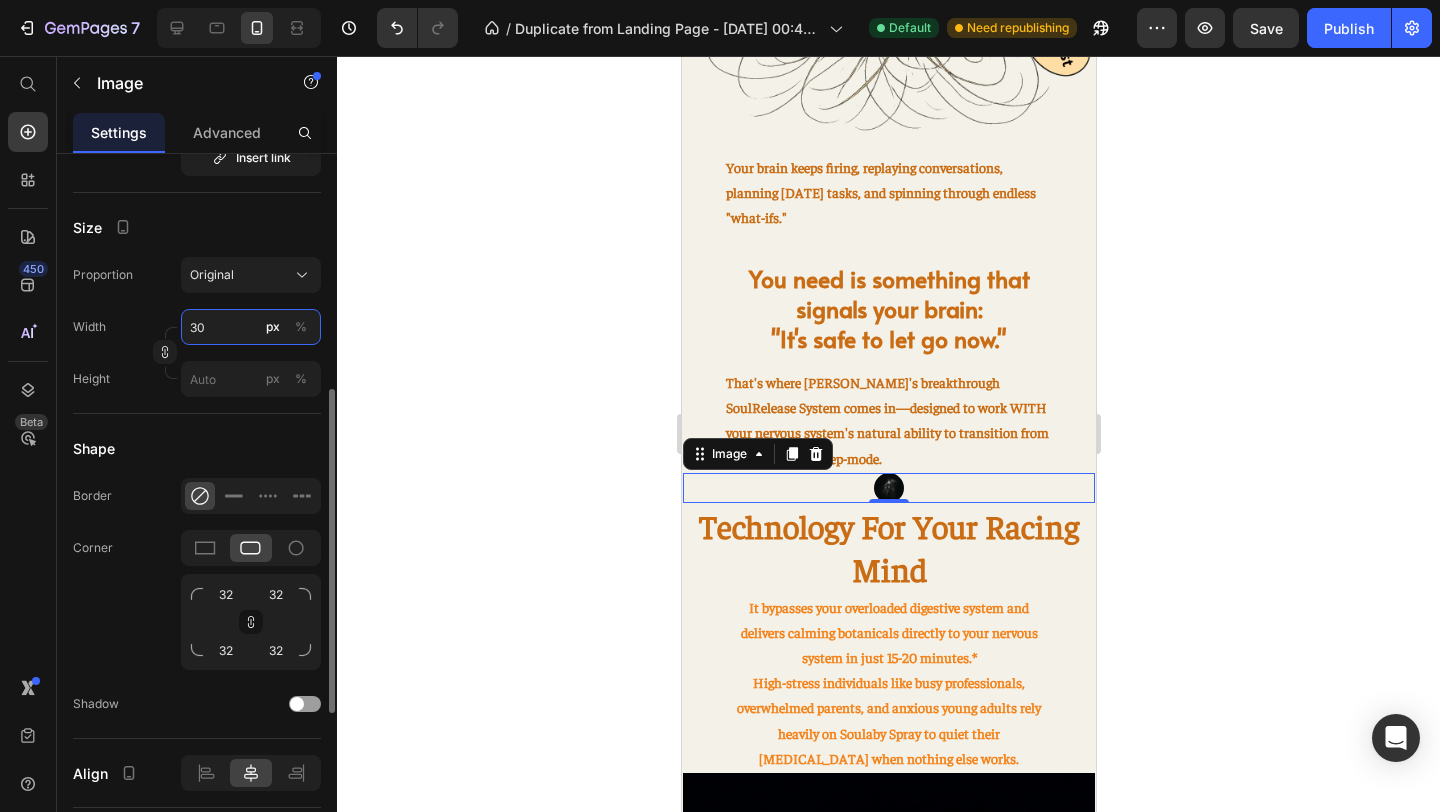 type on "3" 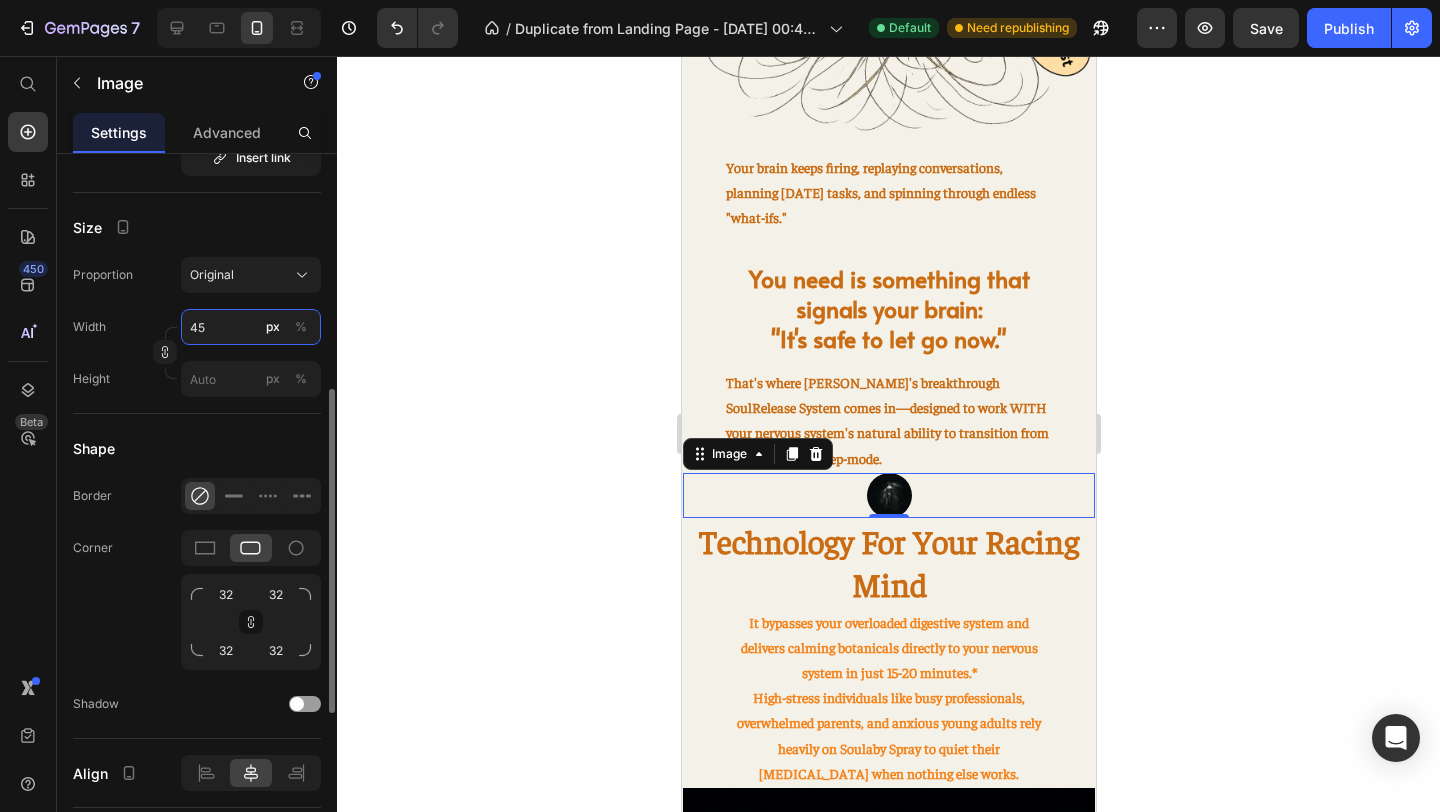 type on "4" 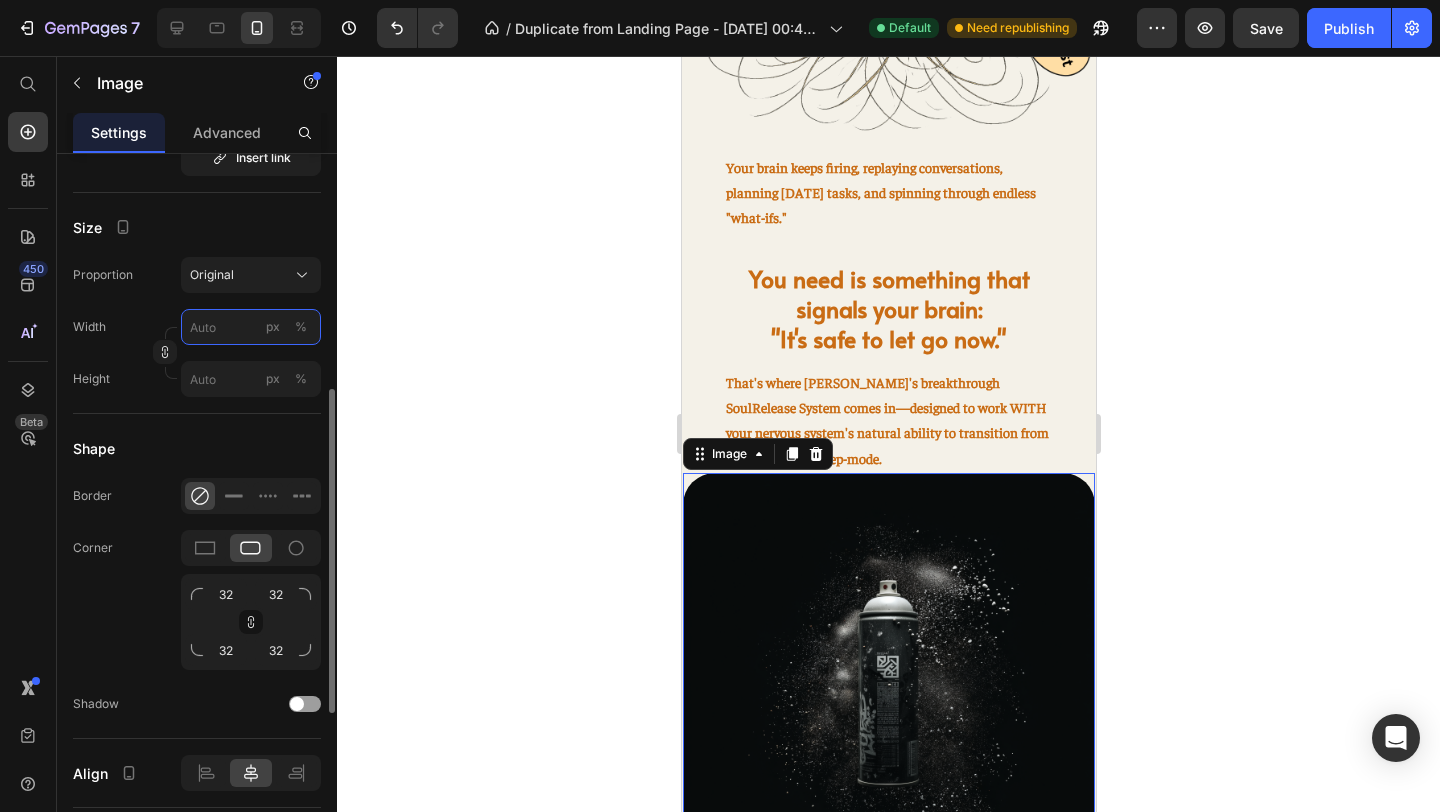 type on "4" 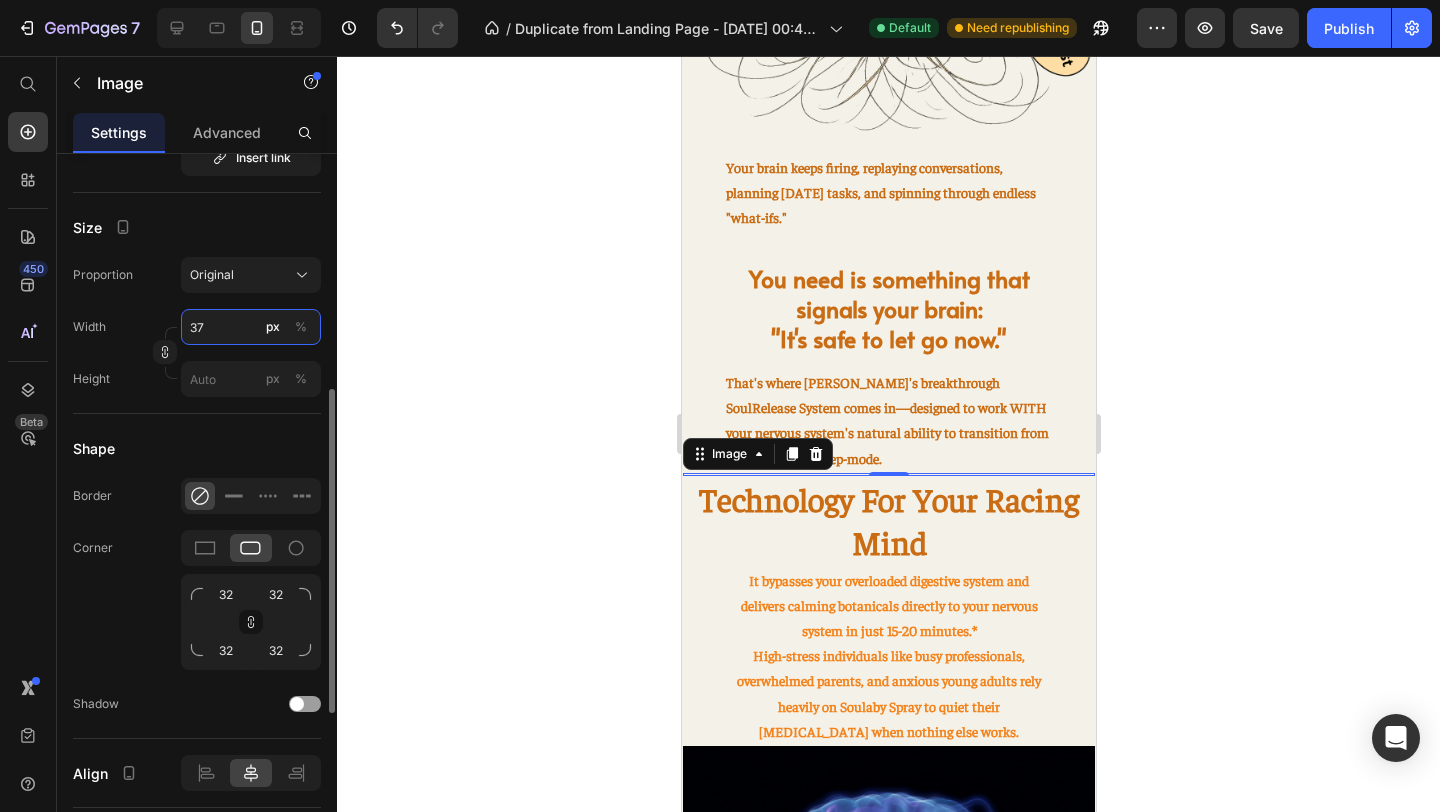 type on "370" 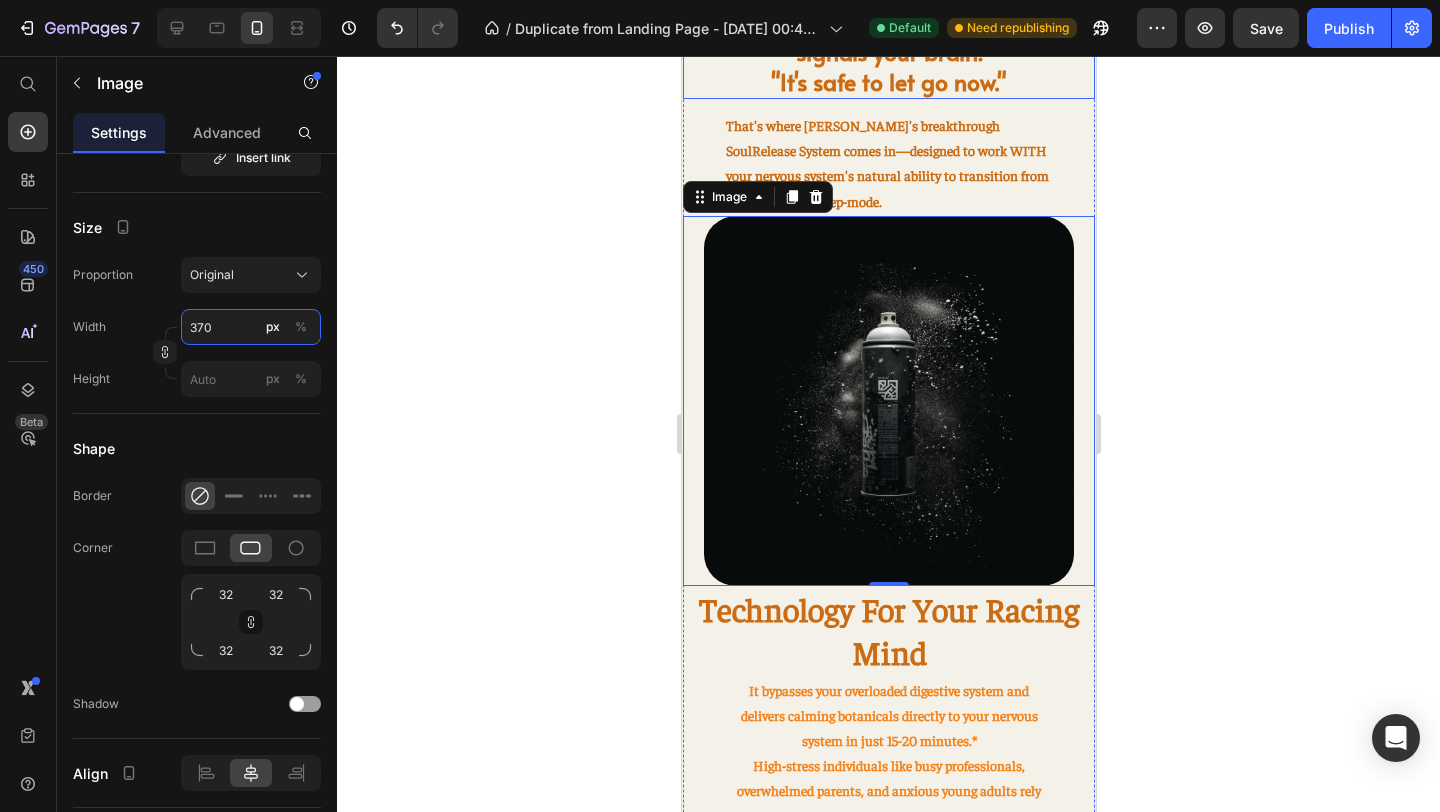 scroll, scrollTop: 1551, scrollLeft: 0, axis: vertical 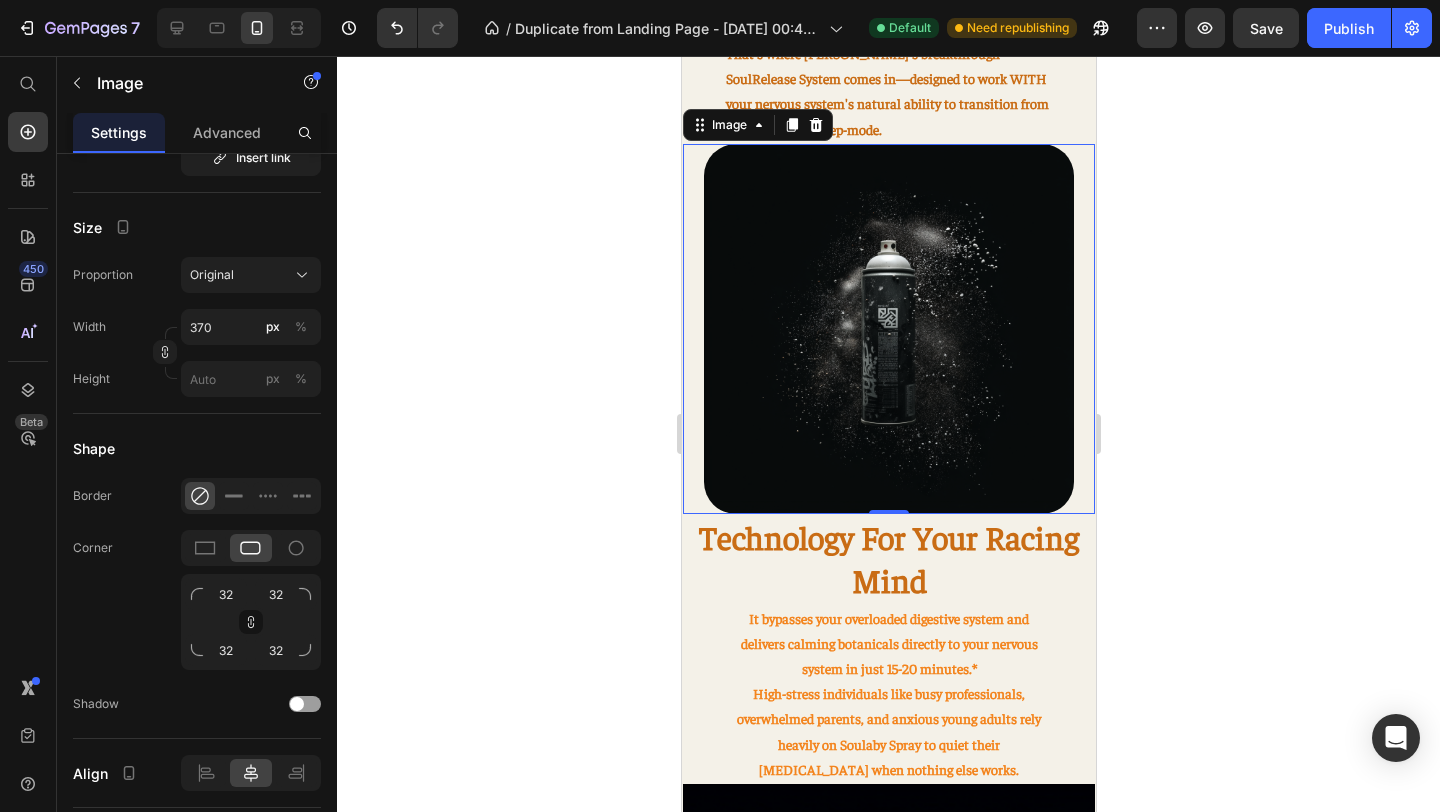 click 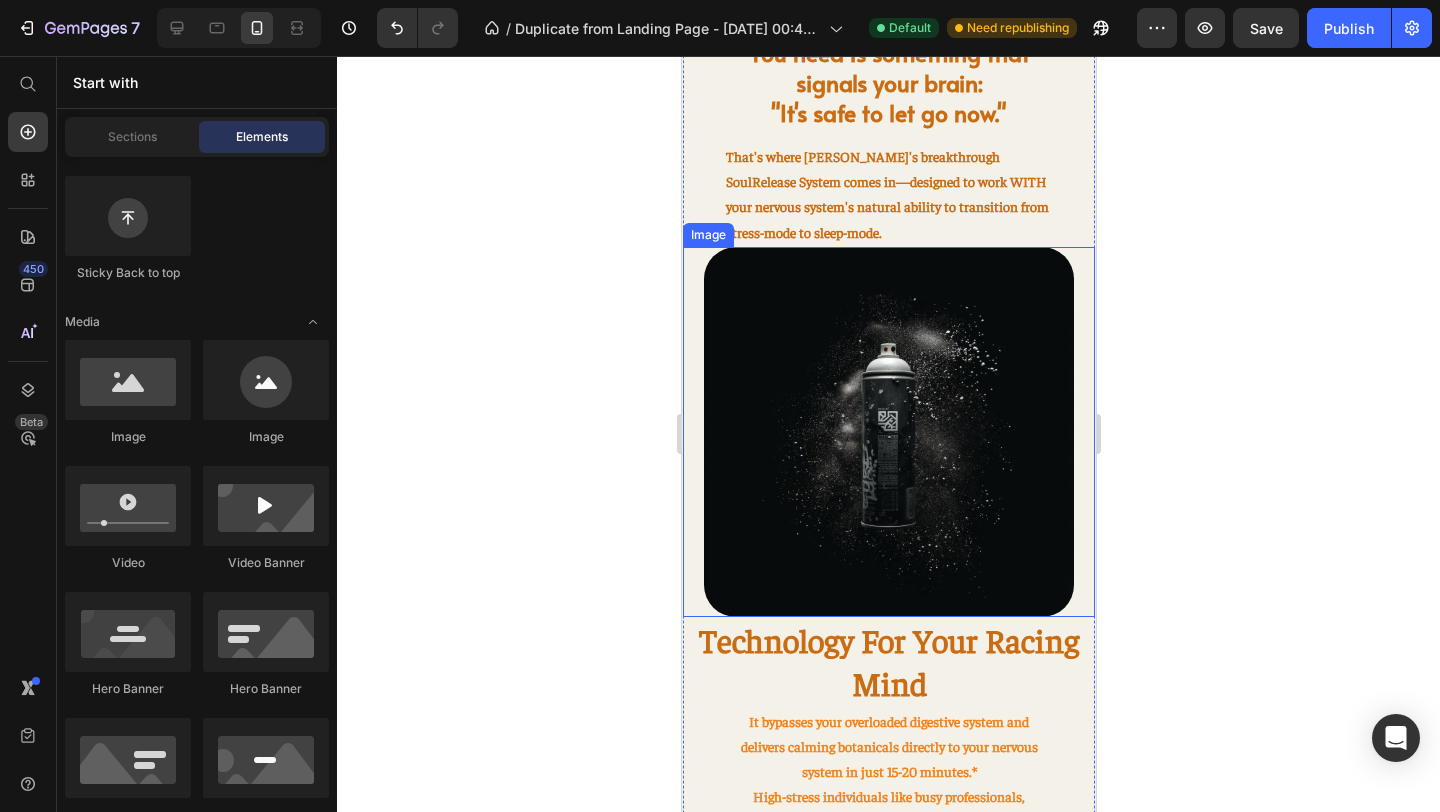 scroll, scrollTop: 1446, scrollLeft: 0, axis: vertical 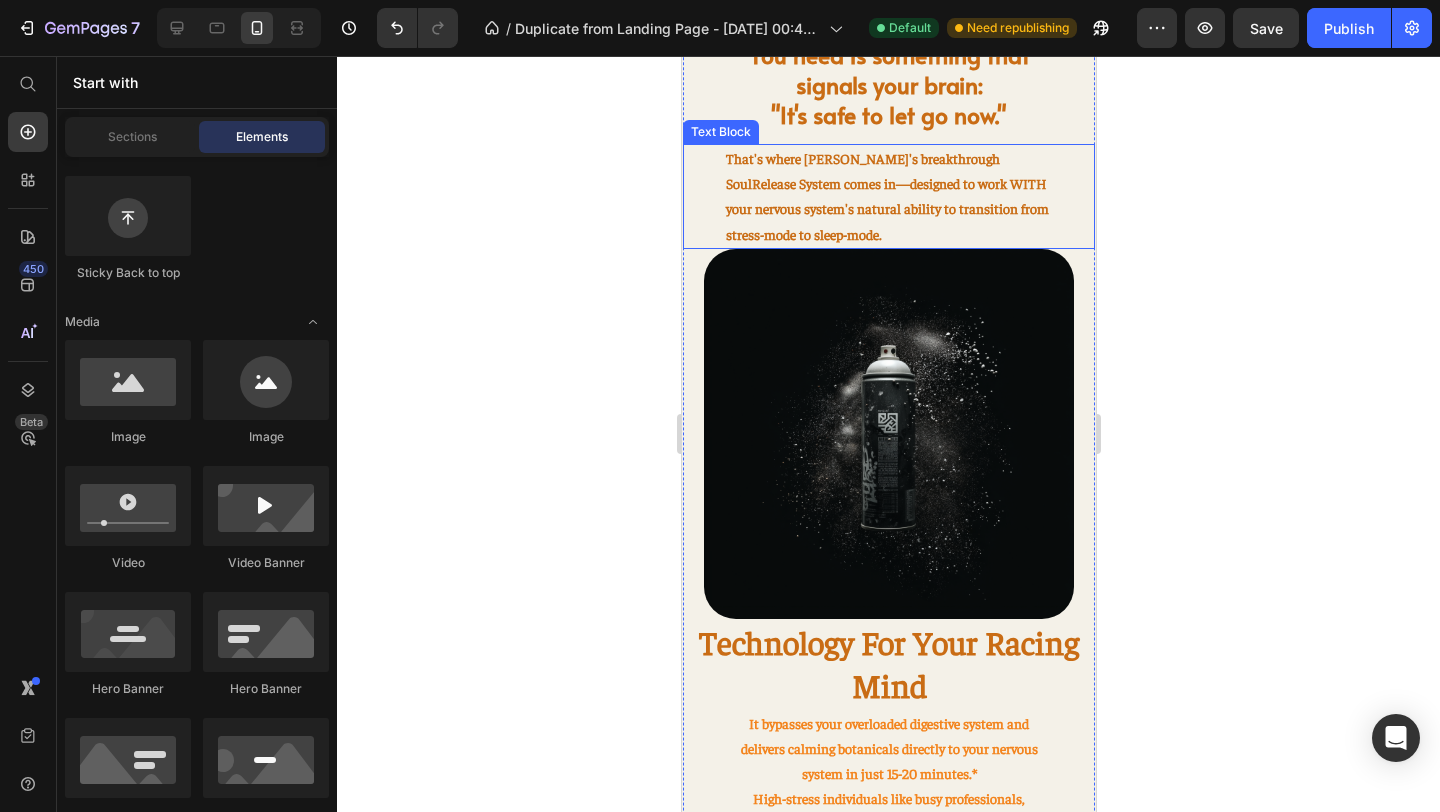 click on "That's where [PERSON_NAME]'s breakthrough SoulRelease System comes in—designed to work WITH your nervous system's natural ability to transition from stress-mode to sleep-mode." at bounding box center (888, 196) 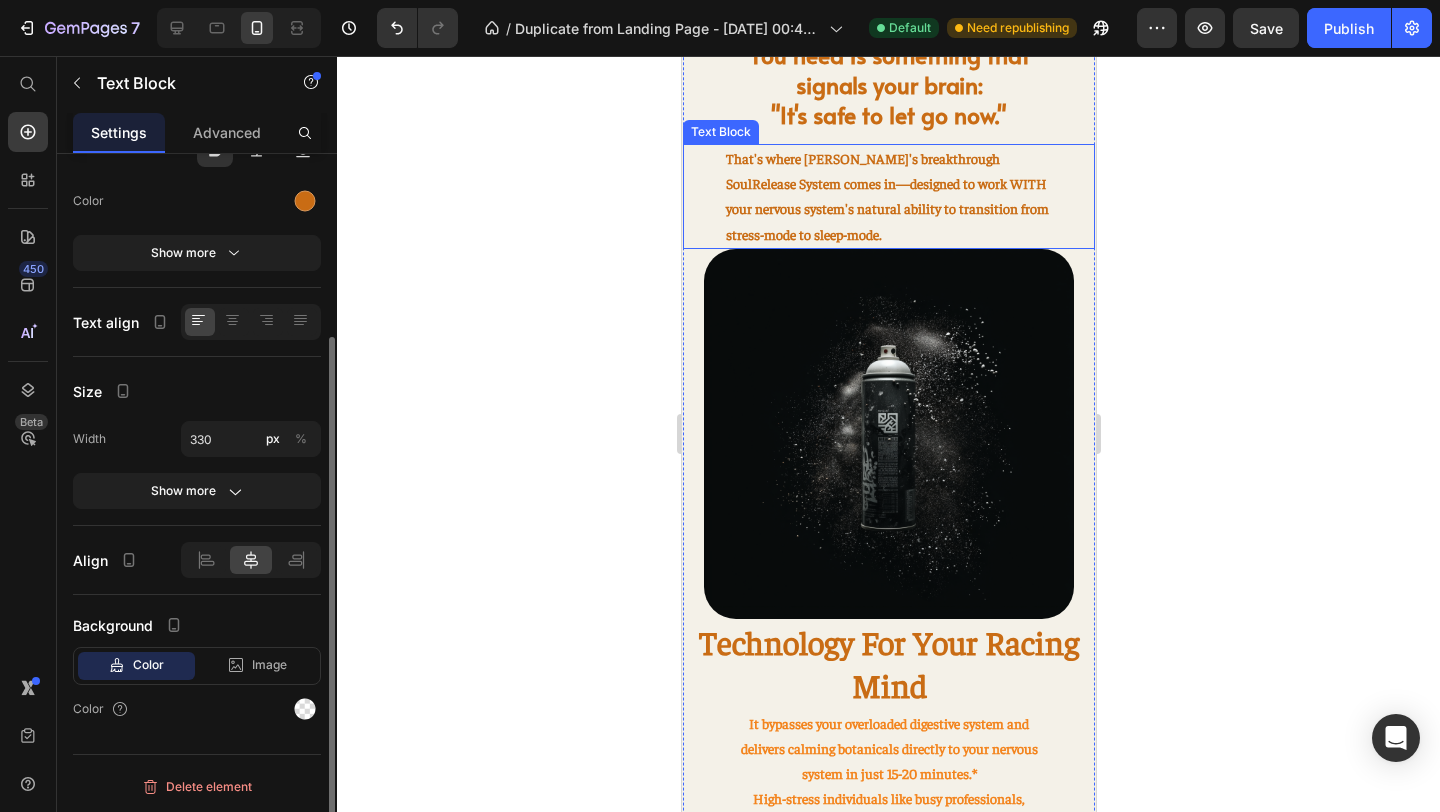 scroll, scrollTop: 0, scrollLeft: 0, axis: both 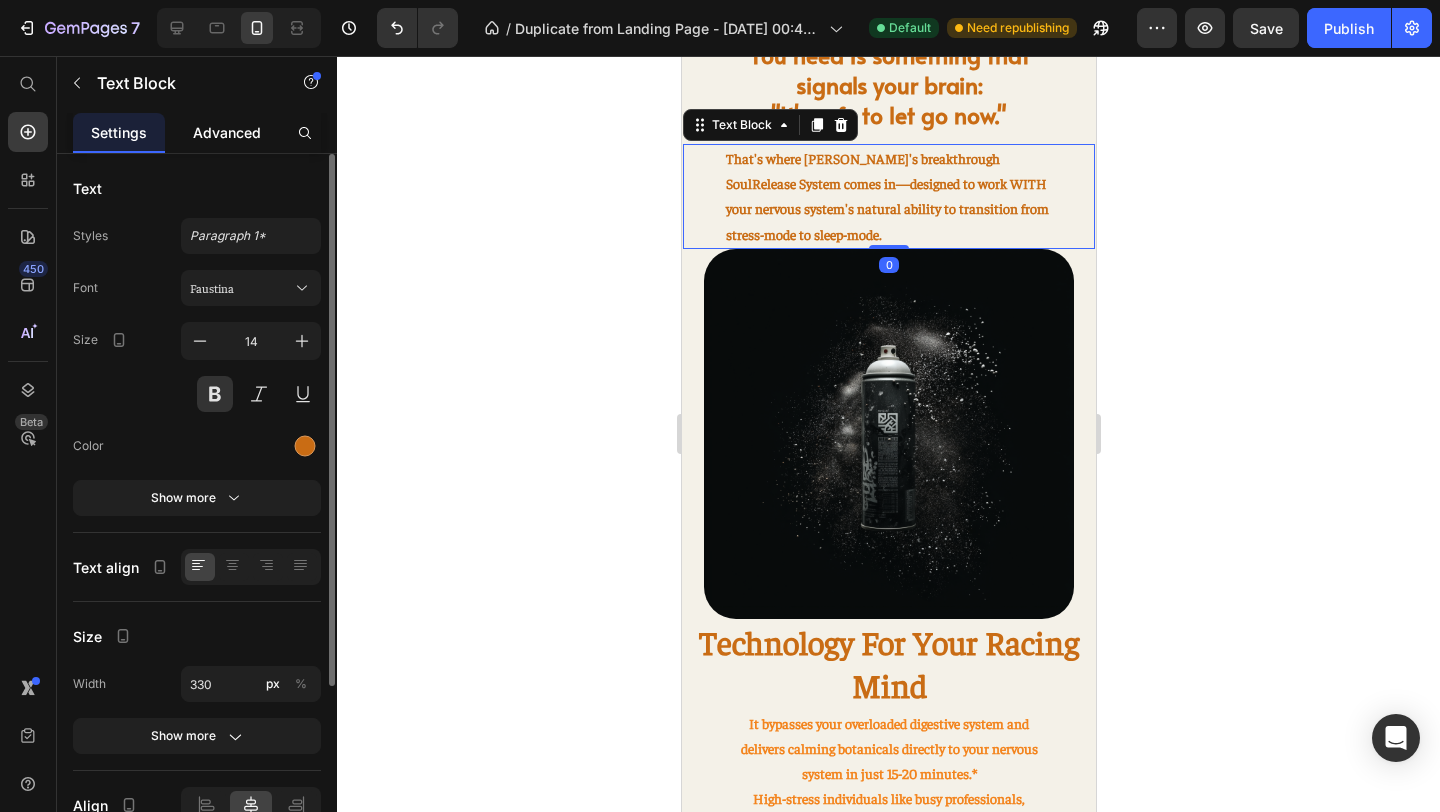 click on "Advanced" at bounding box center [227, 132] 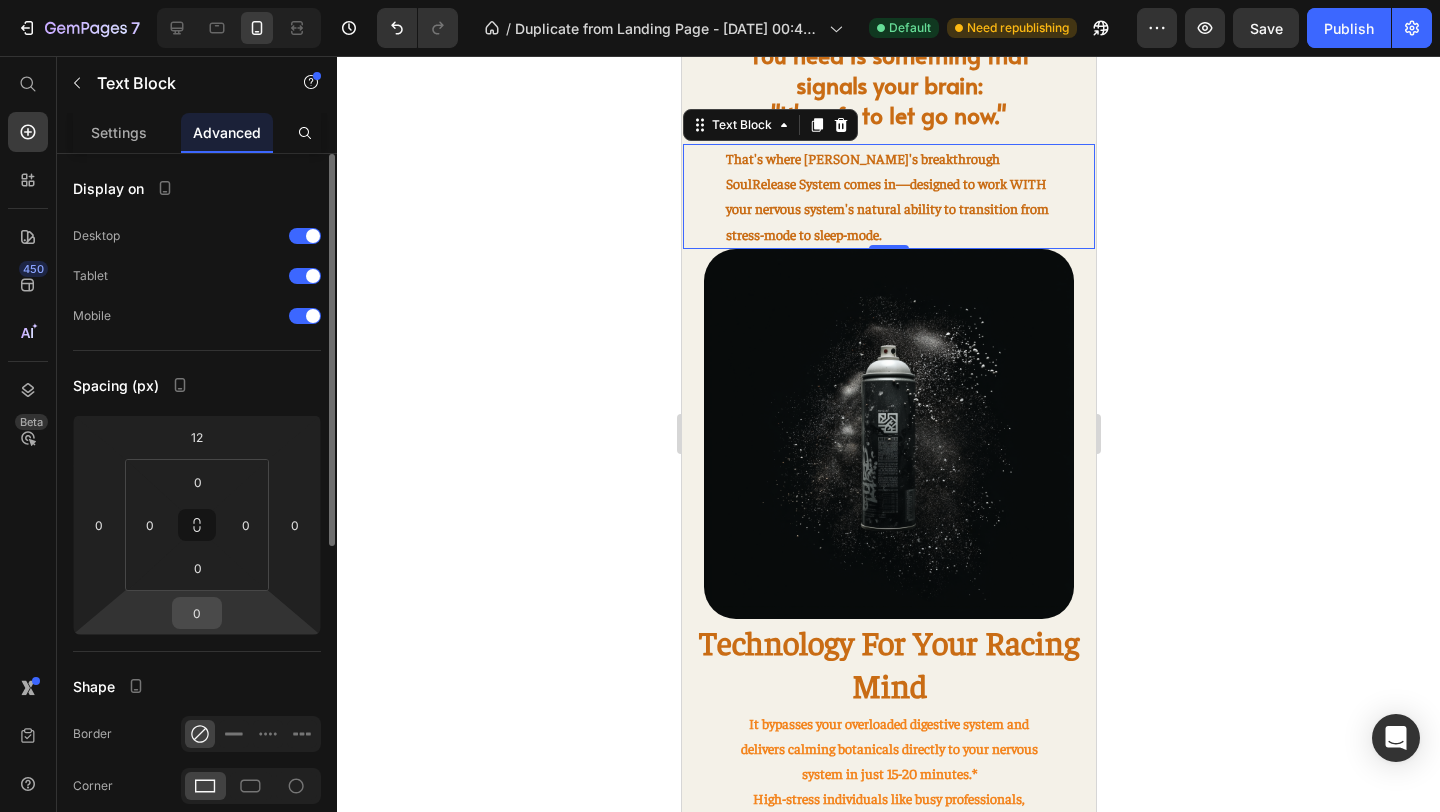 click on "0" at bounding box center (197, 613) 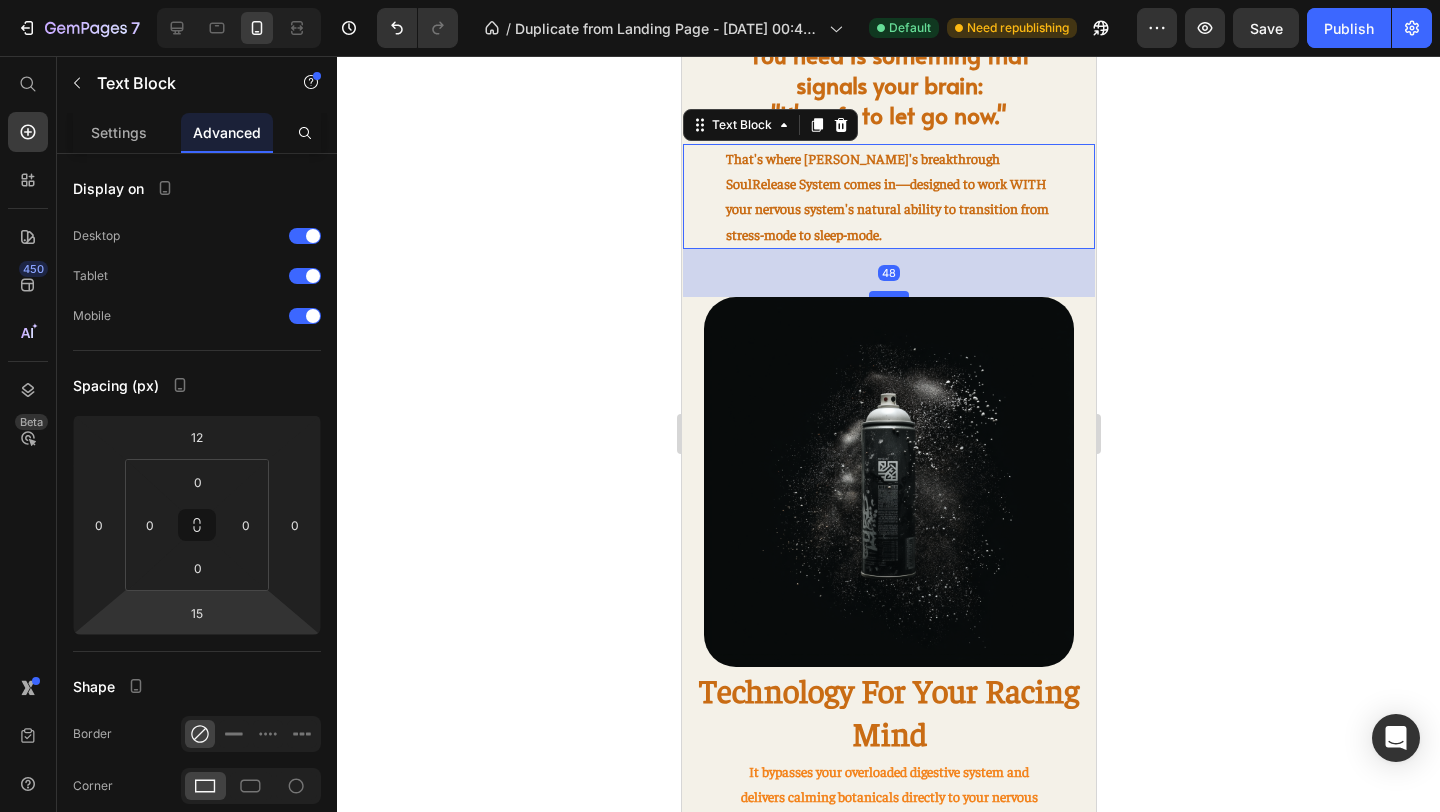 drag, startPoint x: 885, startPoint y: 260, endPoint x: 900, endPoint y: 293, distance: 36.249138 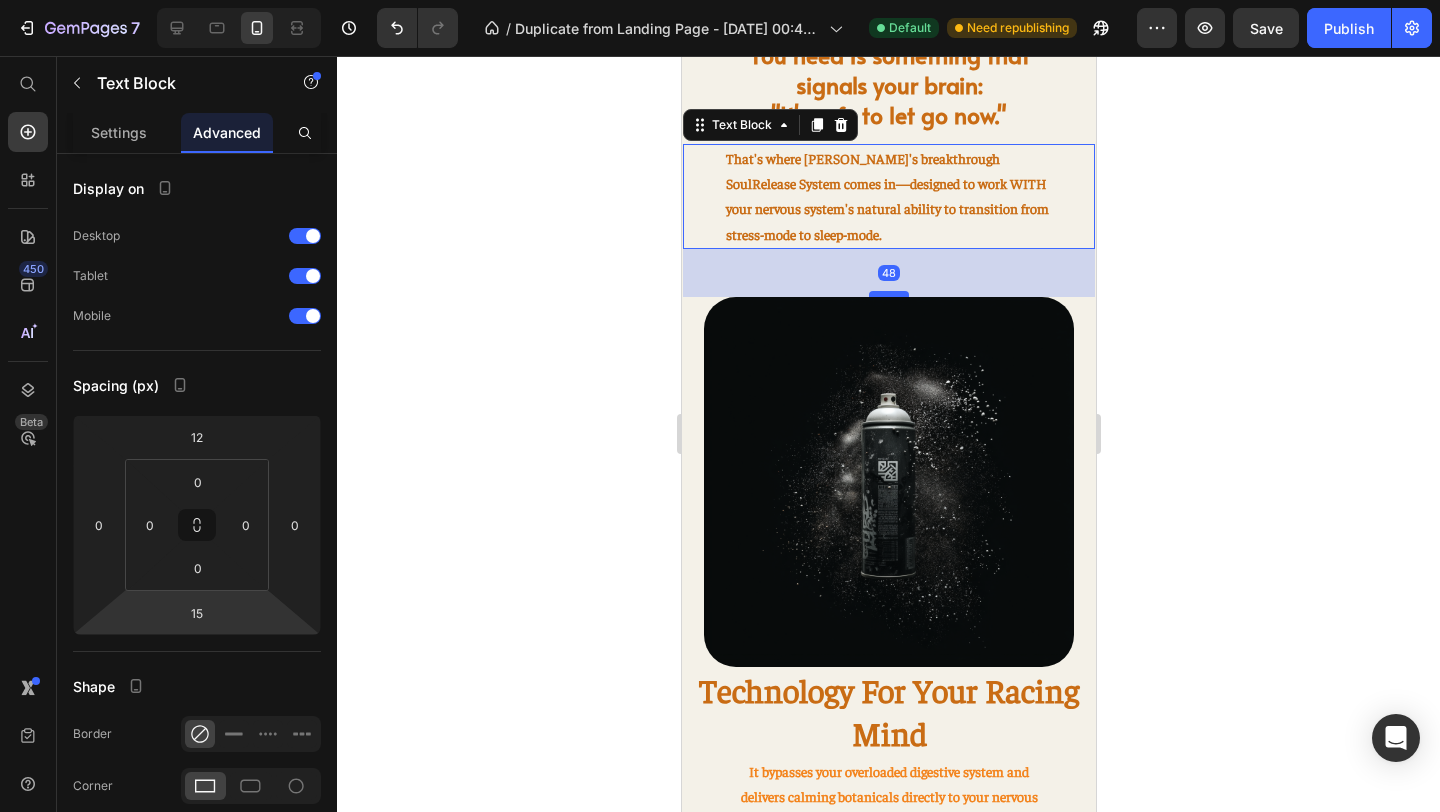 click at bounding box center (888, 294) 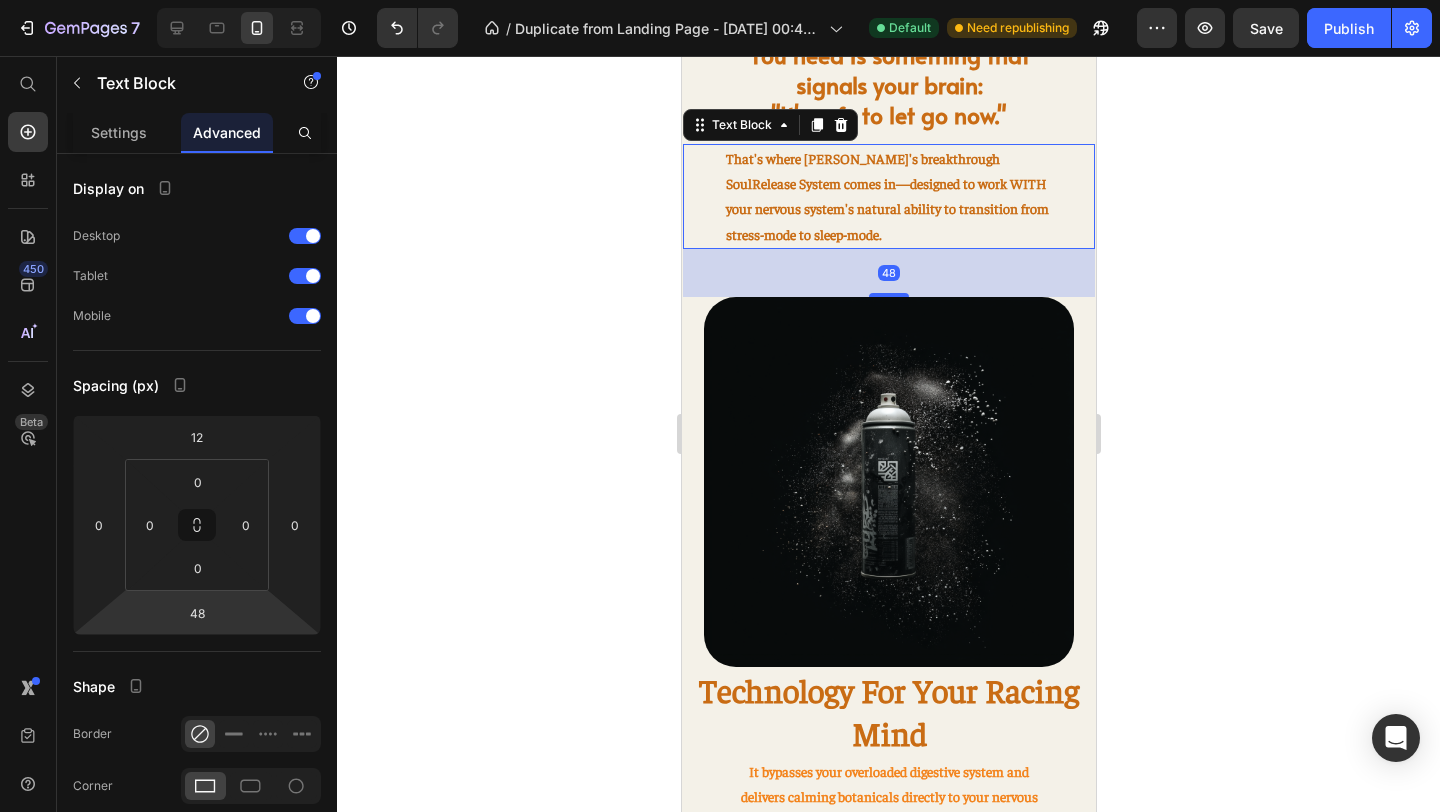 drag, startPoint x: 891, startPoint y: 291, endPoint x: 889, endPoint y: 266, distance: 25.079872 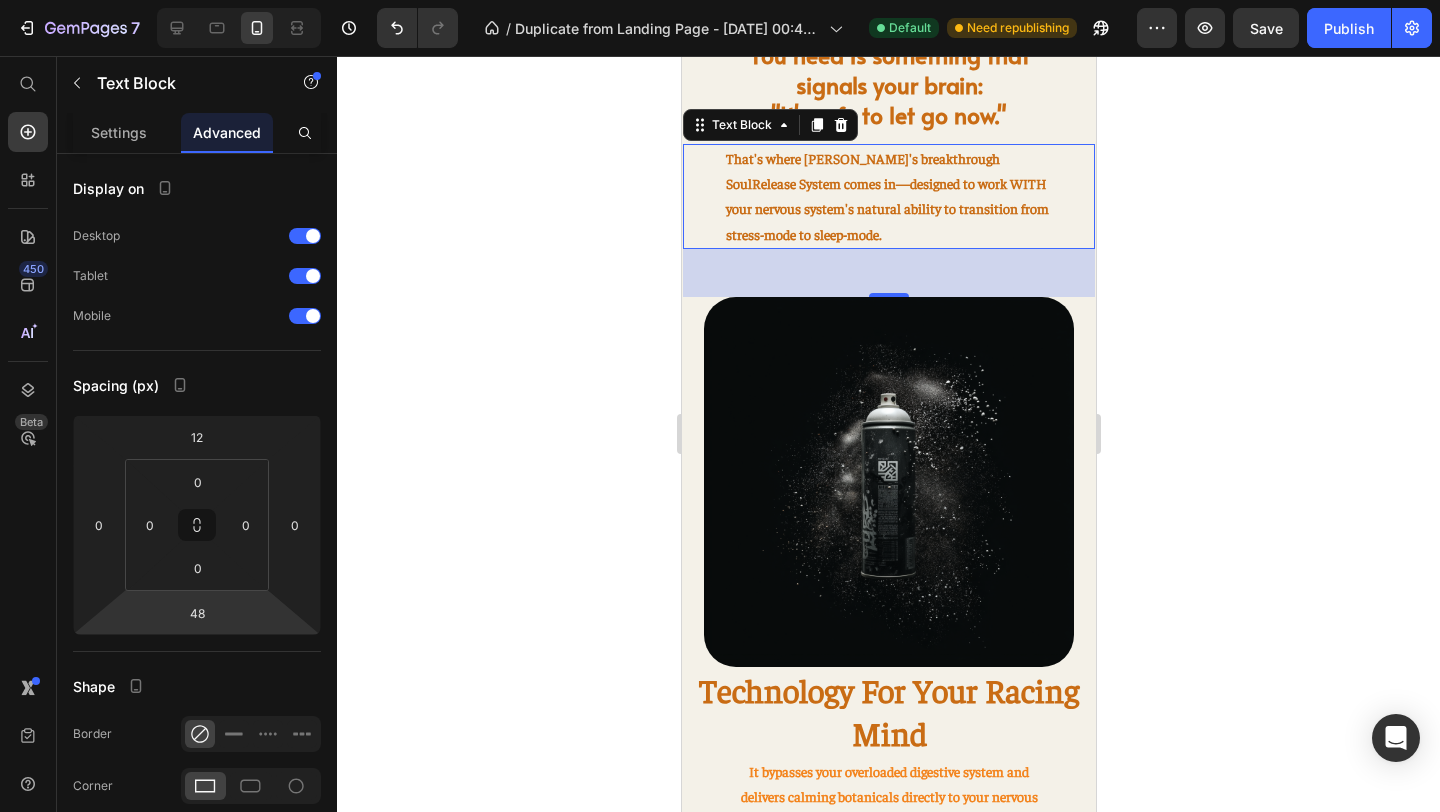 click on "48" at bounding box center (888, 273) 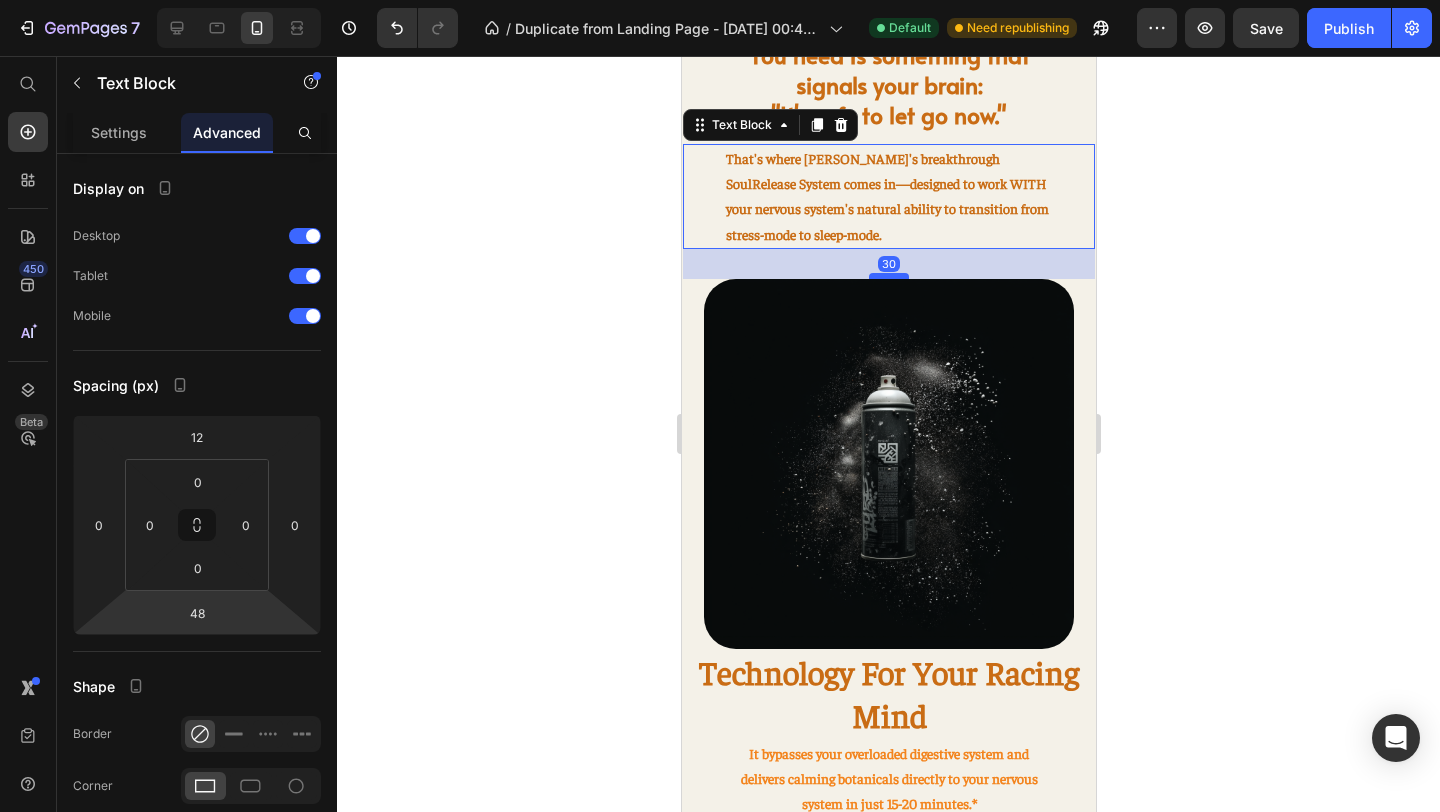 drag, startPoint x: 882, startPoint y: 295, endPoint x: 885, endPoint y: 275, distance: 20.22375 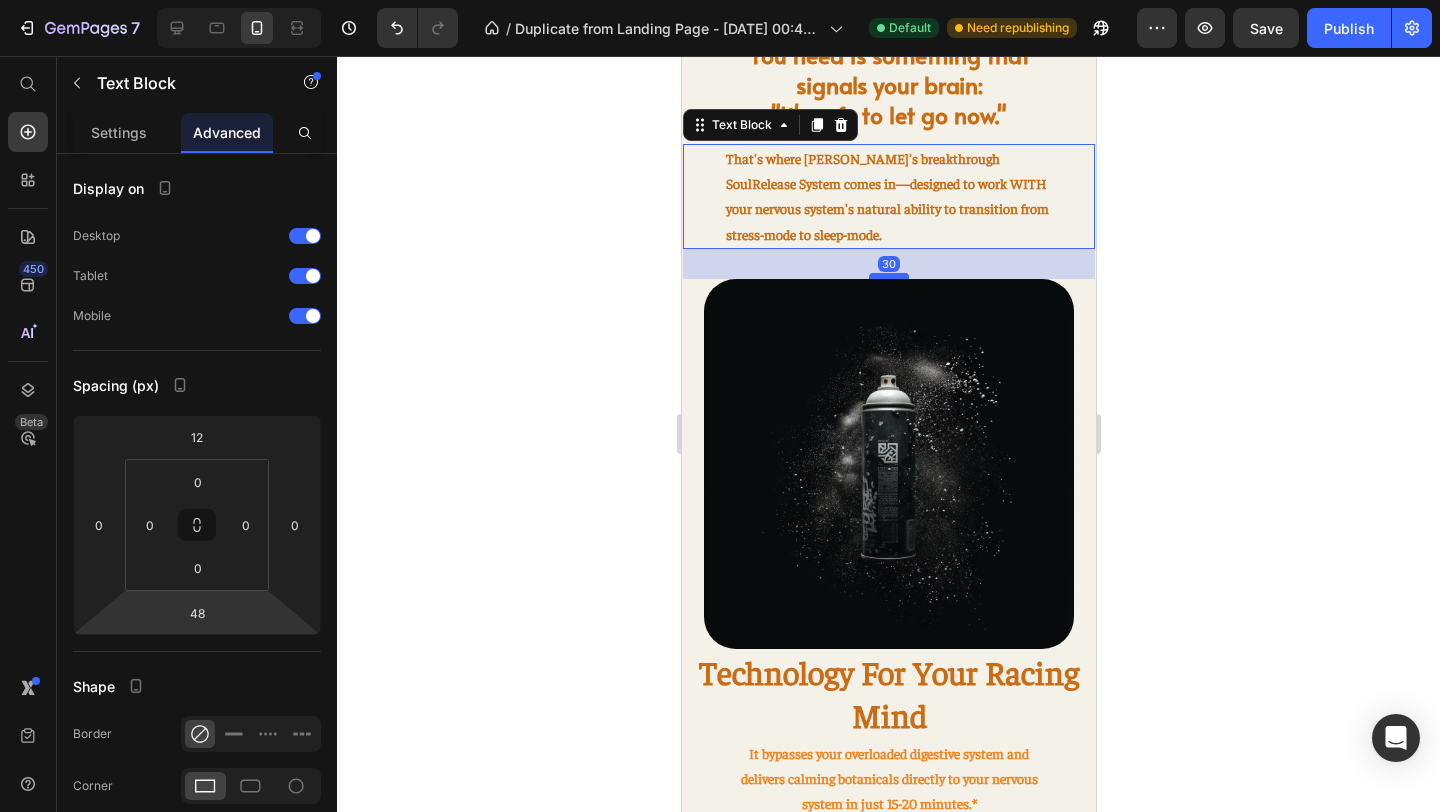 click at bounding box center [888, 276] 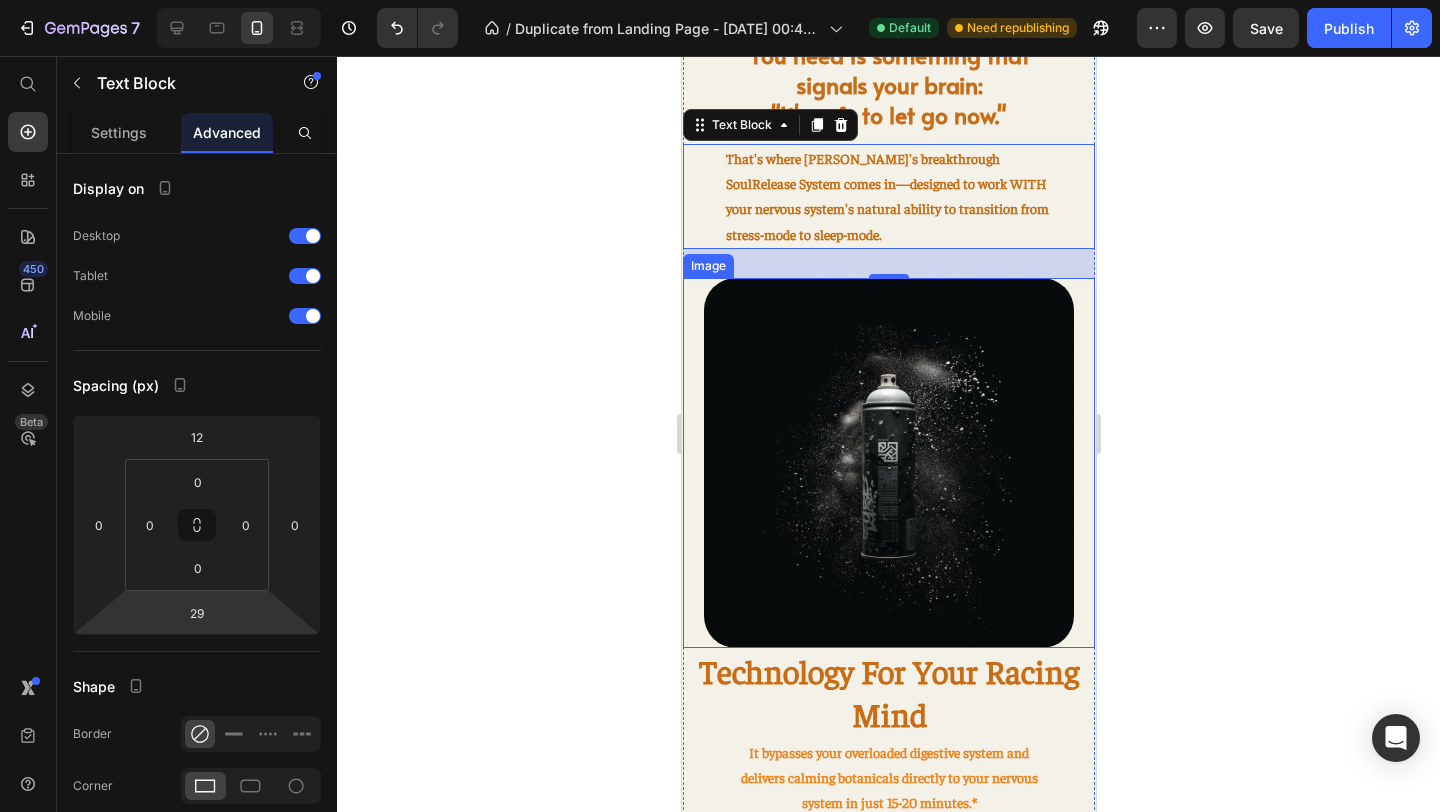 click at bounding box center [888, 463] 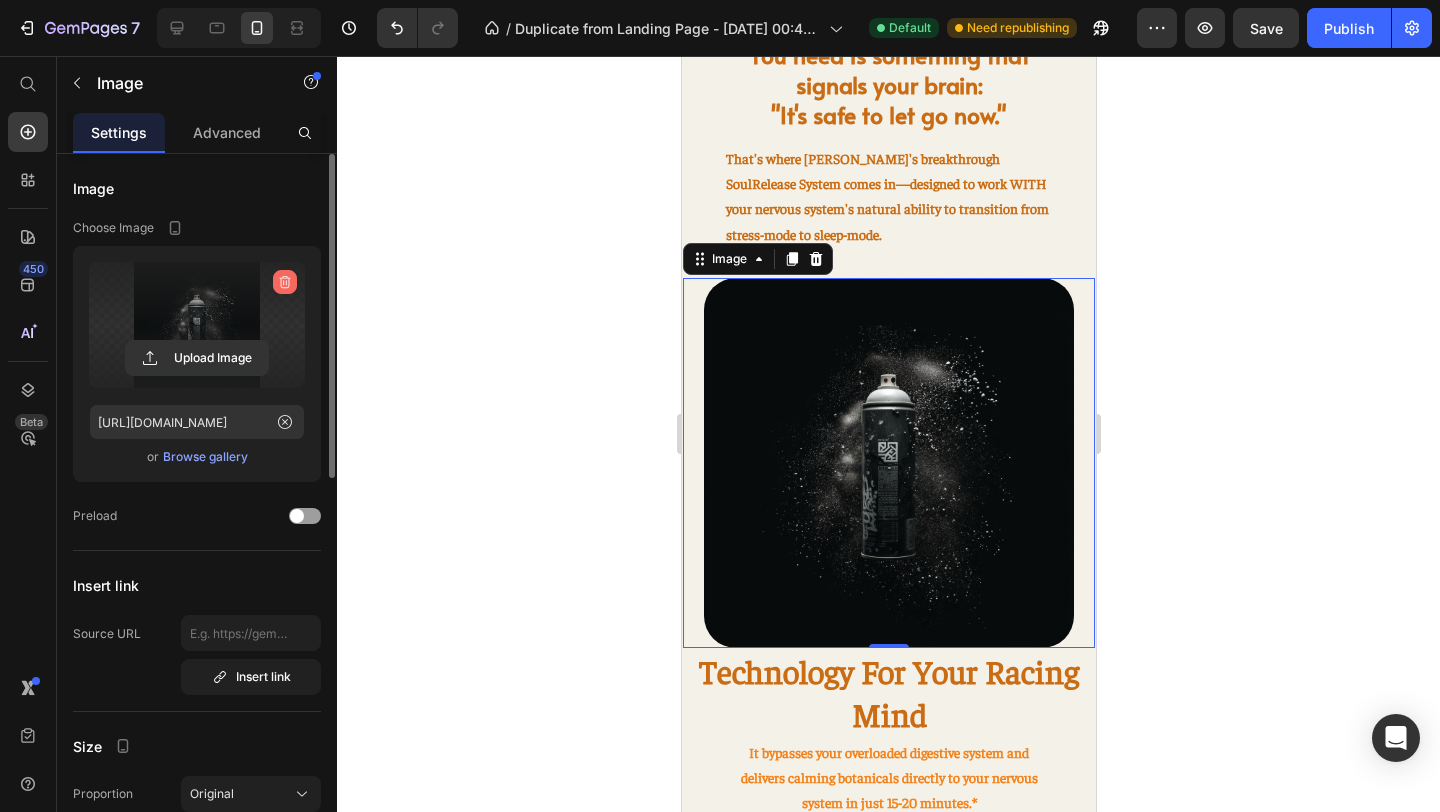 click at bounding box center [285, 282] 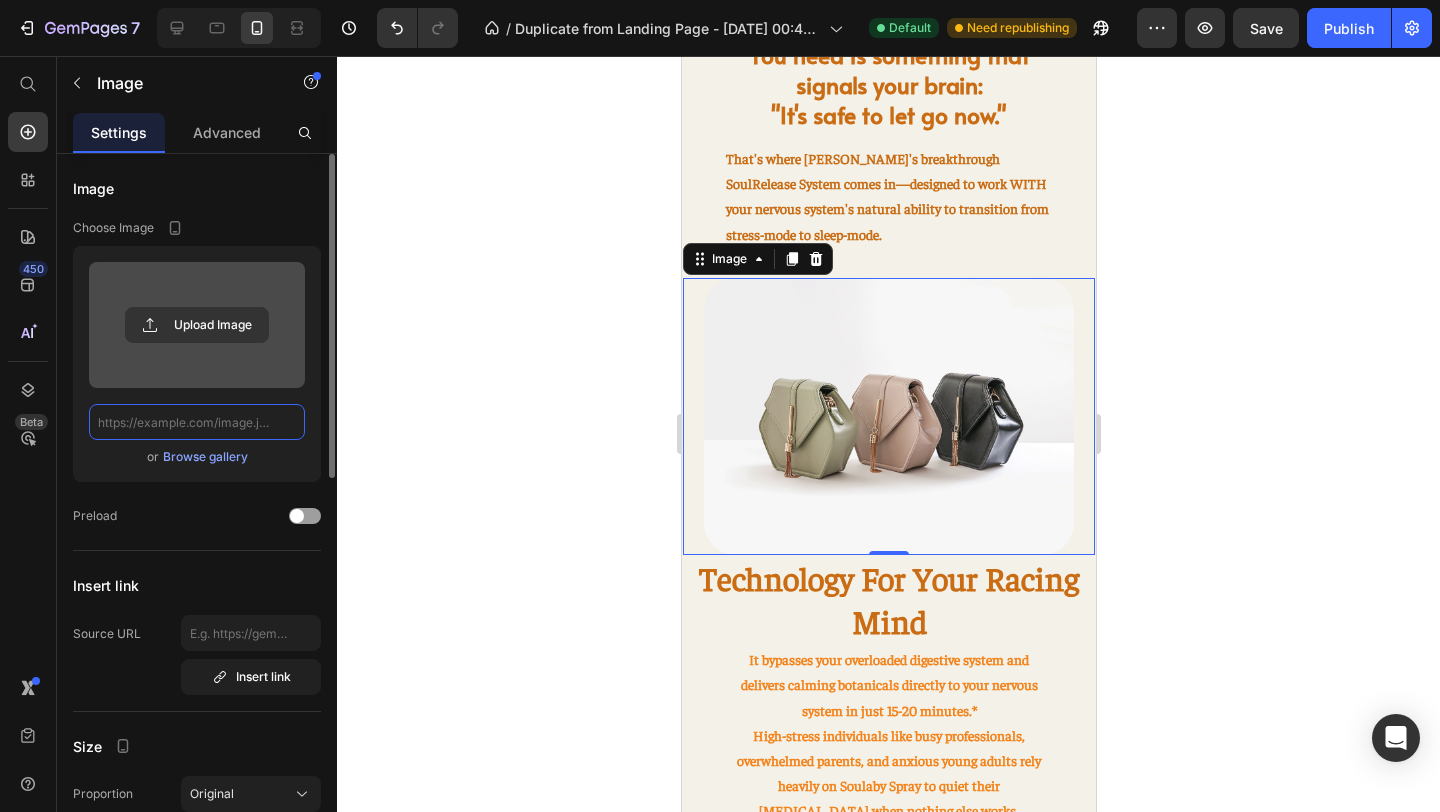 scroll, scrollTop: 0, scrollLeft: 0, axis: both 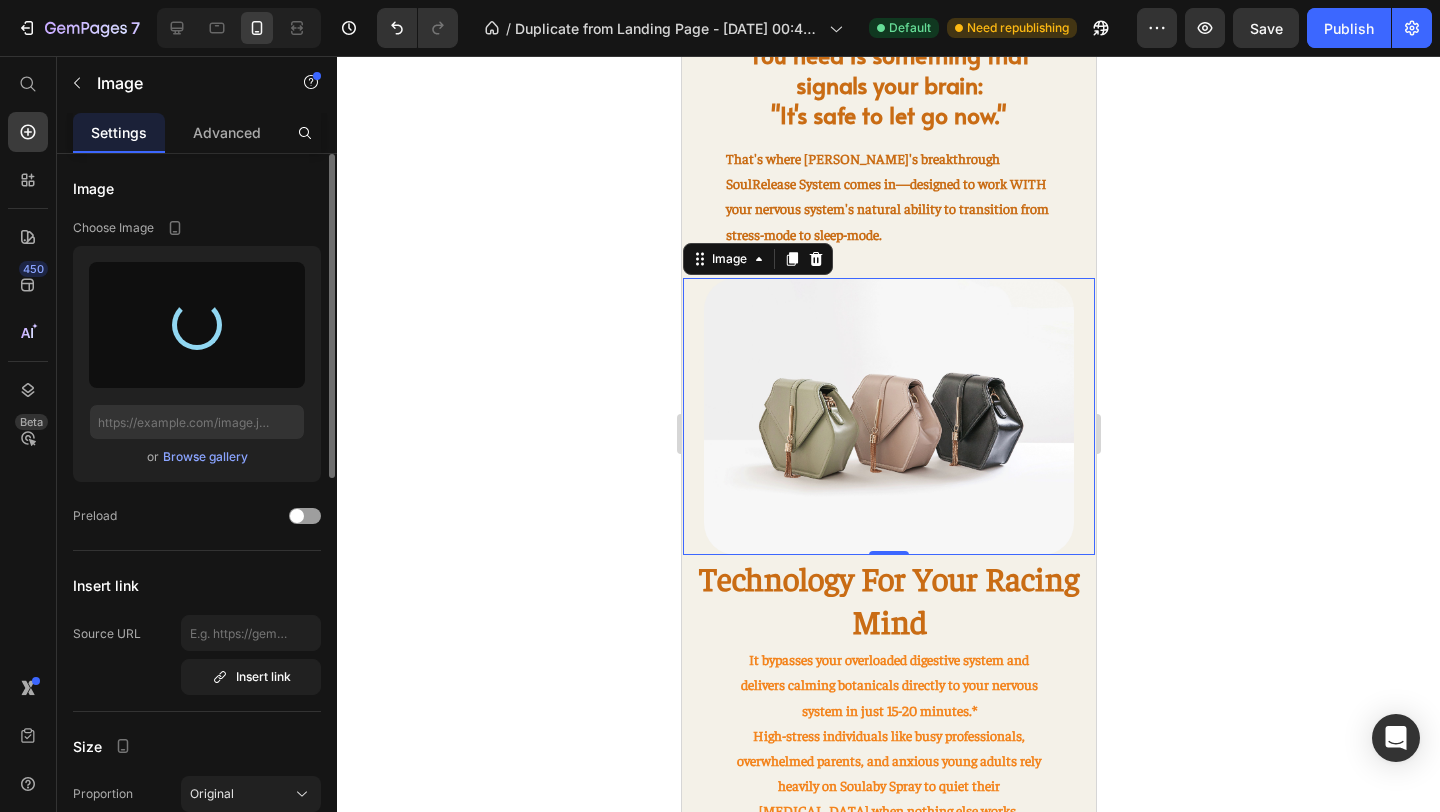 type on "[URL][DOMAIN_NAME]" 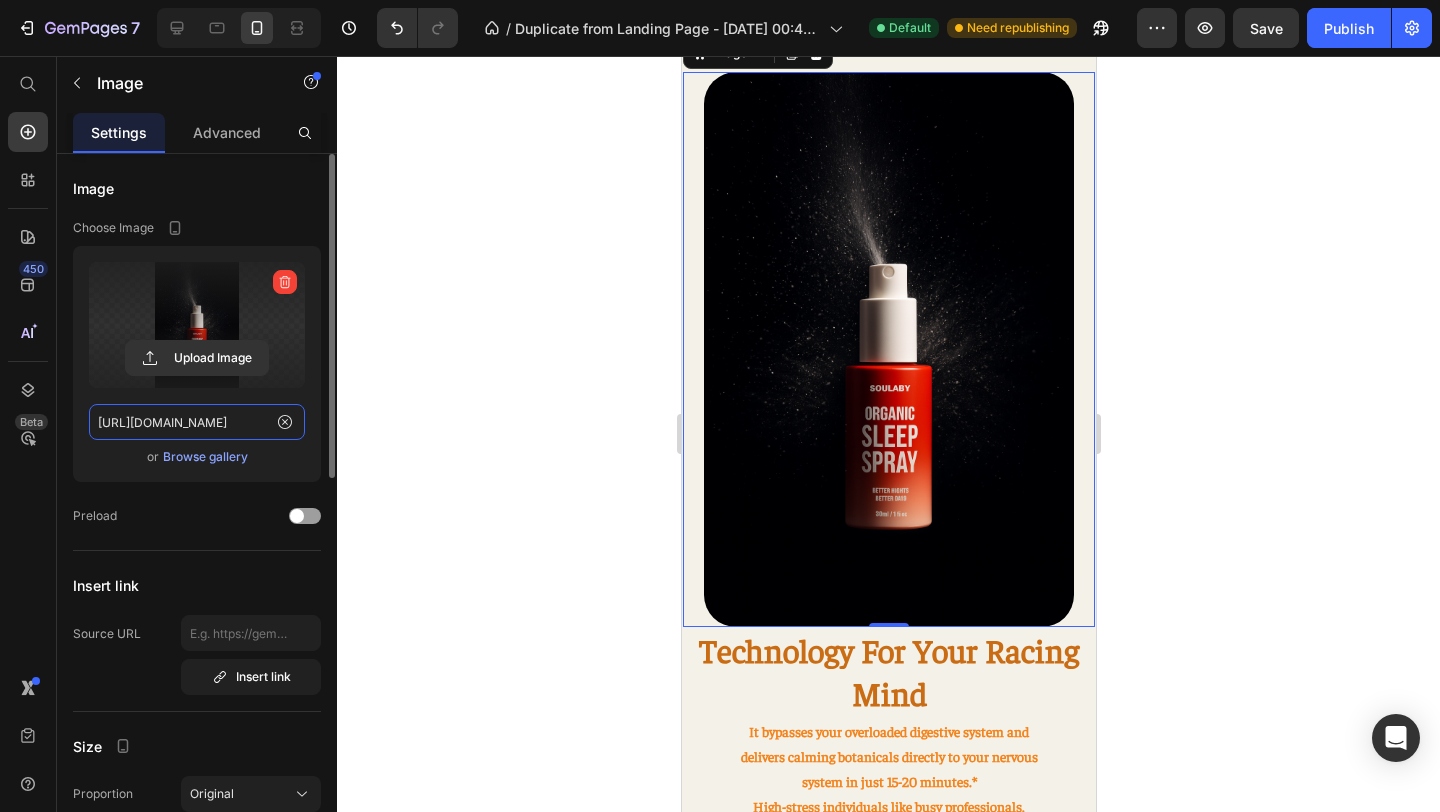 scroll, scrollTop: 1648, scrollLeft: 0, axis: vertical 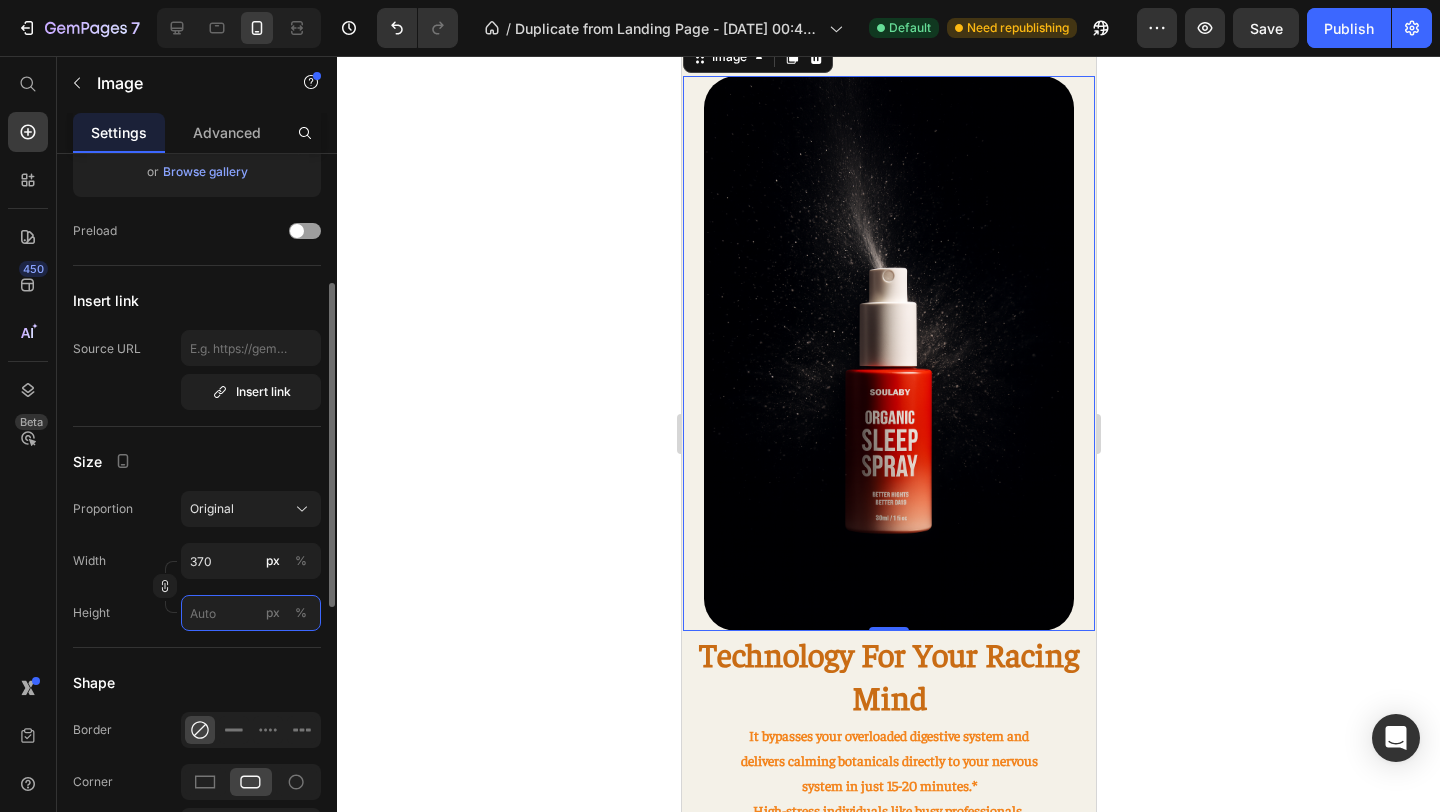 click on "px %" at bounding box center [251, 613] 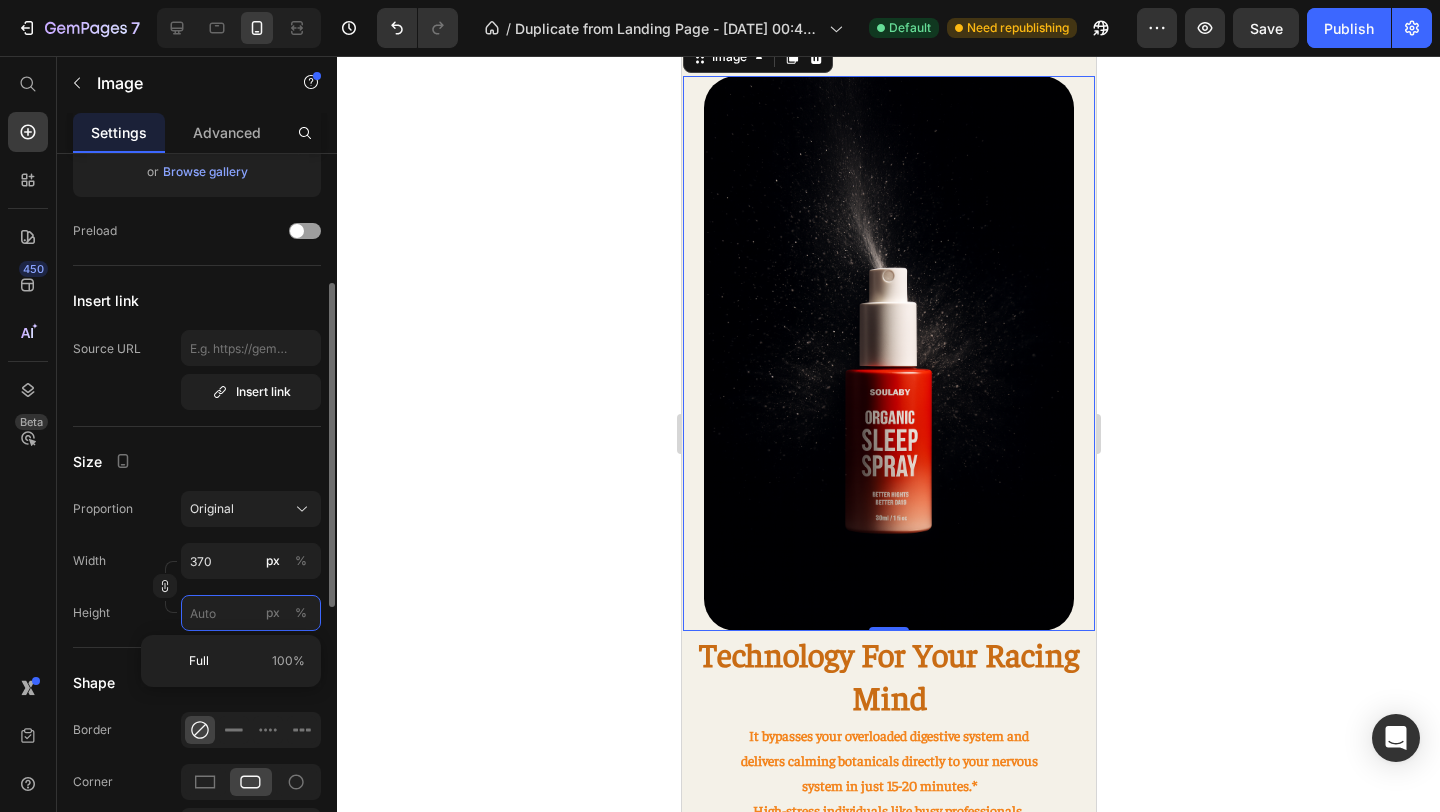 type 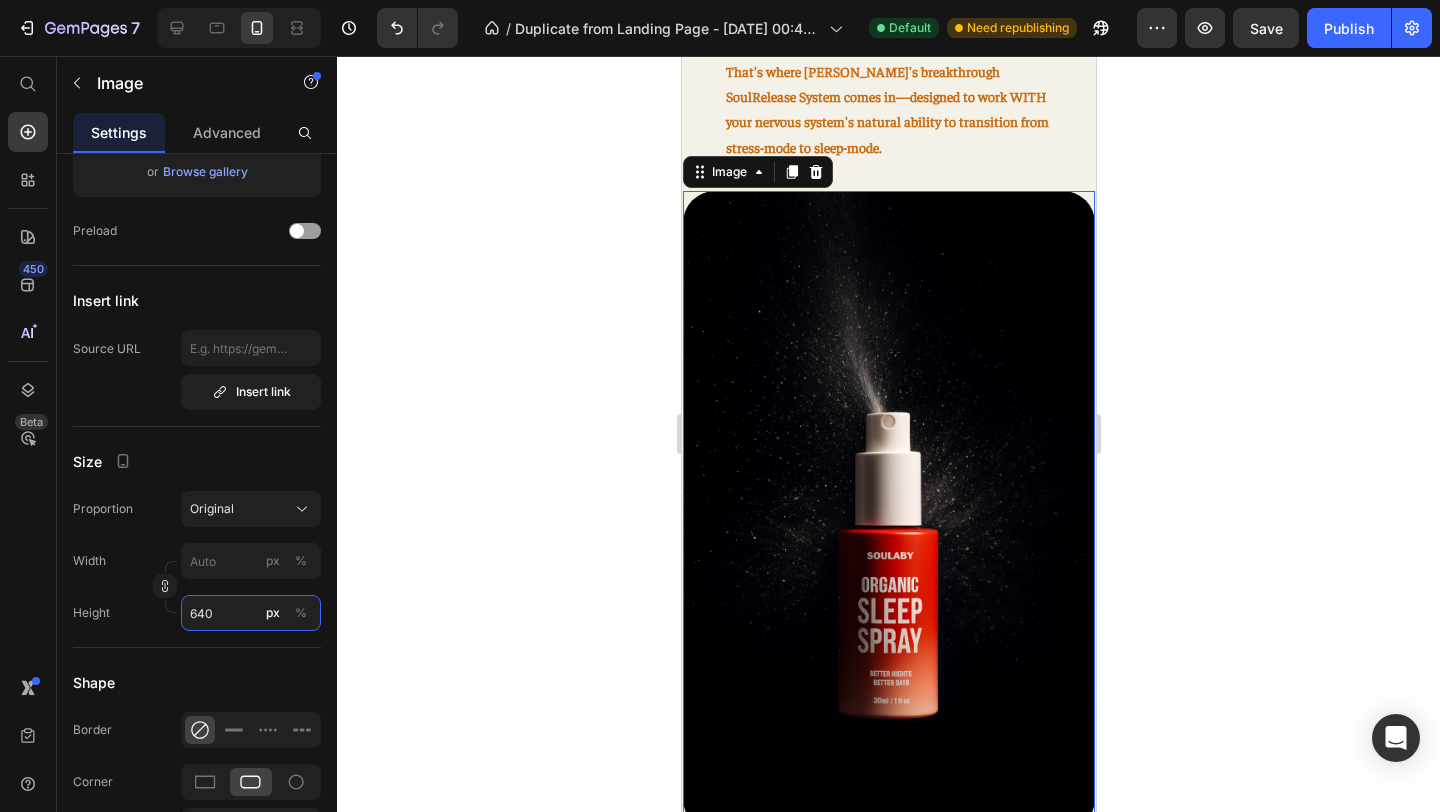 scroll, scrollTop: 1537, scrollLeft: 0, axis: vertical 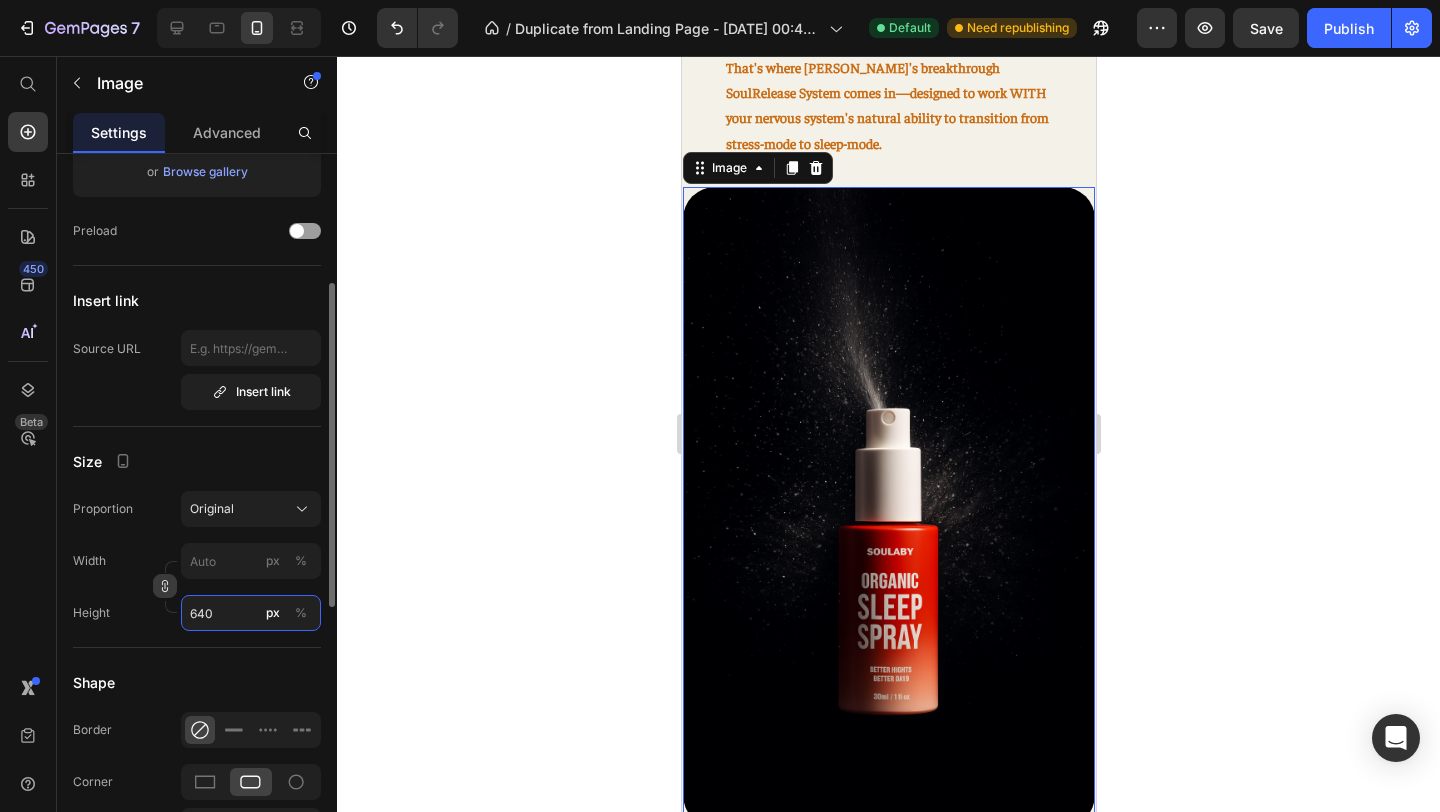 type on "640" 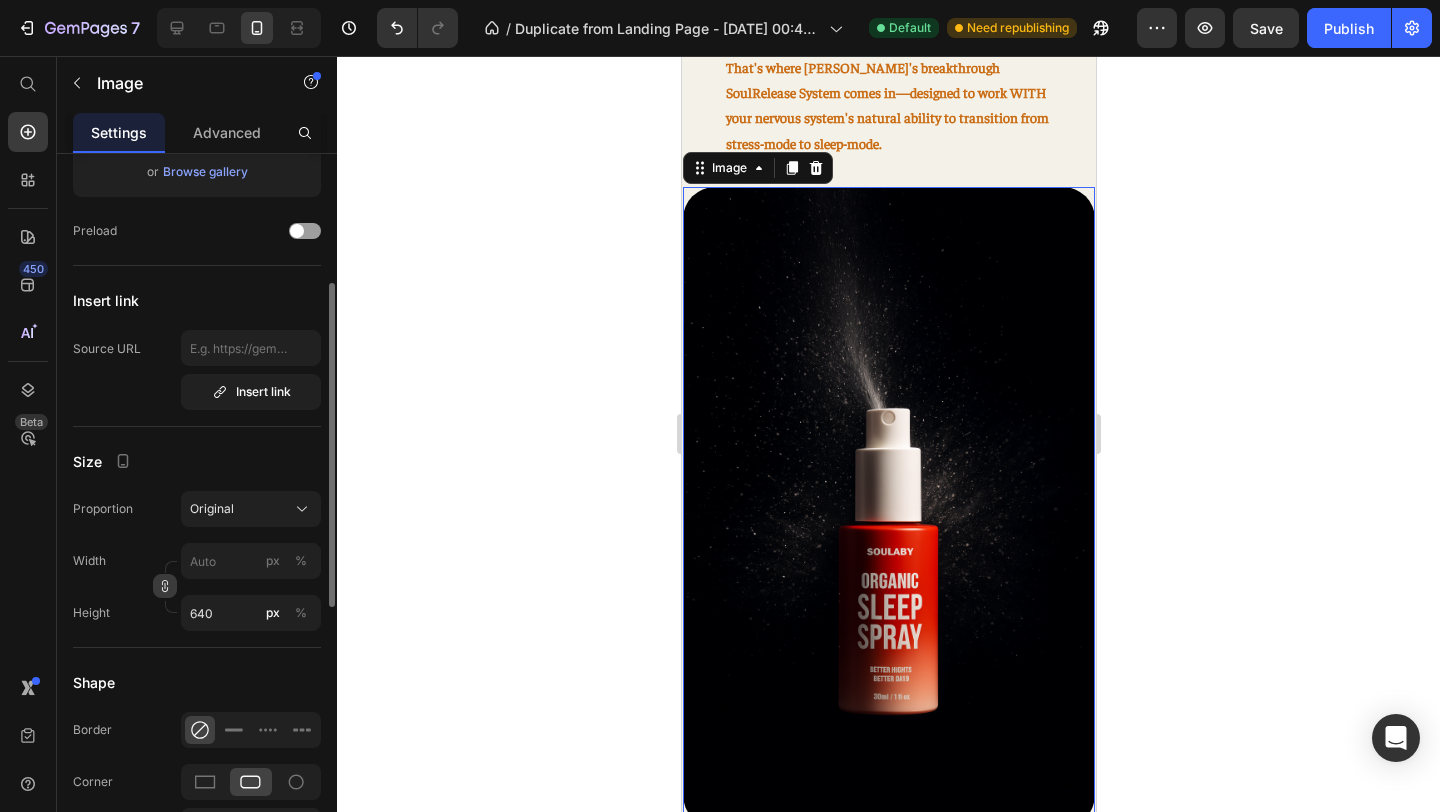 click 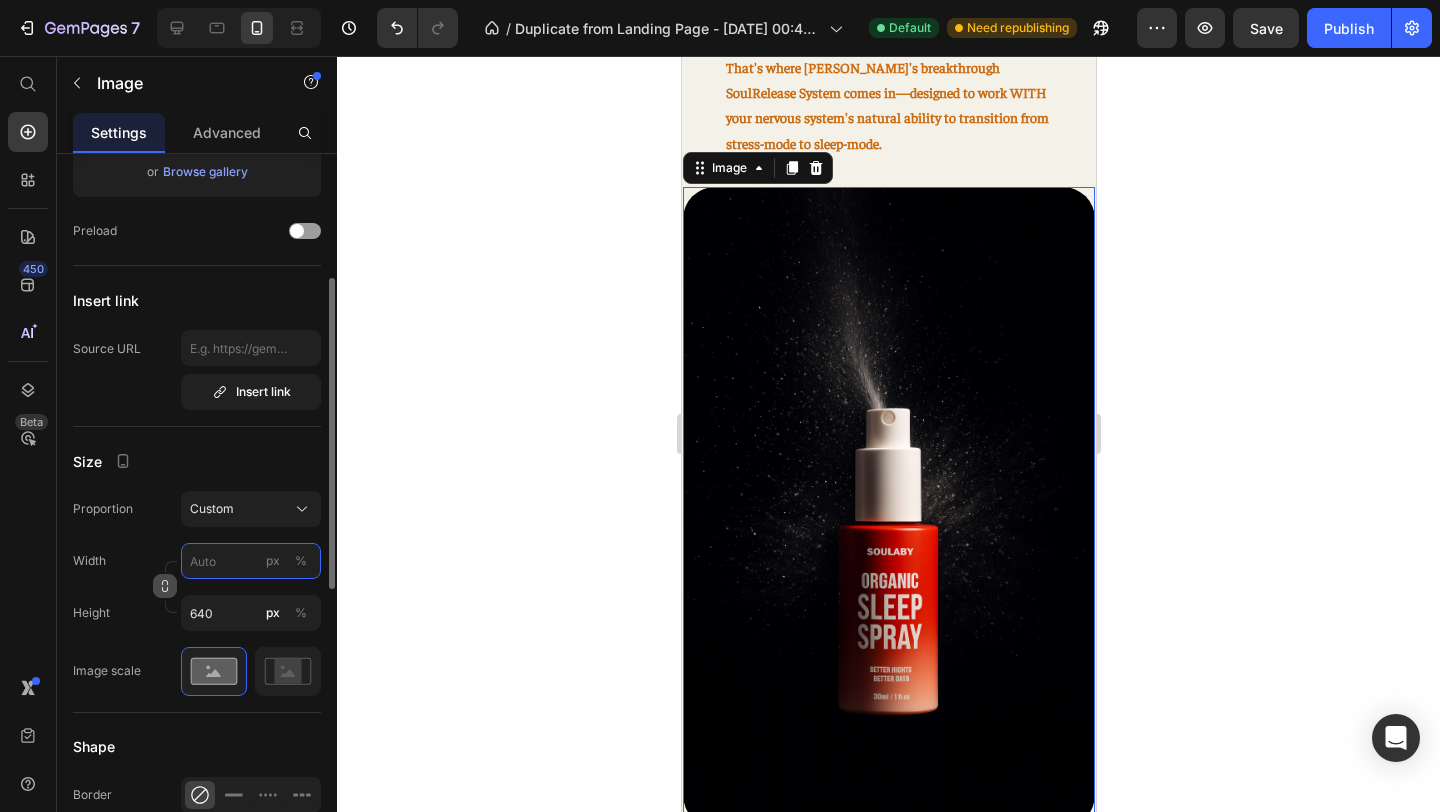 click on "px %" at bounding box center [251, 561] 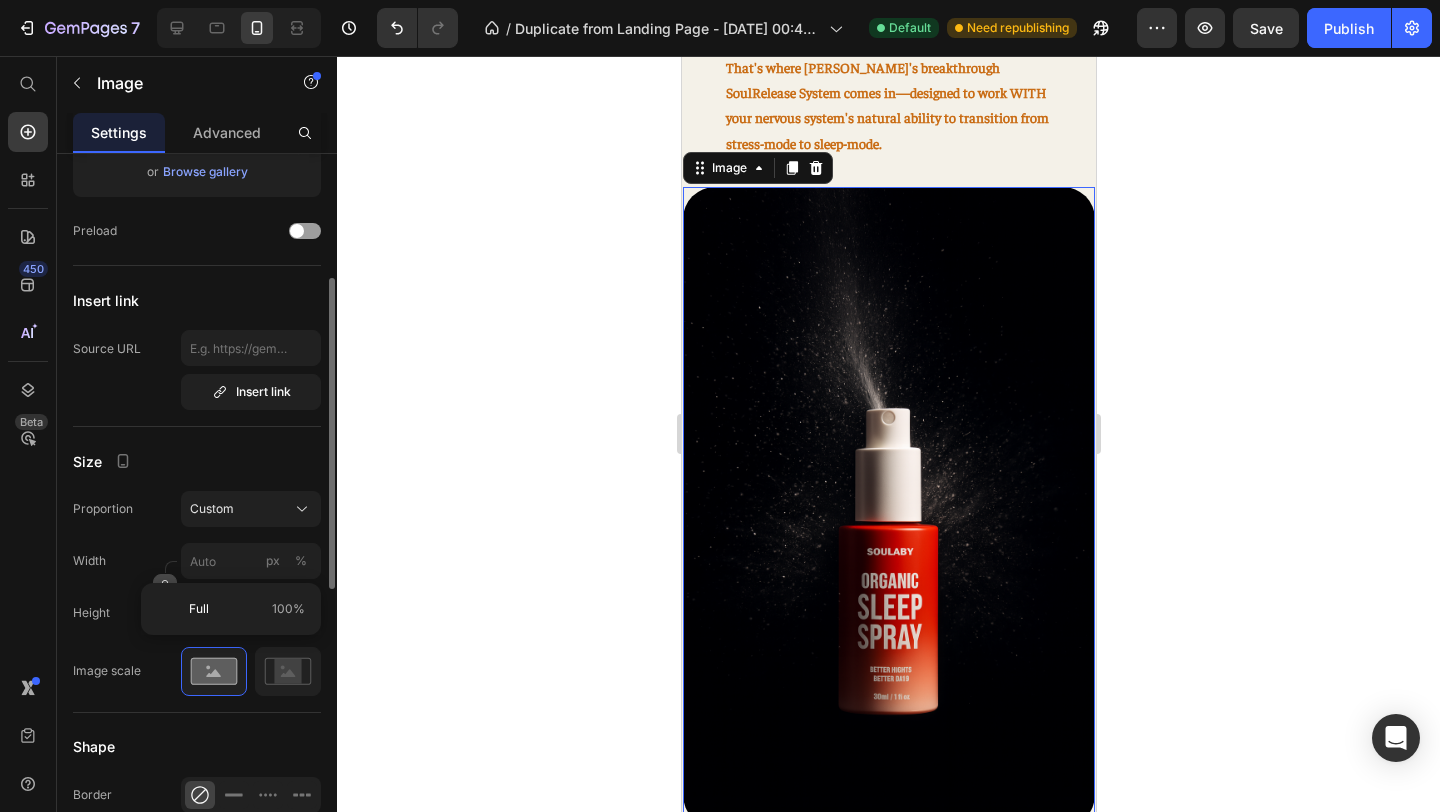 click on "Width px % Height 640 px %" 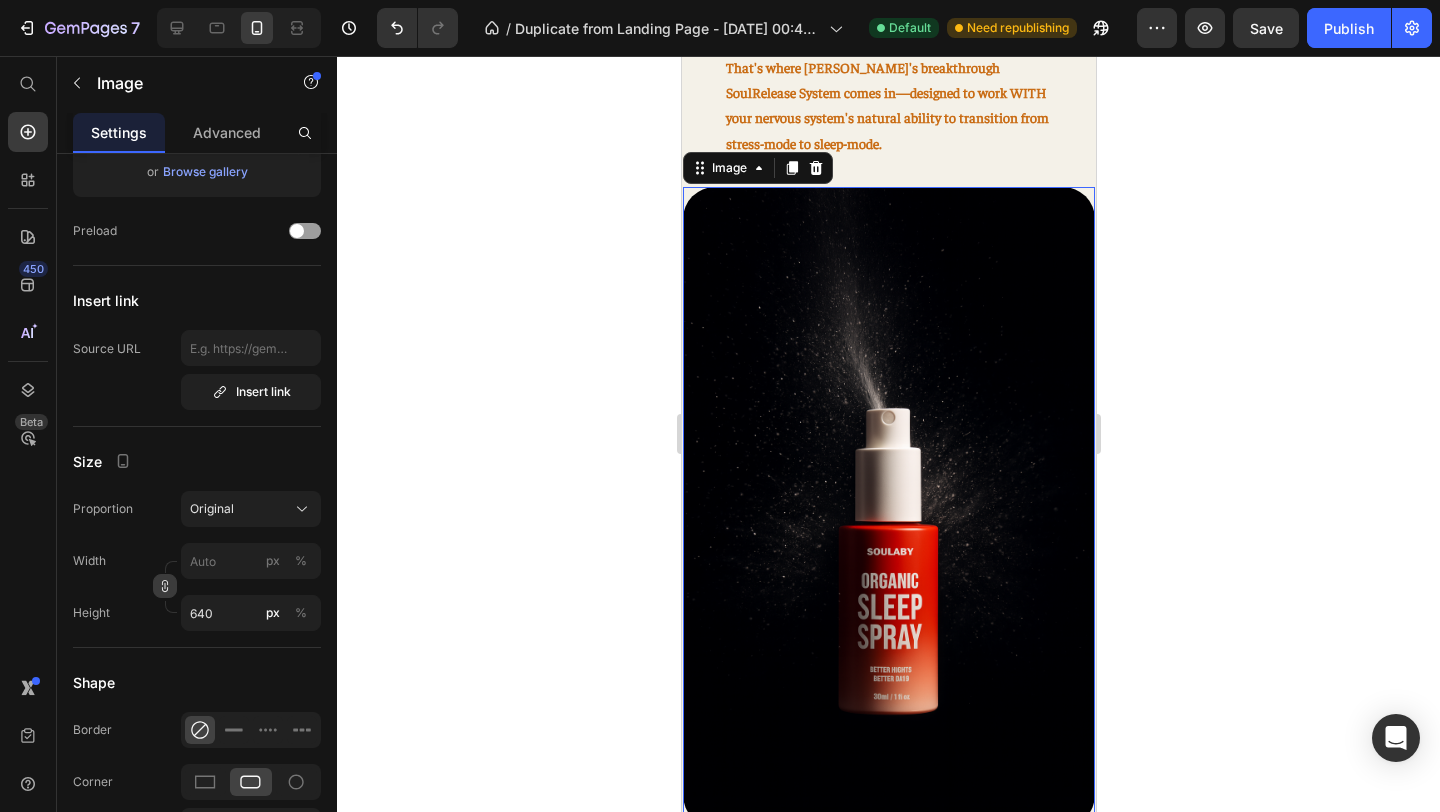 click 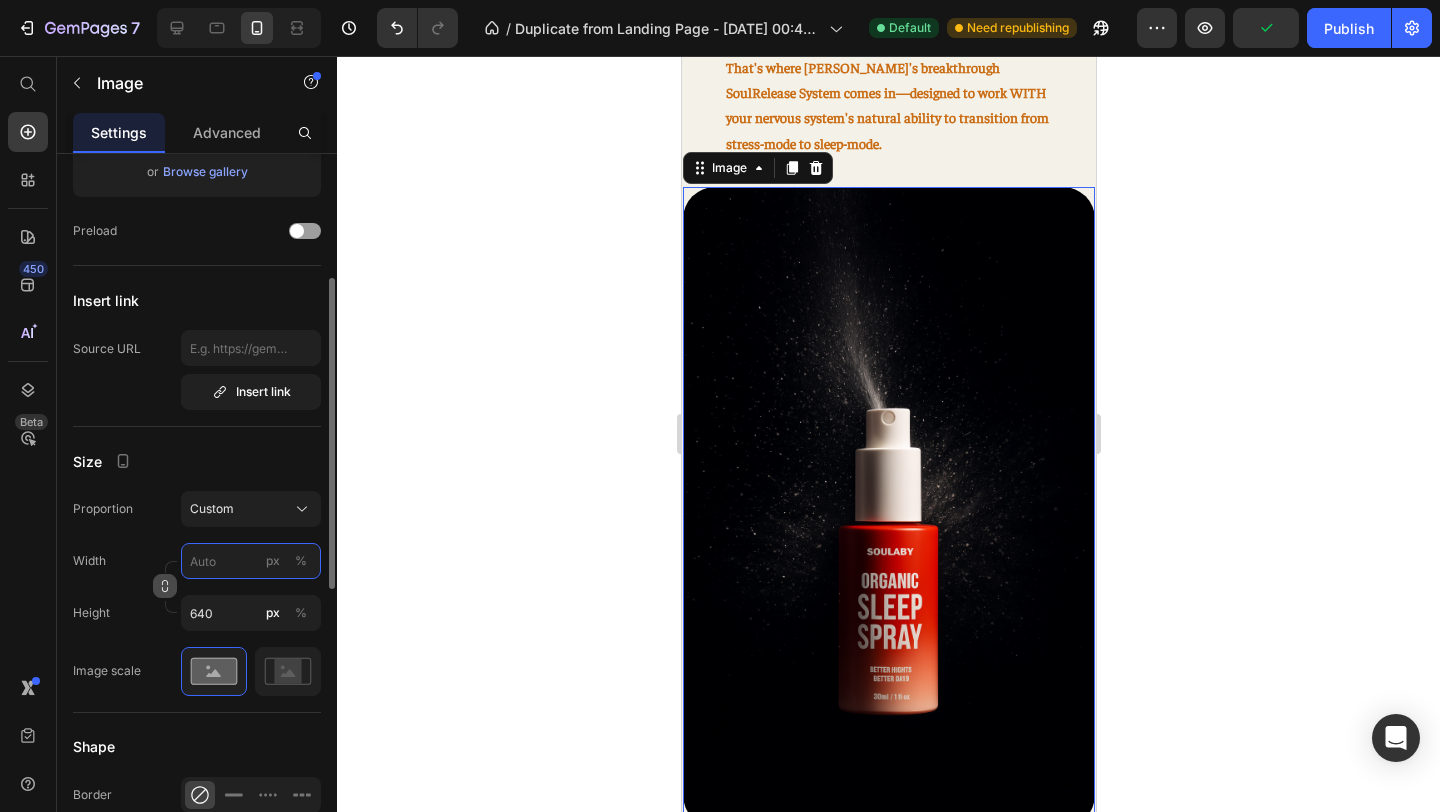 click on "px %" at bounding box center [251, 561] 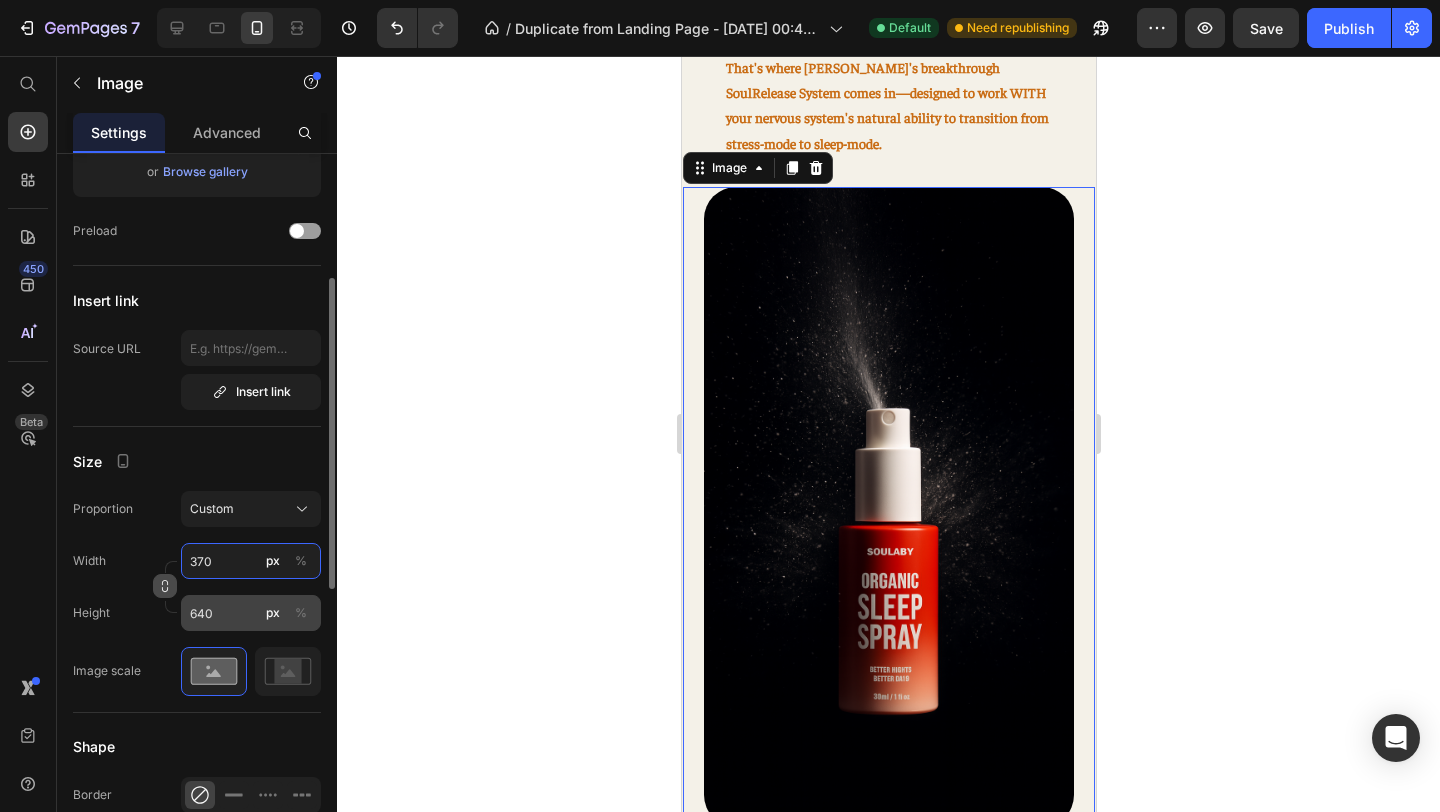type on "370" 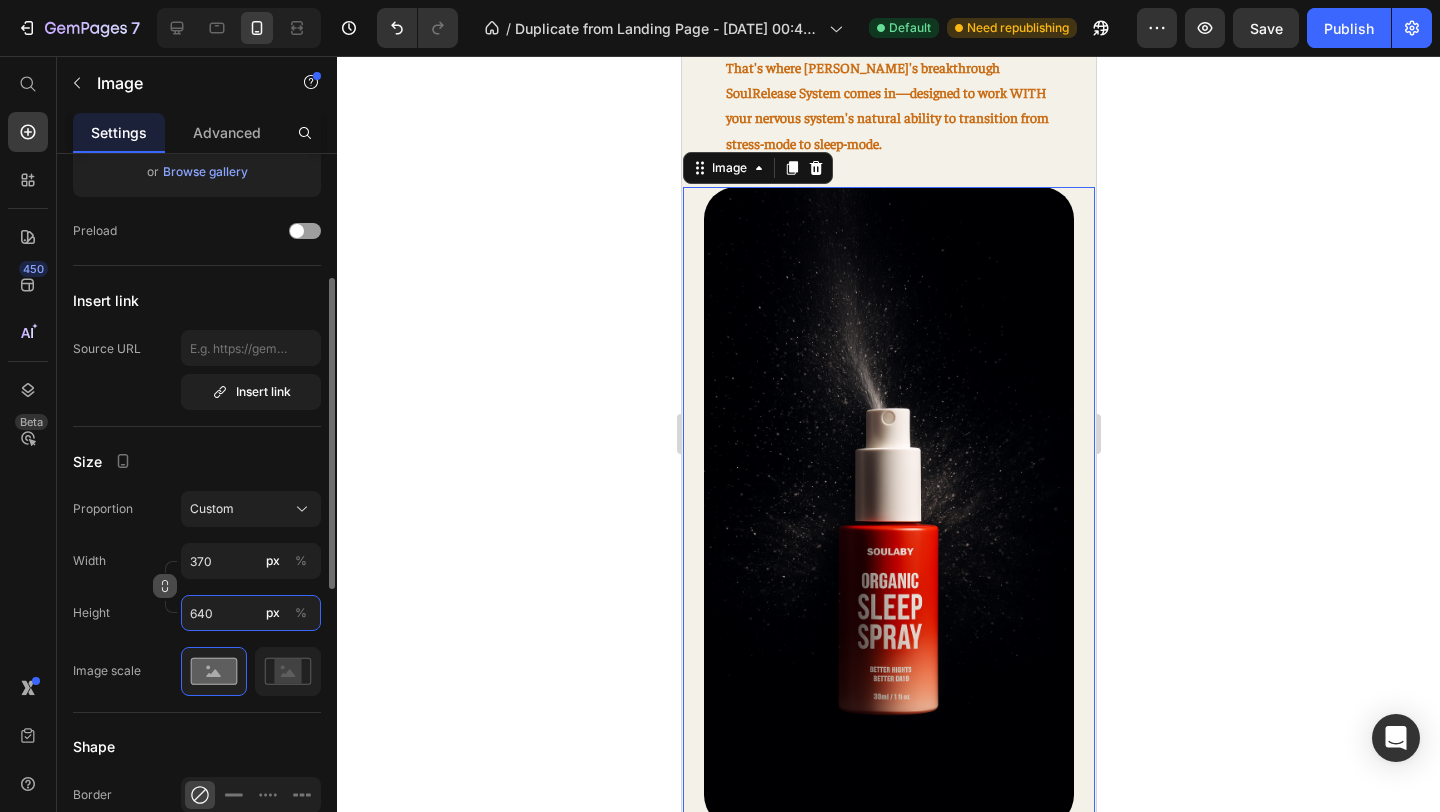 click on "640" at bounding box center (251, 613) 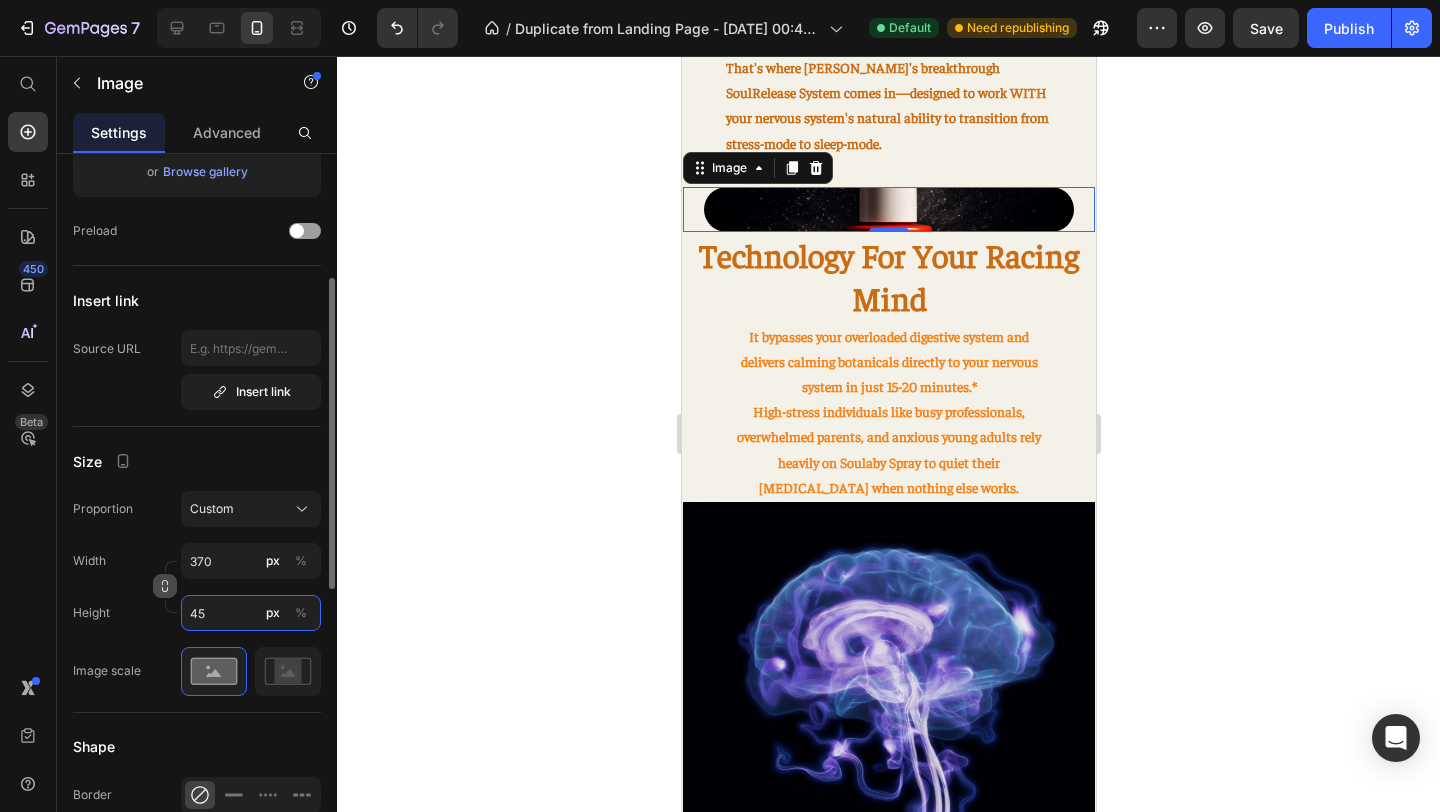 type on "450" 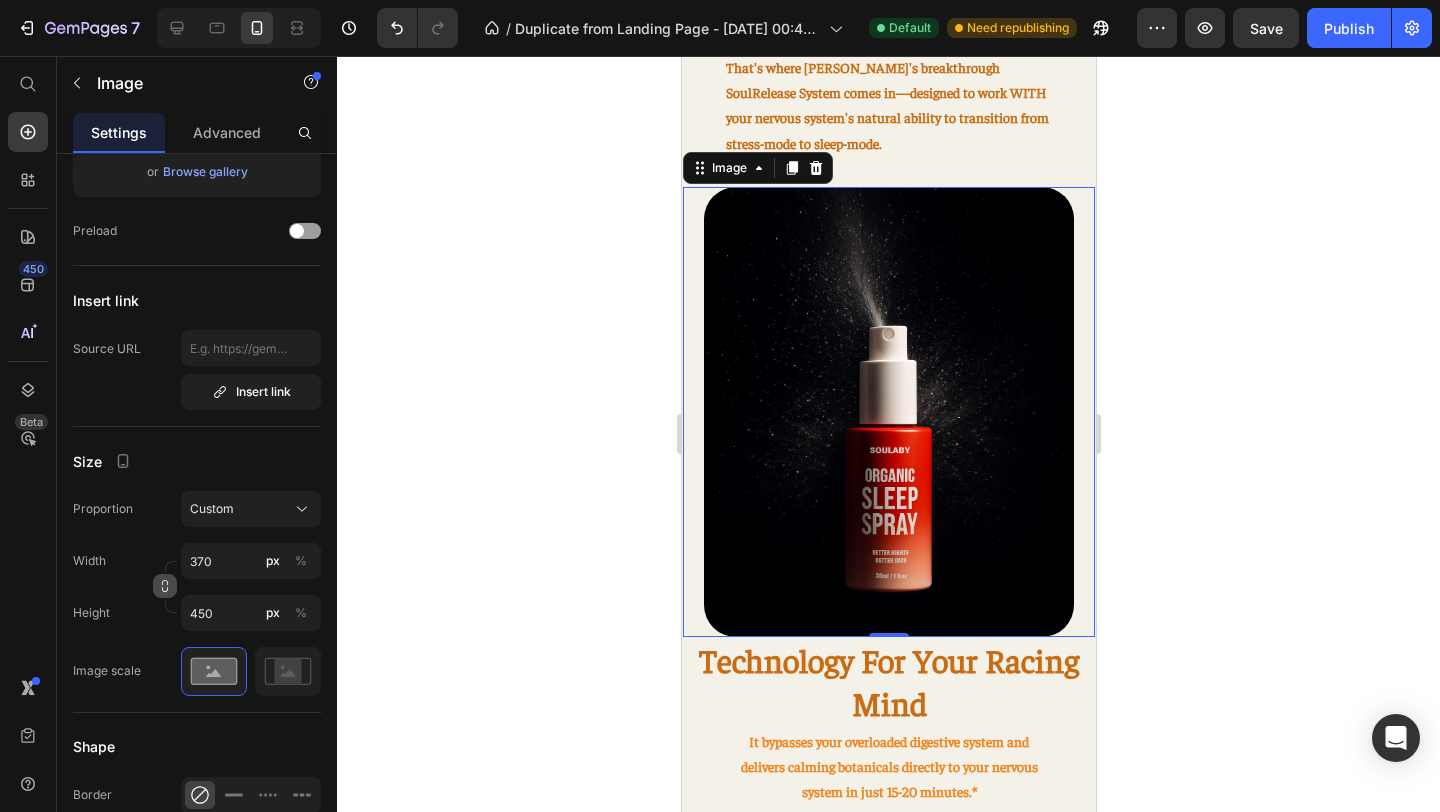 click 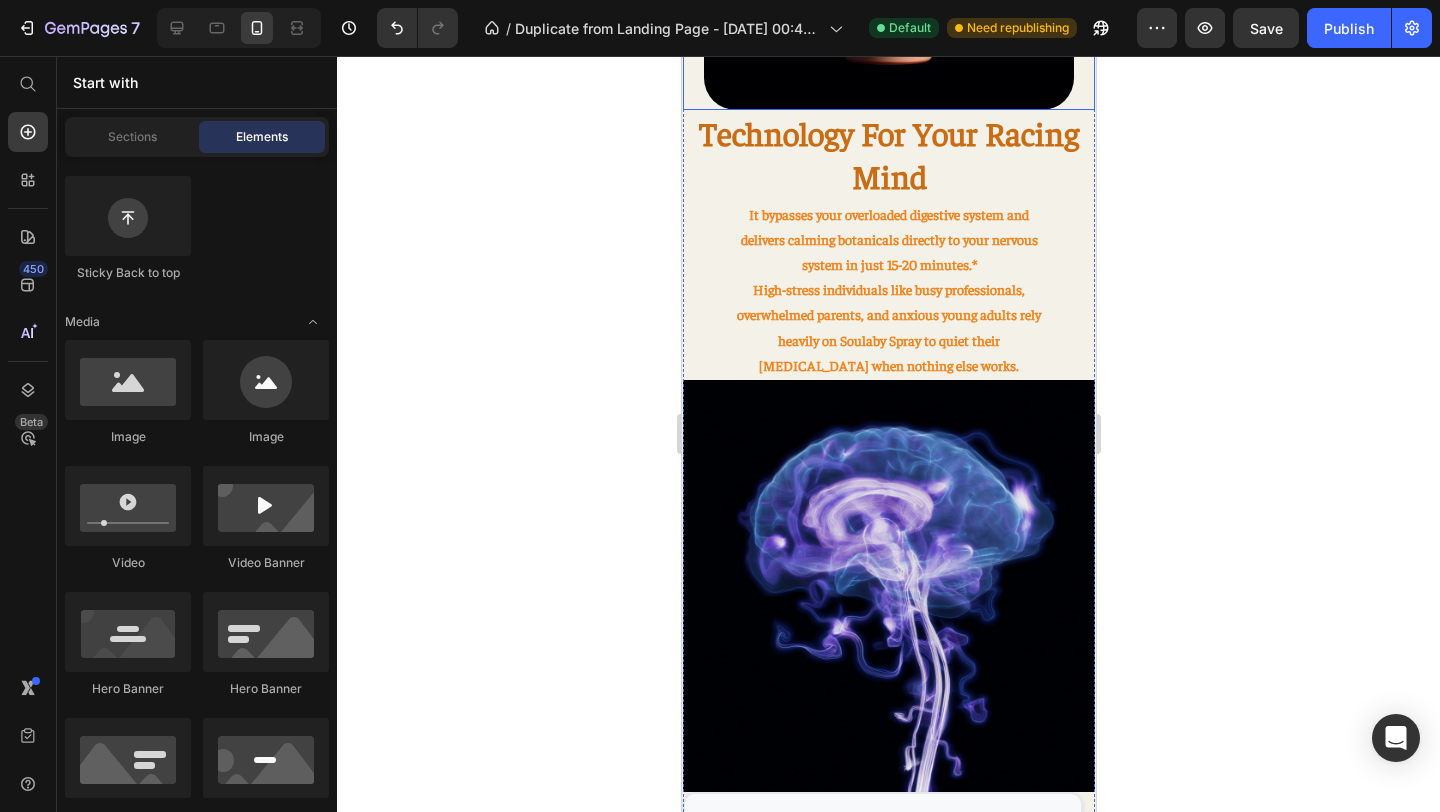 scroll, scrollTop: 2104, scrollLeft: 0, axis: vertical 